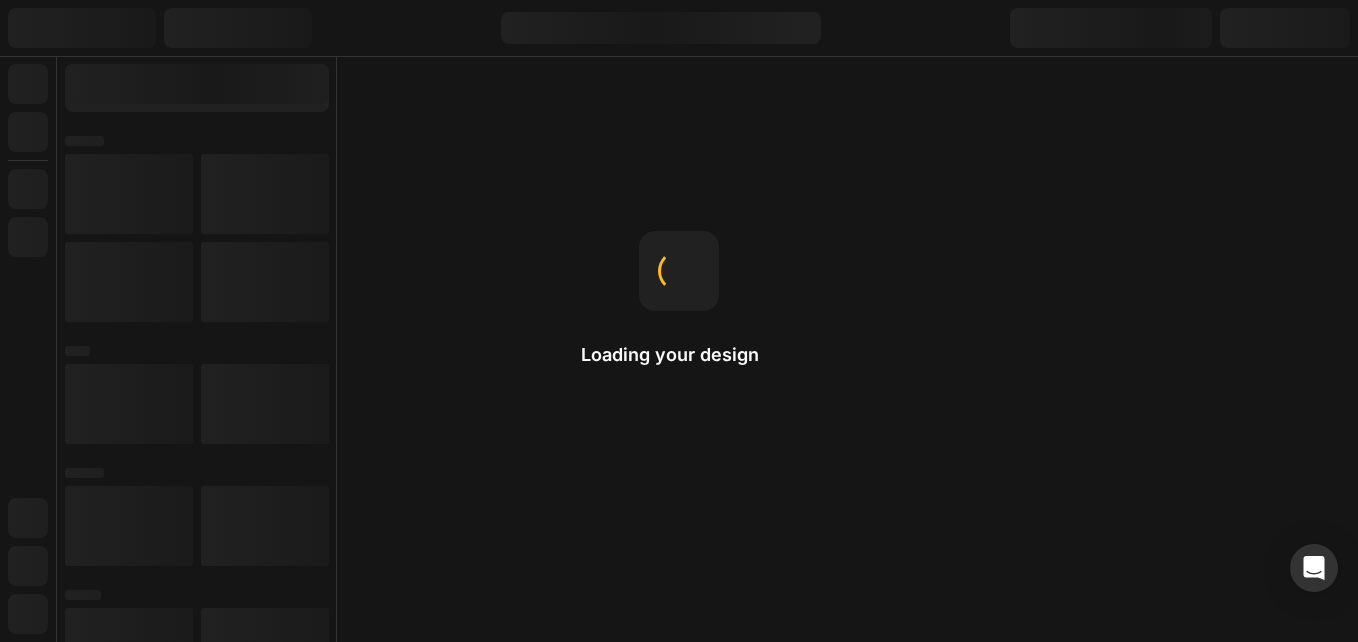scroll, scrollTop: 0, scrollLeft: 0, axis: both 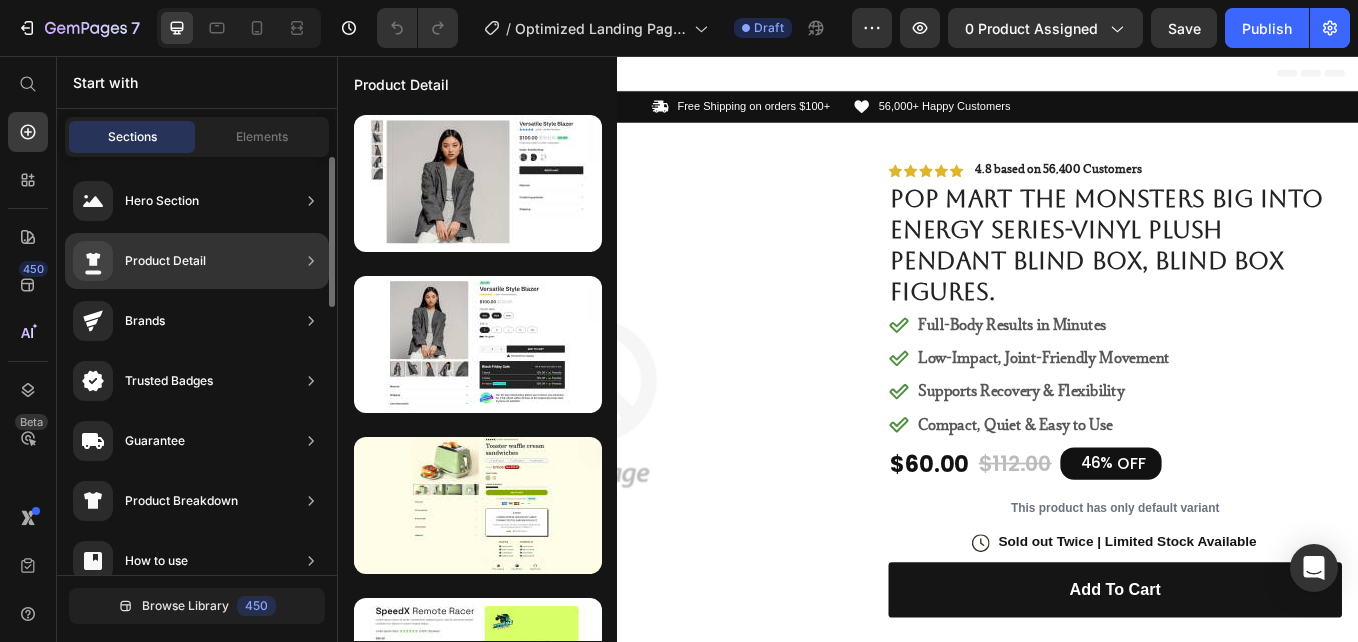 click on "Product Detail" 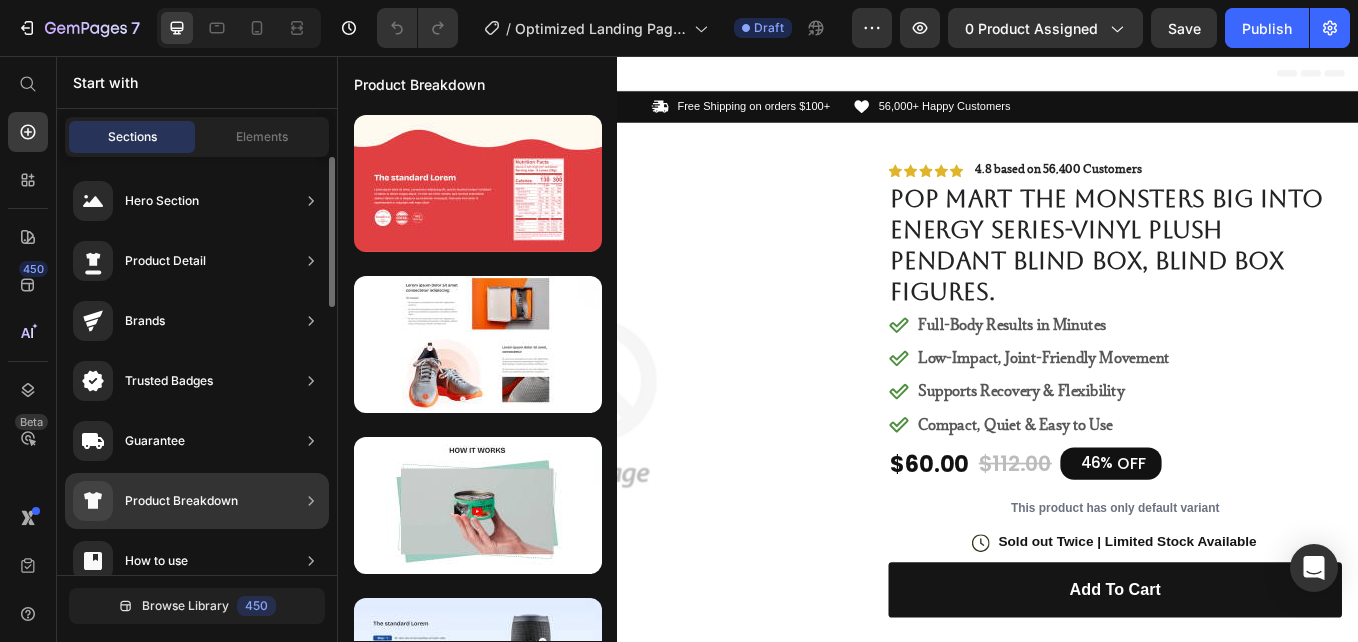 click on "Product Breakdown" 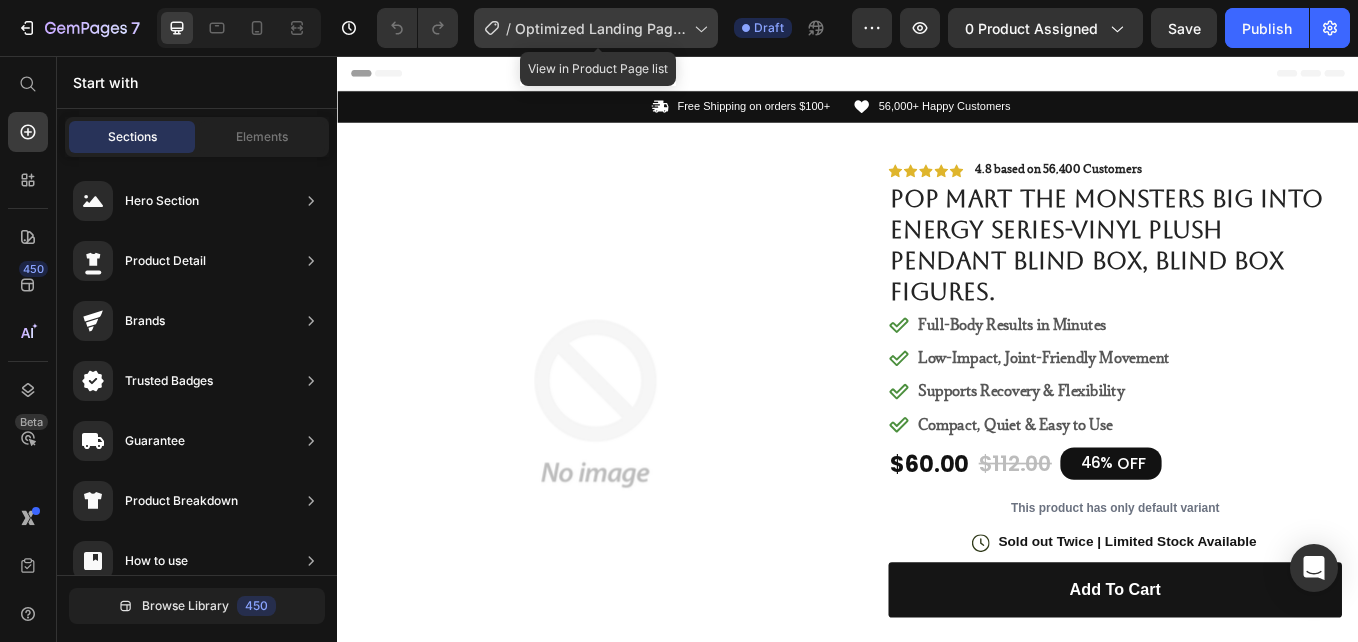click 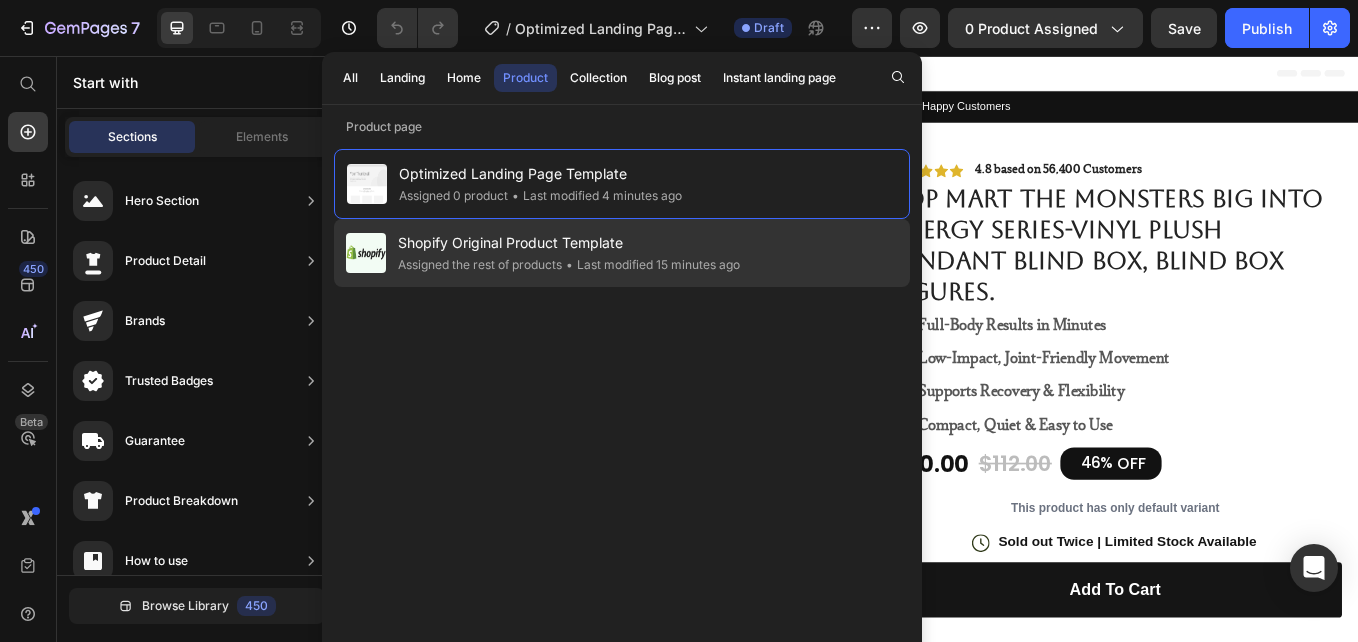 click on "Shopify Original Product Template" at bounding box center (569, 243) 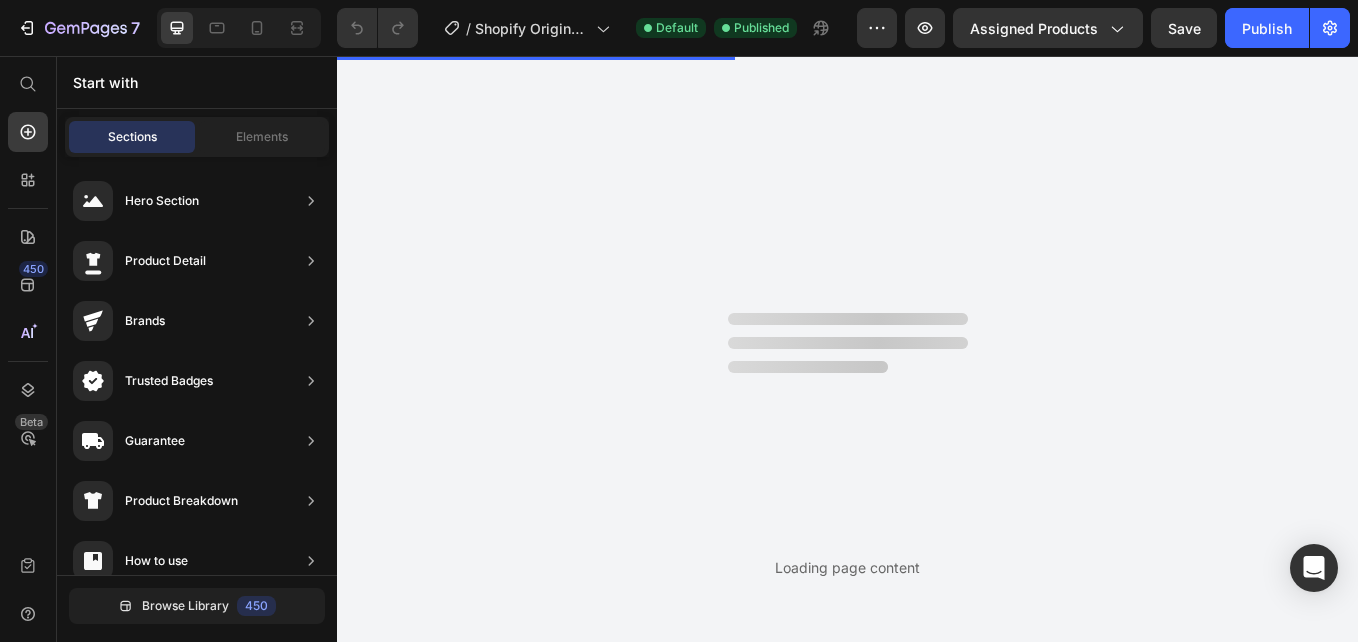 scroll, scrollTop: 0, scrollLeft: 0, axis: both 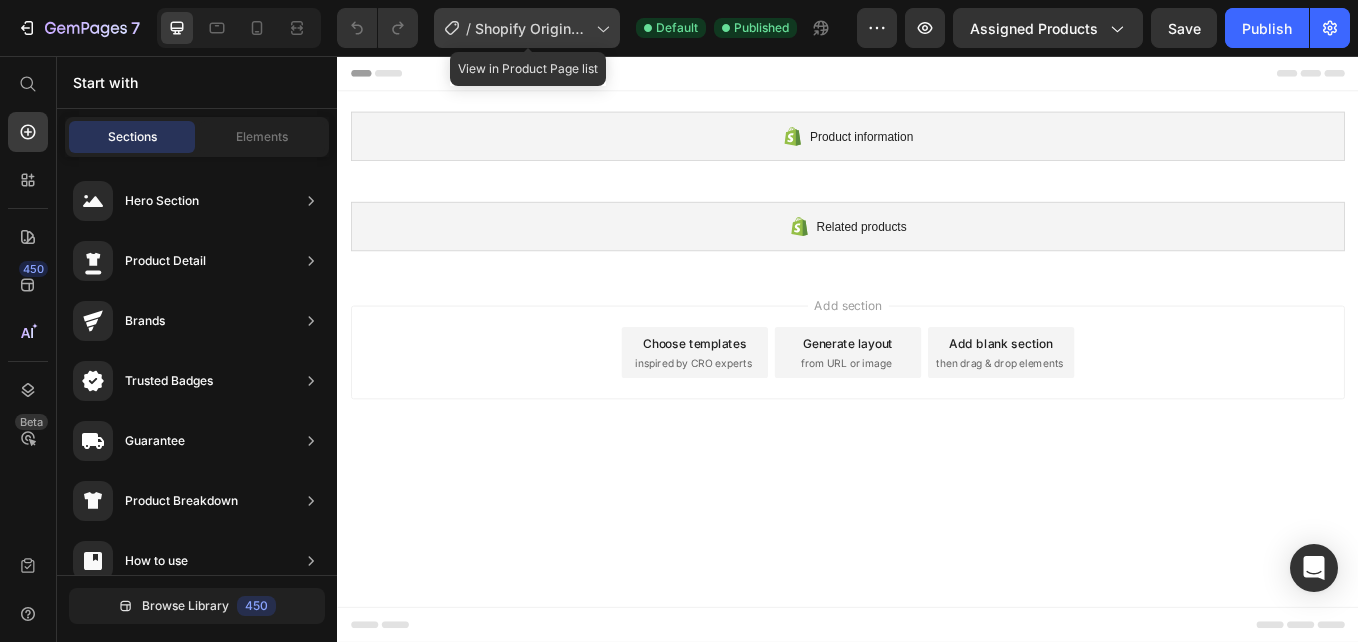 click on "/  Shopify Original Product Template" 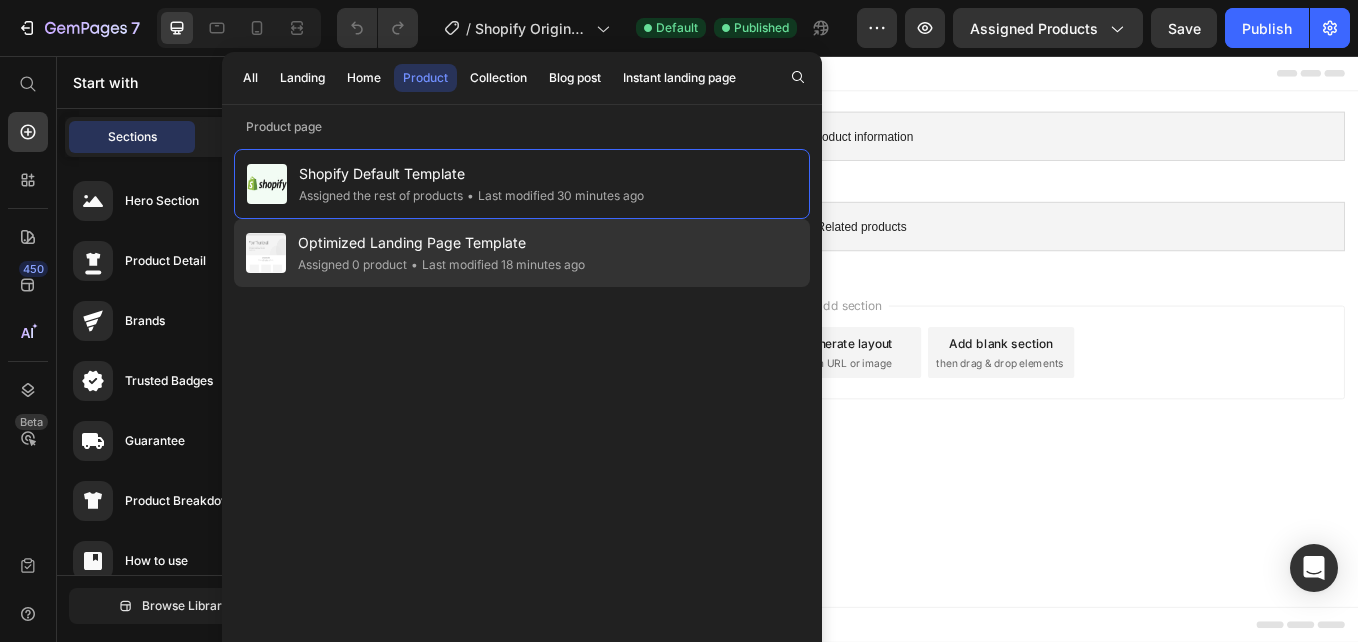 click on "Optimized Landing Page Template" at bounding box center [441, 243] 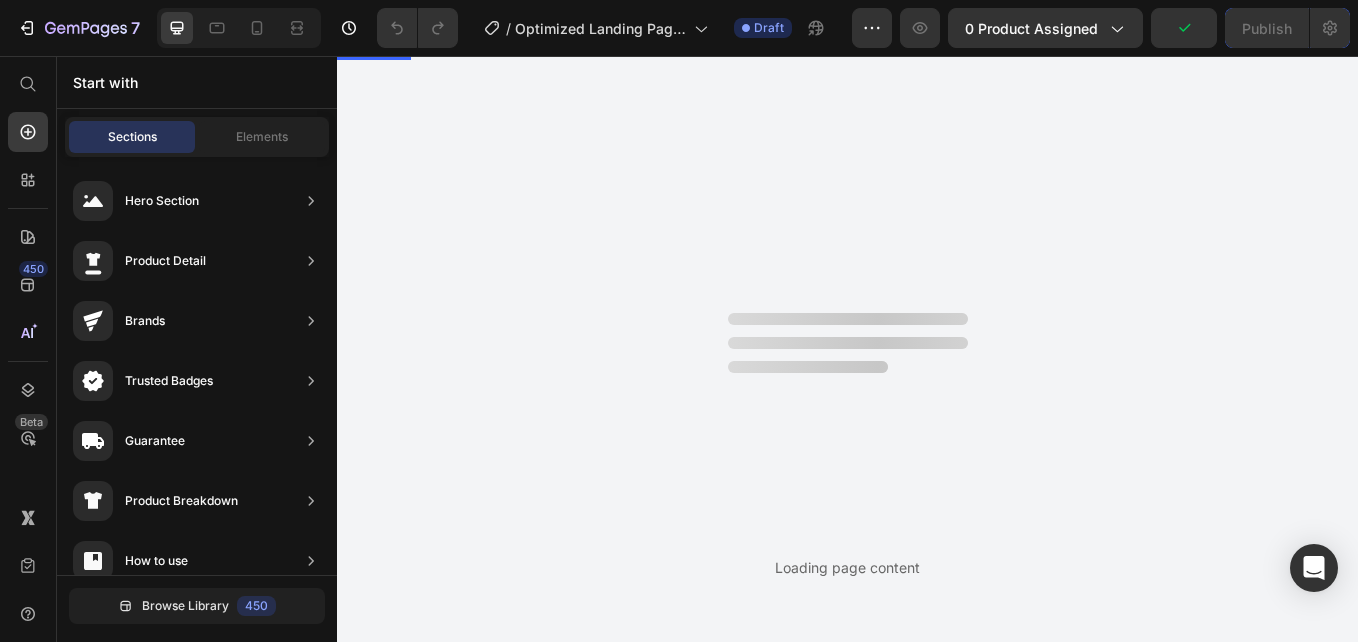 scroll, scrollTop: 0, scrollLeft: 0, axis: both 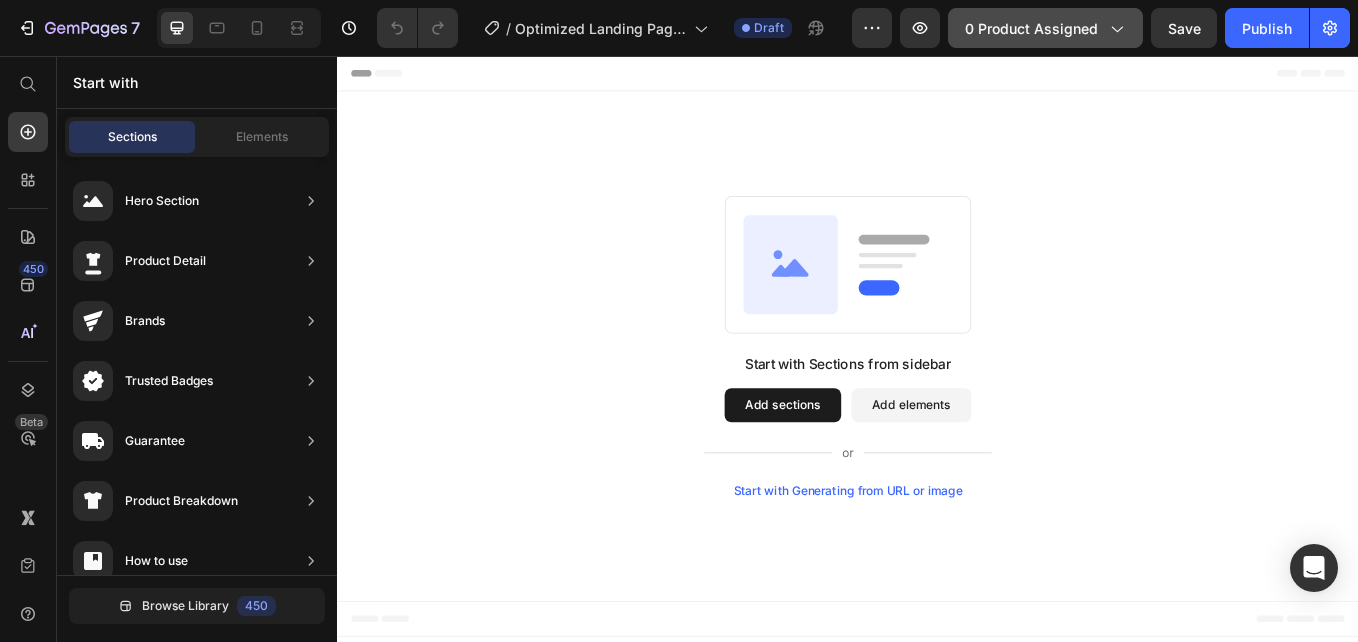 click on "0 product assigned" at bounding box center (1045, 28) 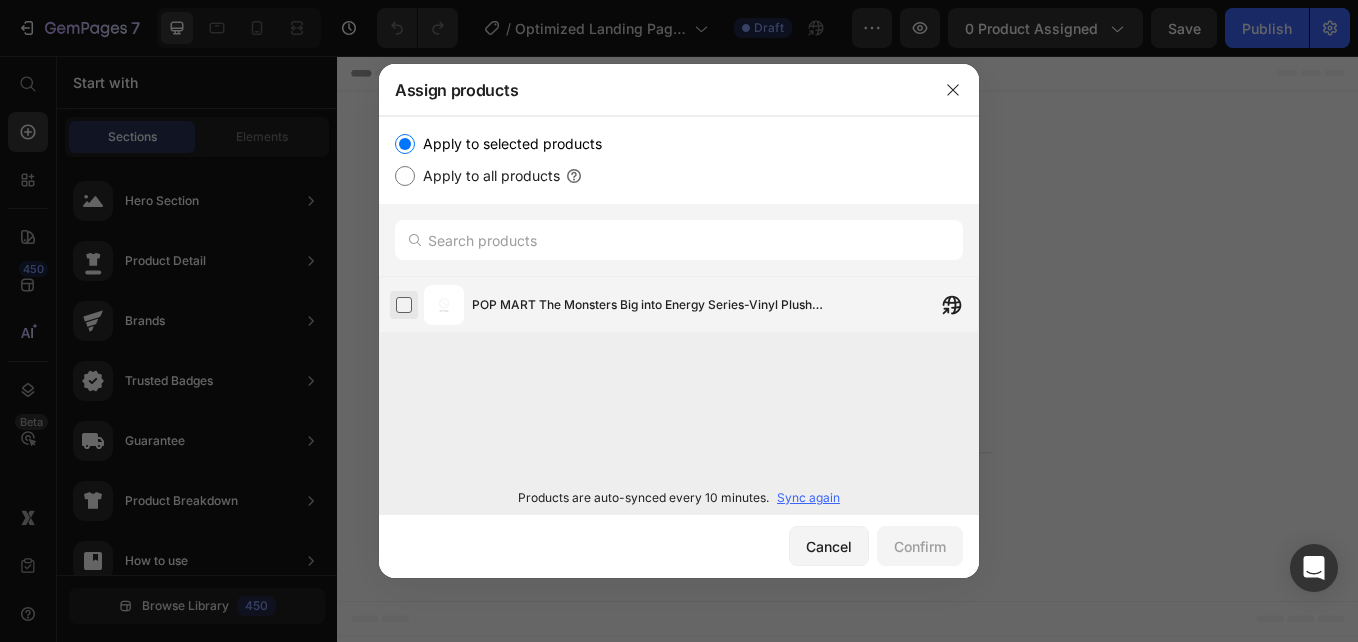 click at bounding box center [404, 305] 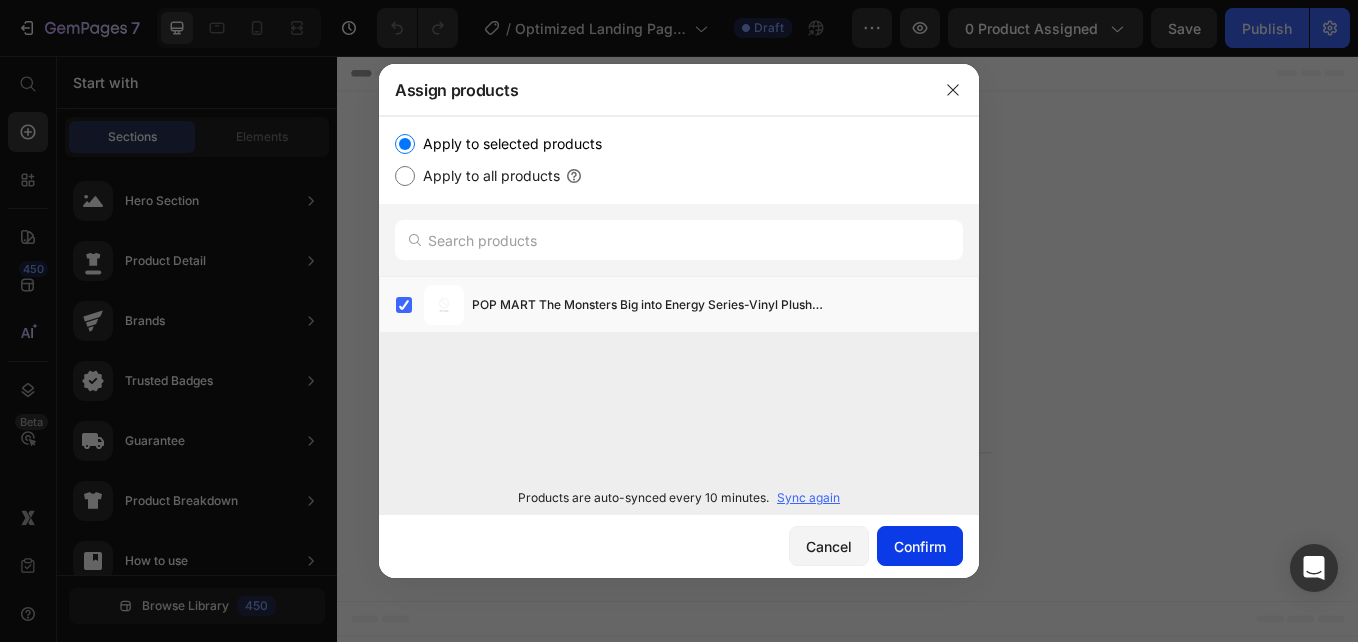 click on "Confirm" at bounding box center [920, 546] 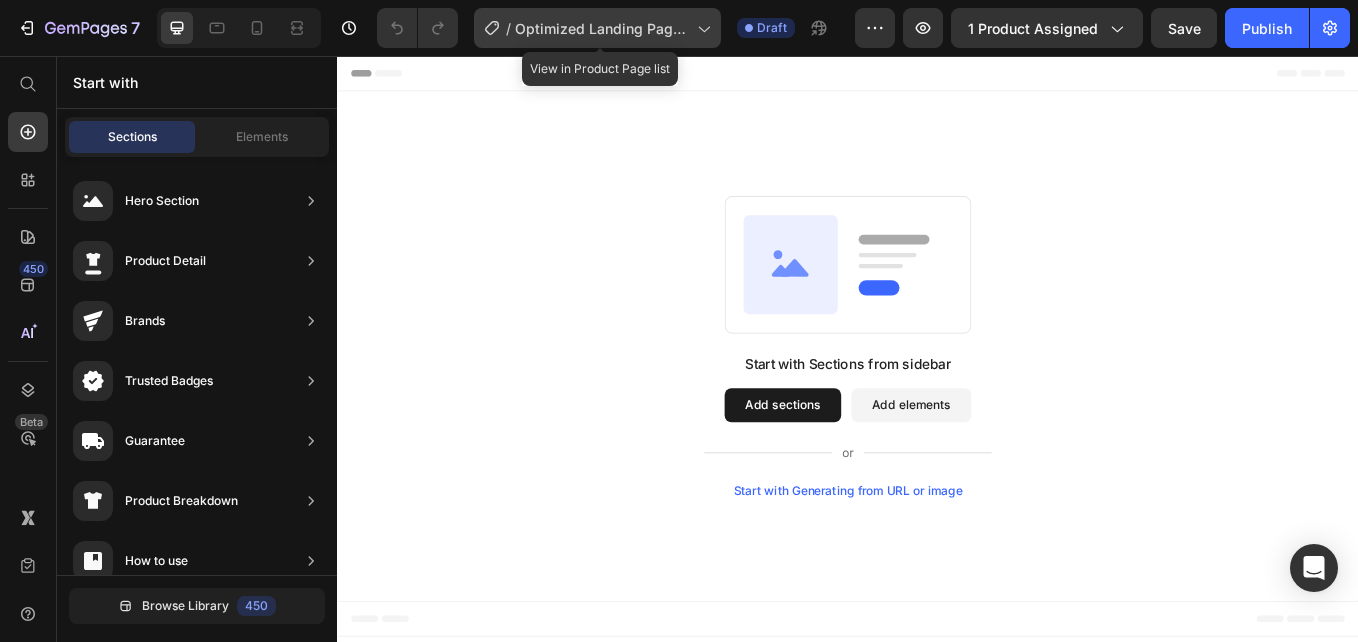 click on "Optimized Landing Page Template" at bounding box center [602, 28] 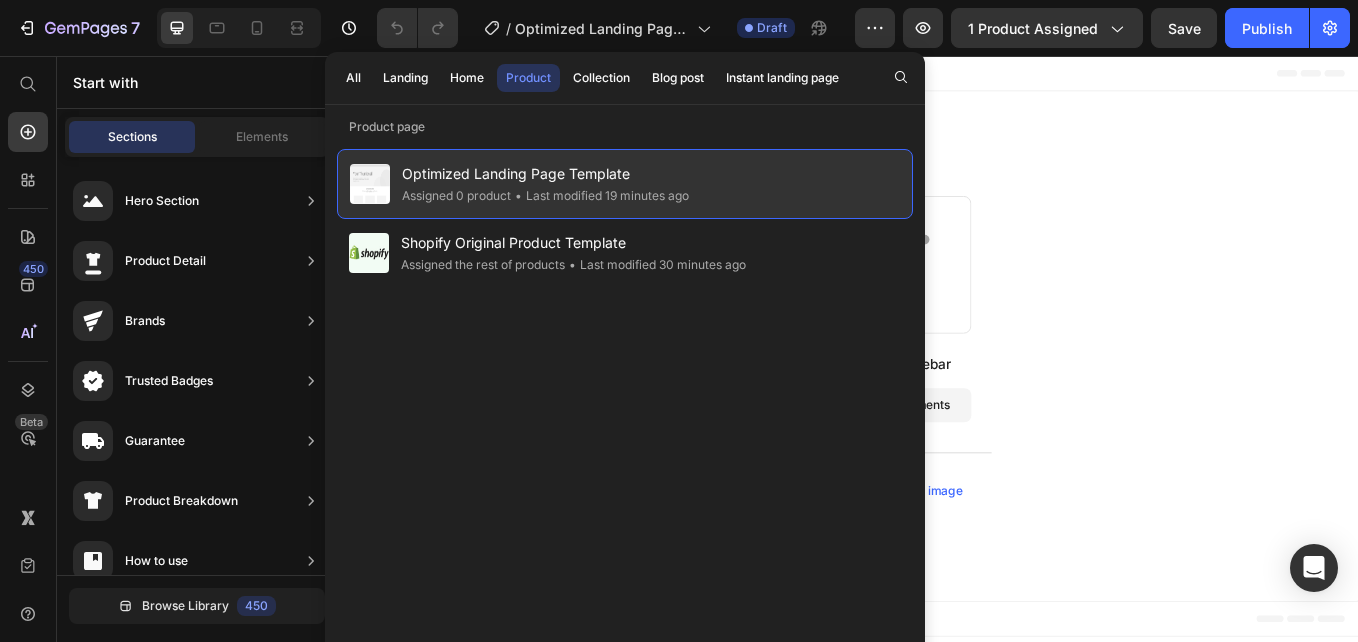 click on "Optimized Landing Page Template" at bounding box center [545, 174] 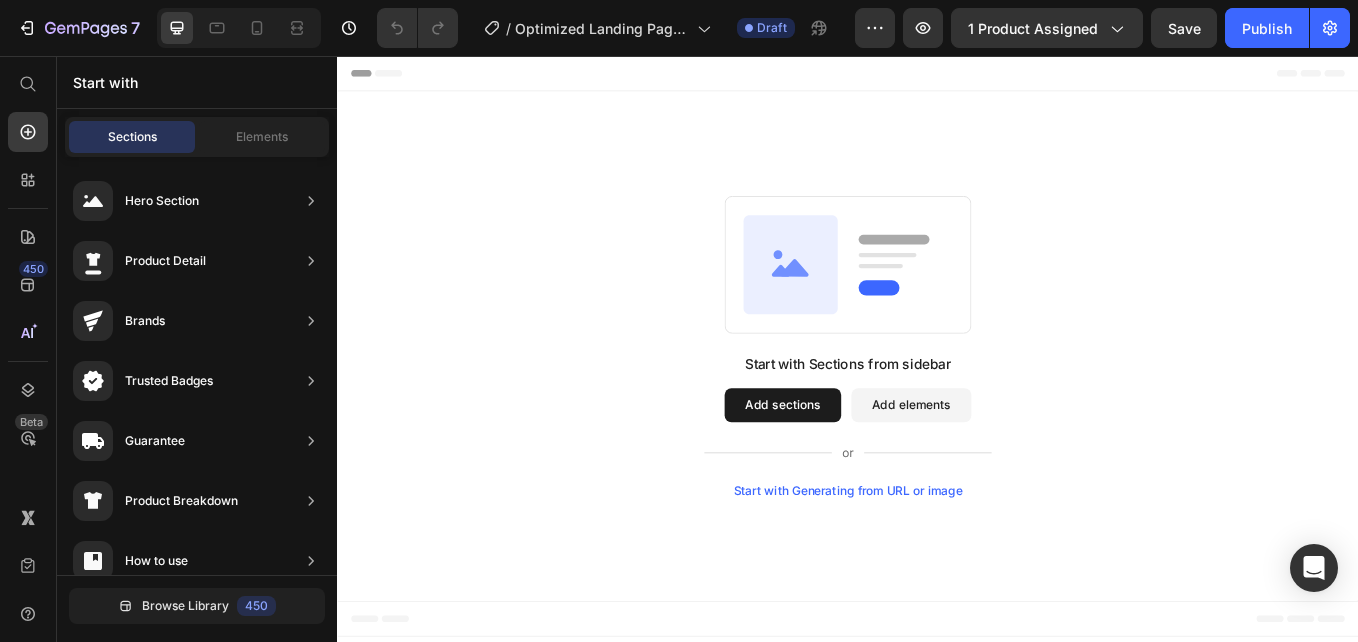 click on "Start with Generating from URL or image" at bounding box center (937, 566) 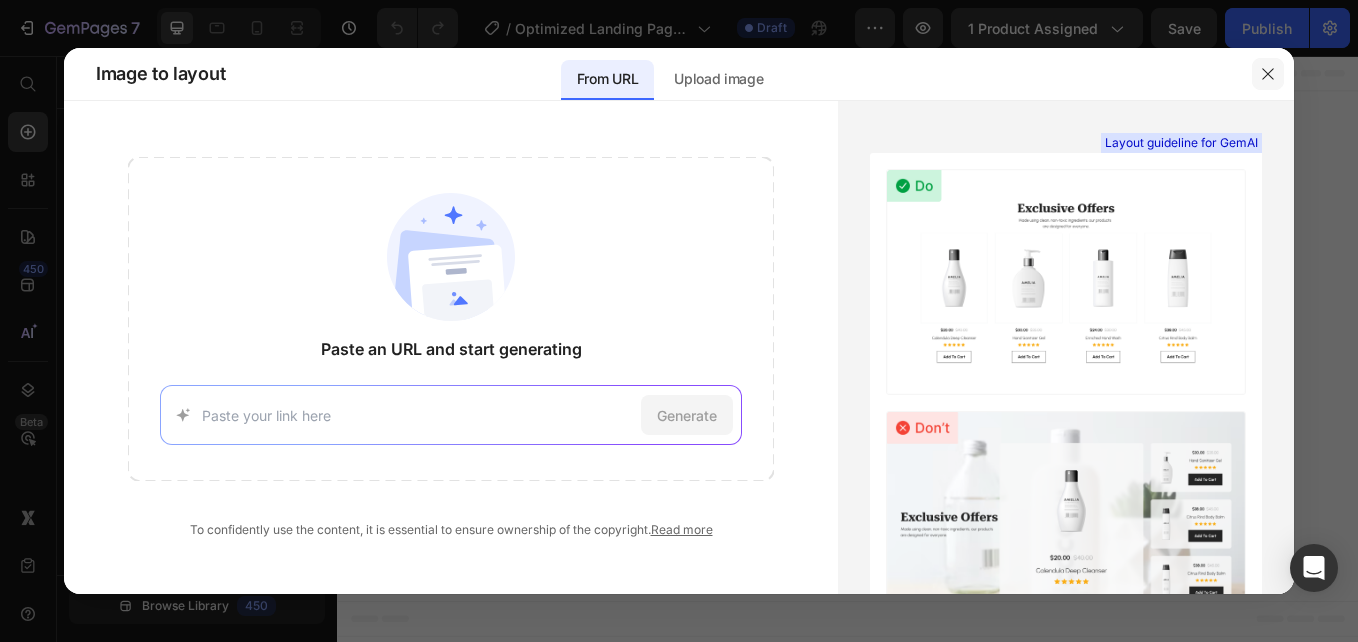 click 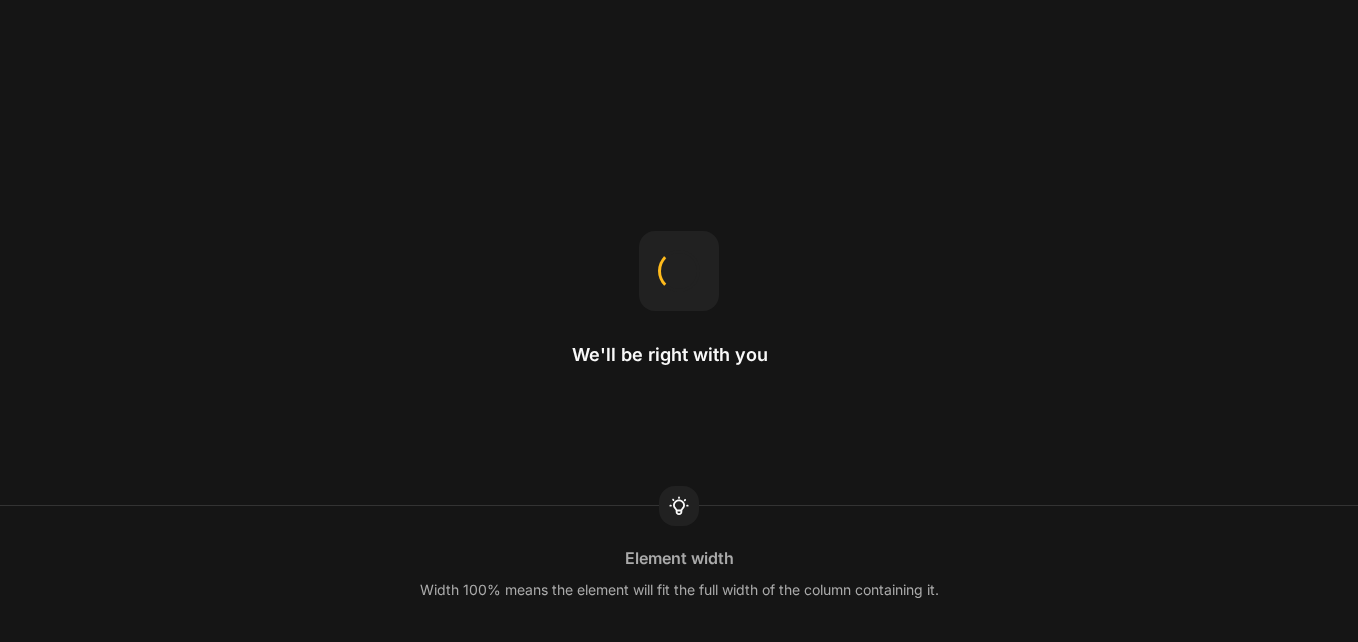 scroll, scrollTop: 0, scrollLeft: 0, axis: both 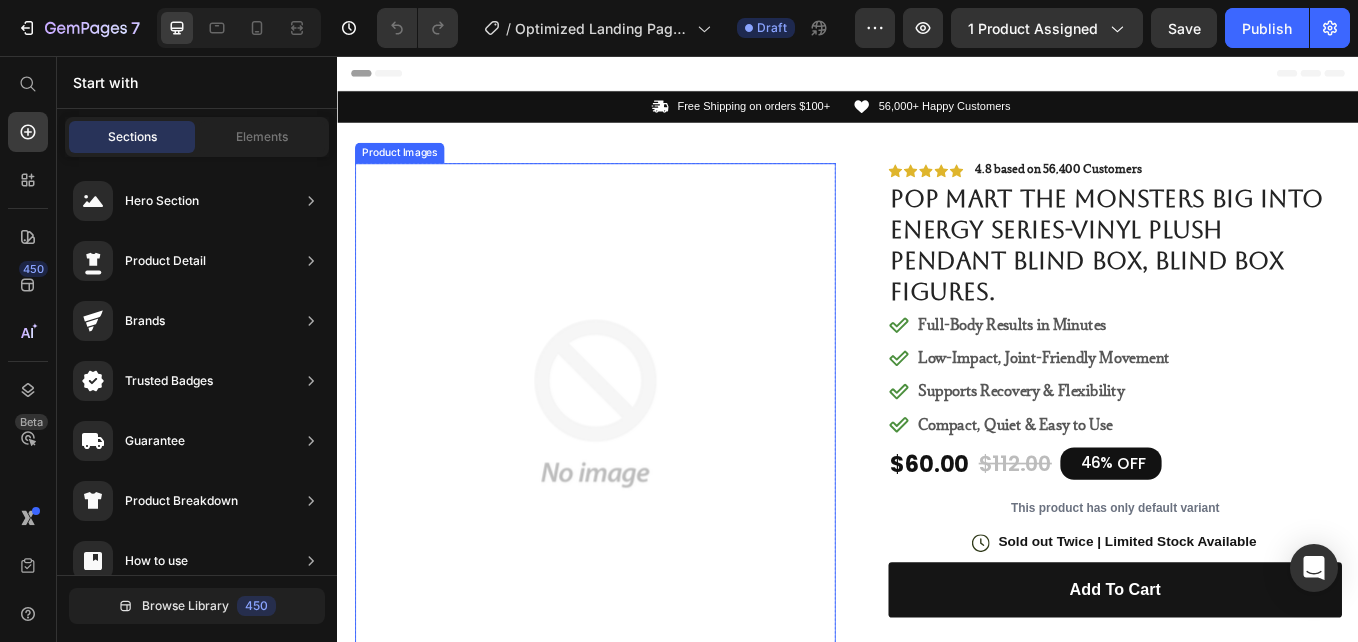 click at bounding box center (639, 464) 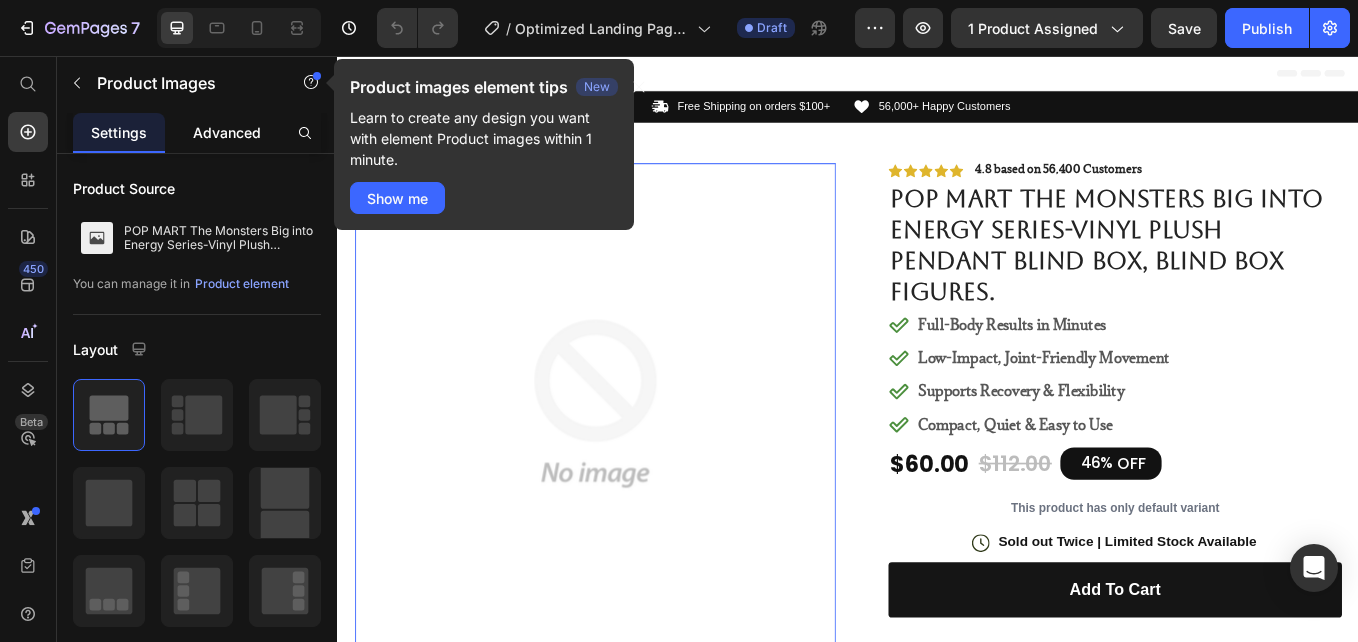 click on "Advanced" at bounding box center [227, 132] 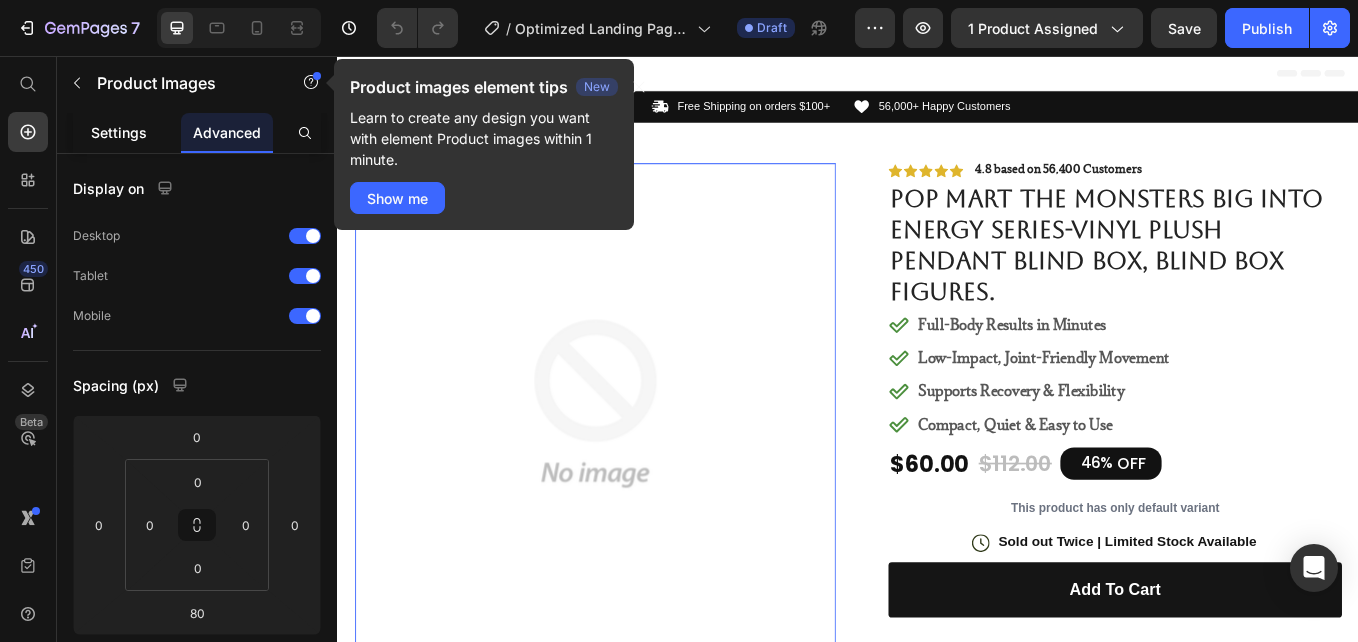 click on "Settings" at bounding box center (119, 132) 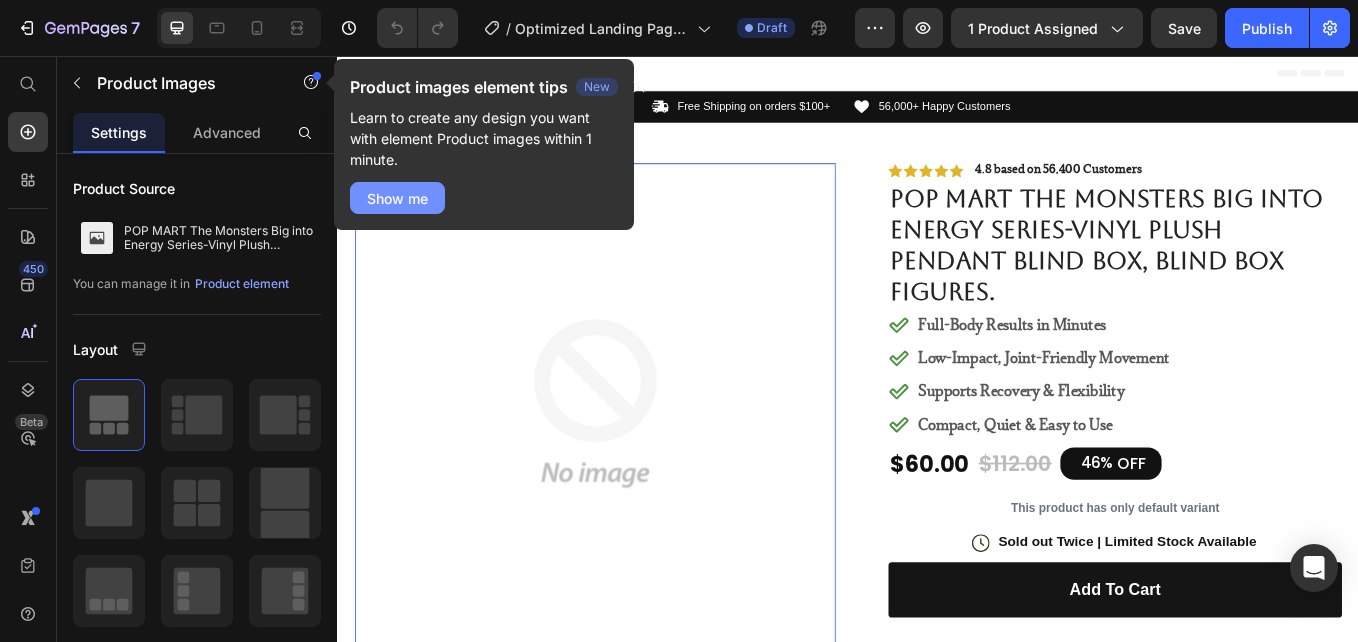 click on "Show me" at bounding box center [397, 198] 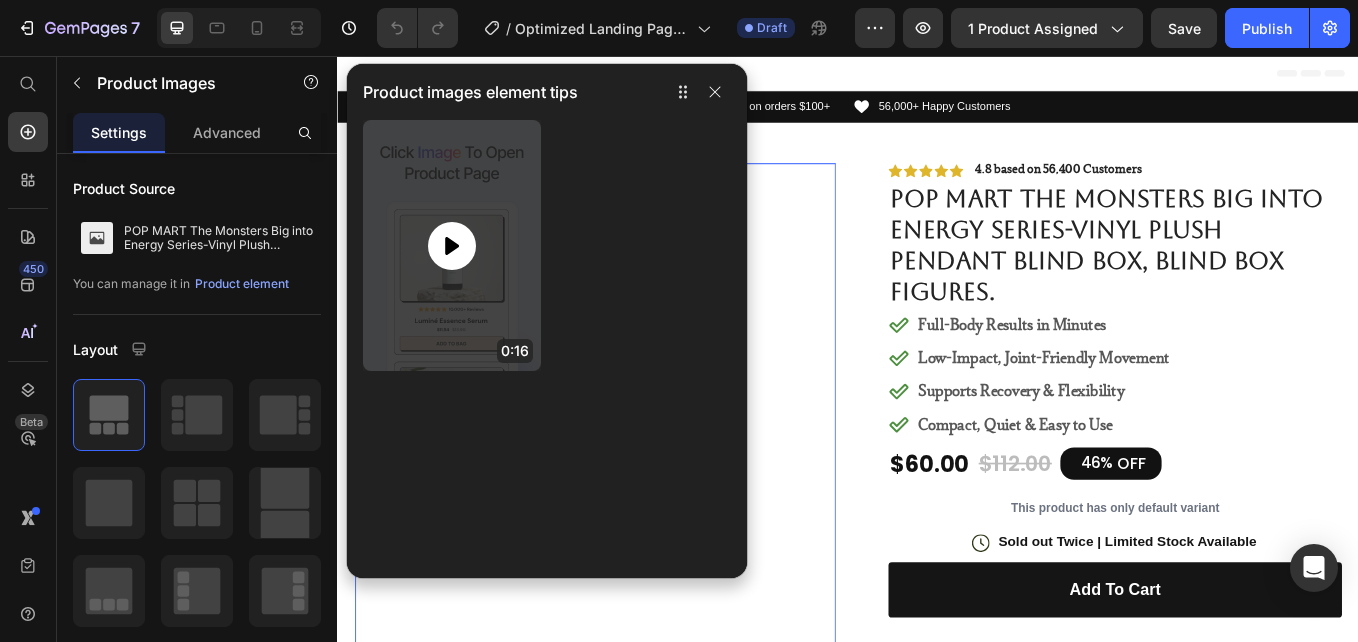 click 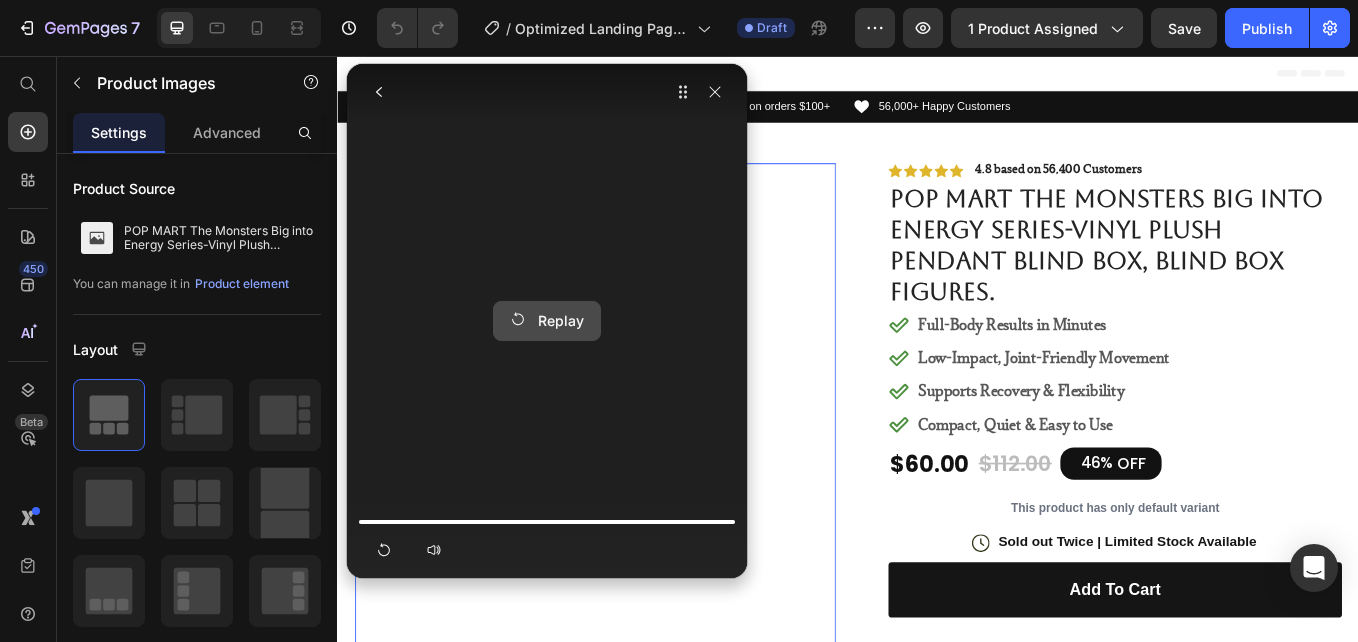 click 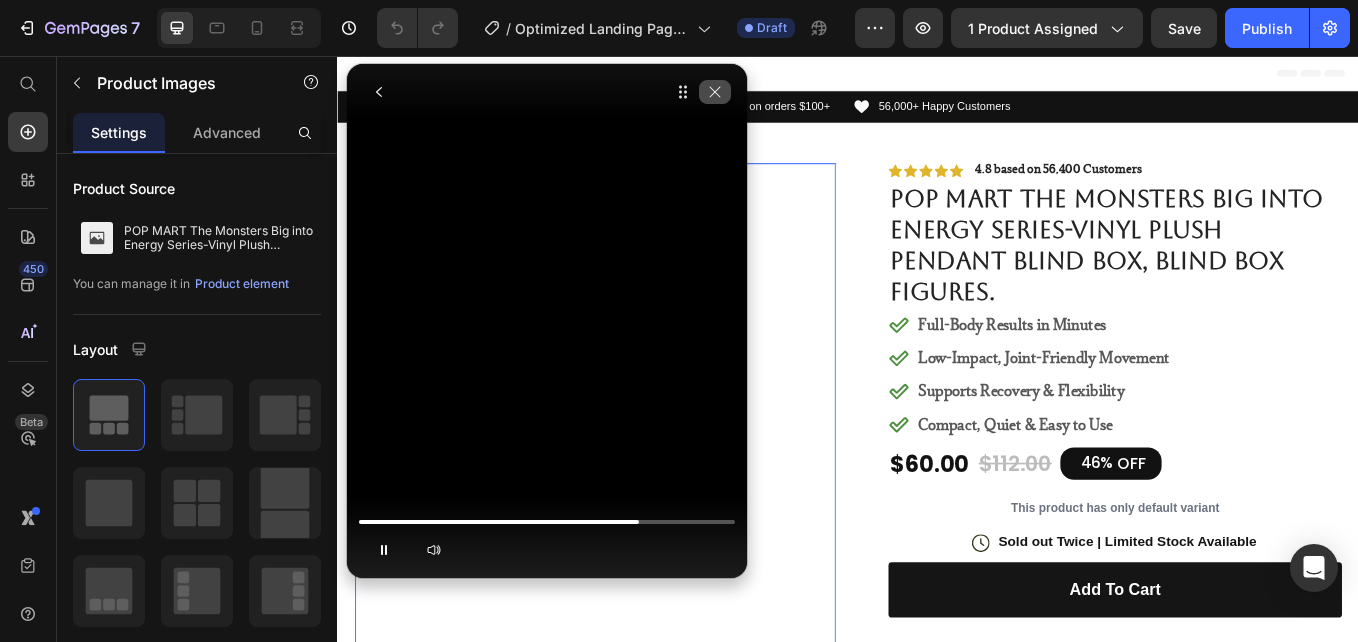 click 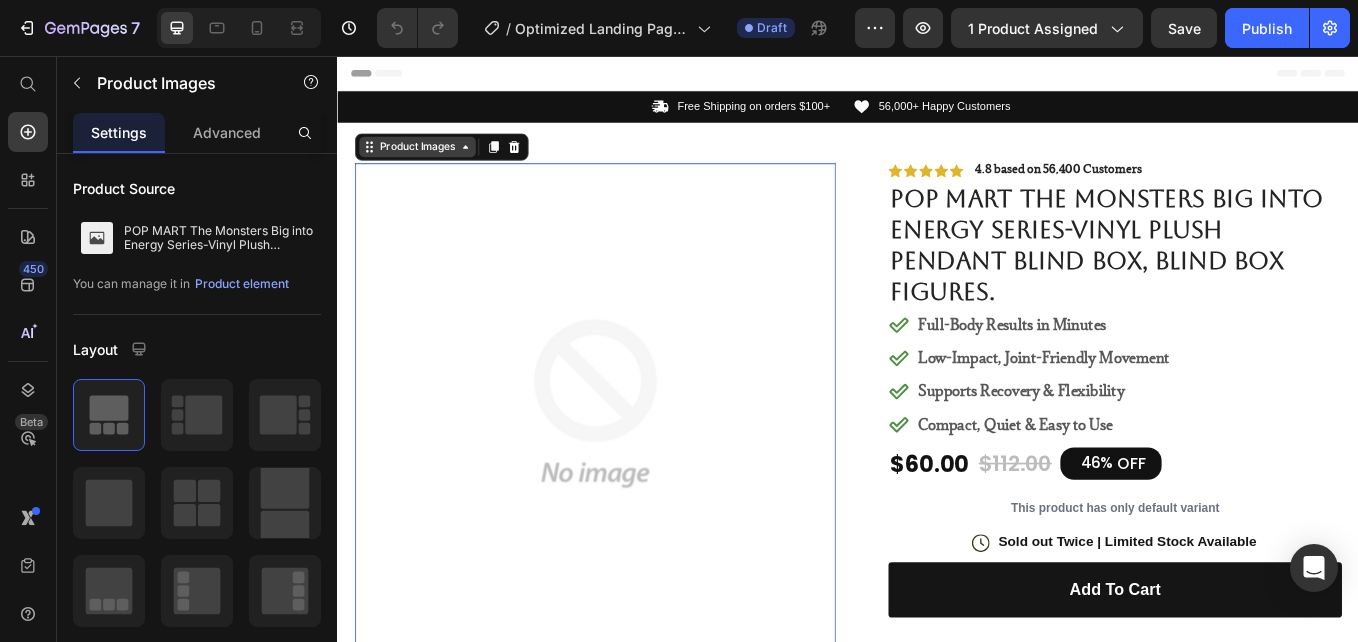 click 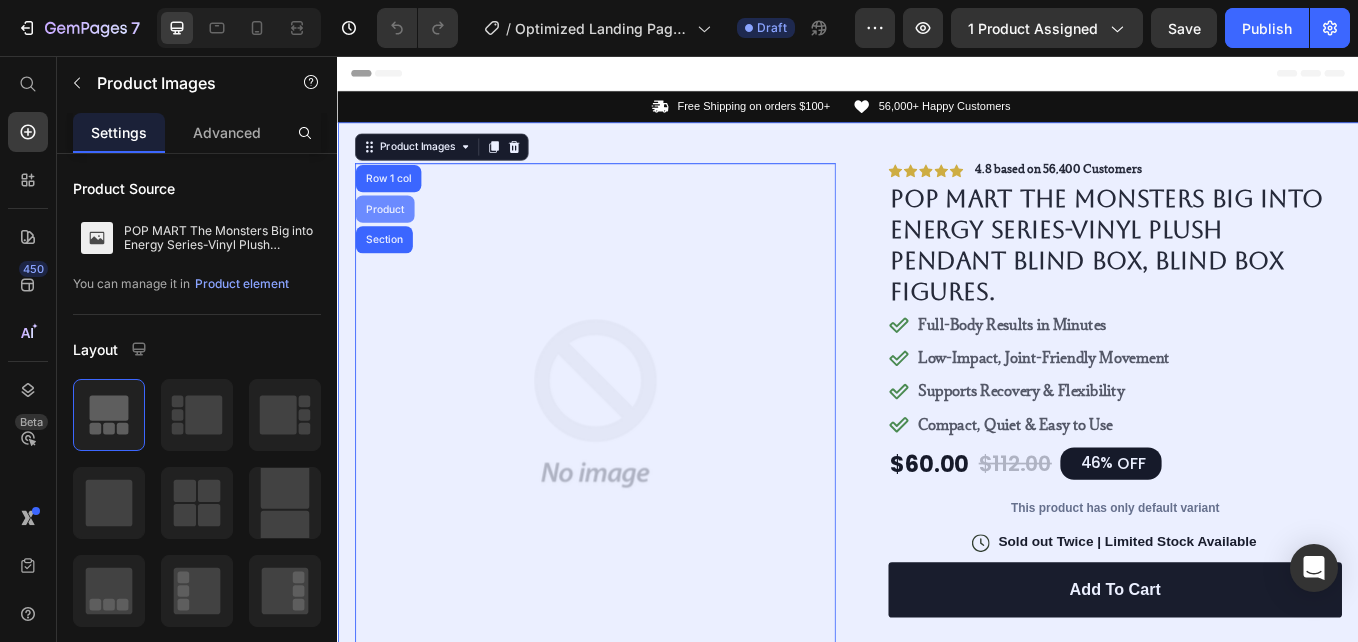 click on "Product" at bounding box center [392, 236] 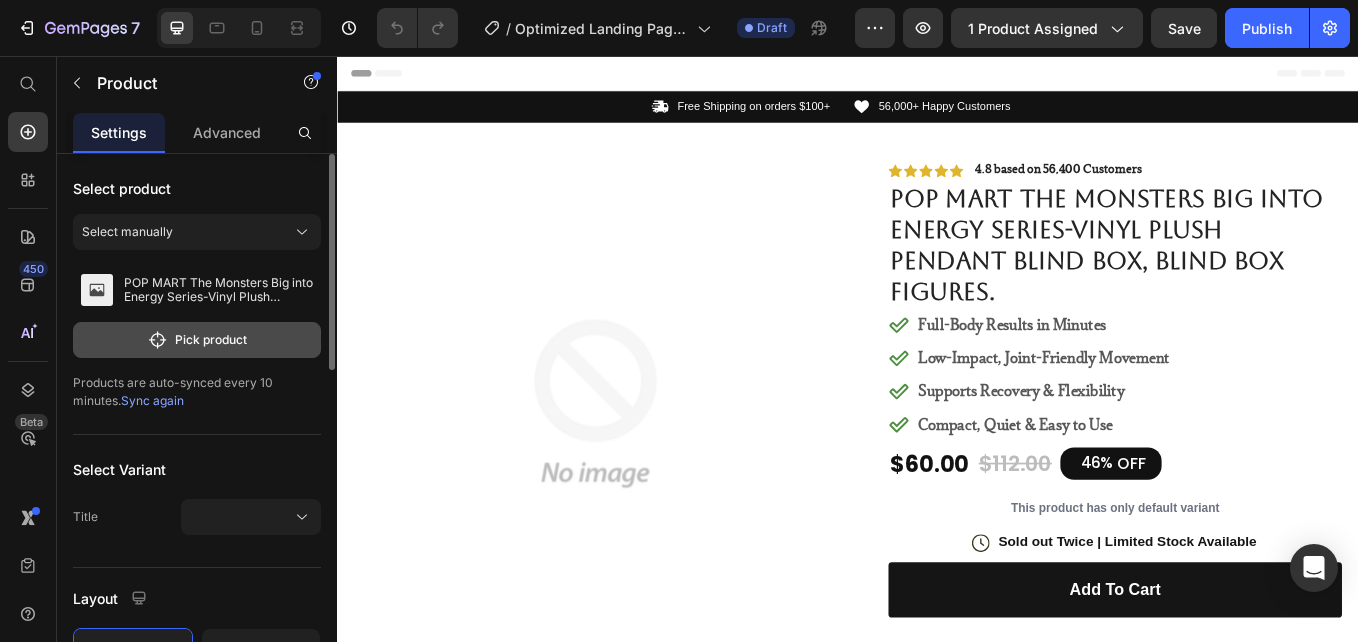 click 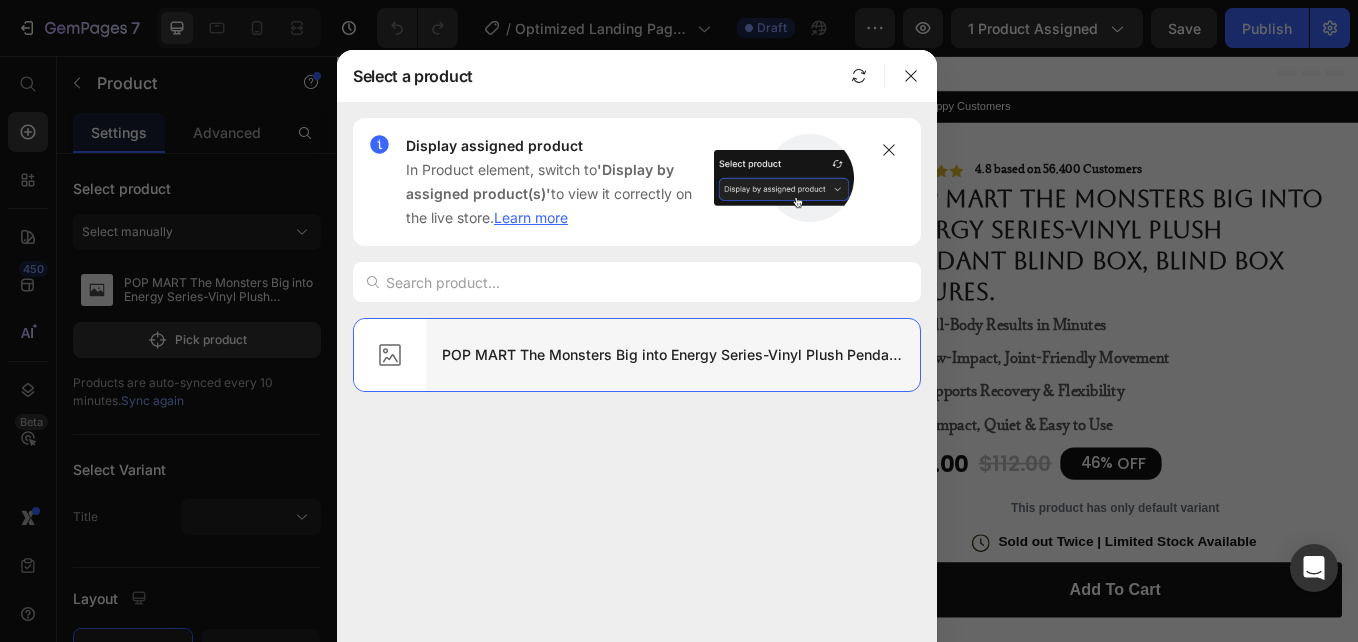 click on "POP MART The Monsters Big into Energy Series-Vinyl Plush Pendant Blind Box, Blind Box Figures." at bounding box center (673, 355) 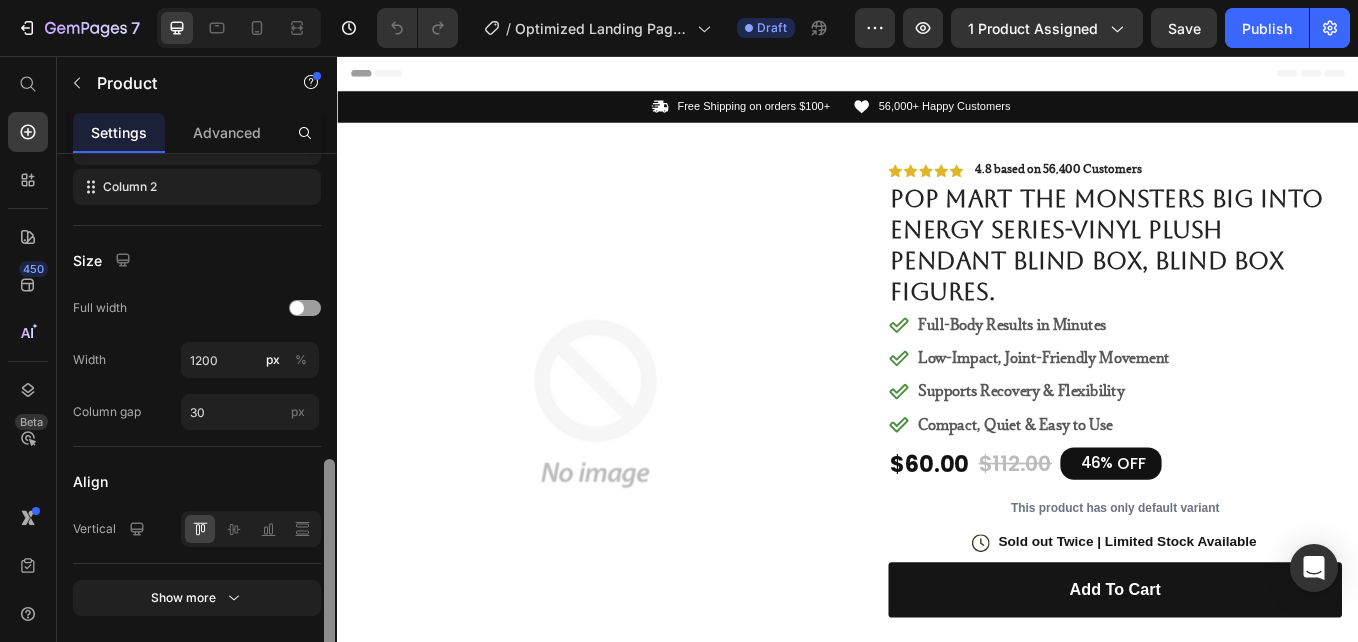 scroll, scrollTop: 858, scrollLeft: 0, axis: vertical 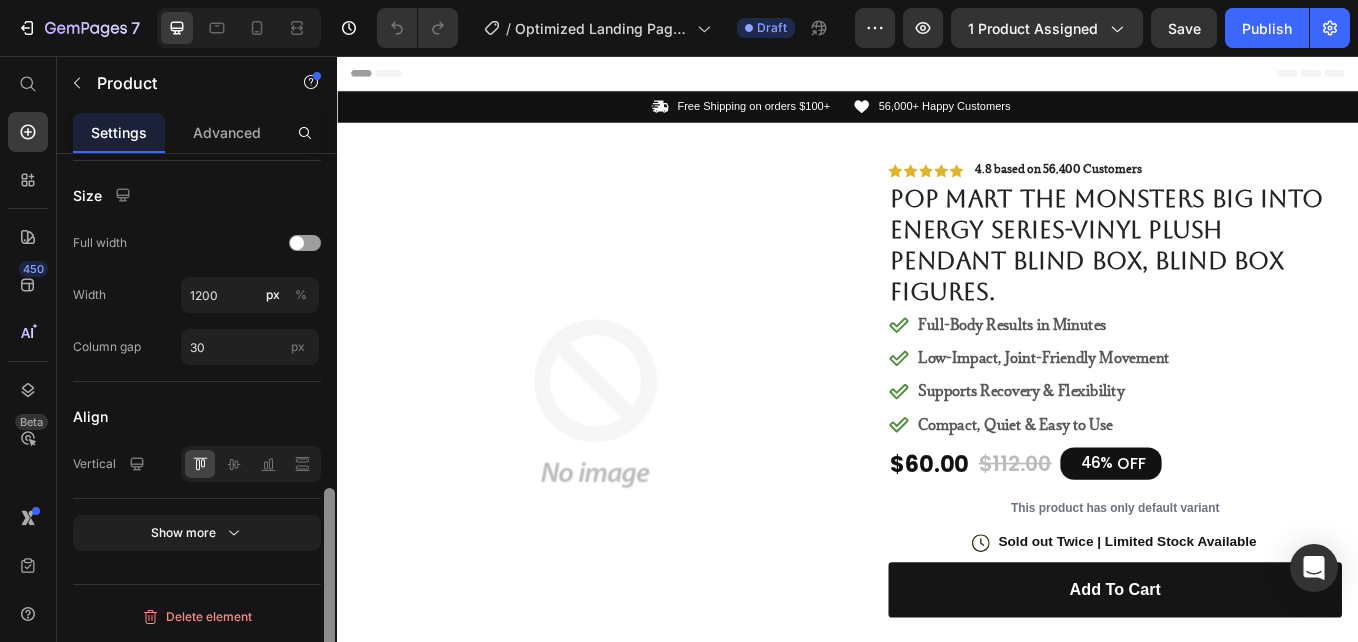 drag, startPoint x: 330, startPoint y: 343, endPoint x: 277, endPoint y: 693, distance: 353.9901 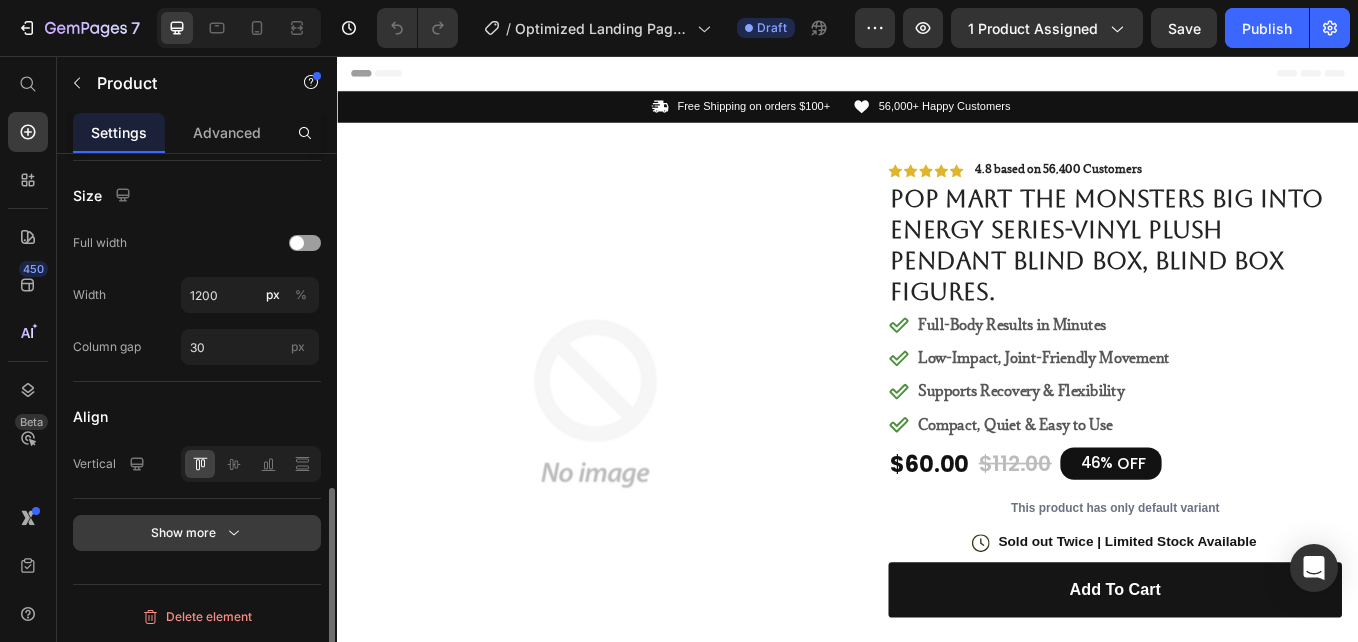 click on "Show more" at bounding box center [197, 533] 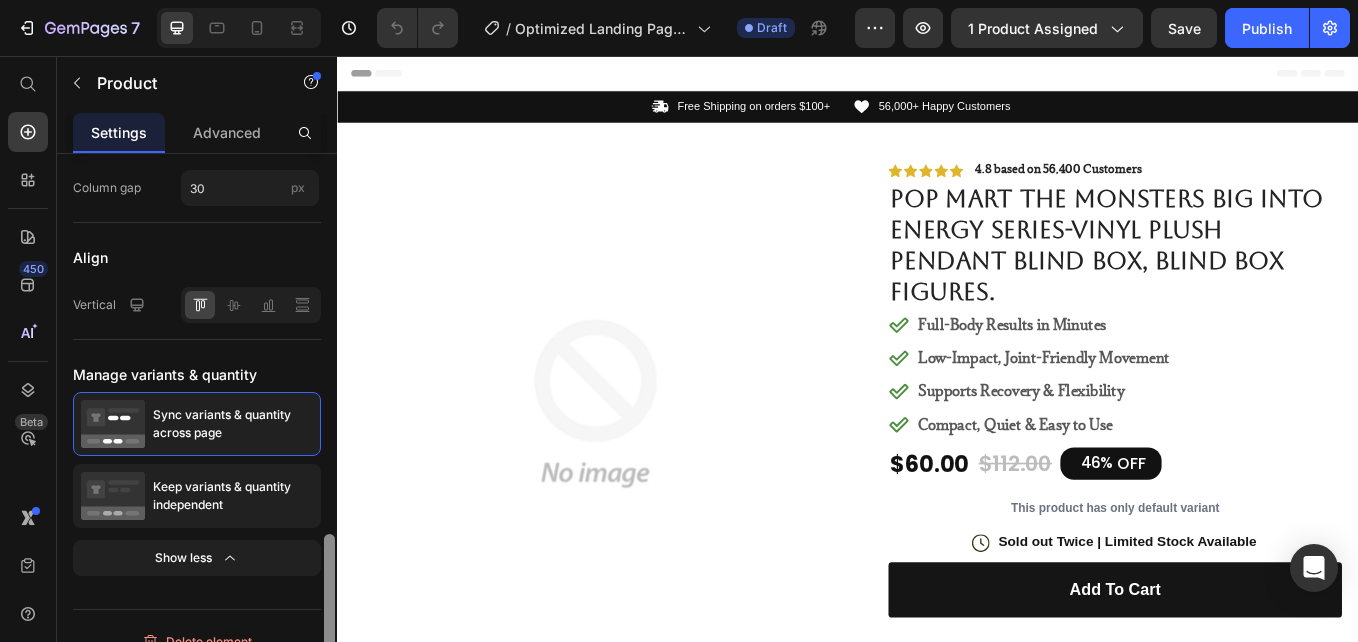 scroll, scrollTop: 1042, scrollLeft: 0, axis: vertical 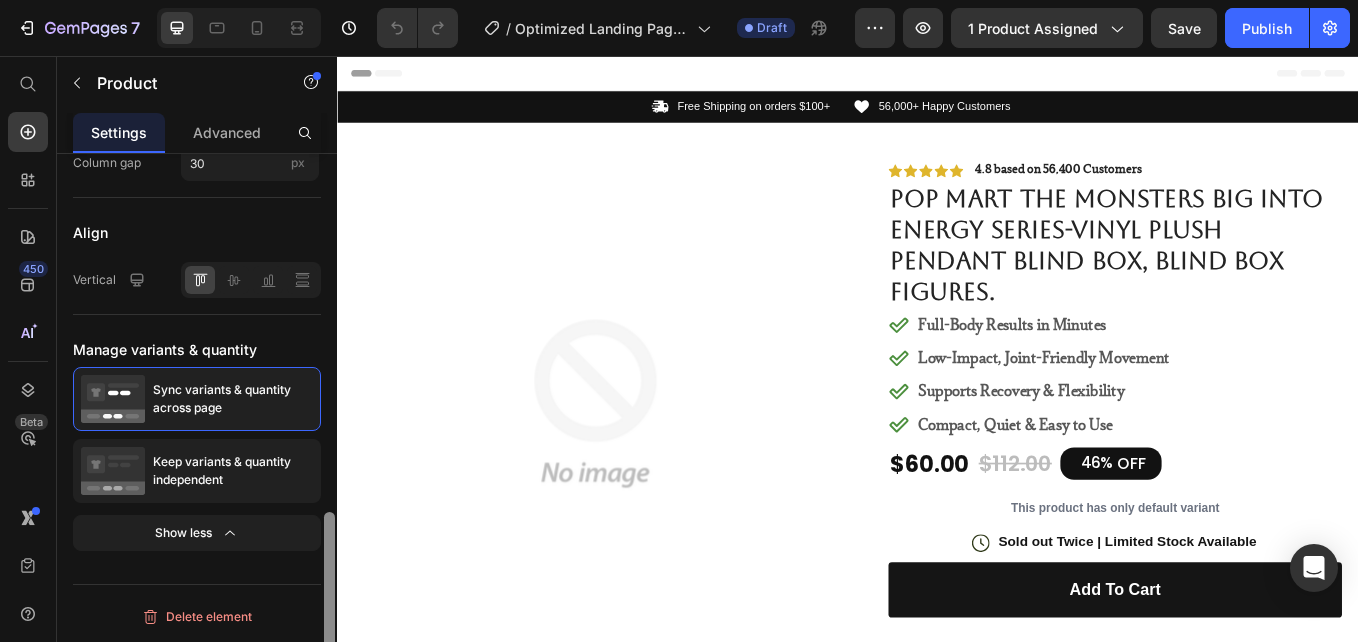 drag, startPoint x: 328, startPoint y: 532, endPoint x: 323, endPoint y: 614, distance: 82.1523 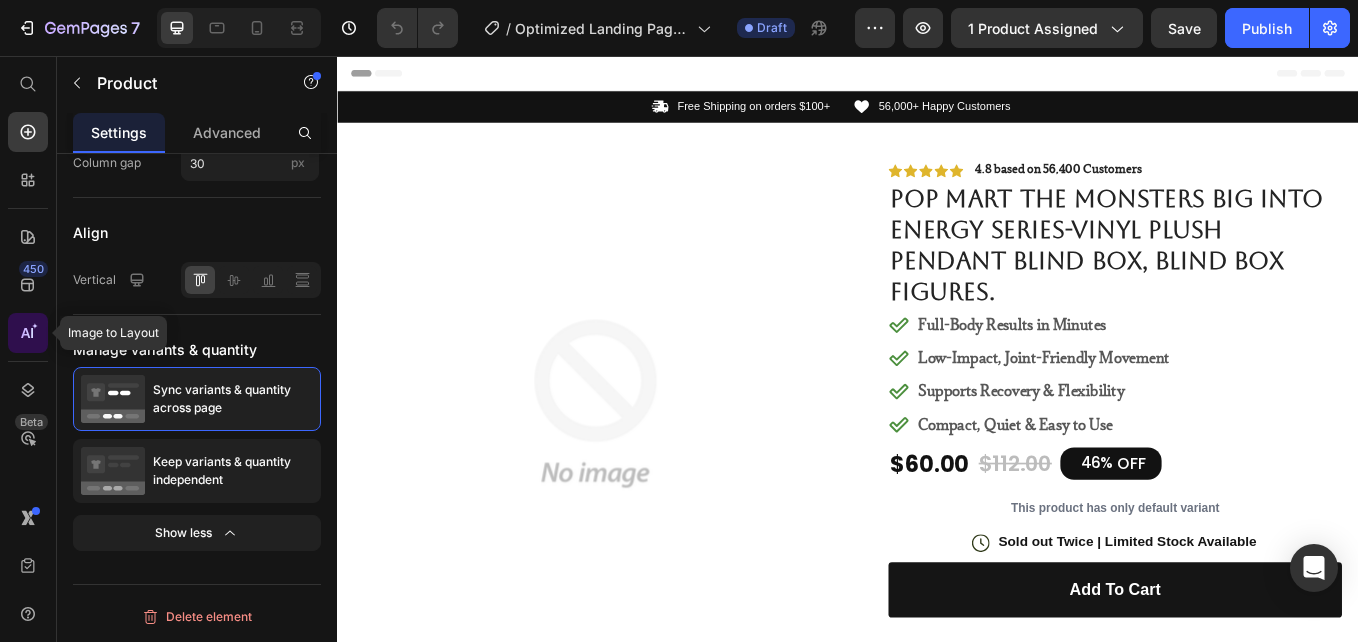 click 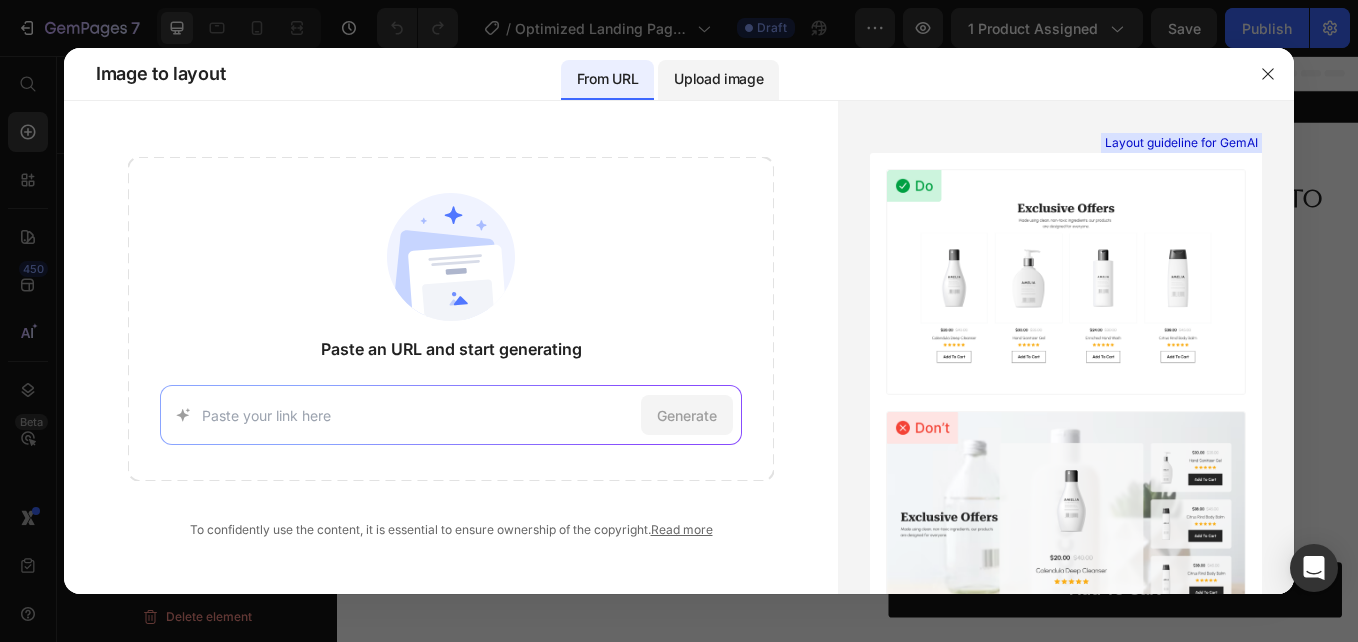 click on "Upload image" at bounding box center [718, 79] 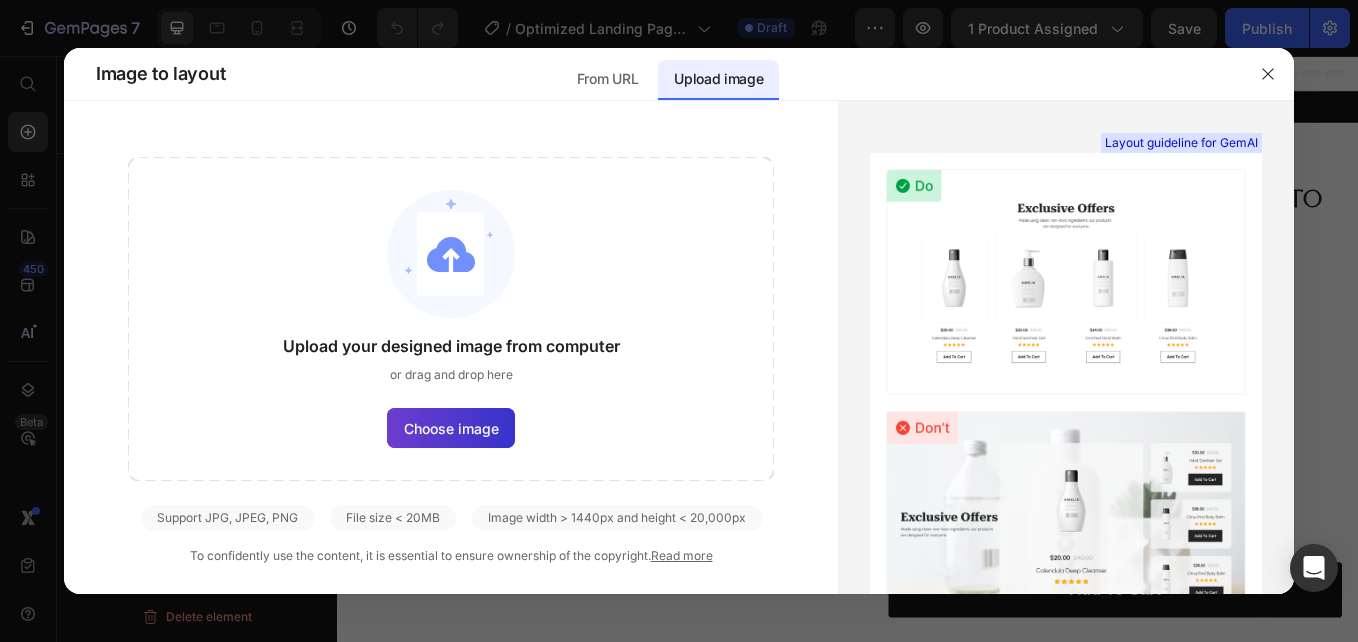 click on "Choose image" at bounding box center (451, 428) 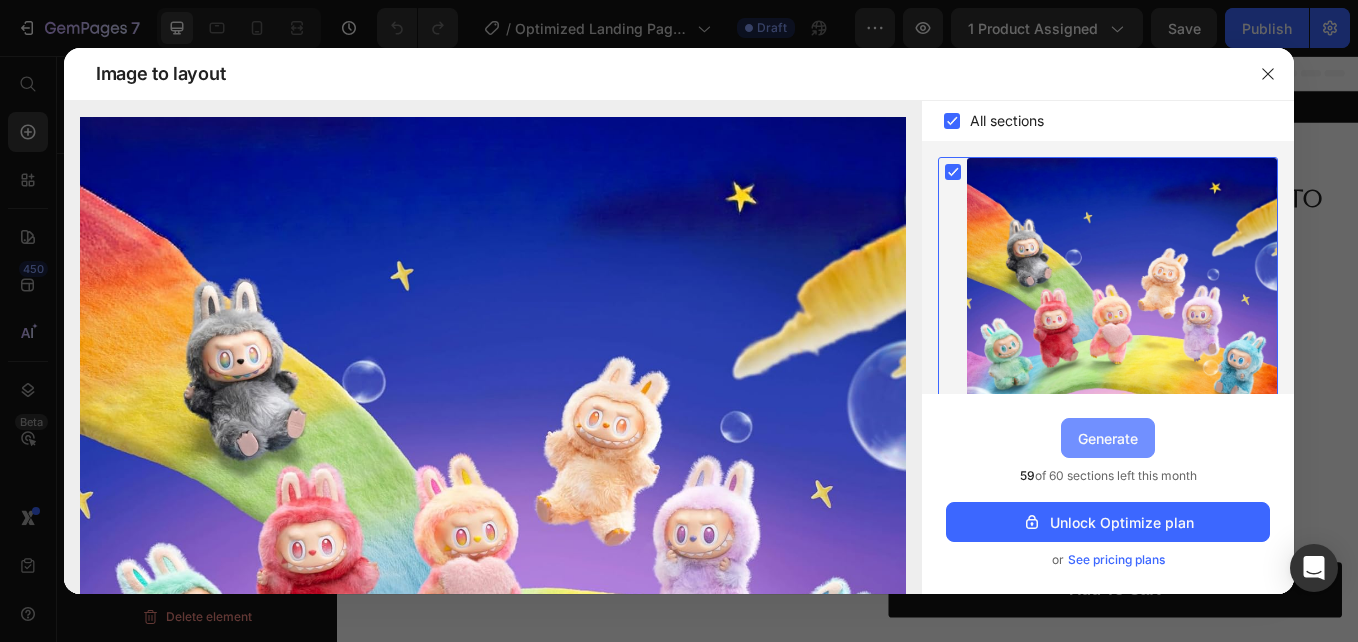 click on "Generate" at bounding box center (1108, 438) 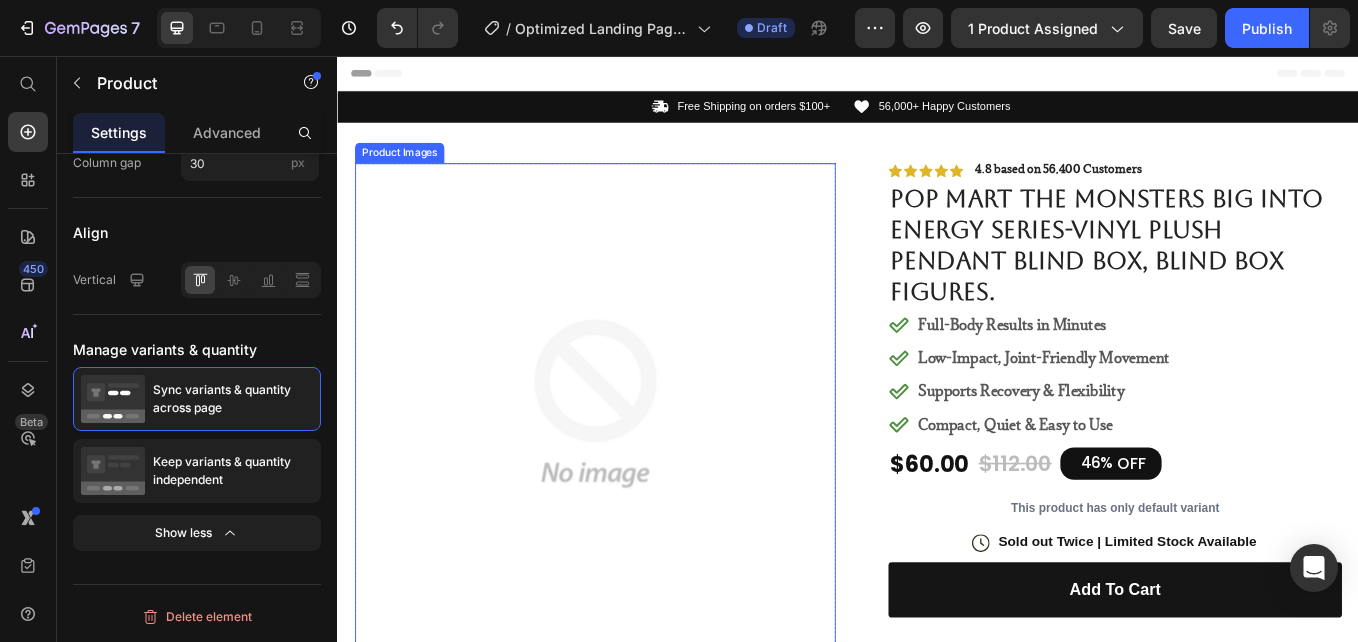 click at bounding box center [639, 464] 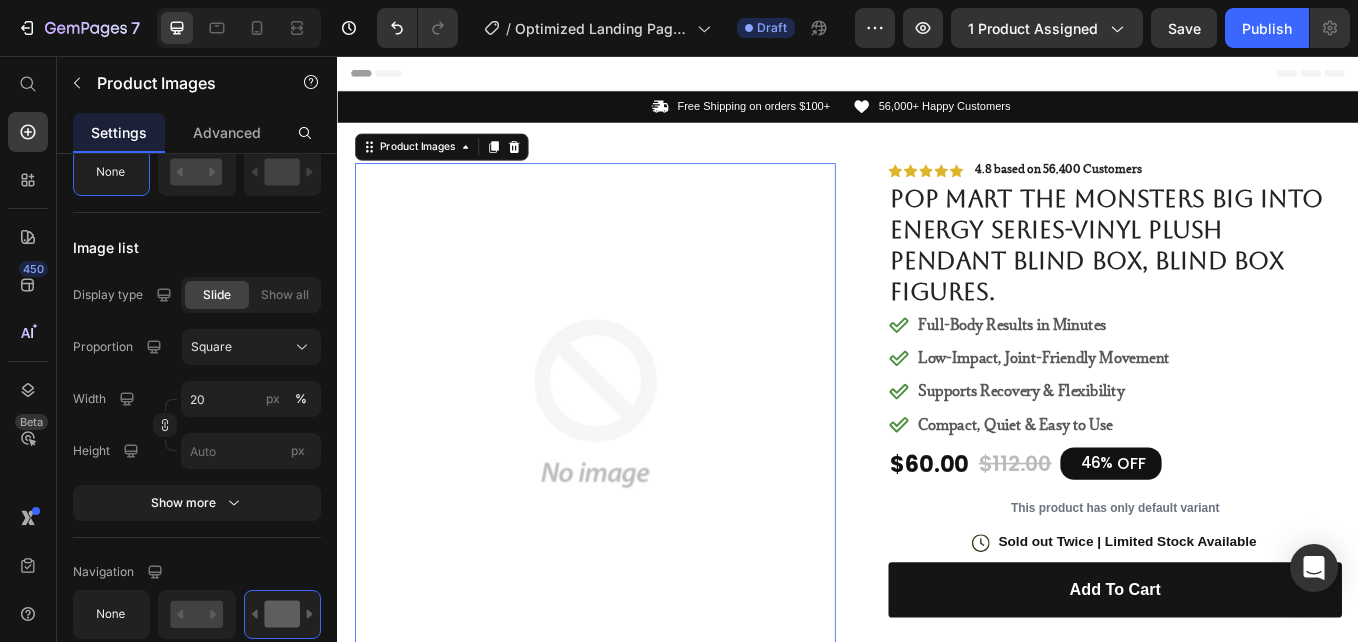 scroll, scrollTop: 0, scrollLeft: 0, axis: both 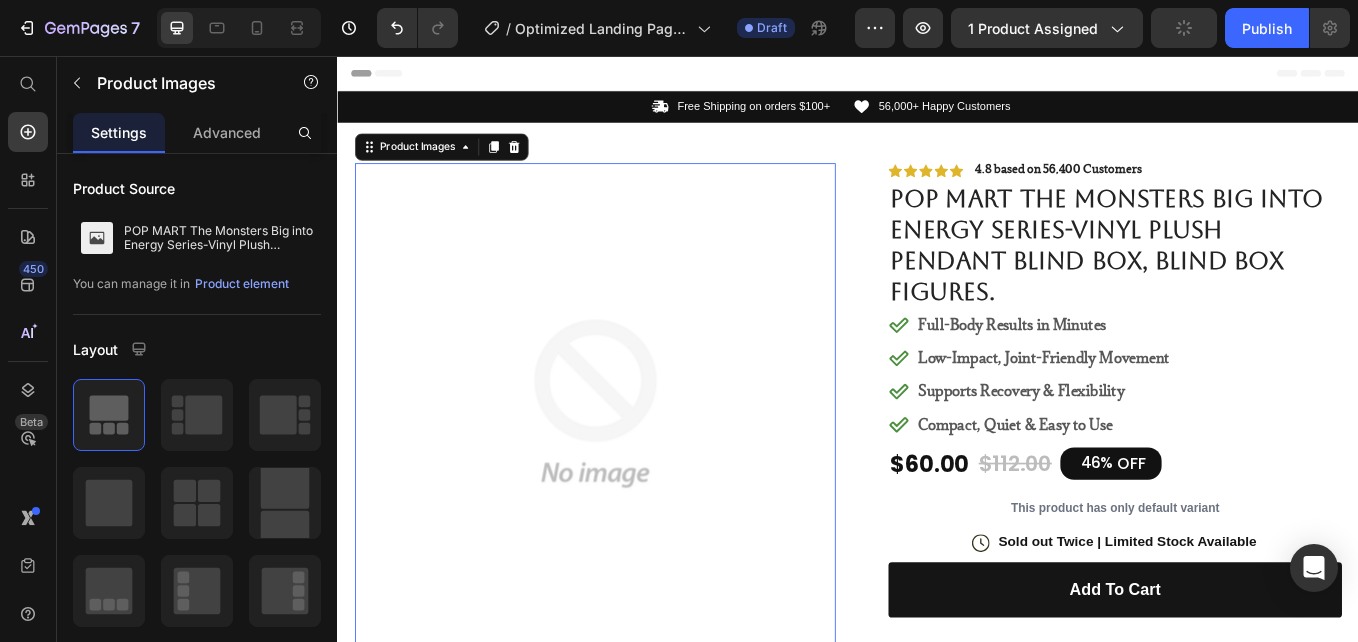 click on "Product Images" at bounding box center (459, 163) 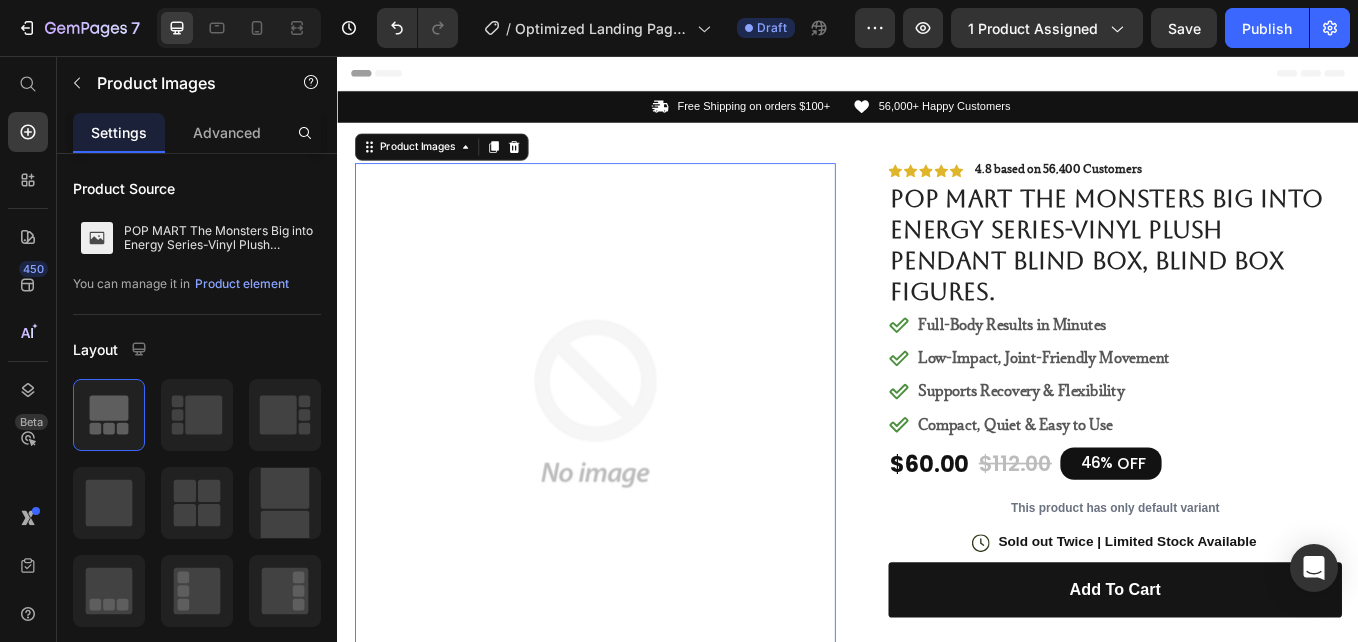 click at bounding box center [639, 464] 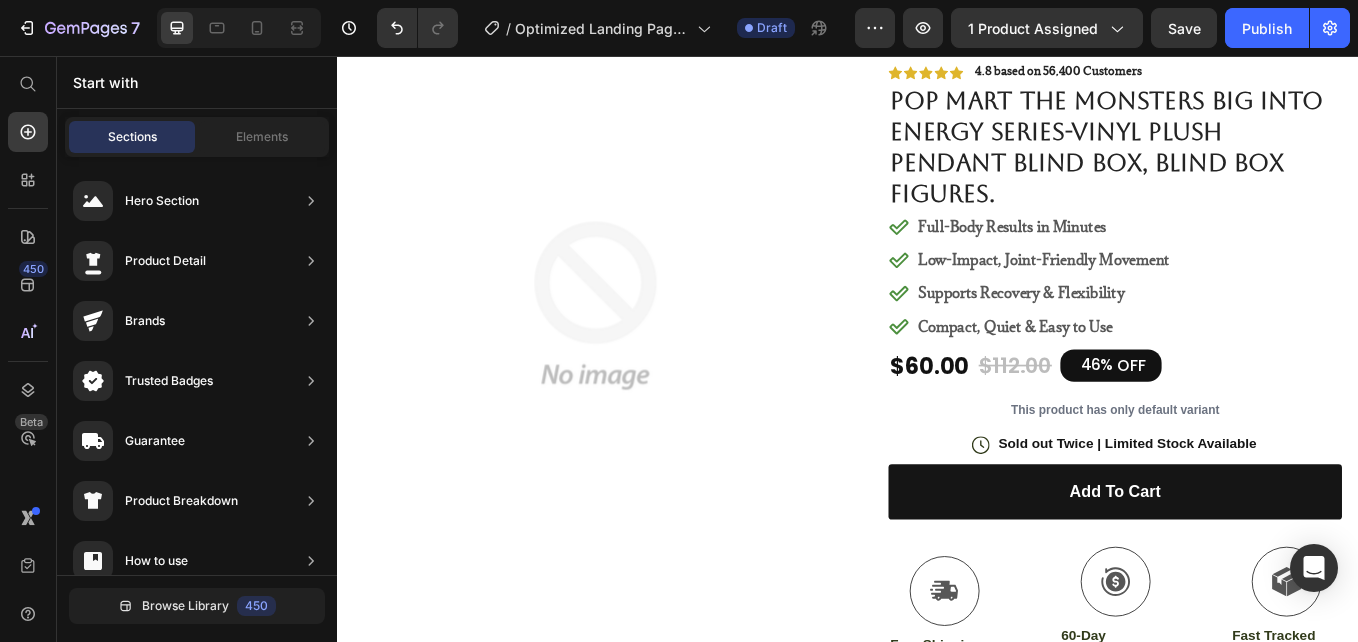 scroll, scrollTop: 120, scrollLeft: 0, axis: vertical 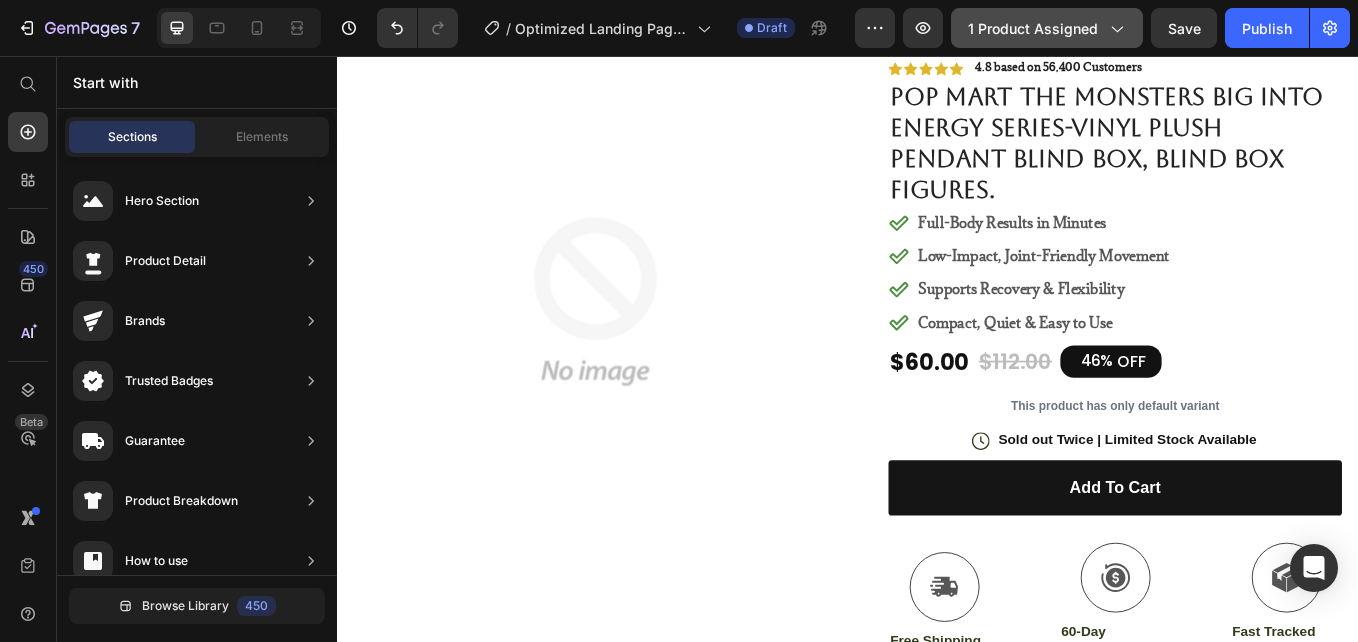 click on "1 product assigned" 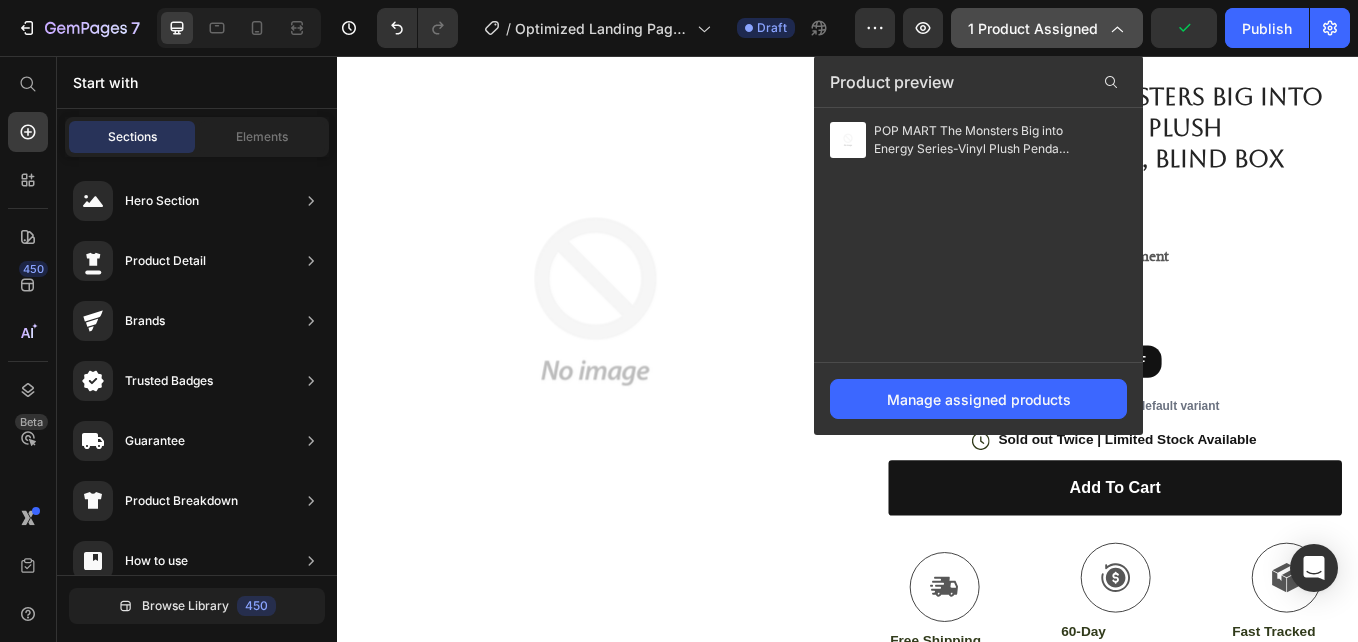 click on "1 product assigned" 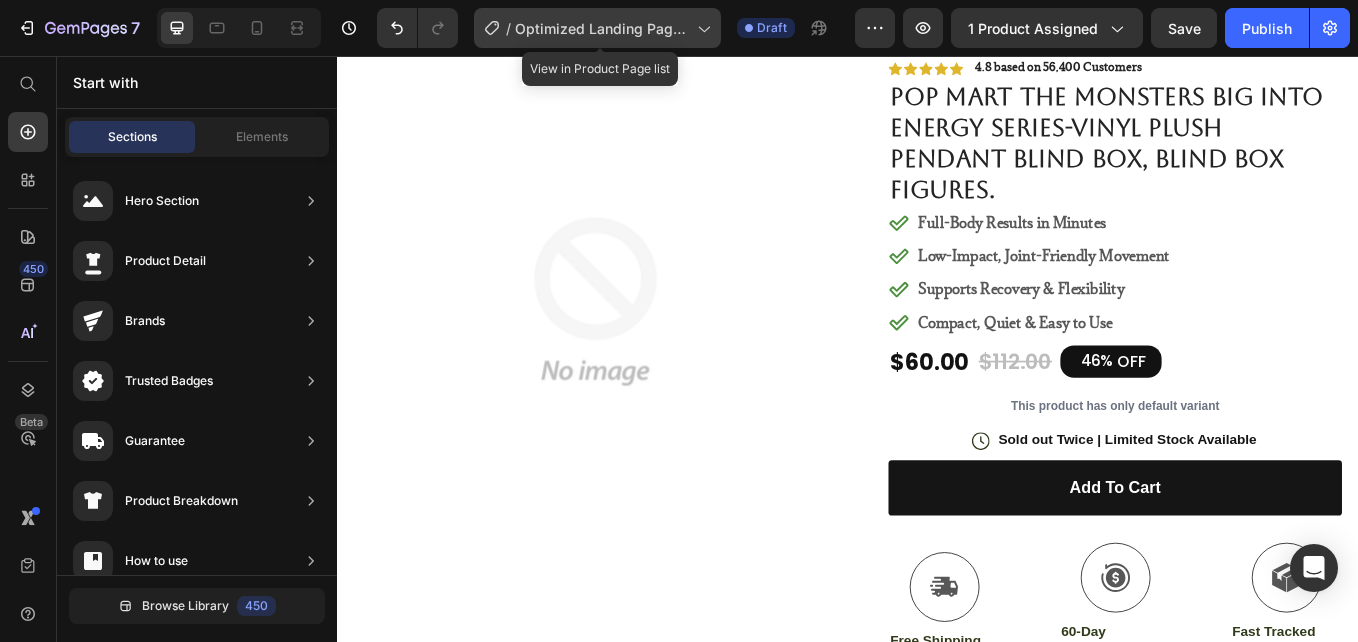 click on "Optimized Landing Page Template" at bounding box center [602, 28] 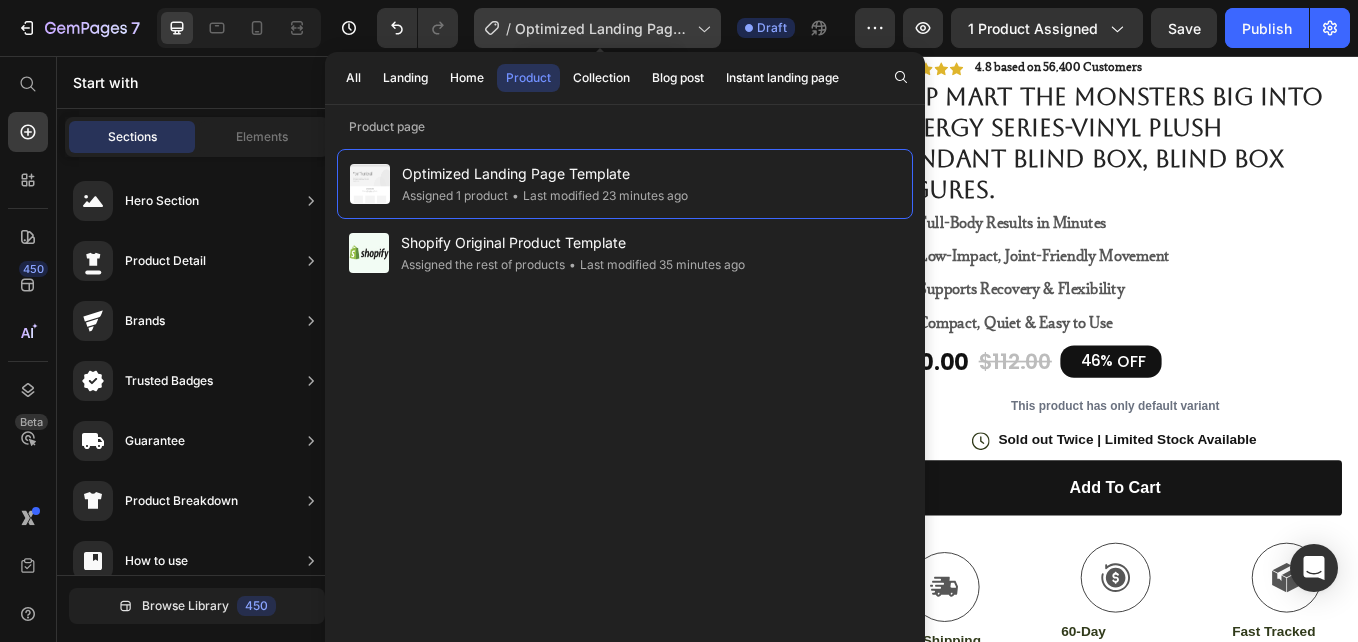 click 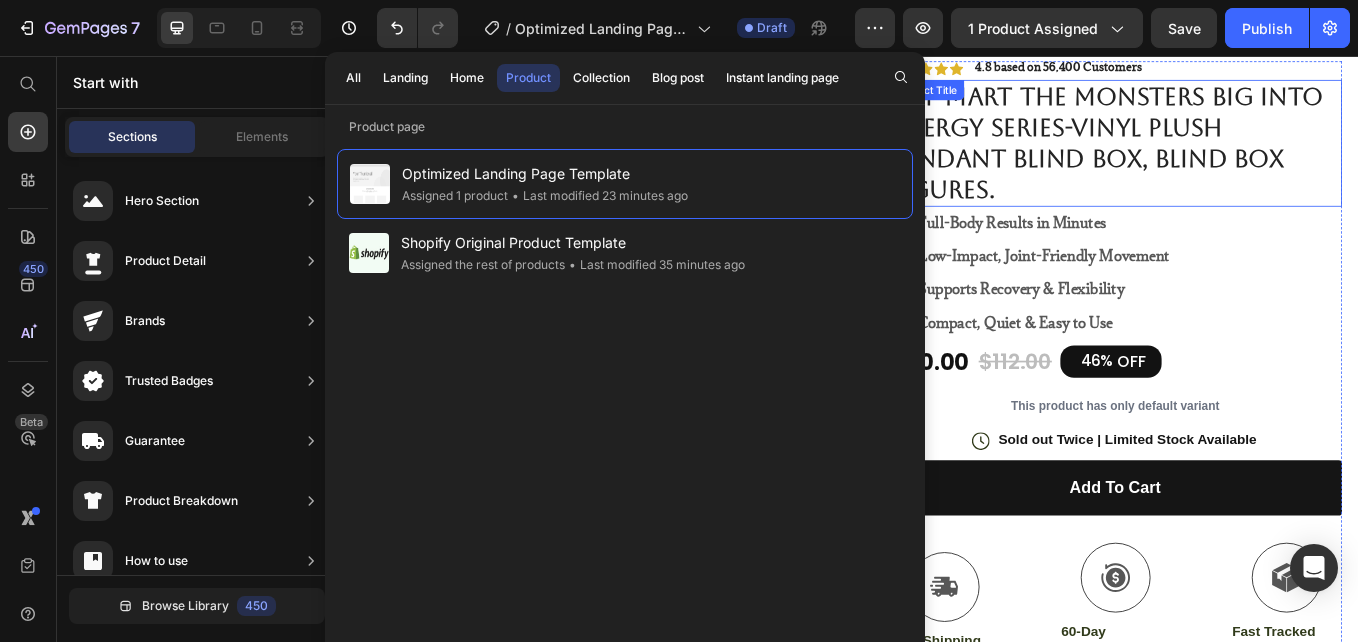 click on "POP MART The Monsters Big into Energy Series-Vinyl Plush Pendant Blind Box, Blind Box Figures." at bounding box center [1250, 159] 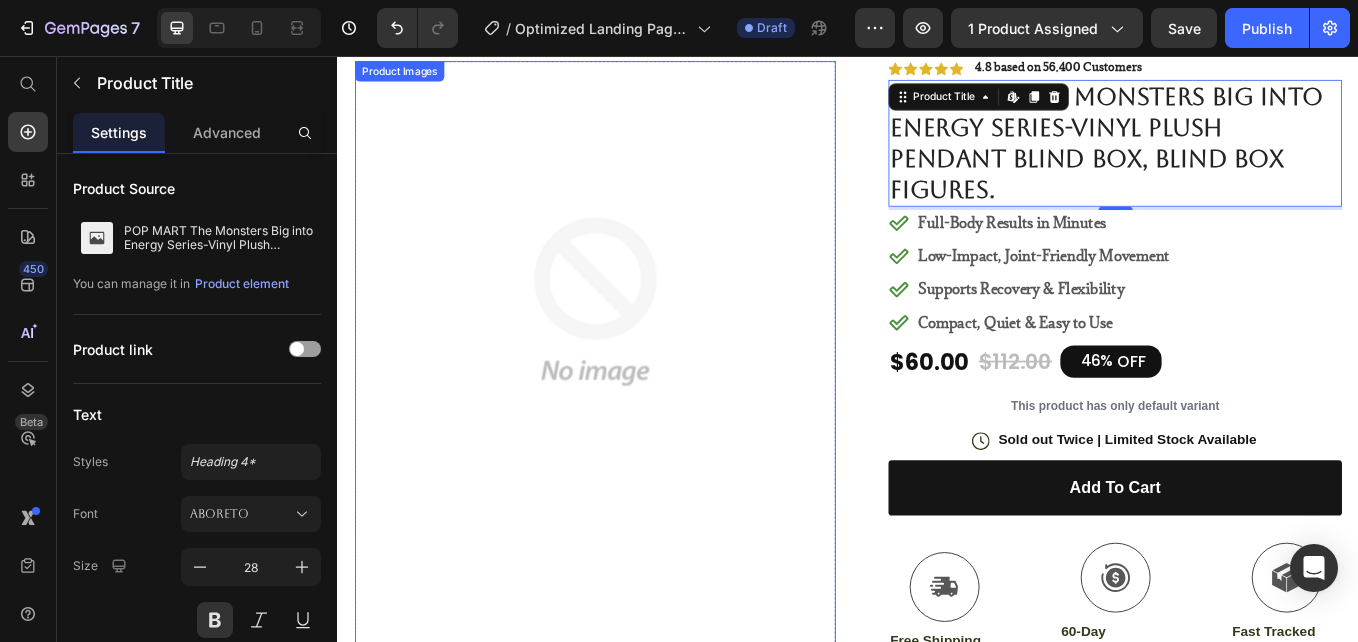 click at bounding box center [639, 344] 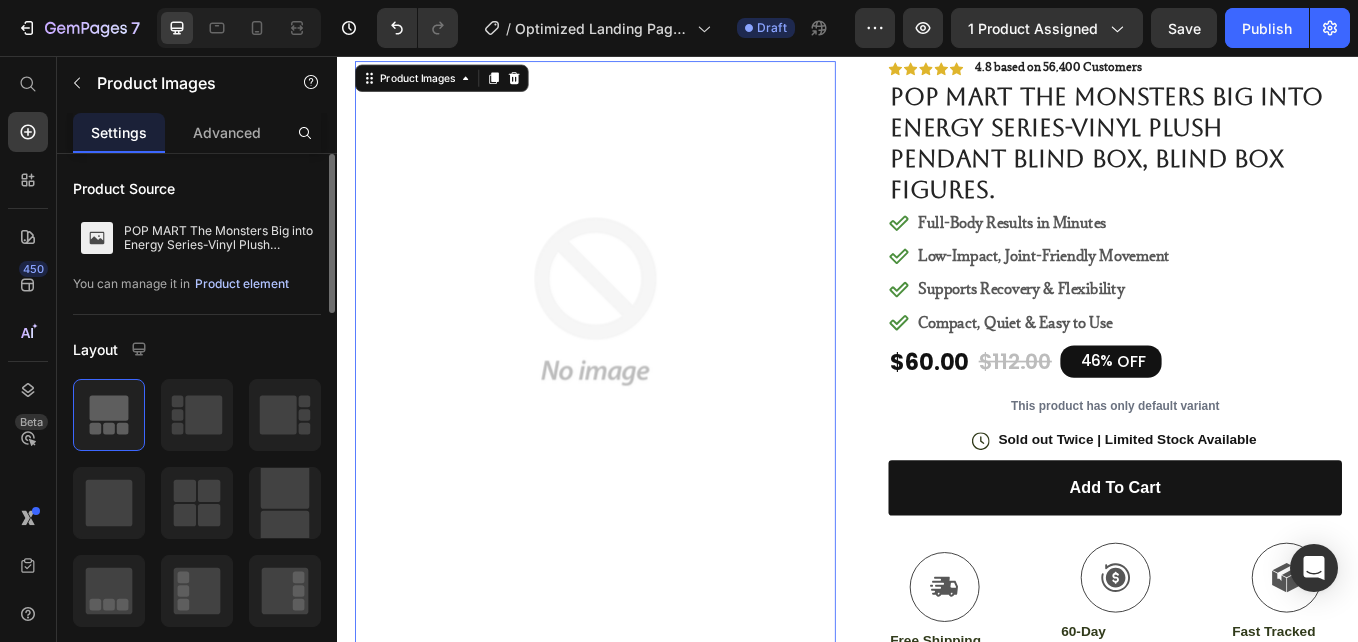 click on "Product element" at bounding box center [242, 284] 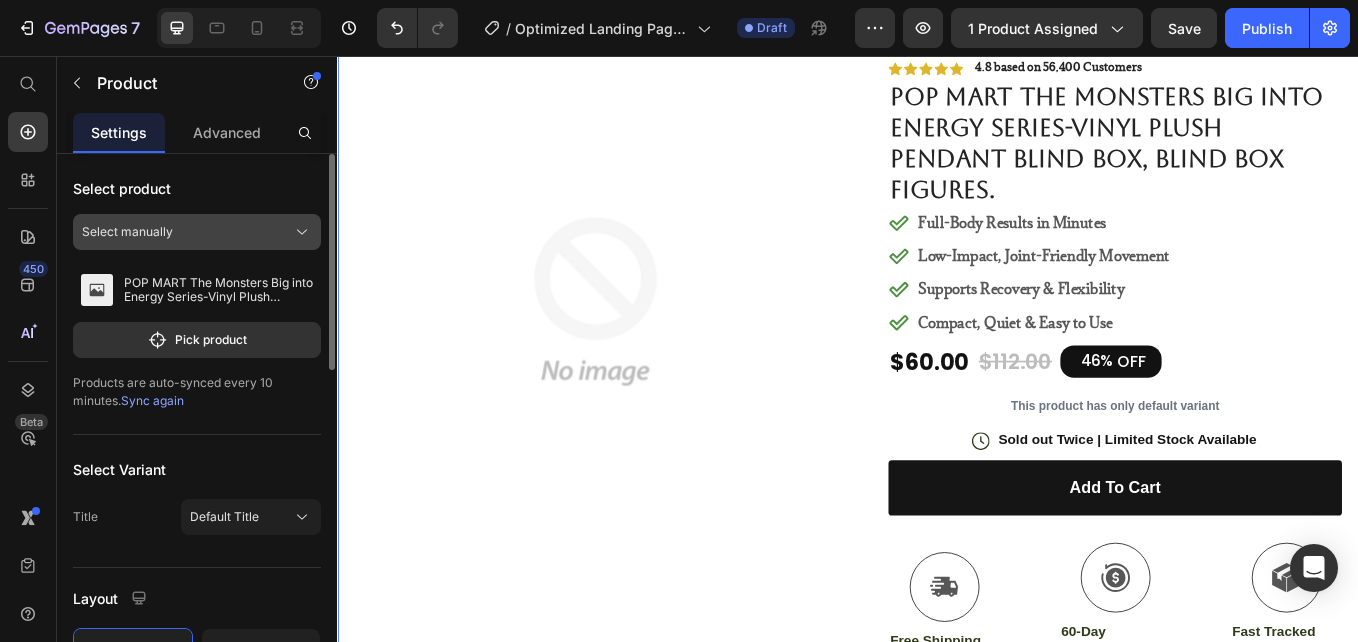 click on "Select manually" at bounding box center [197, 232] 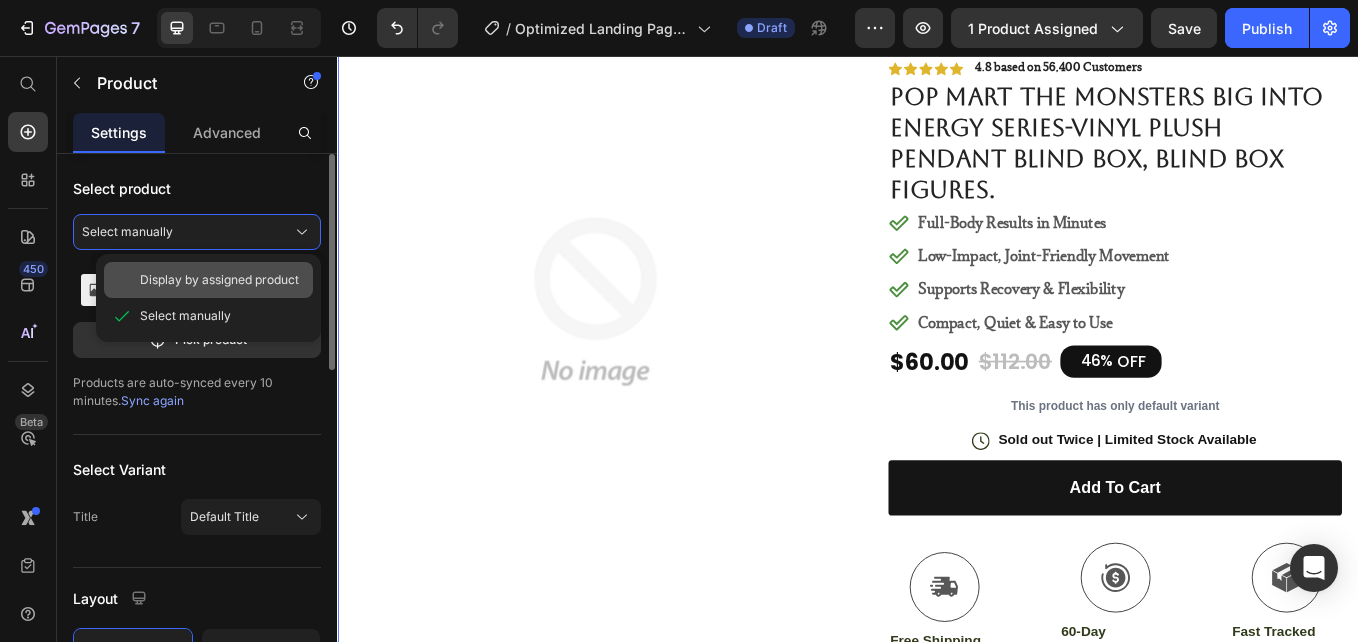 click on "Display by assigned product" at bounding box center (219, 280) 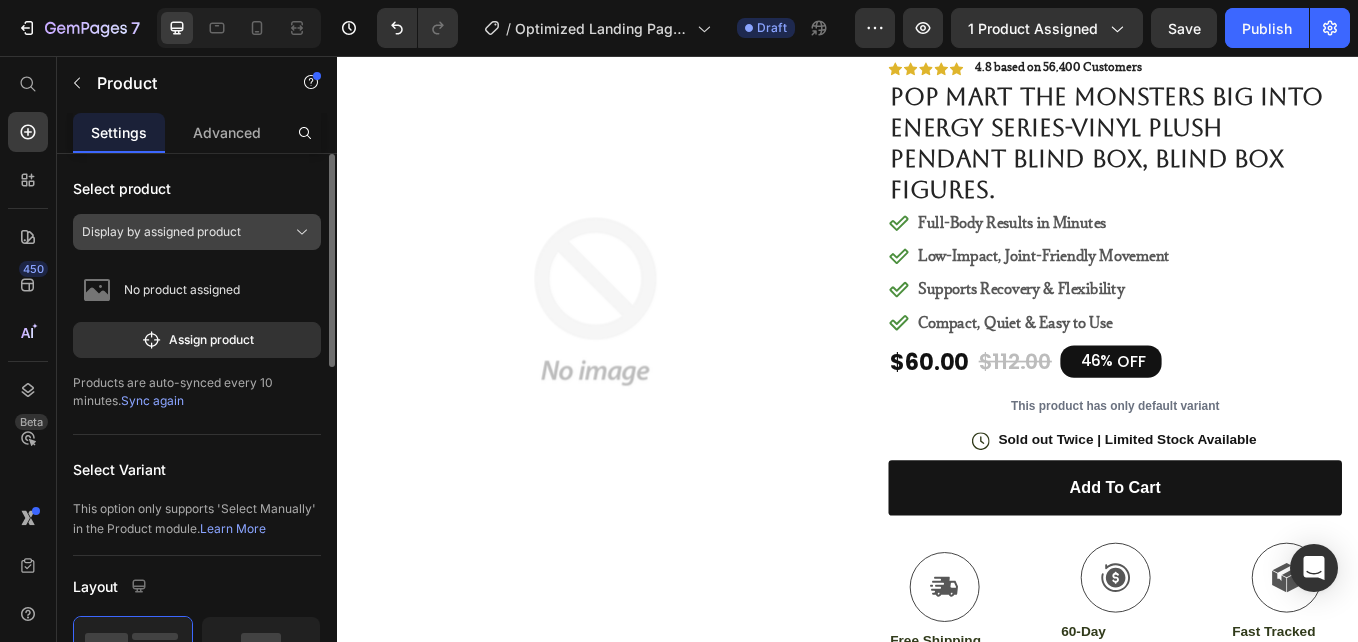 click 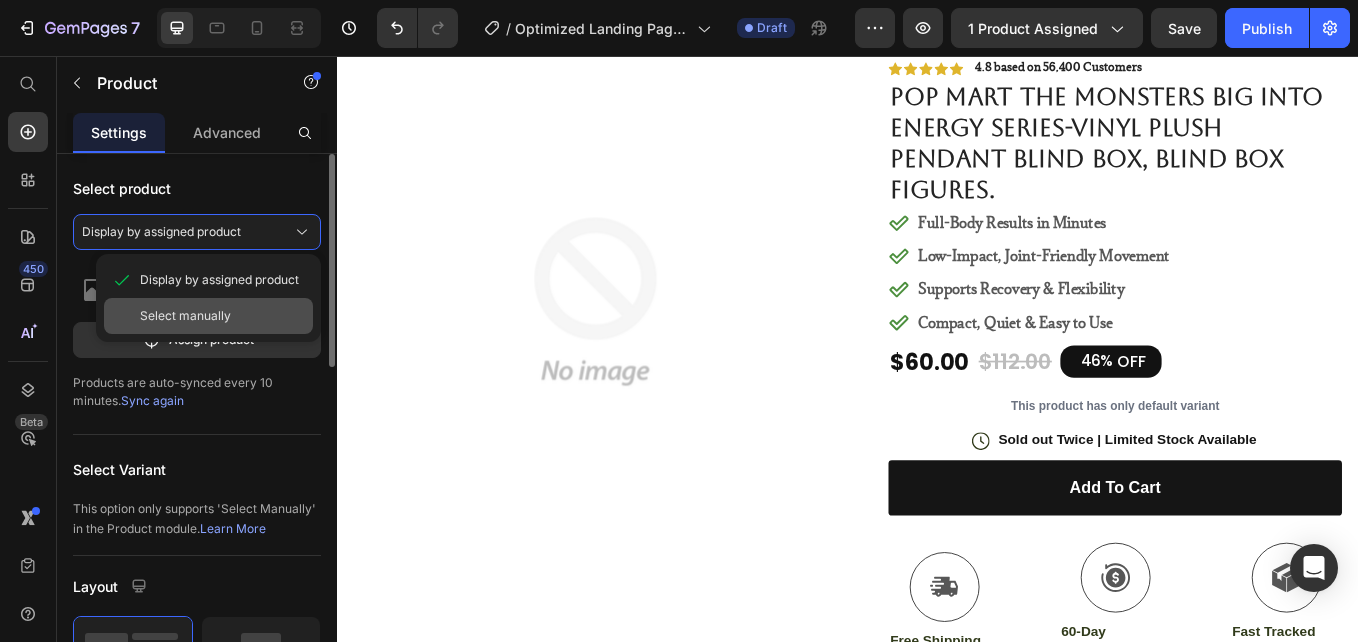 click on "Select manually" at bounding box center [185, 316] 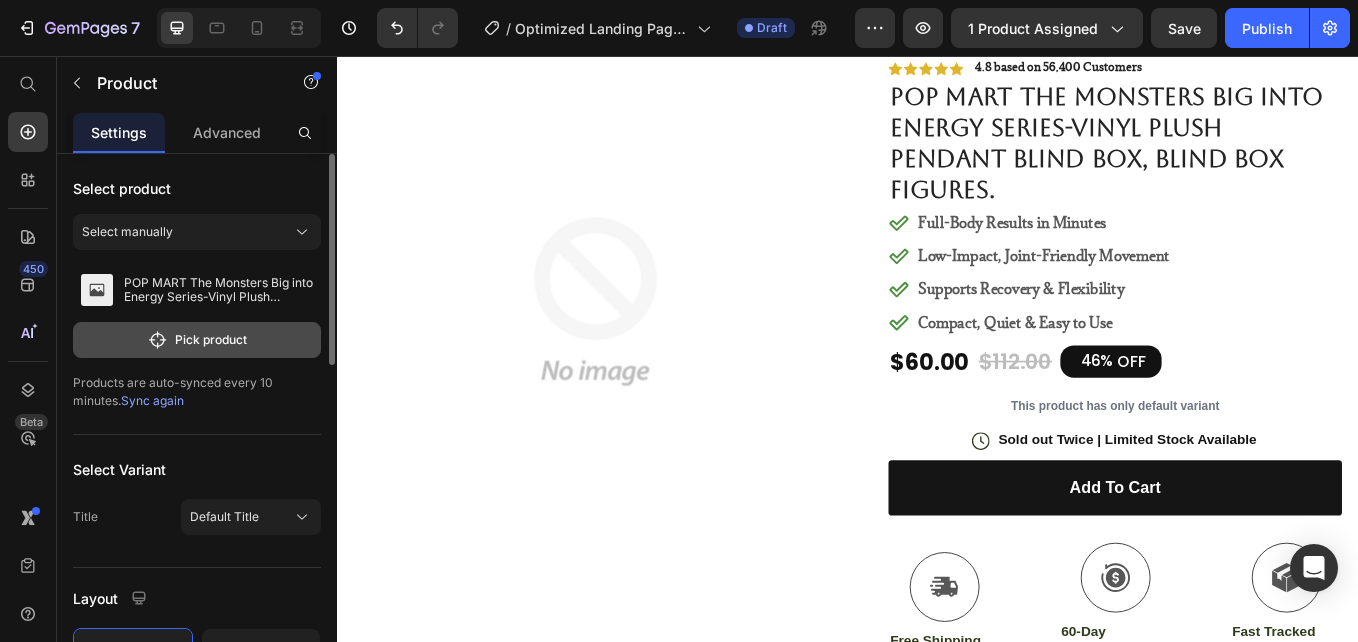 click on "Pick product" at bounding box center [197, 340] 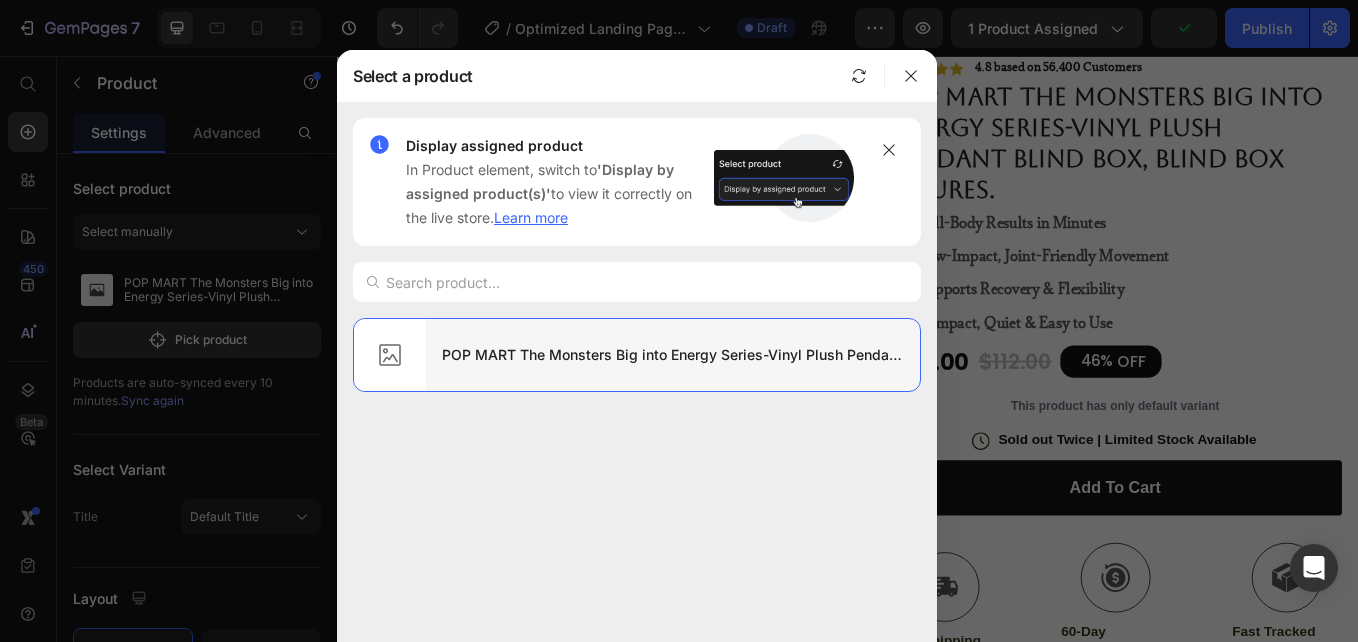 click on "POP MART The Monsters Big into Energy Series-Vinyl Plush Pendant Blind Box, Blind Box Figures." at bounding box center [673, 355] 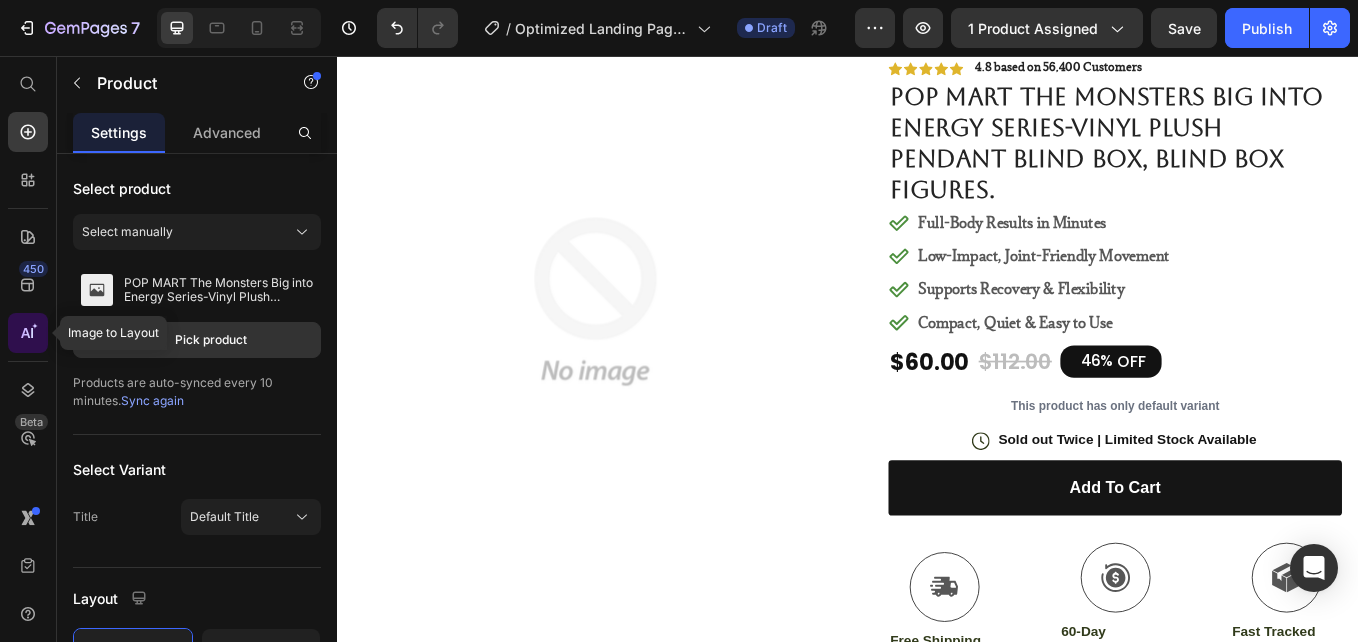 click 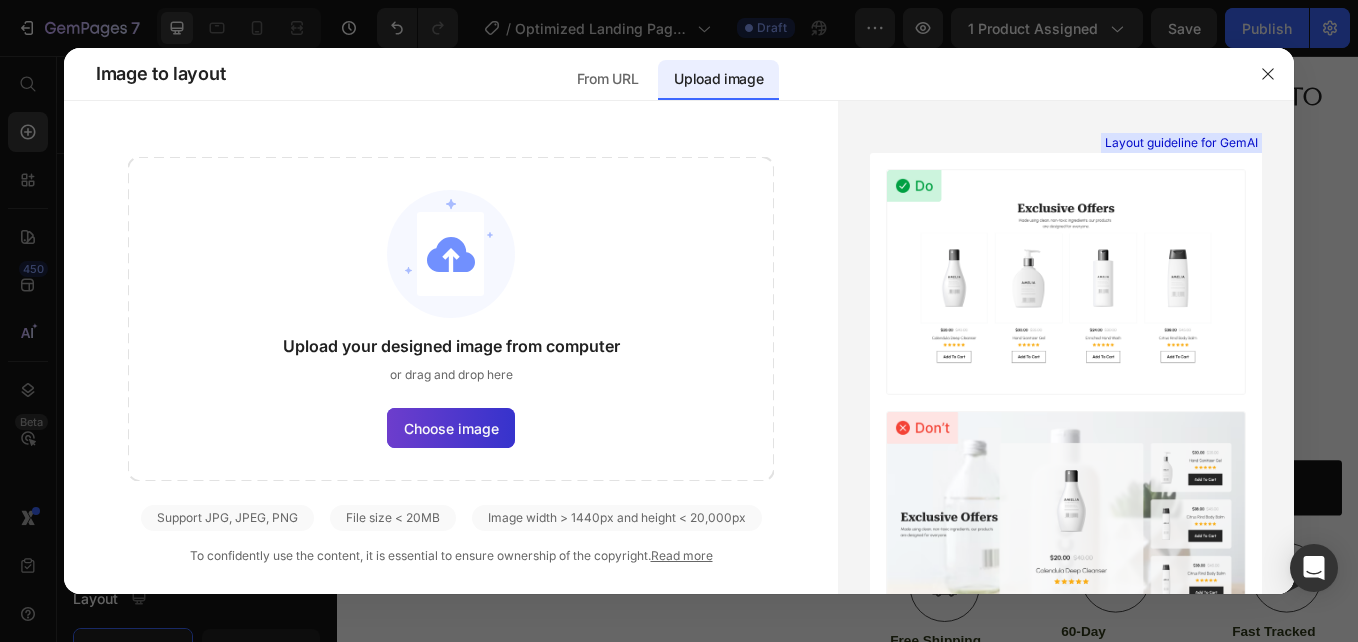 click on "Choose image" at bounding box center (451, 428) 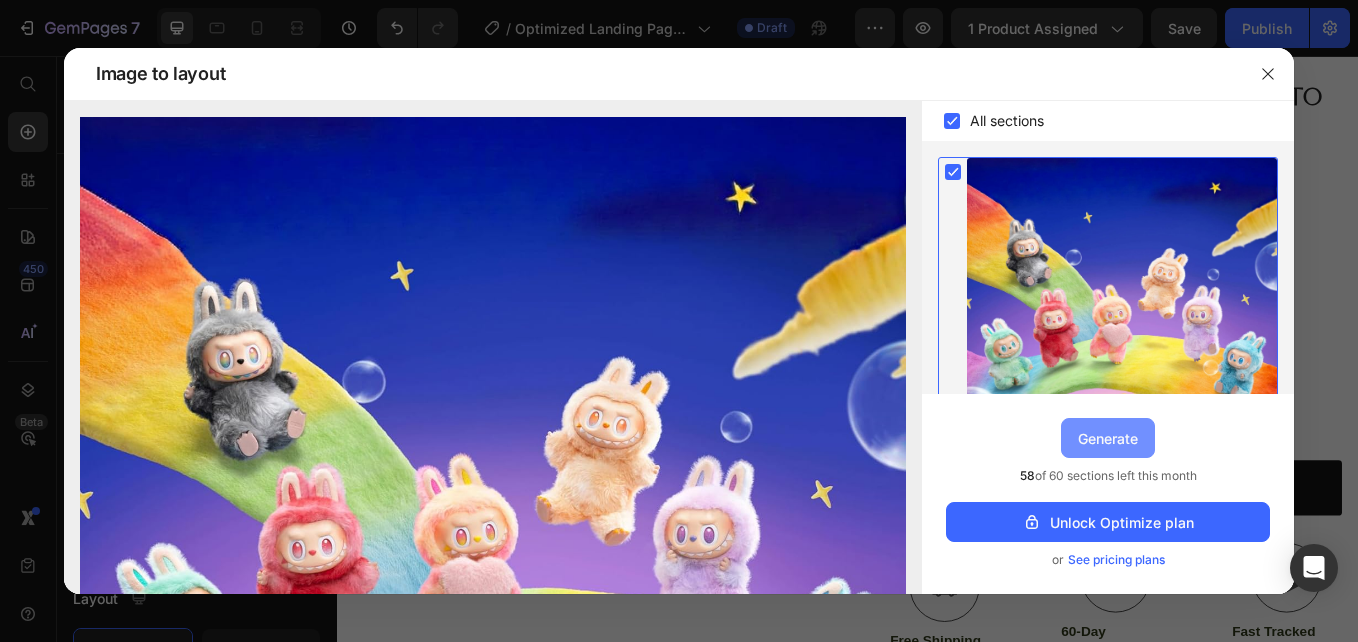 click on "Generate" at bounding box center (1108, 438) 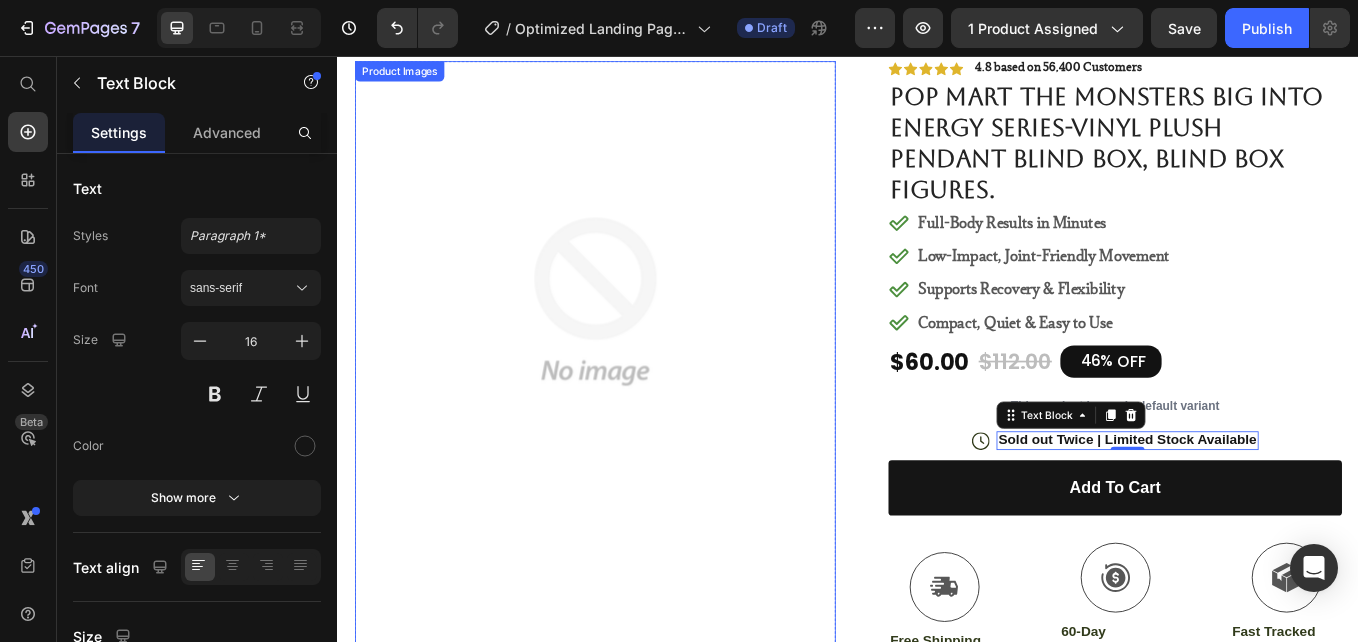click at bounding box center [639, 344] 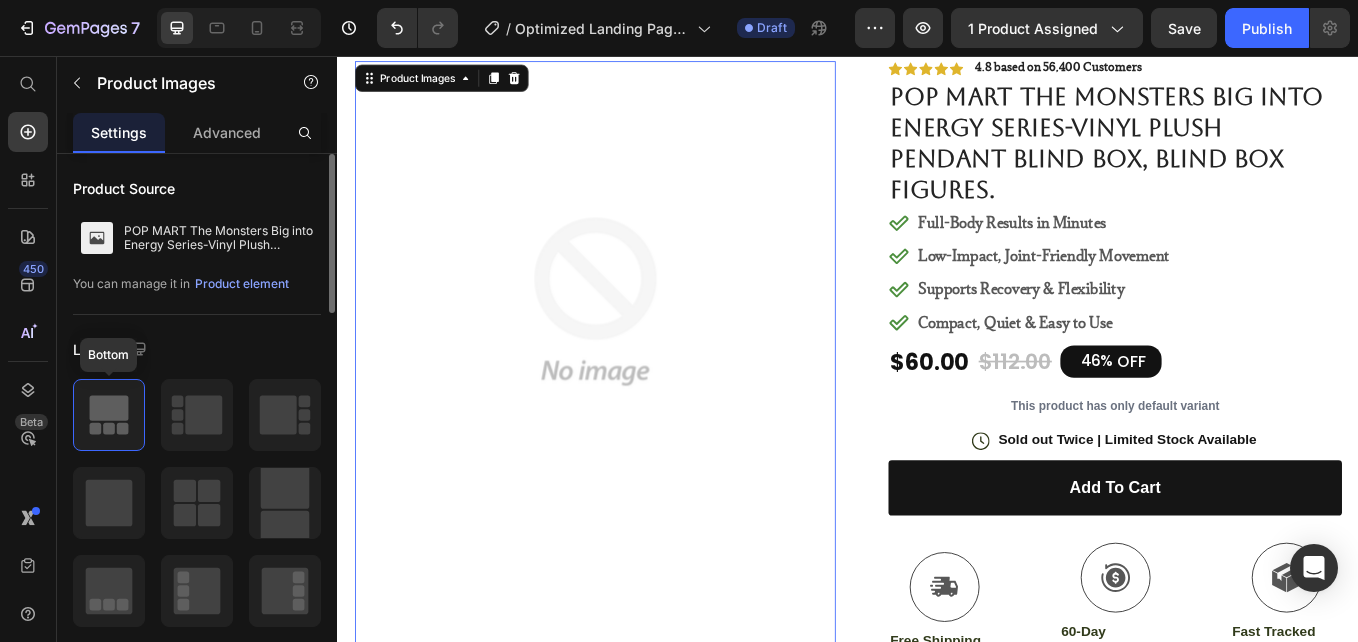click 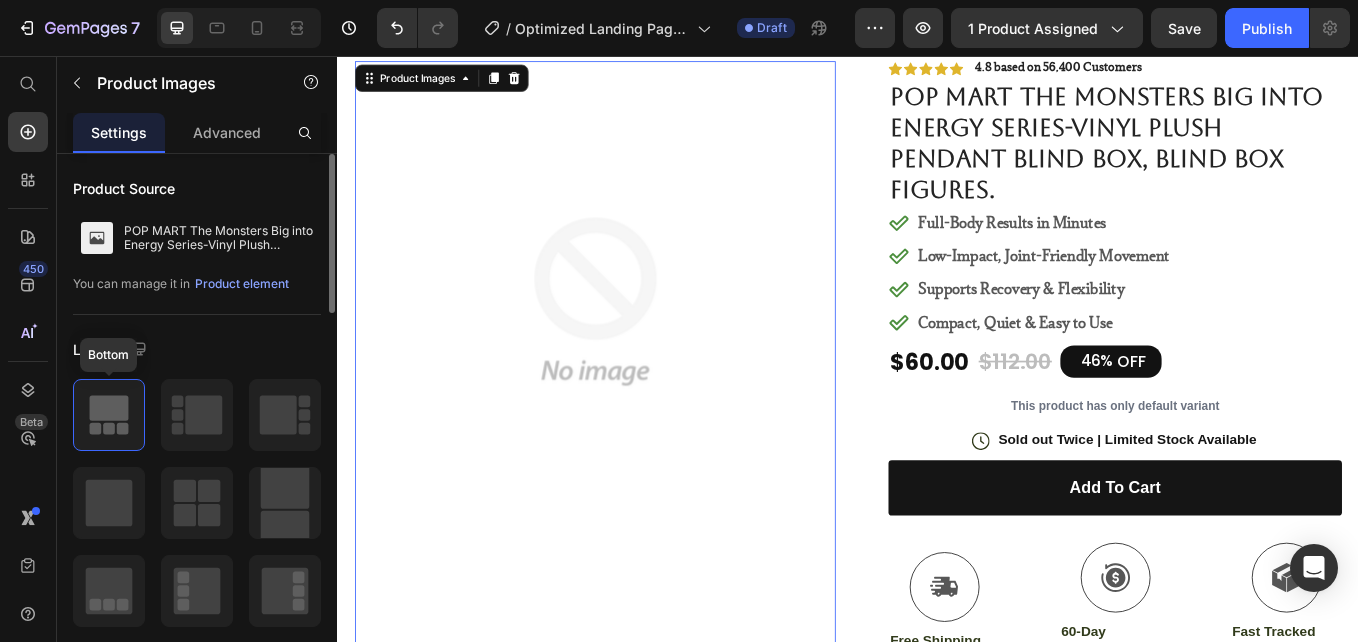 click 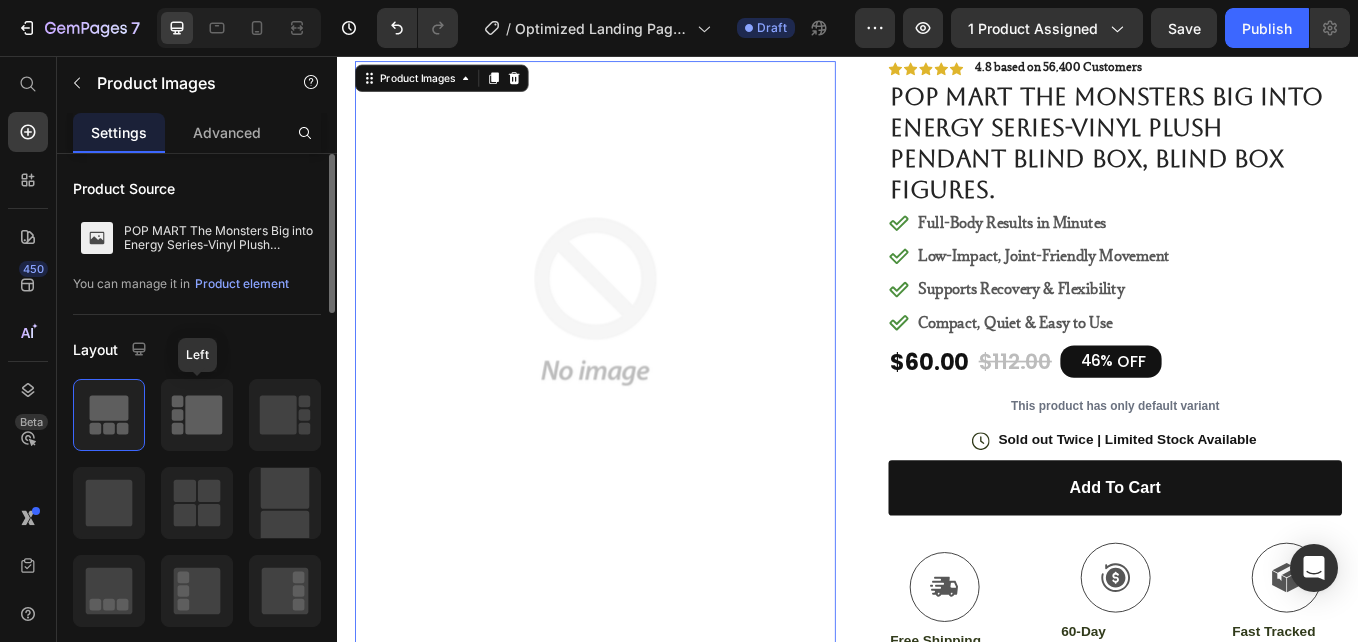 click 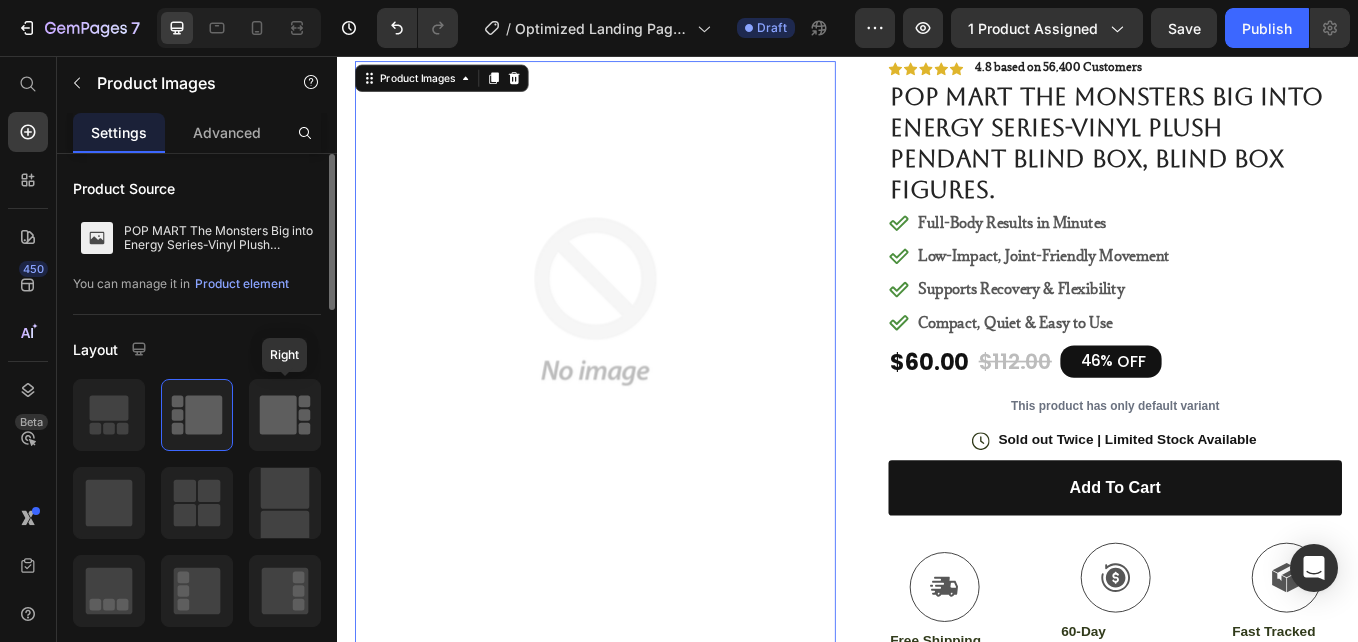 click 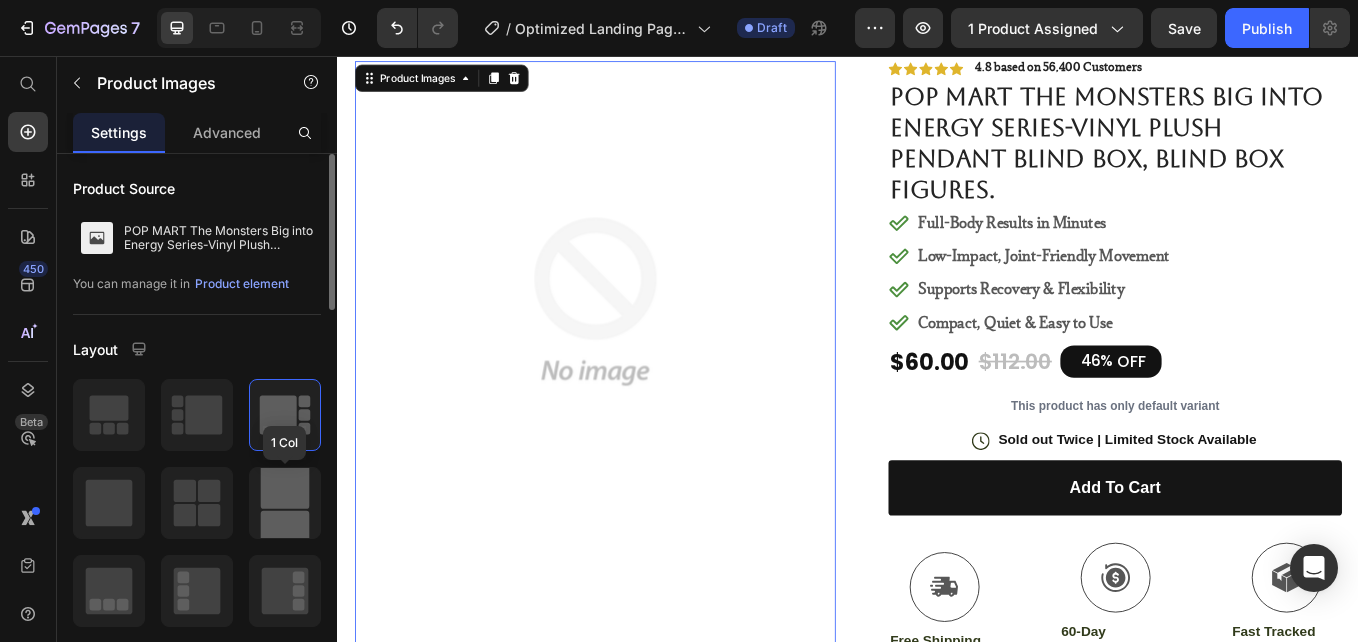click 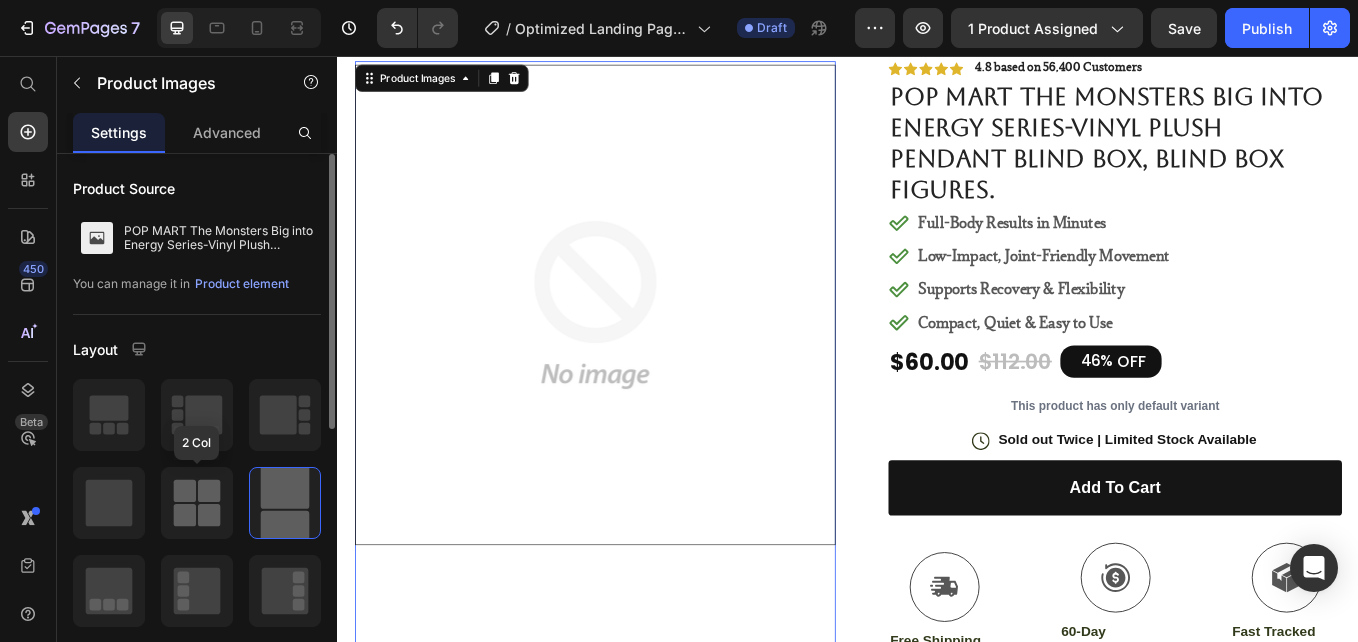 click 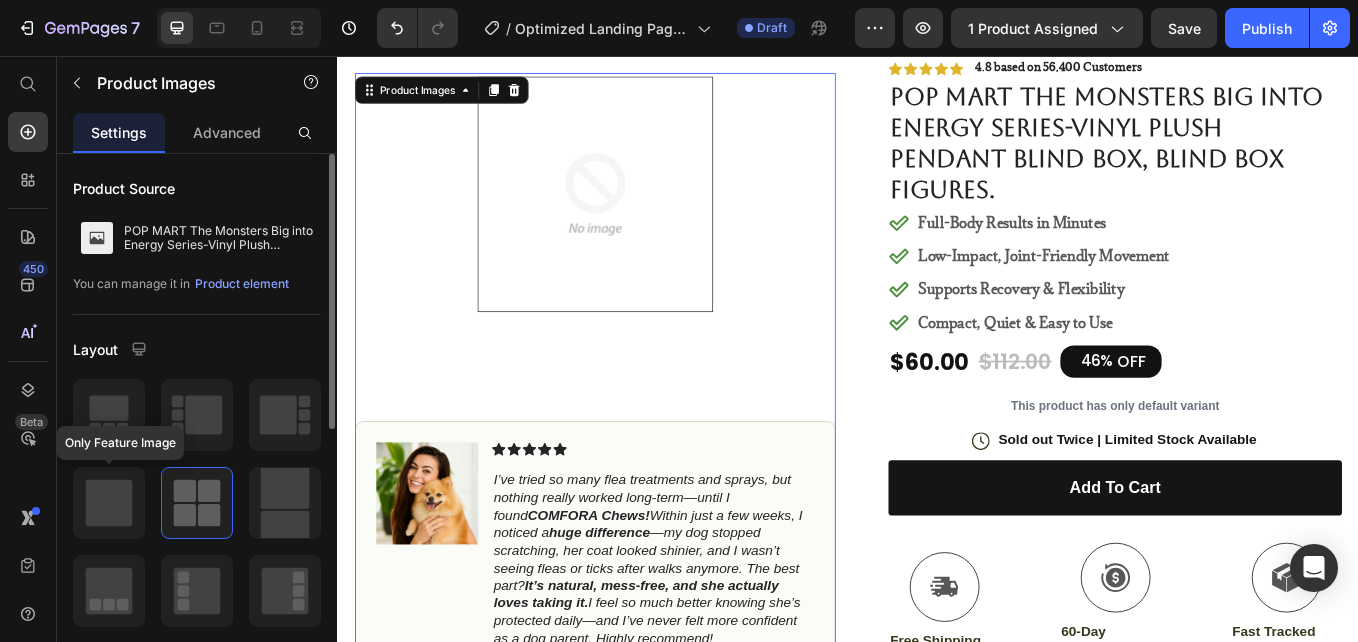 click 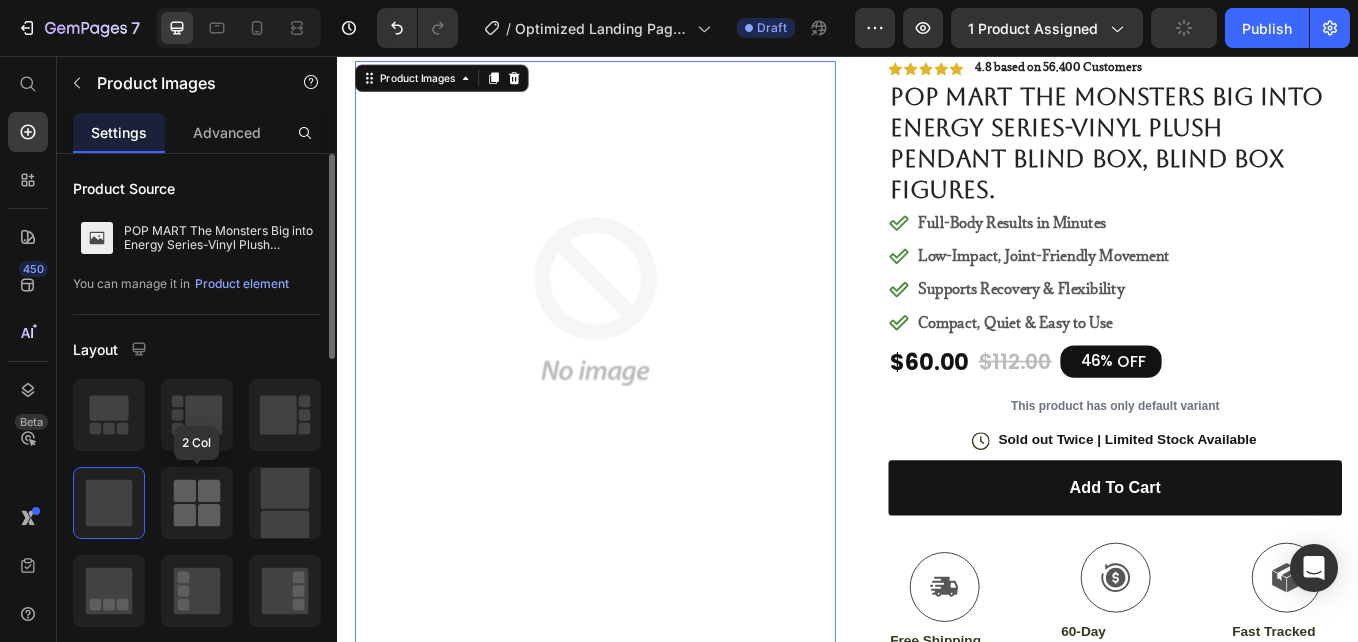 click 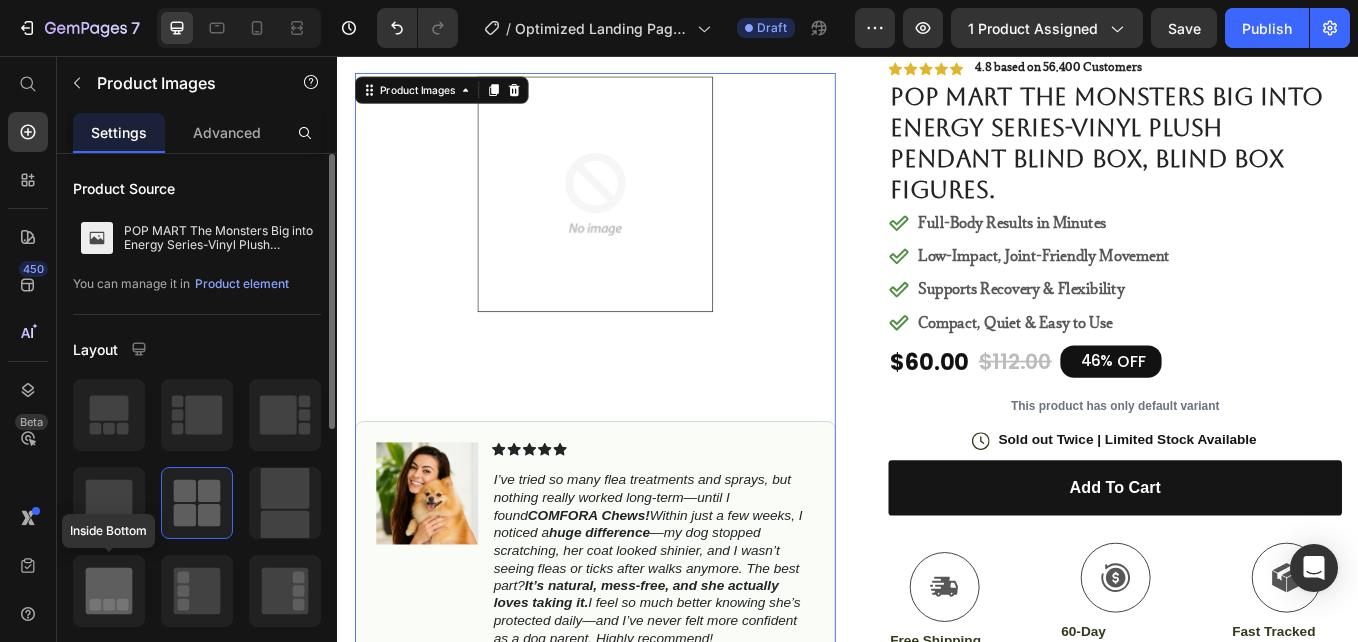 click 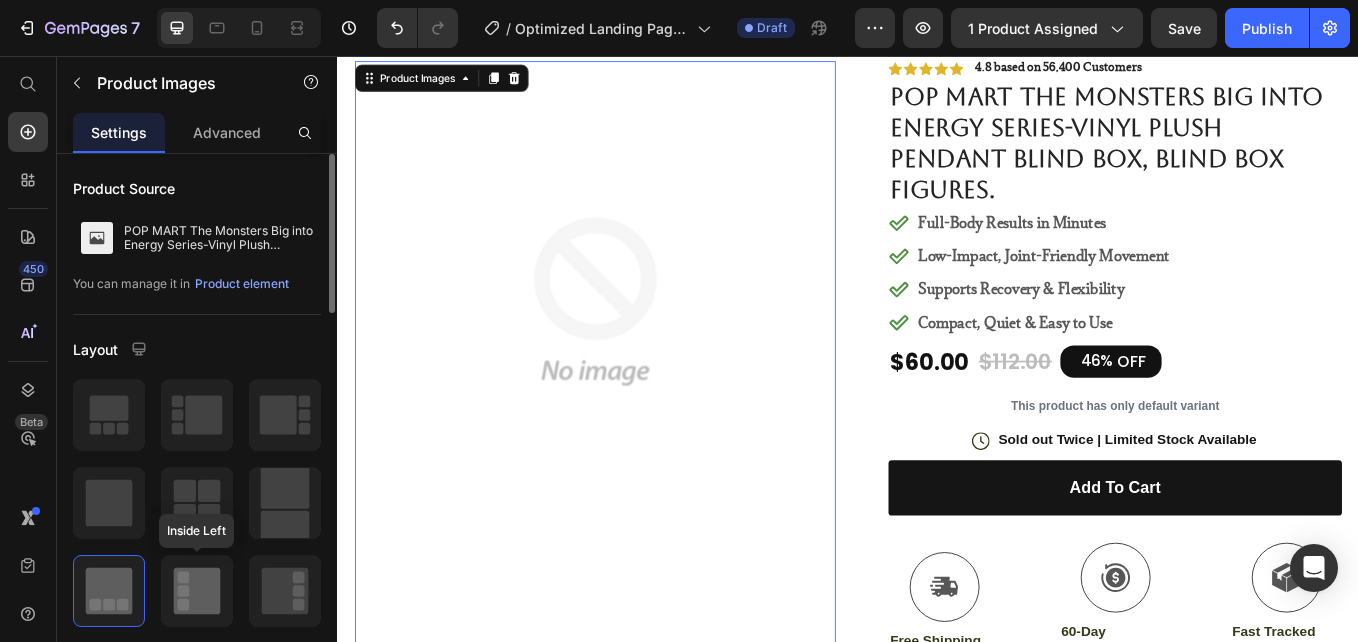 click 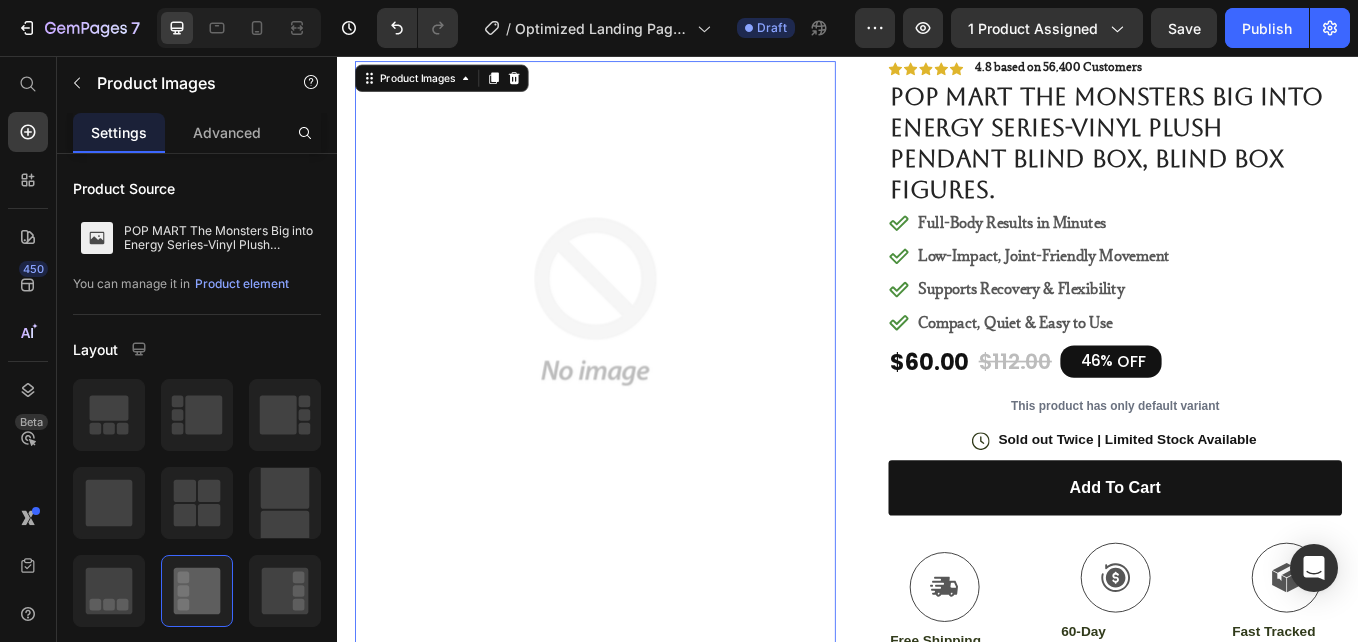 click at bounding box center (639, 344) 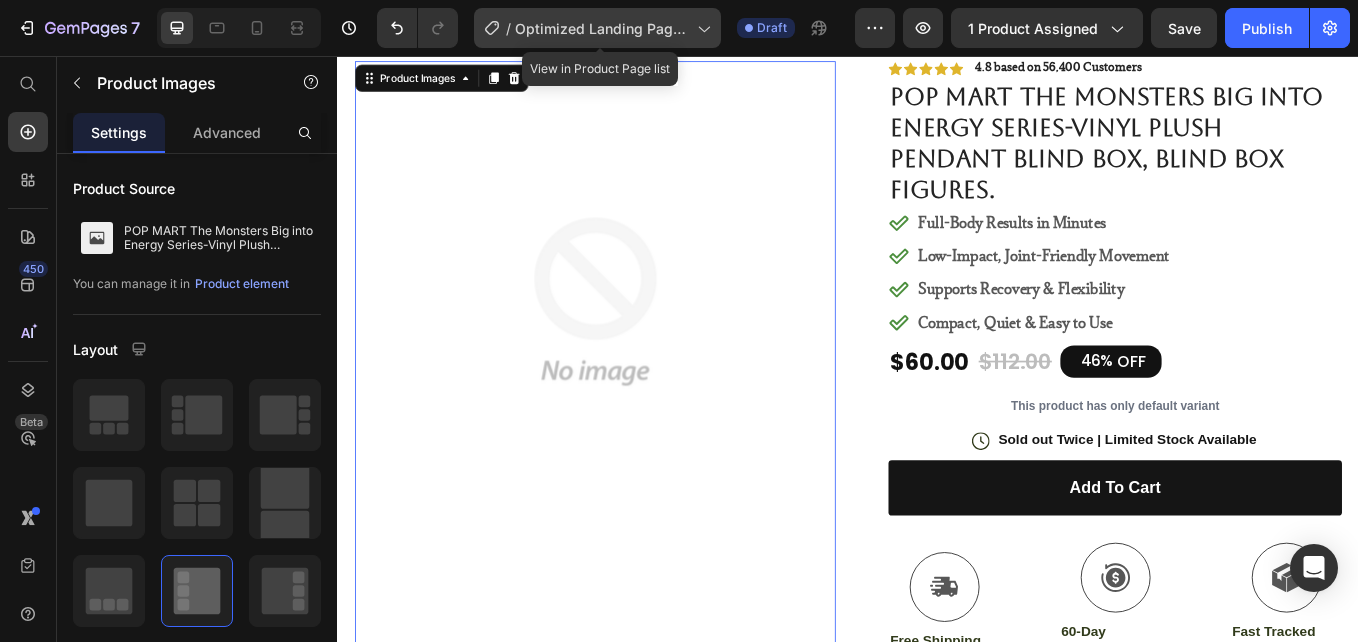 click 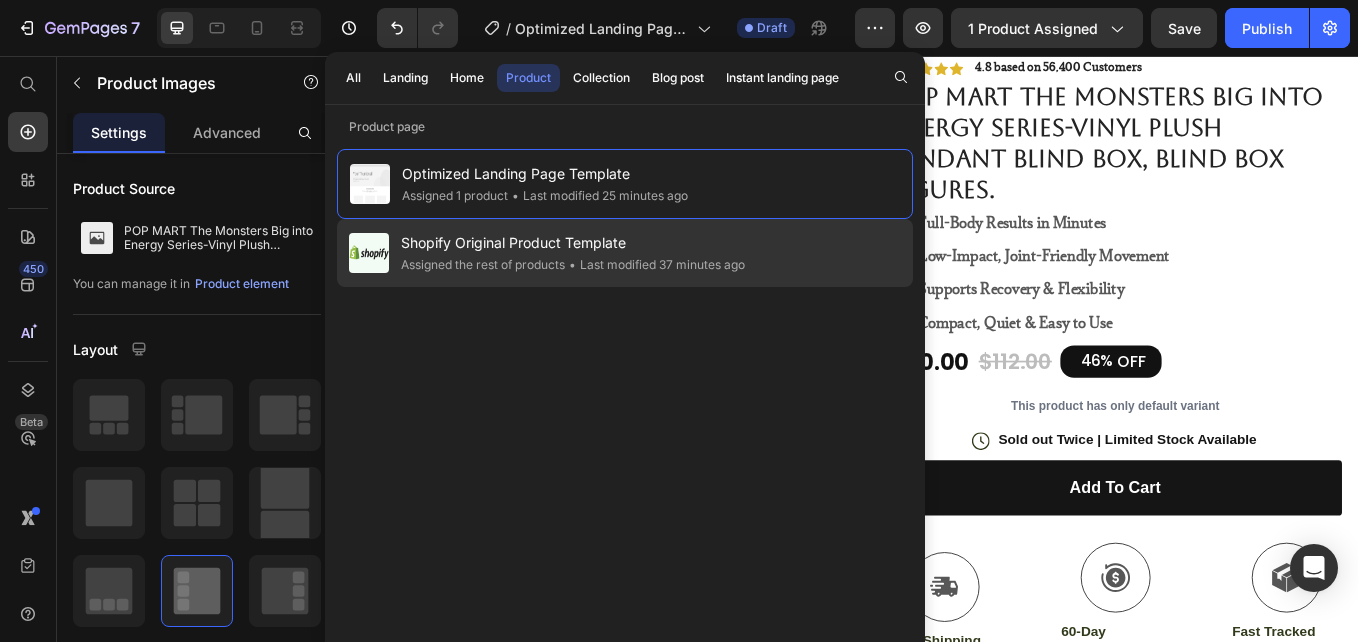 click on "• Last modified 37 minutes ago" 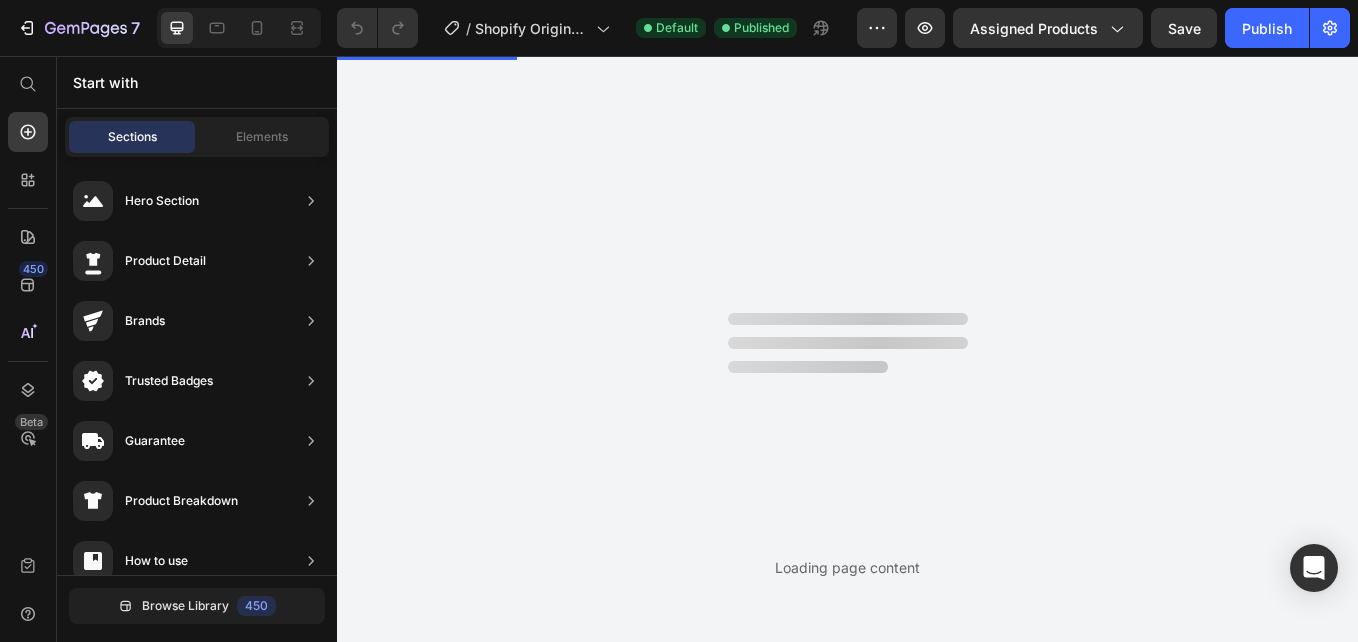 scroll, scrollTop: 0, scrollLeft: 0, axis: both 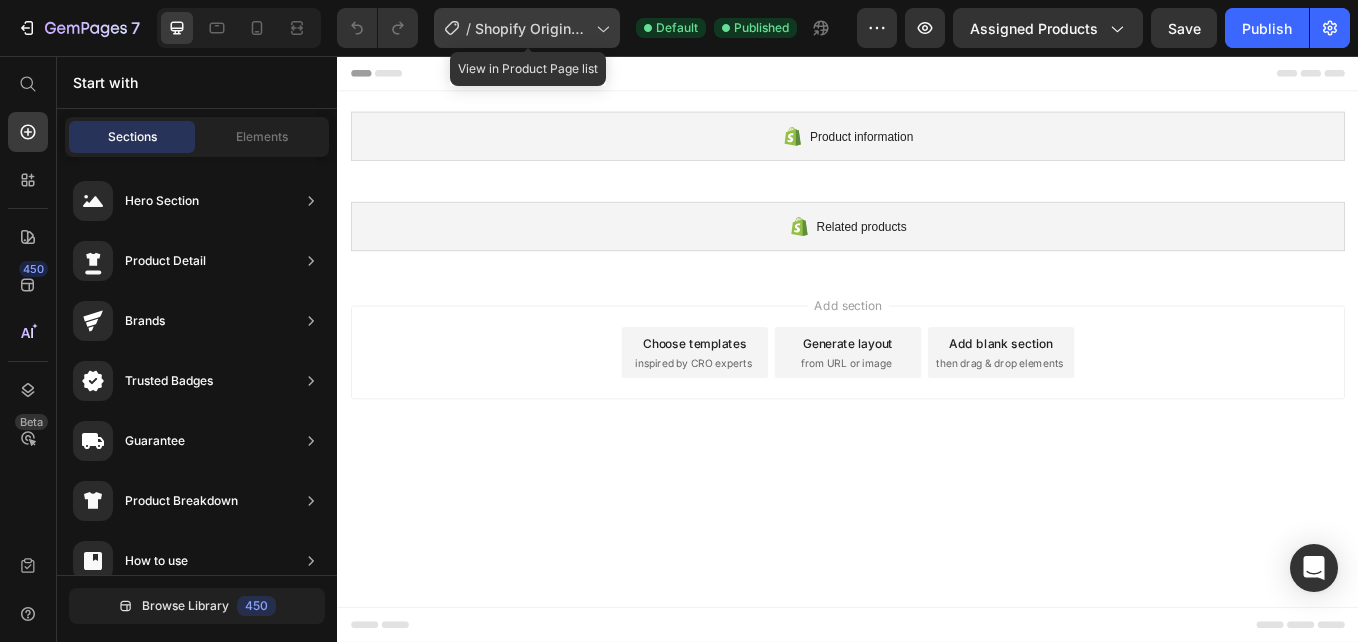 click 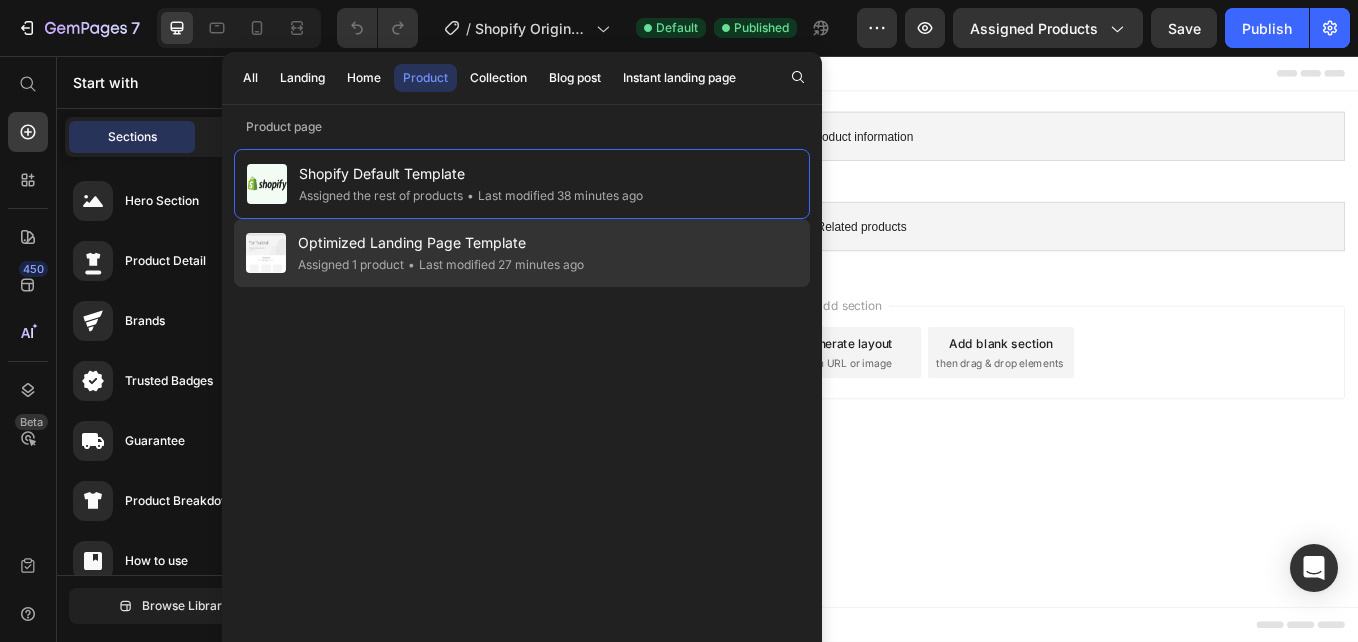 click on "Optimized Landing Page Template" at bounding box center (441, 243) 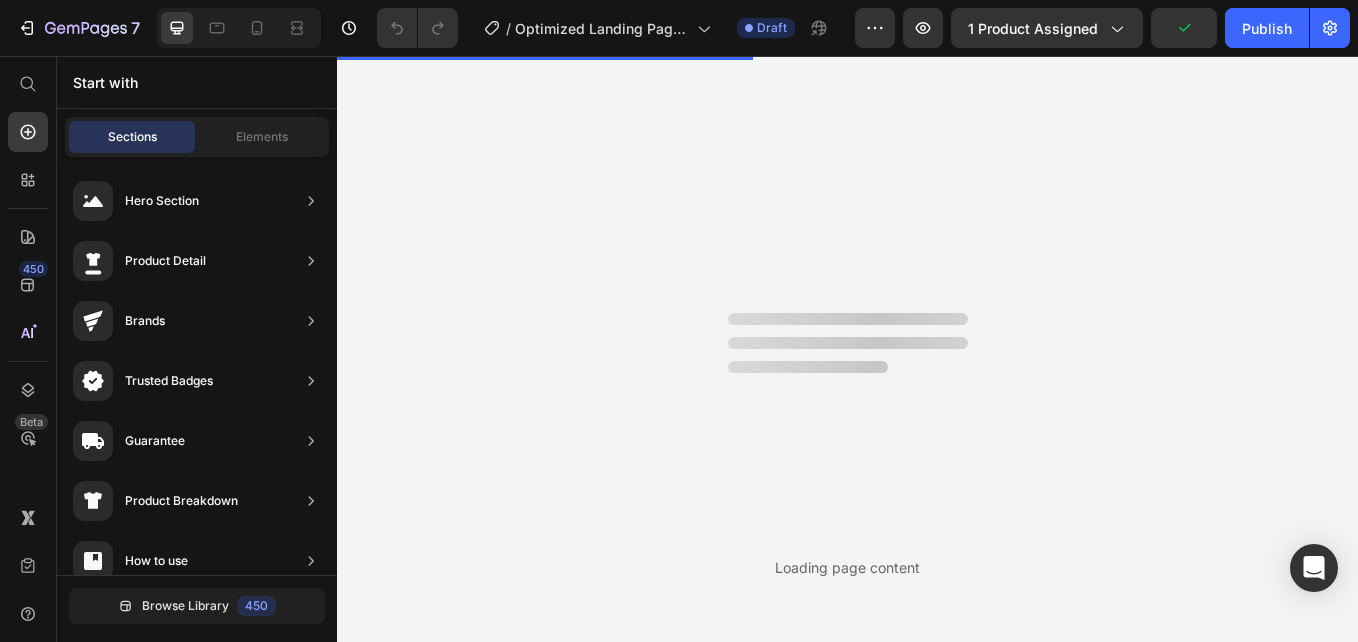 scroll, scrollTop: 0, scrollLeft: 0, axis: both 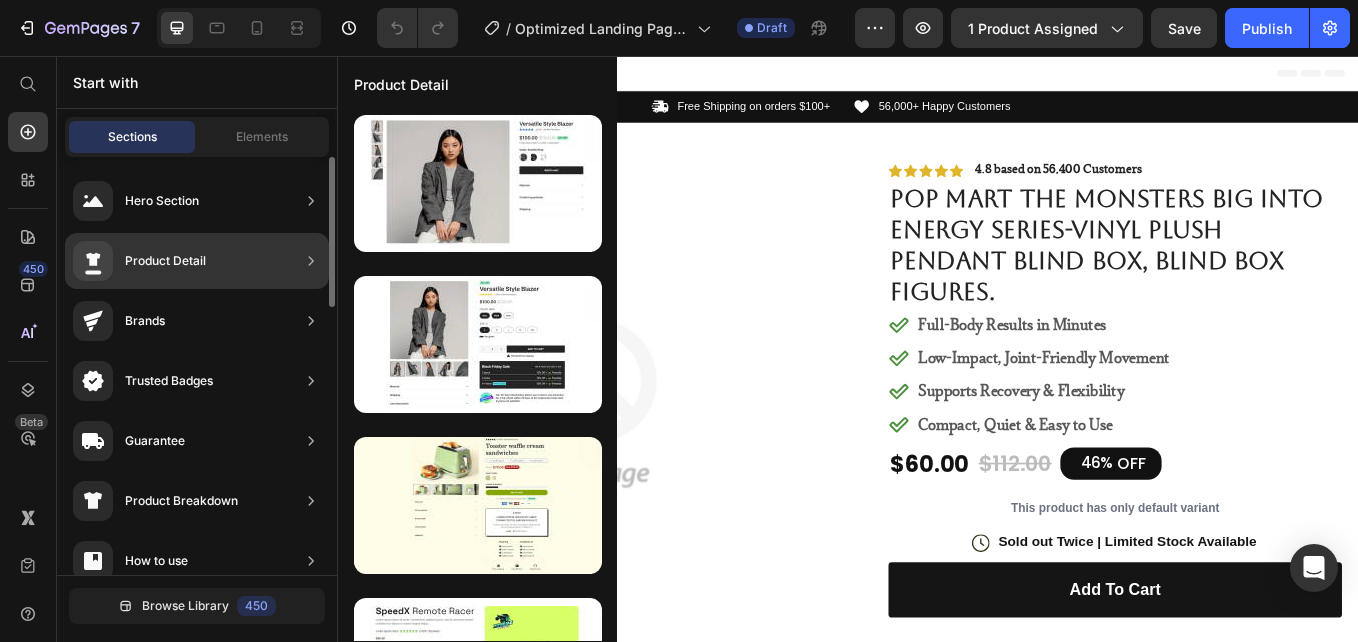 click on "Product Detail" 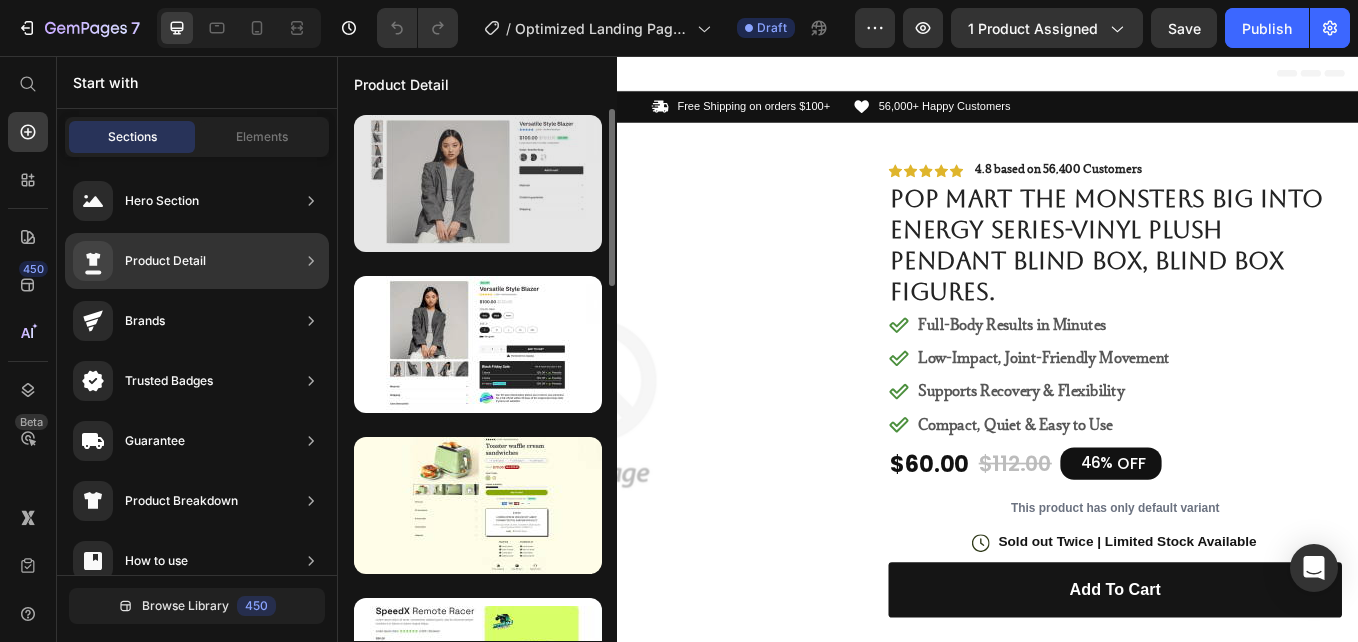 click at bounding box center (478, 183) 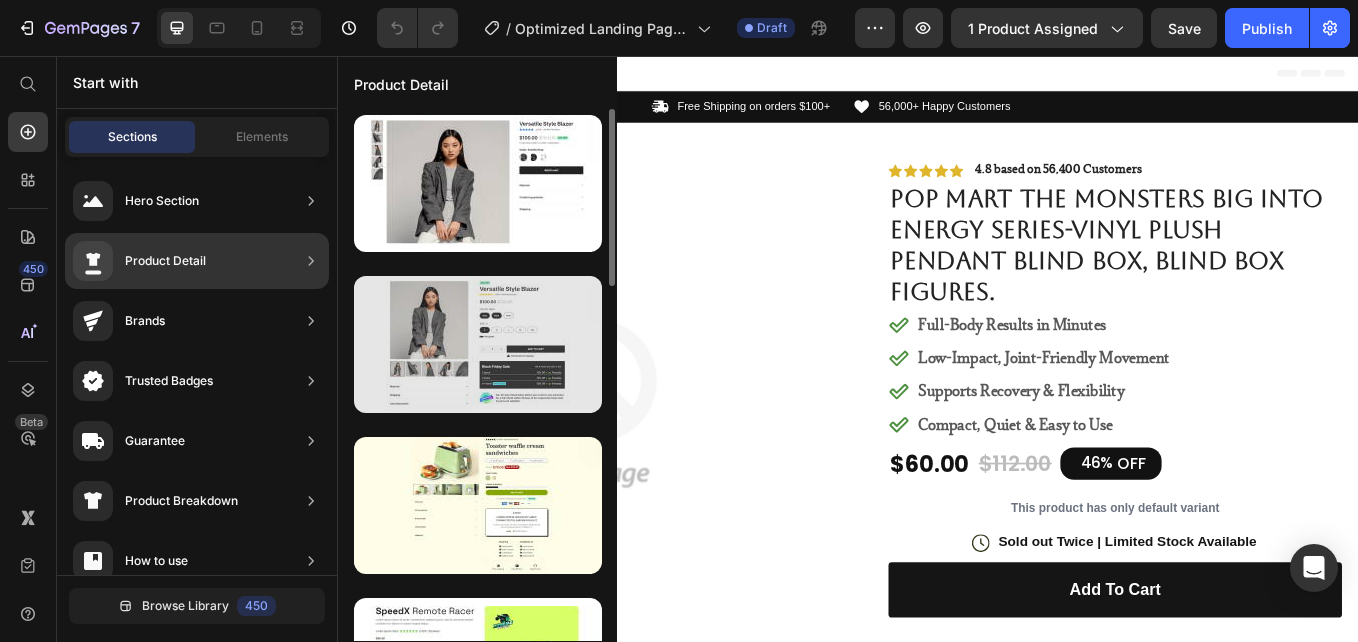 click at bounding box center [478, 344] 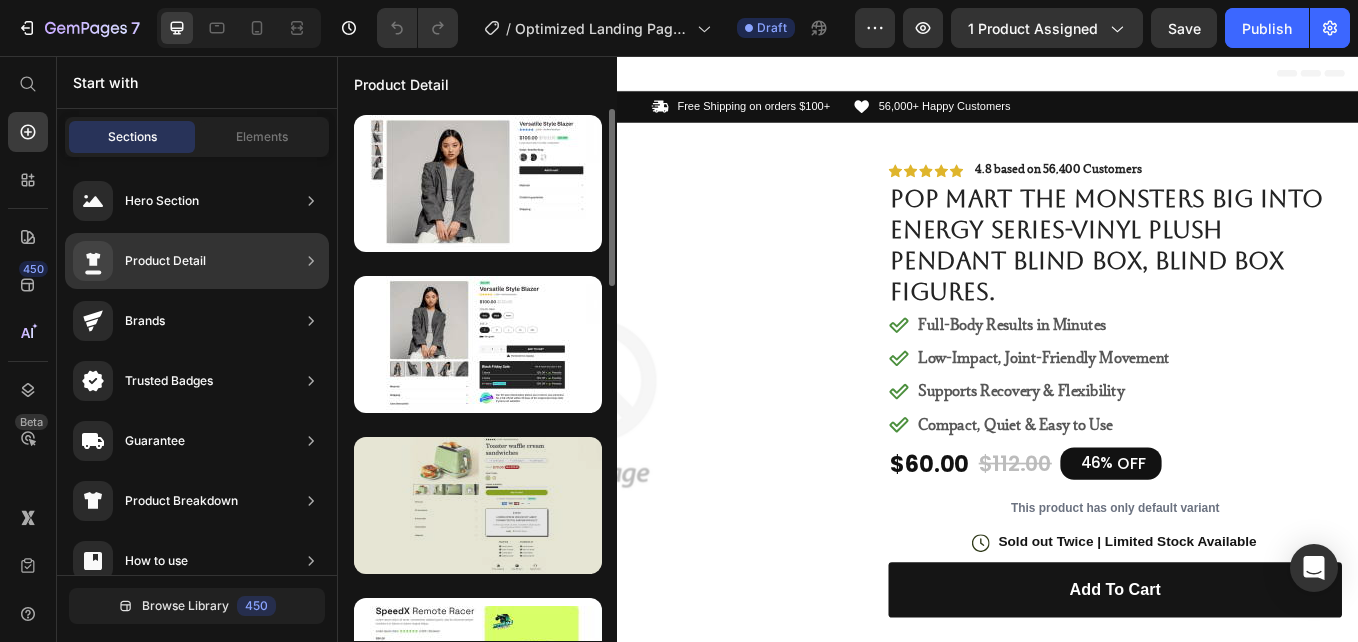 click at bounding box center (478, 505) 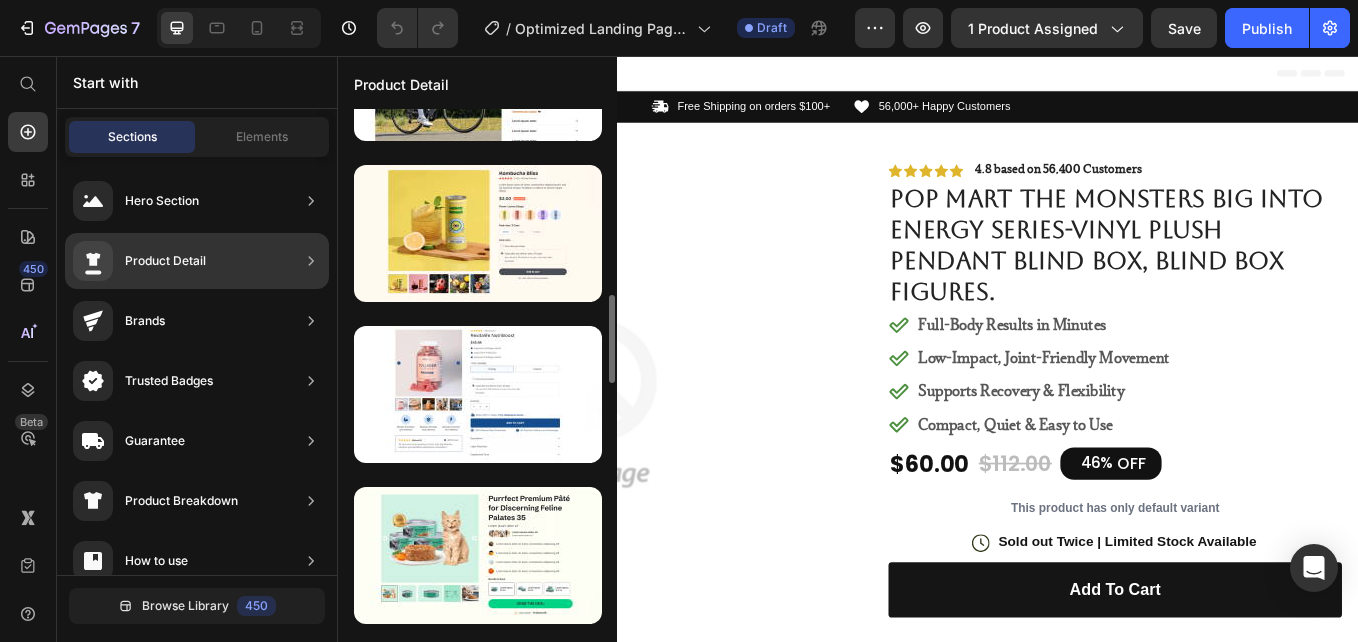 scroll, scrollTop: 946, scrollLeft: 0, axis: vertical 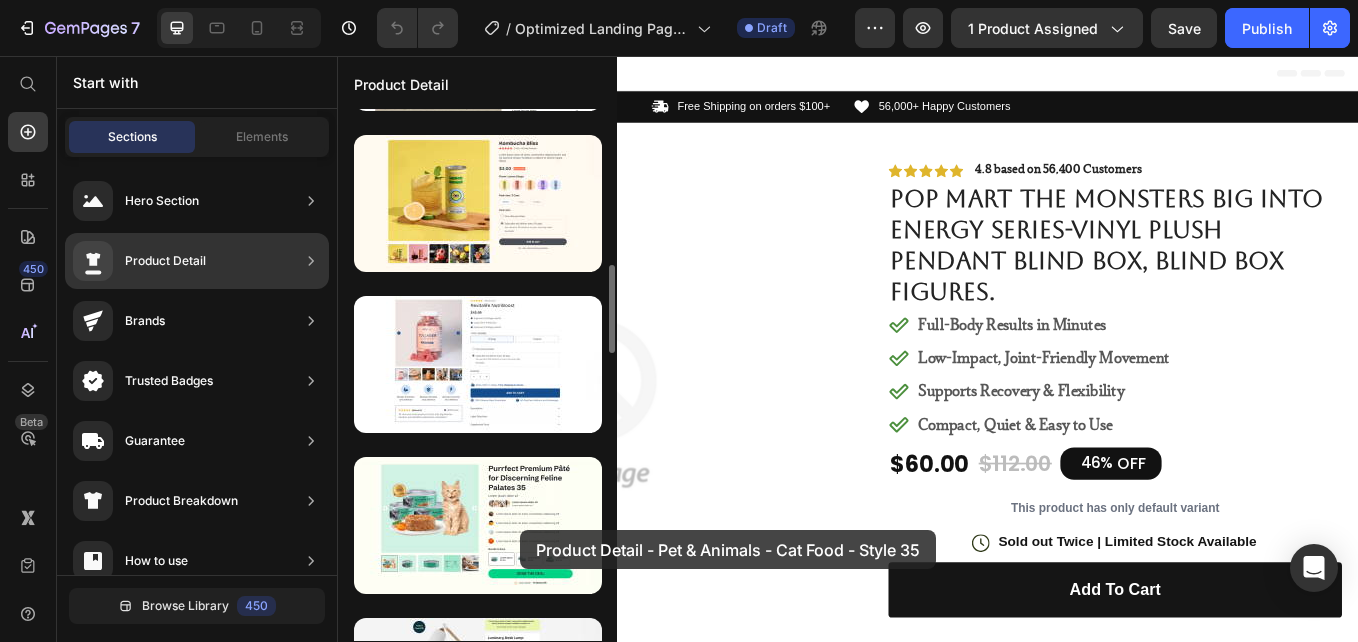click at bounding box center [478, 525] 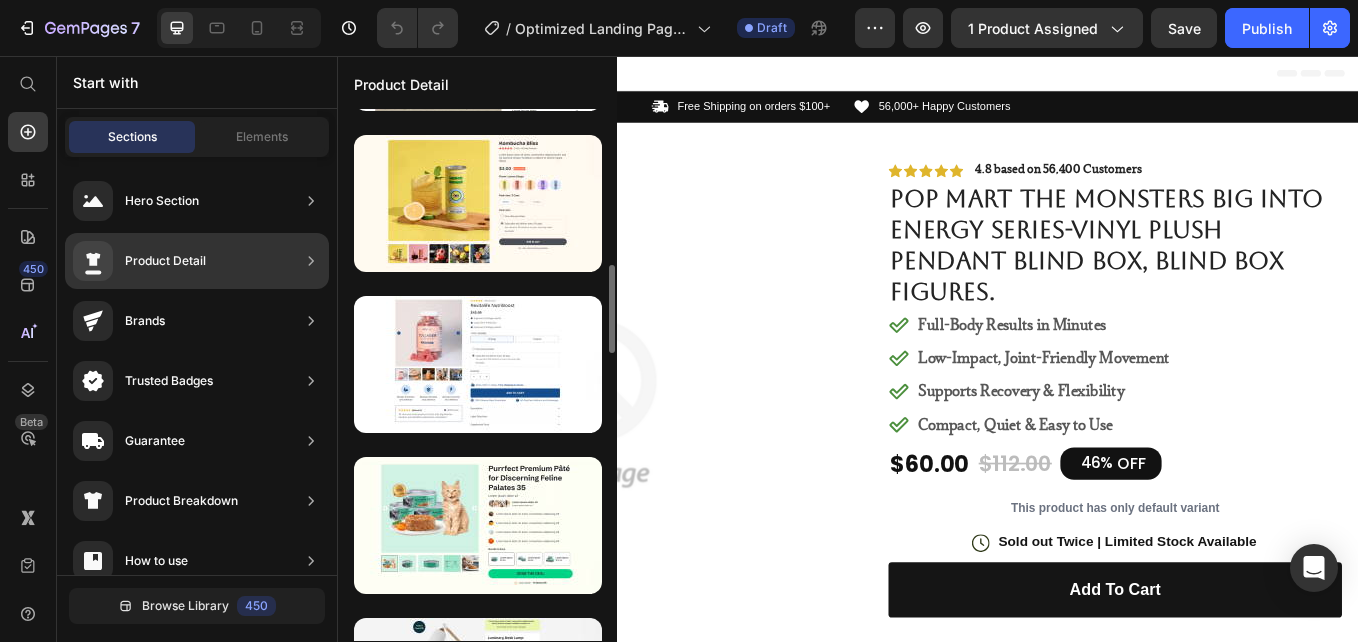 click at bounding box center (478, 525) 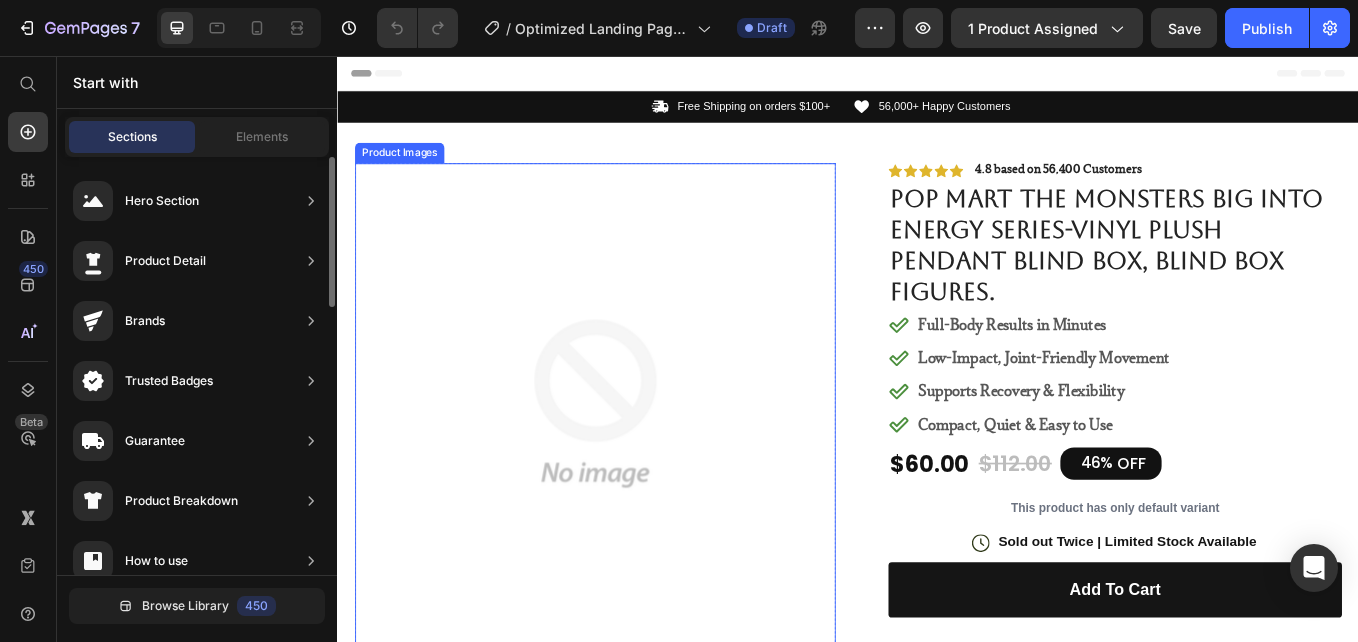 scroll, scrollTop: 261, scrollLeft: 0, axis: vertical 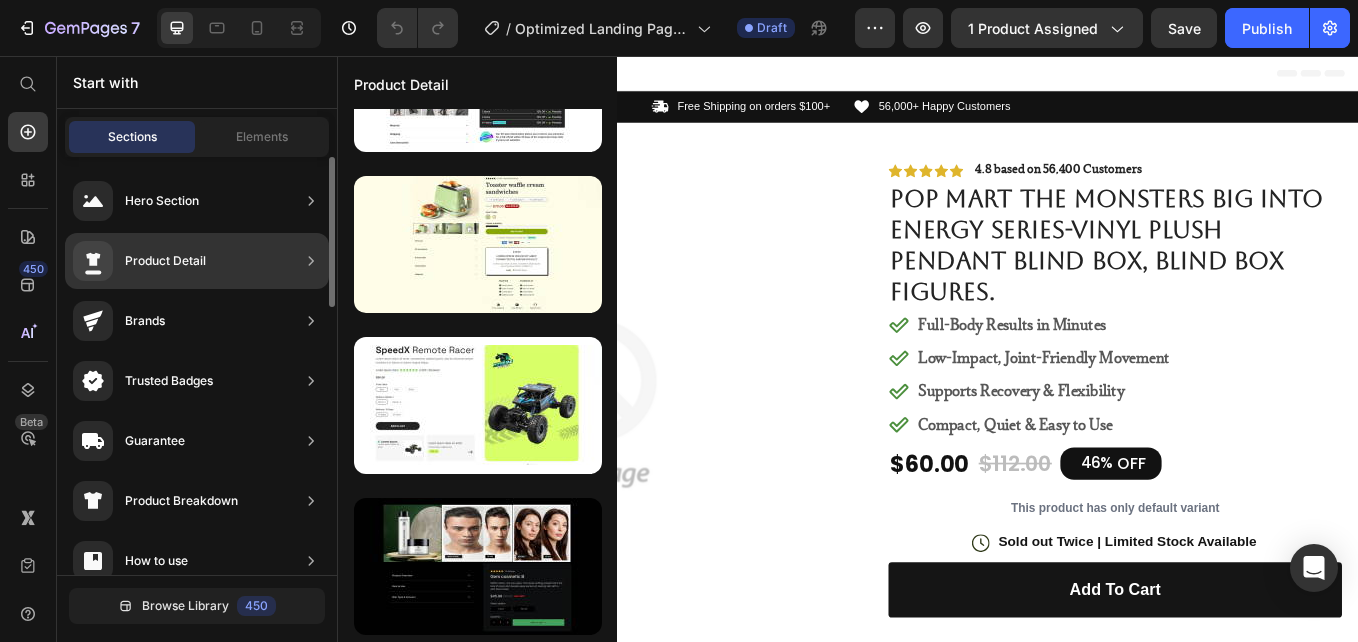 click 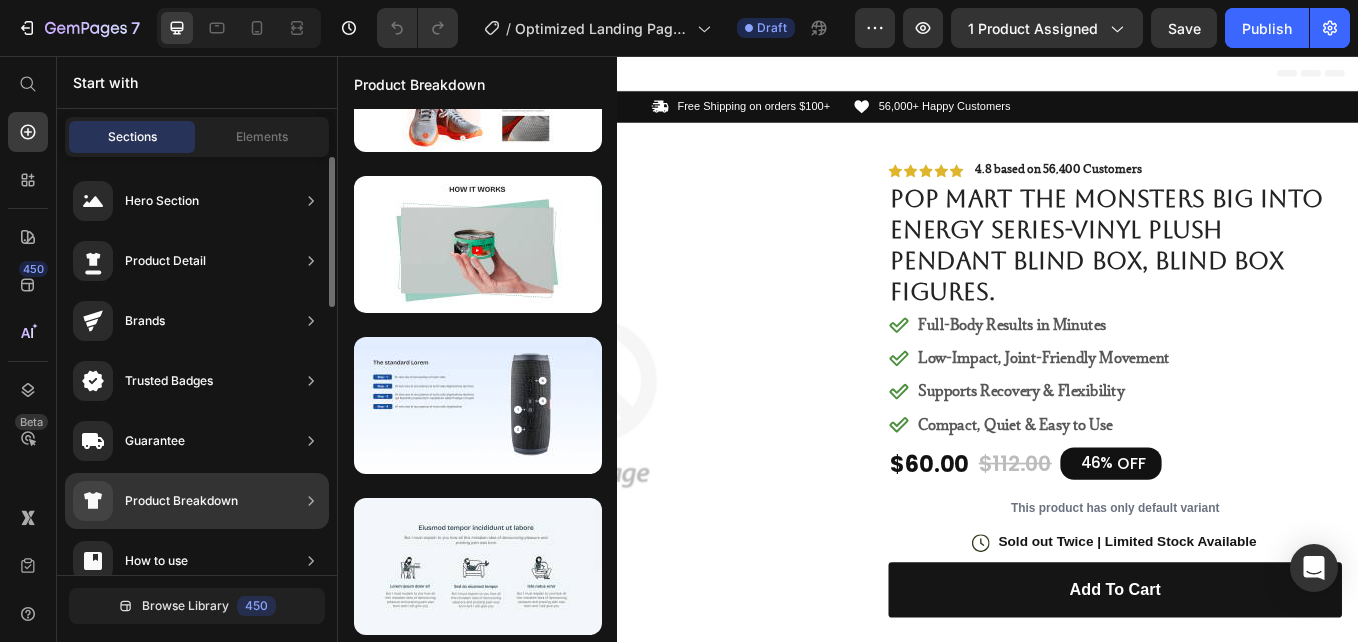 click on "Product Breakdown" 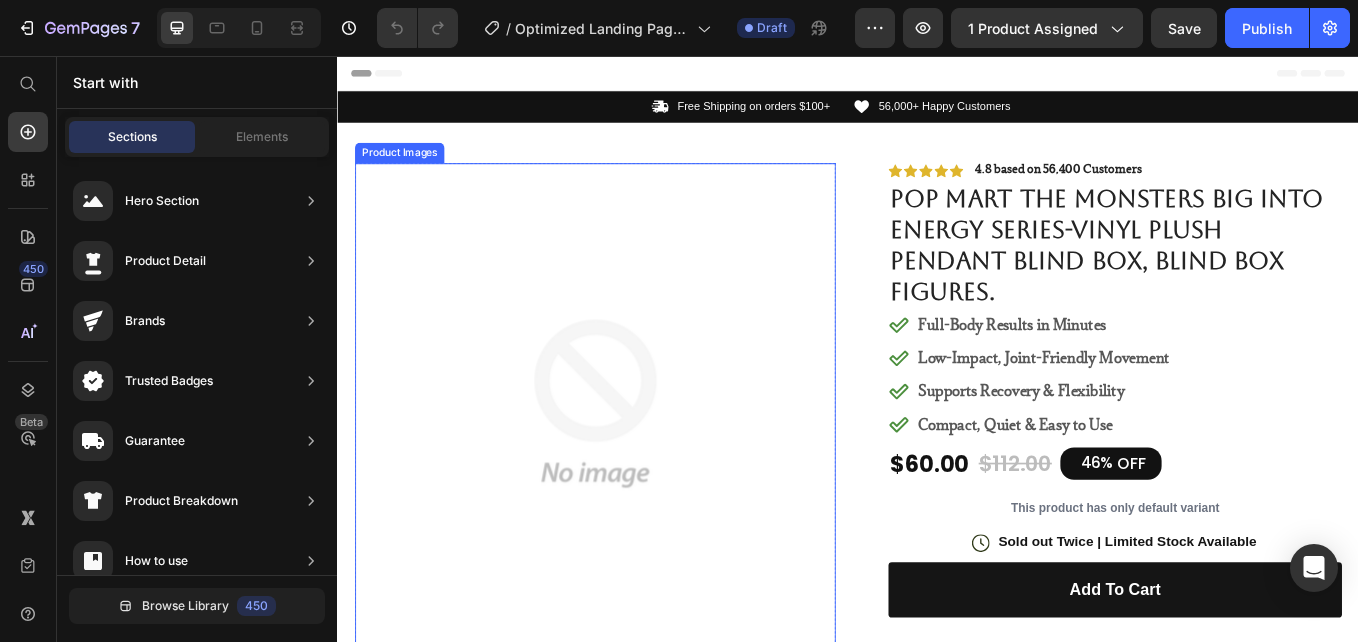click at bounding box center (639, 464) 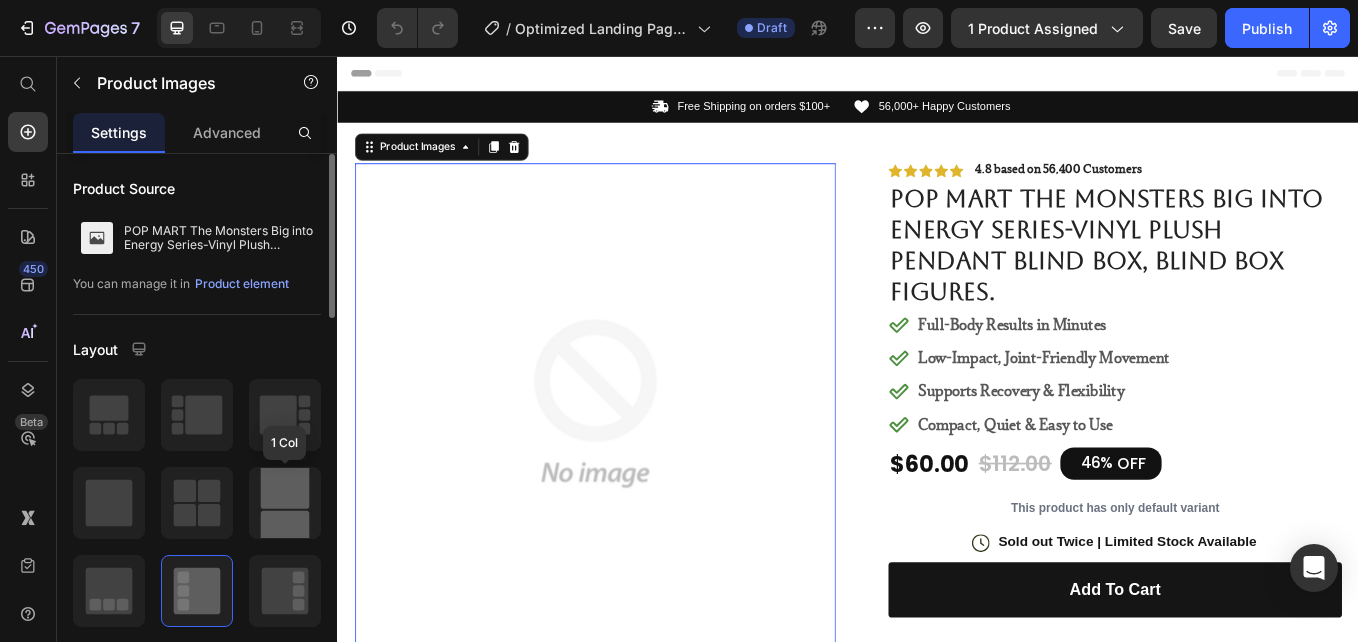 click 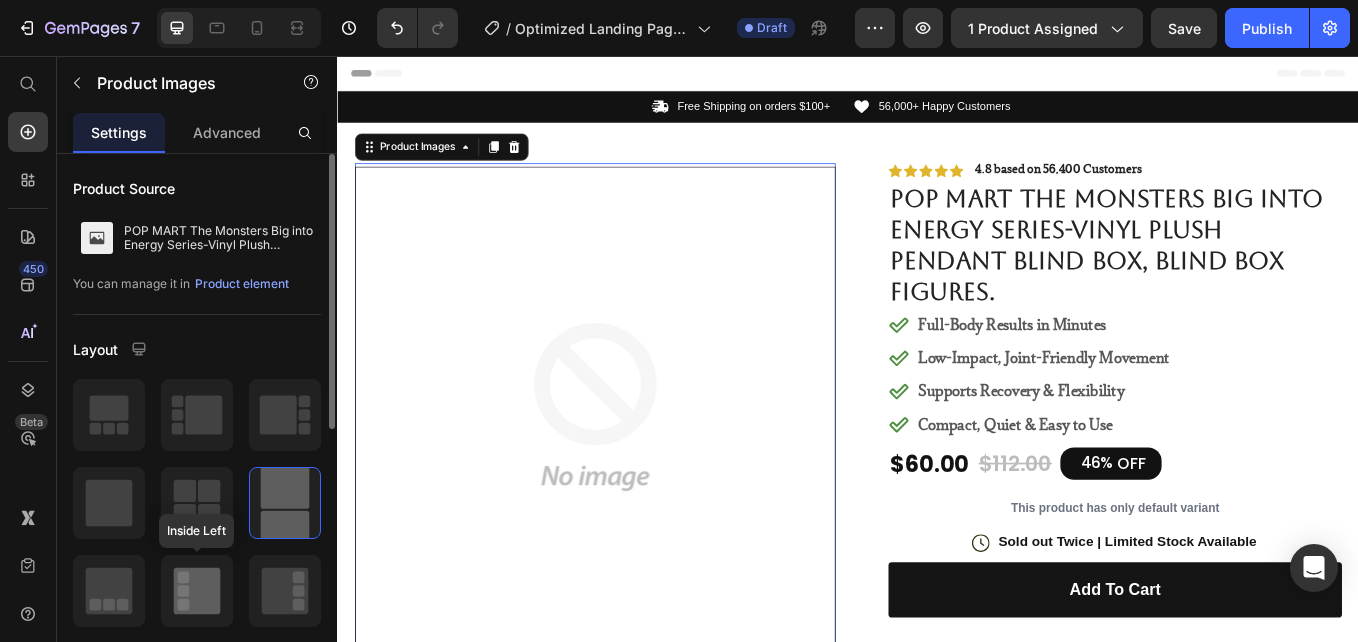 click 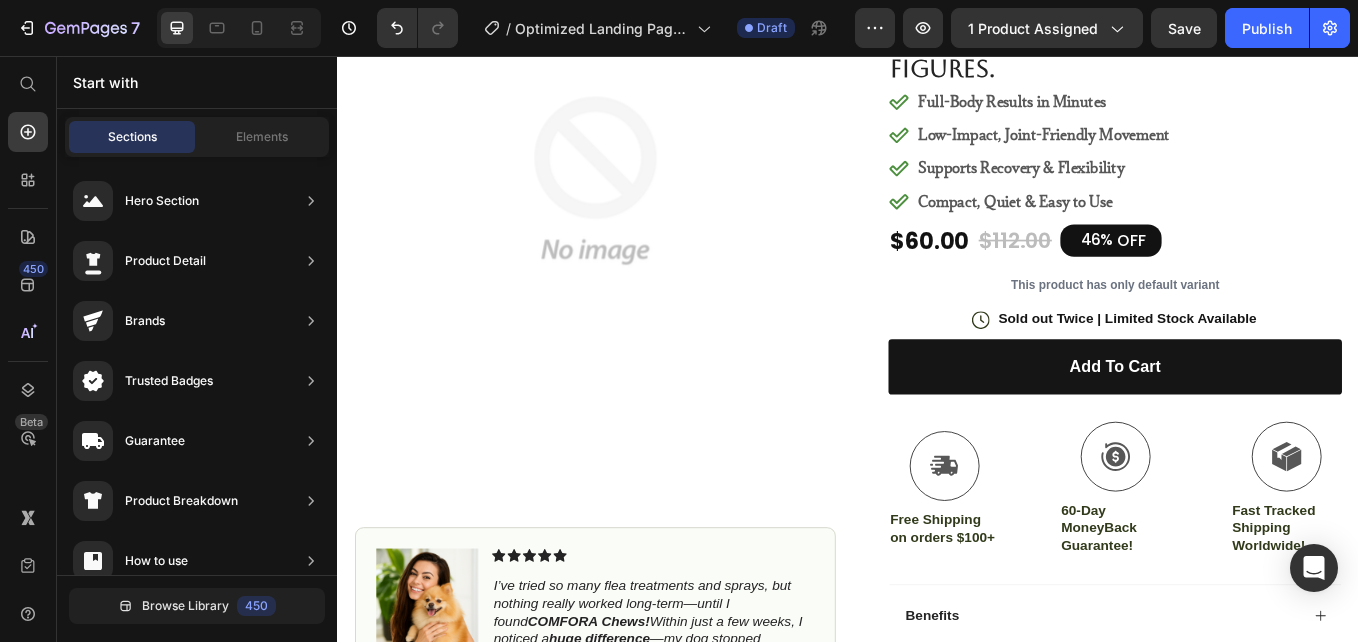 scroll, scrollTop: 320, scrollLeft: 0, axis: vertical 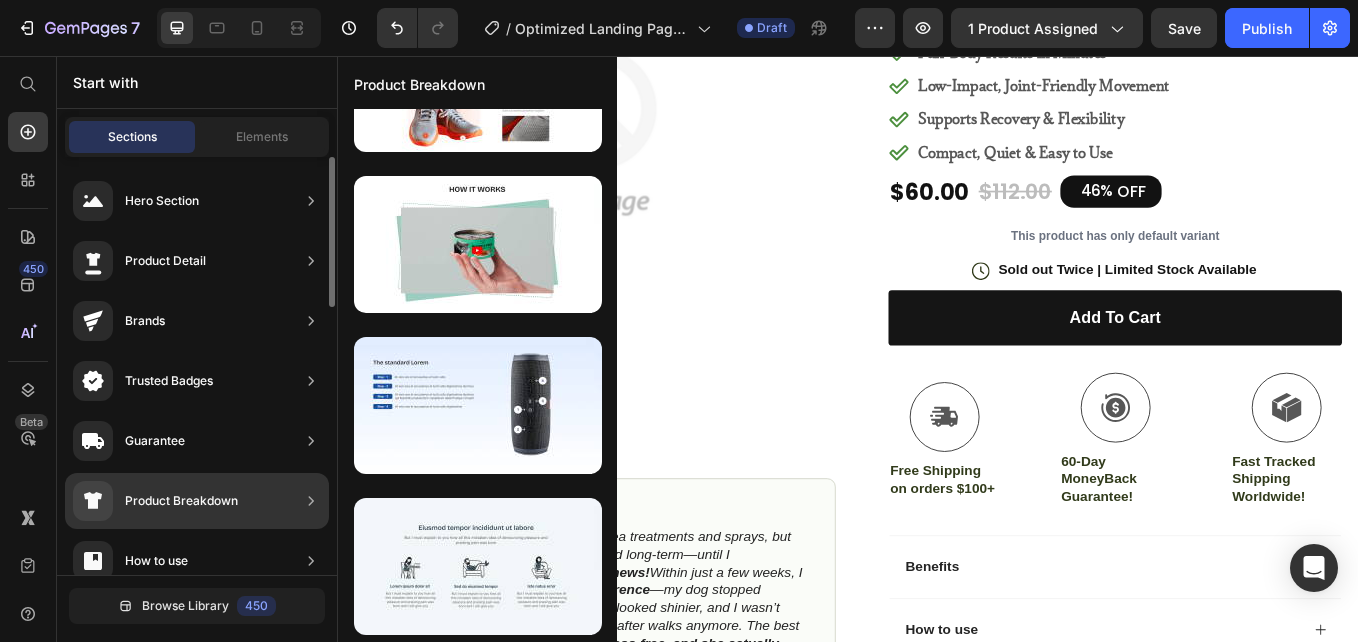 click on "Product Breakdown" 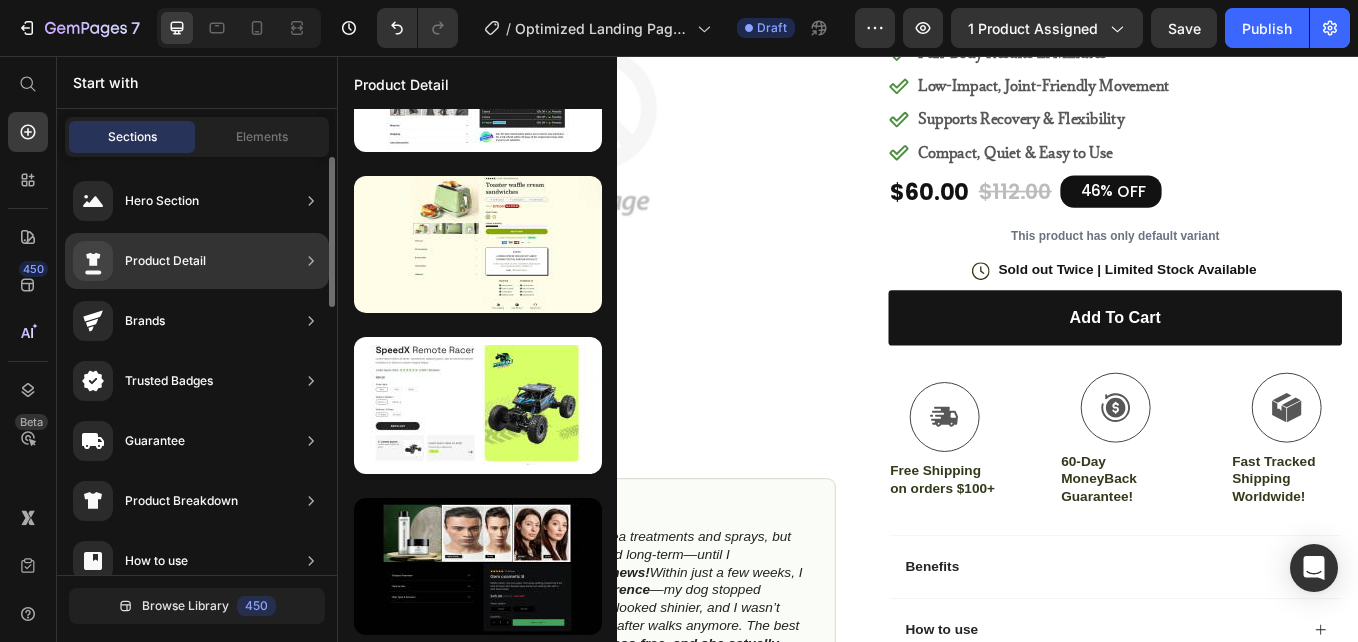 click on "Product Detail" 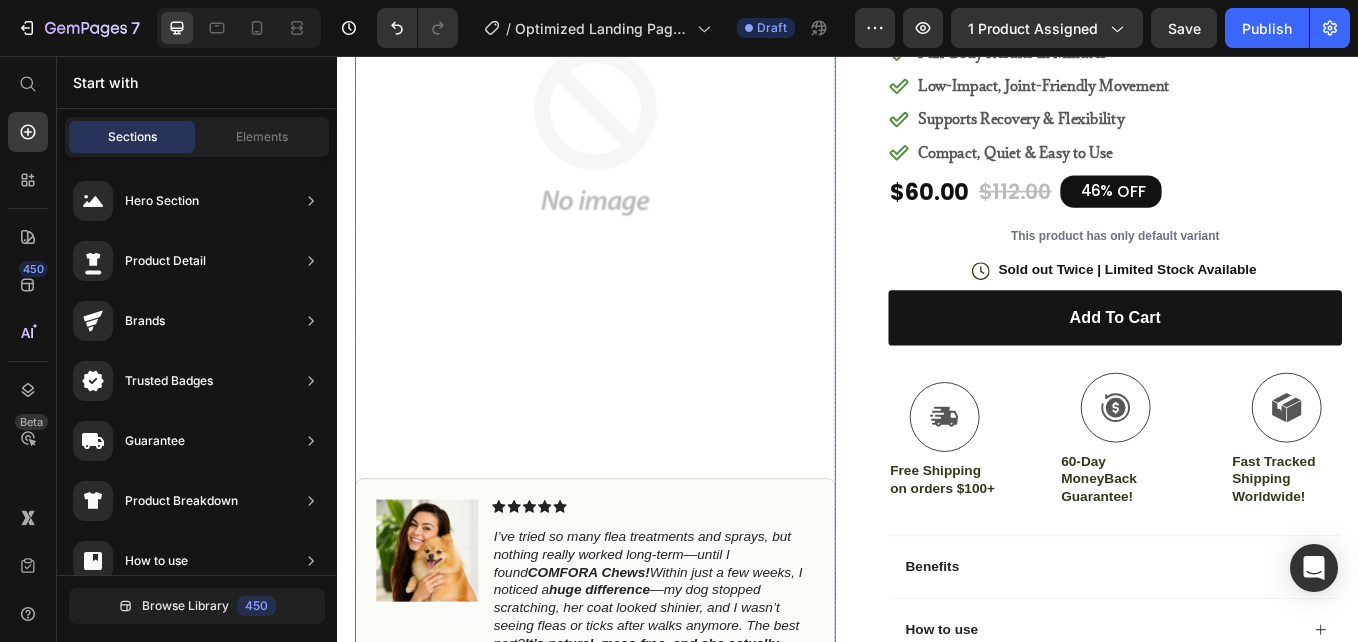 click at bounding box center (639, 144) 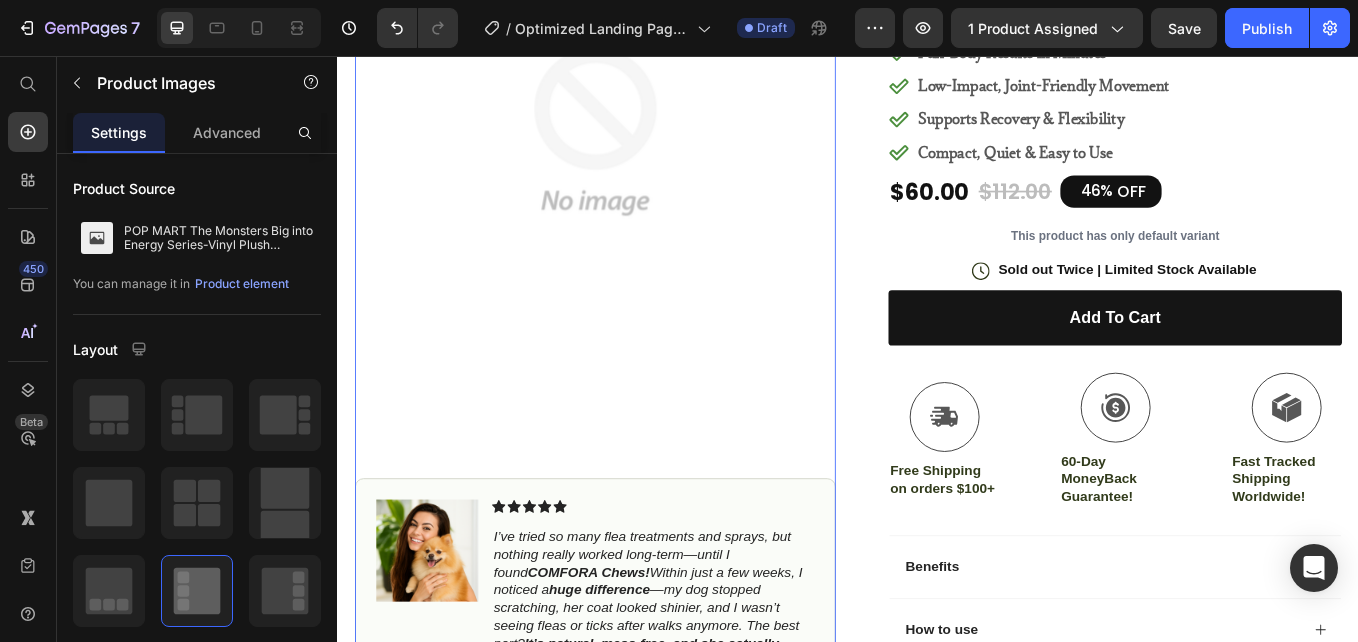 click at bounding box center (639, 144) 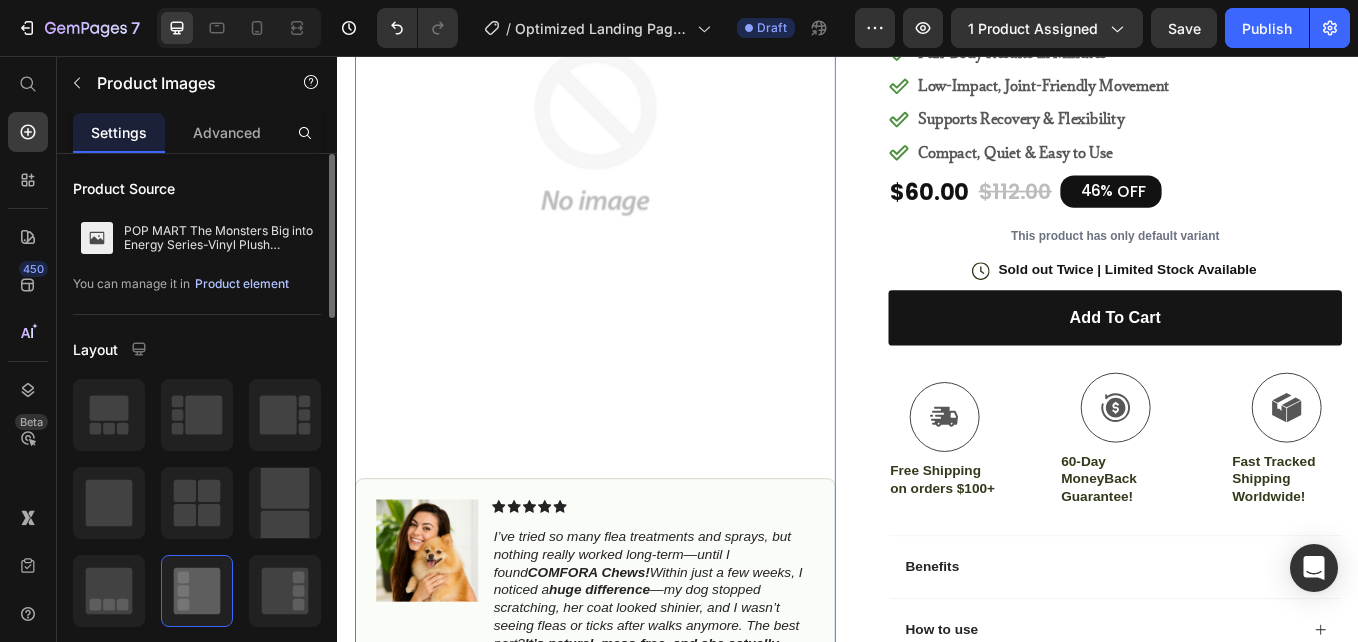 click on "Product element" at bounding box center (242, 284) 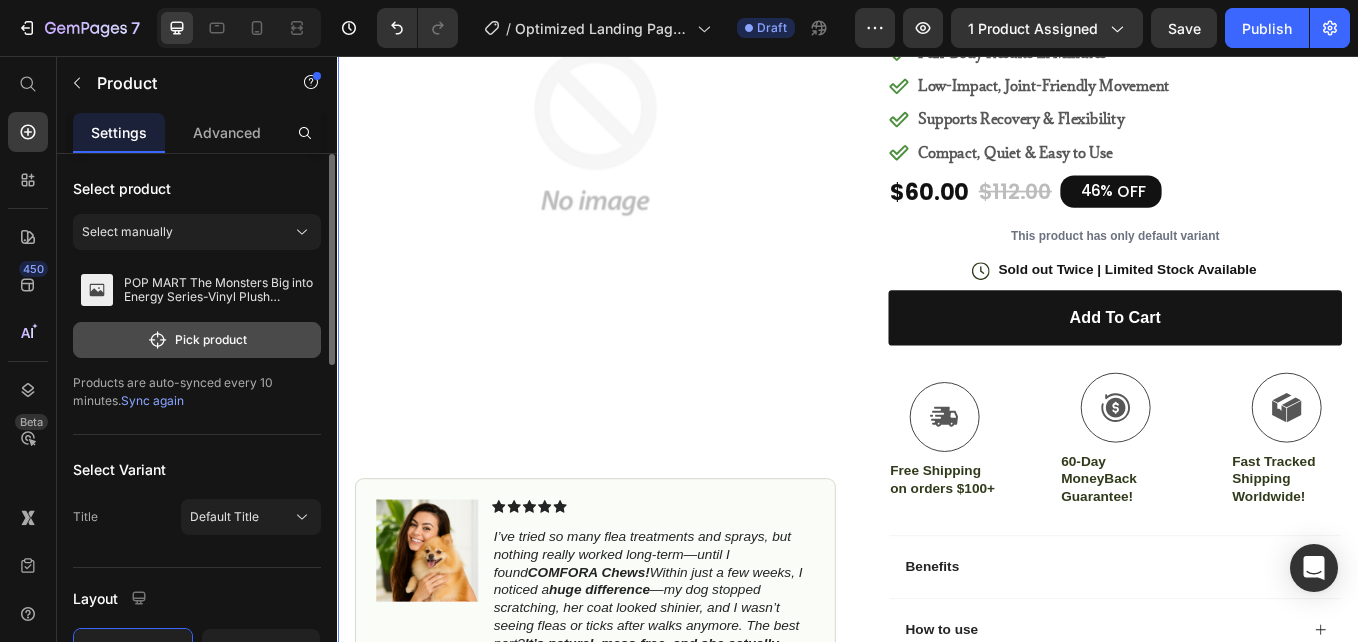 click on "Pick product" at bounding box center (197, 340) 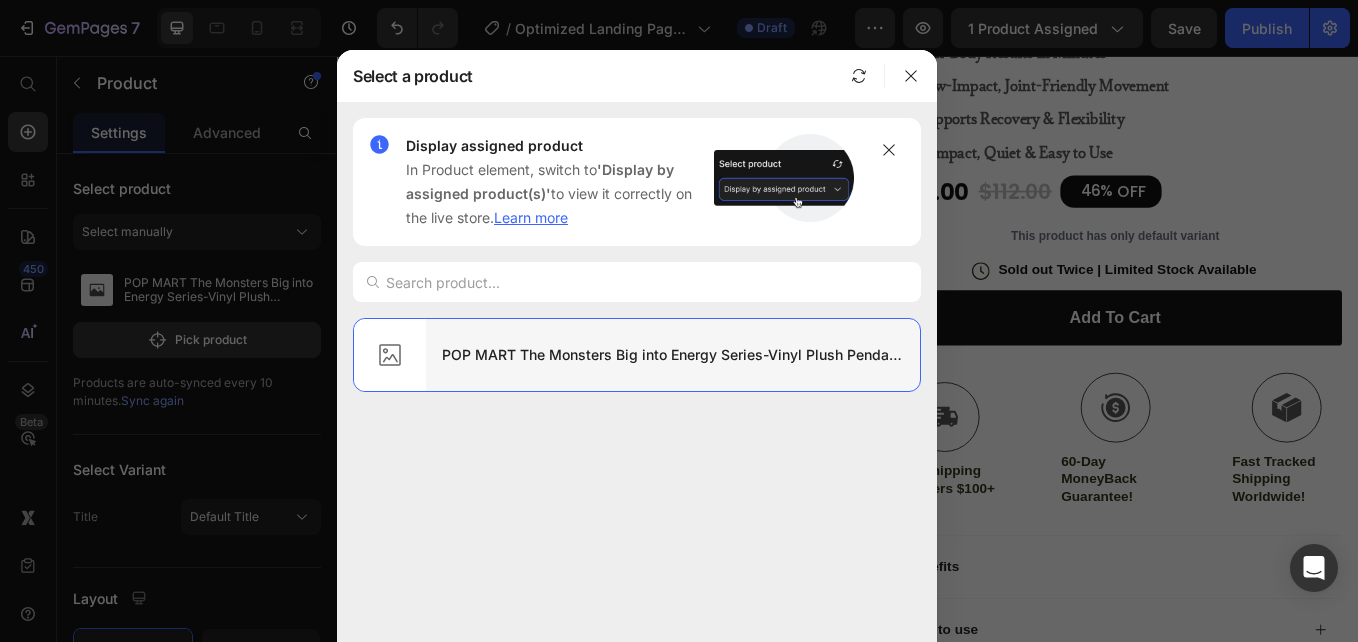 click on "POP MART The Monsters Big into Energy Series-Vinyl Plush Pendant Blind Box, Blind Box Figures." at bounding box center [673, 355] 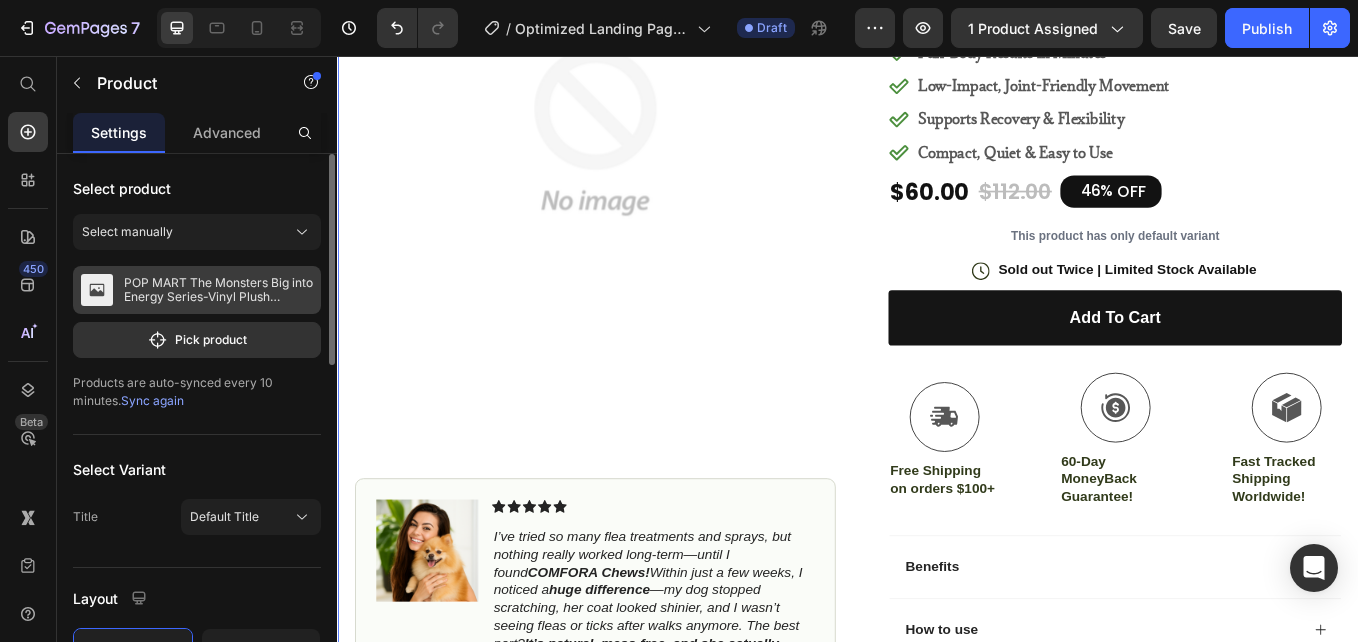 click on "POP MART The Monsters Big into Energy Series-Vinyl Plush Pendant Blind Box, Blind Box Figures." at bounding box center [218, 290] 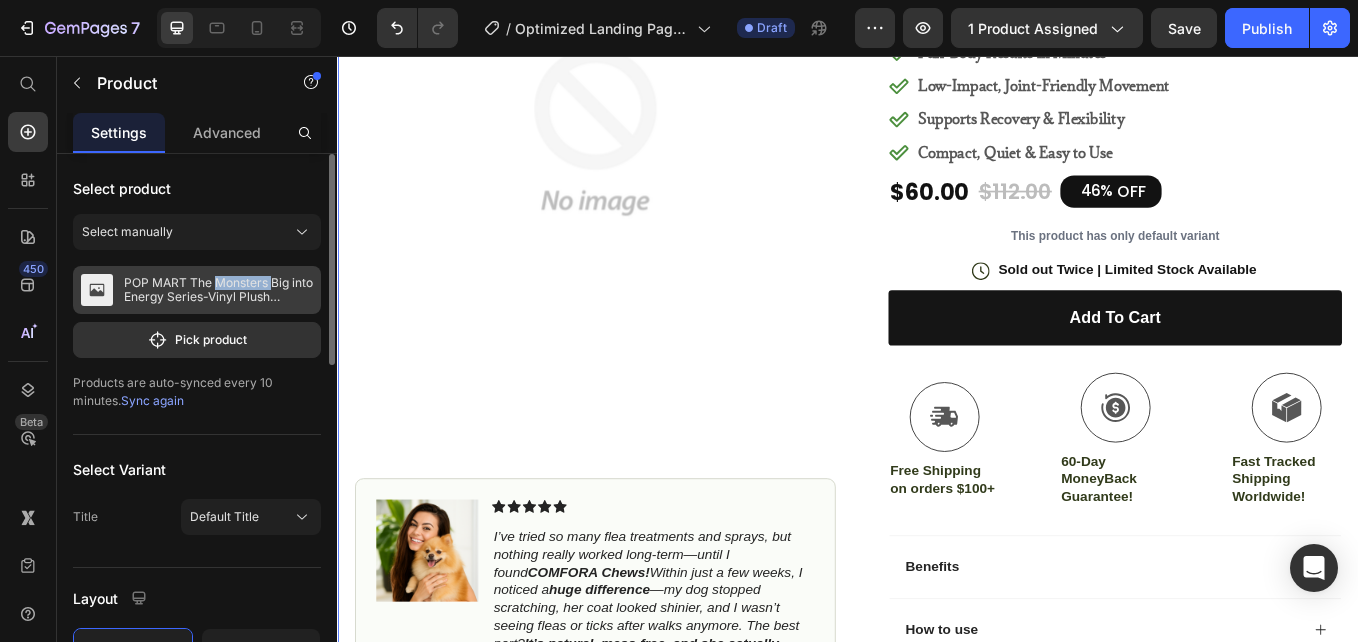 click on "POP MART The Monsters Big into Energy Series-Vinyl Plush Pendant Blind Box, Blind Box Figures." at bounding box center (218, 290) 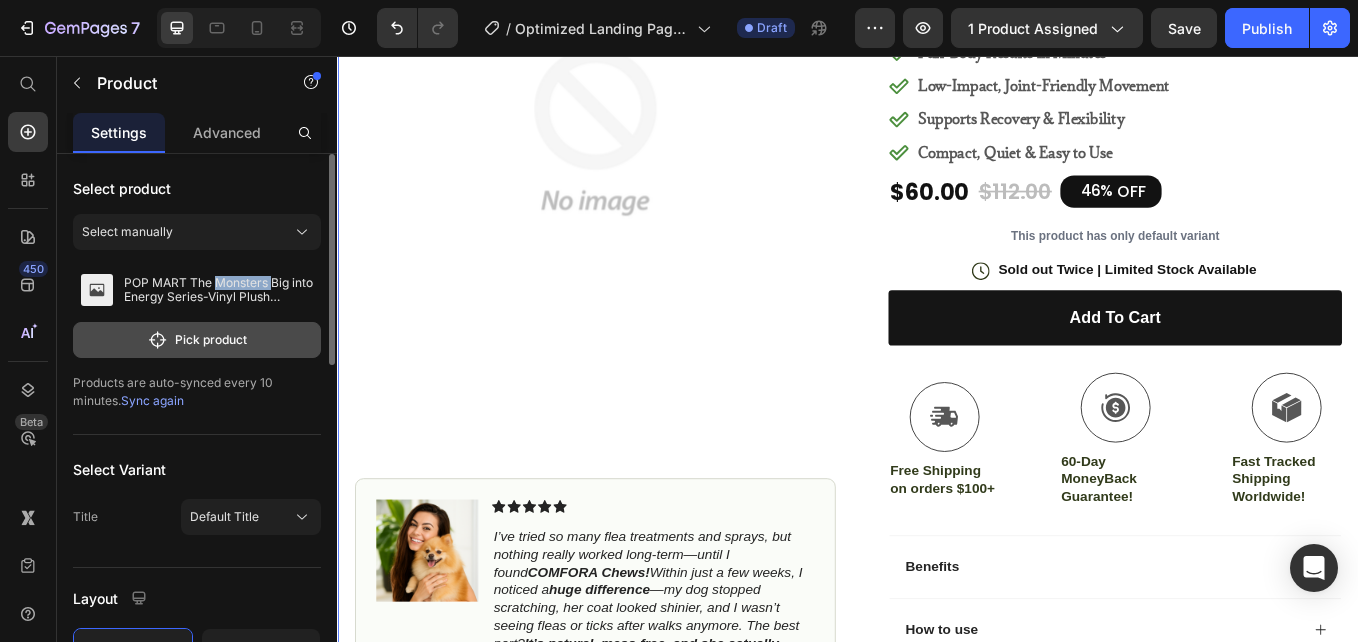 drag, startPoint x: 251, startPoint y: 289, endPoint x: 222, endPoint y: 336, distance: 55.226807 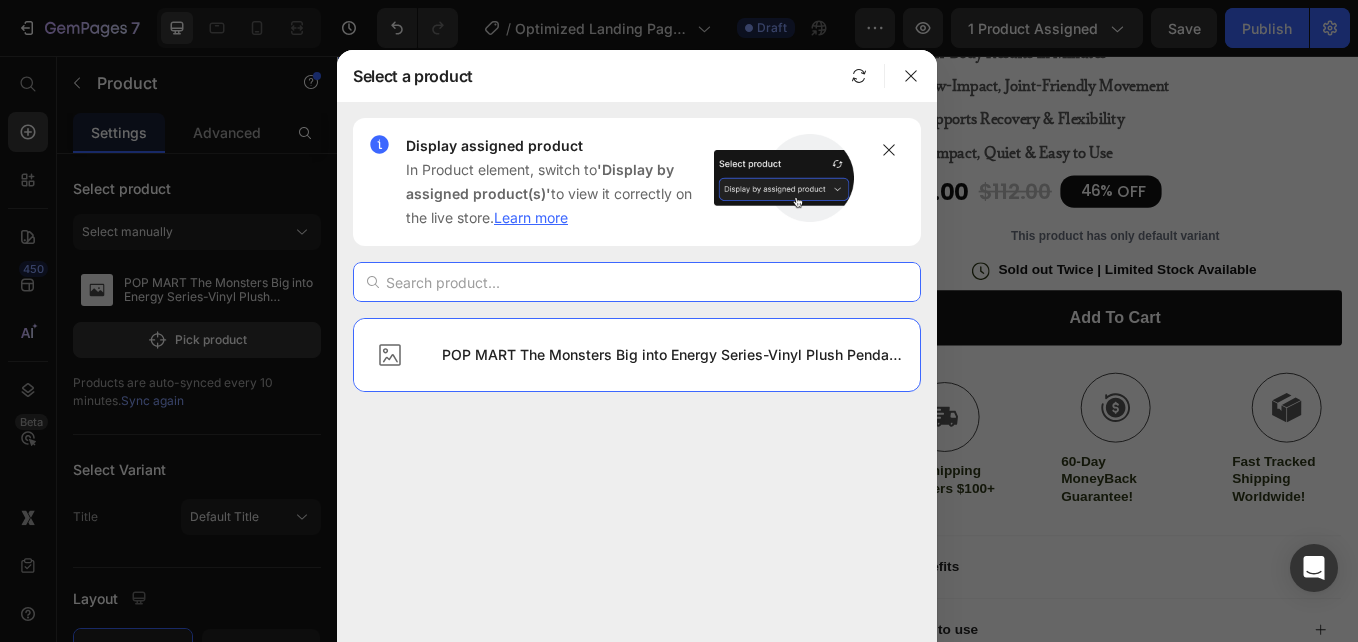 click at bounding box center [637, 282] 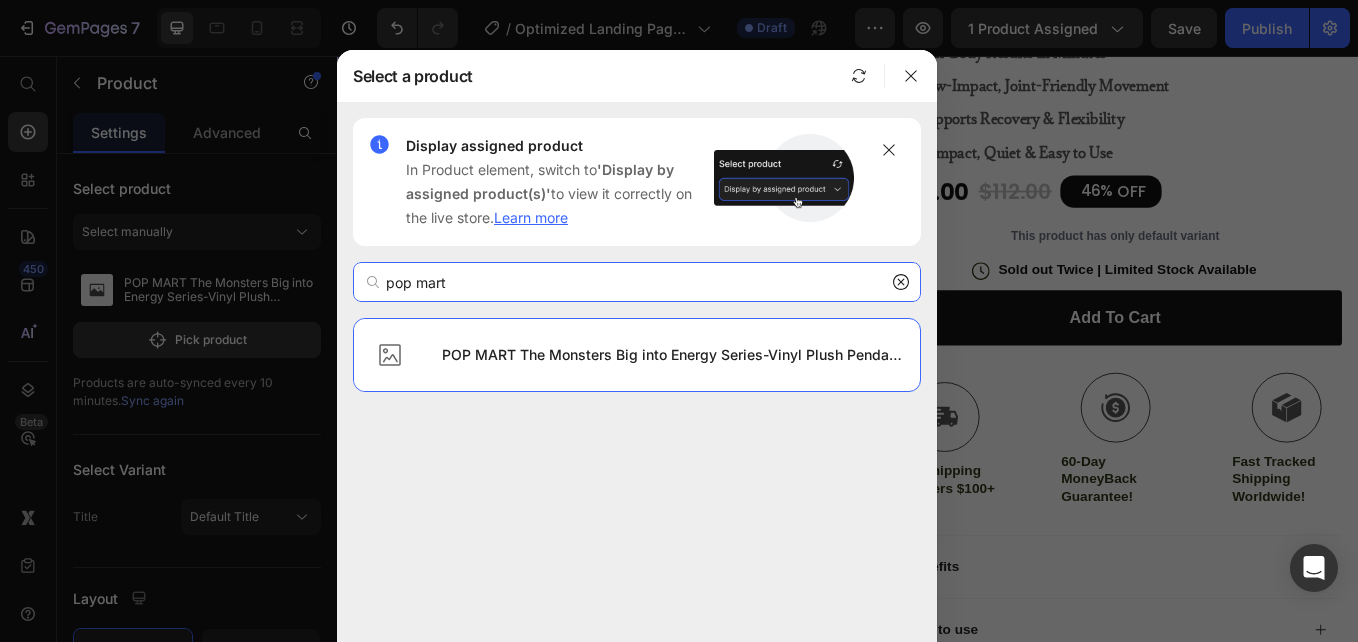 type on "pop mart" 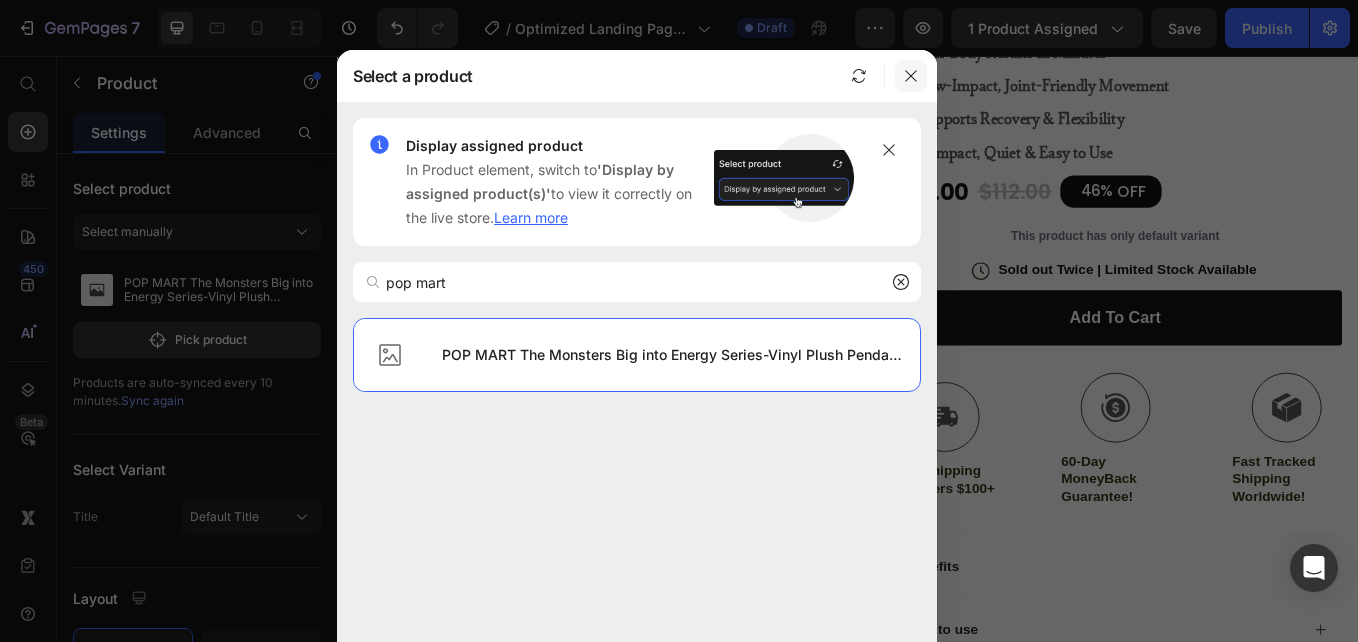 click 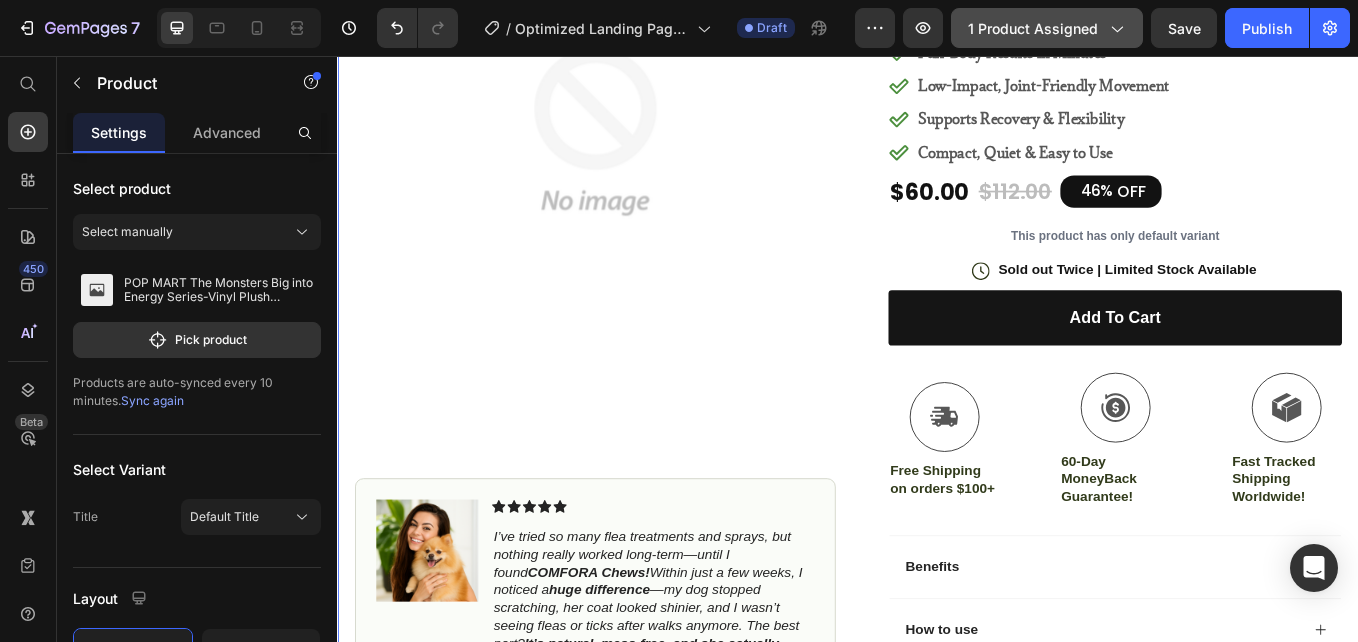 click on "1 product assigned" 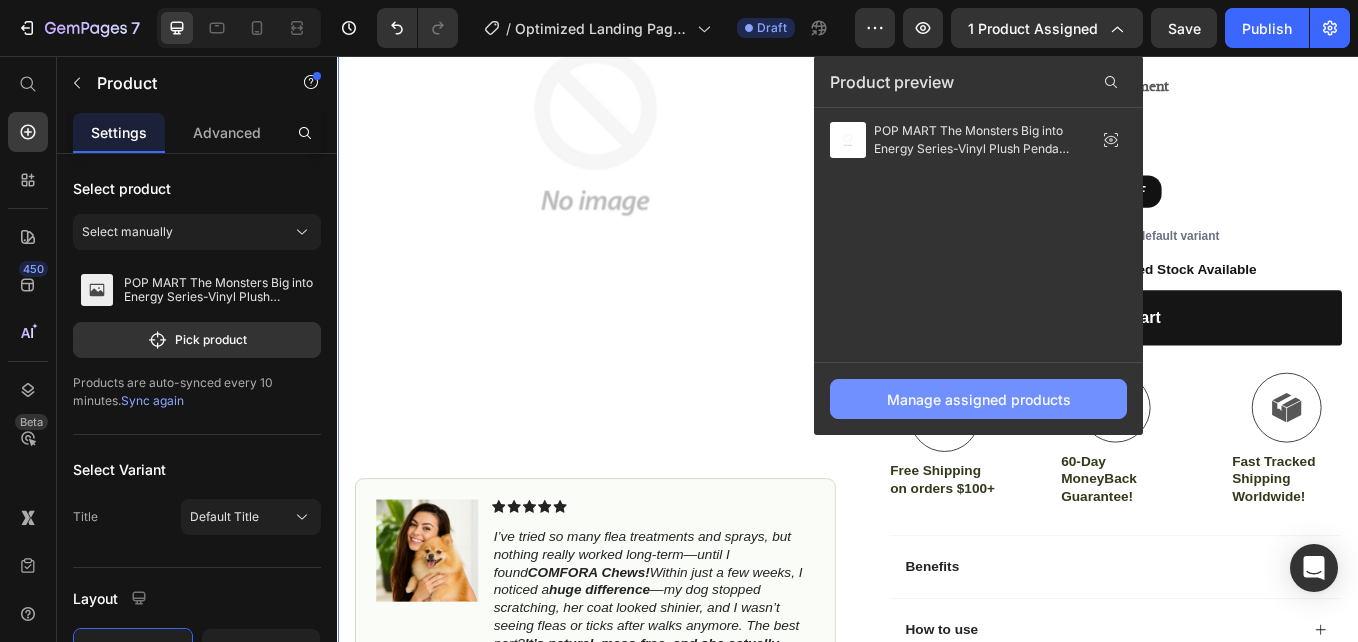 click on "Manage assigned products" at bounding box center (979, 399) 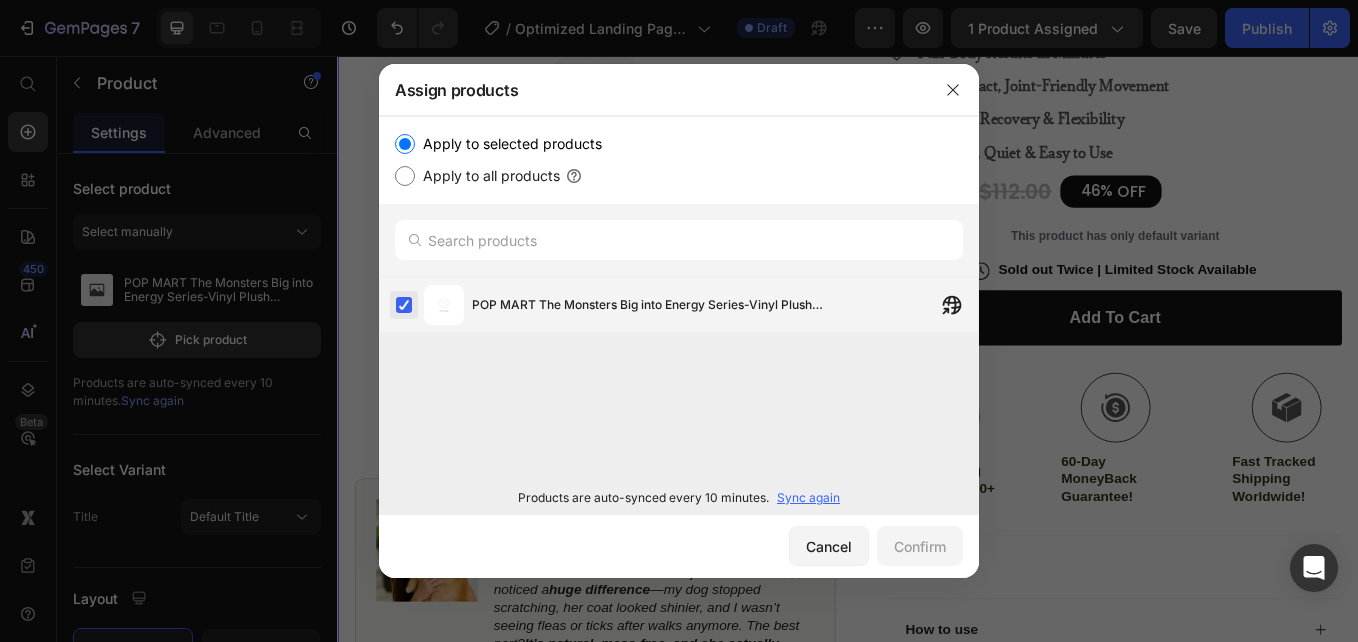 click at bounding box center (404, 305) 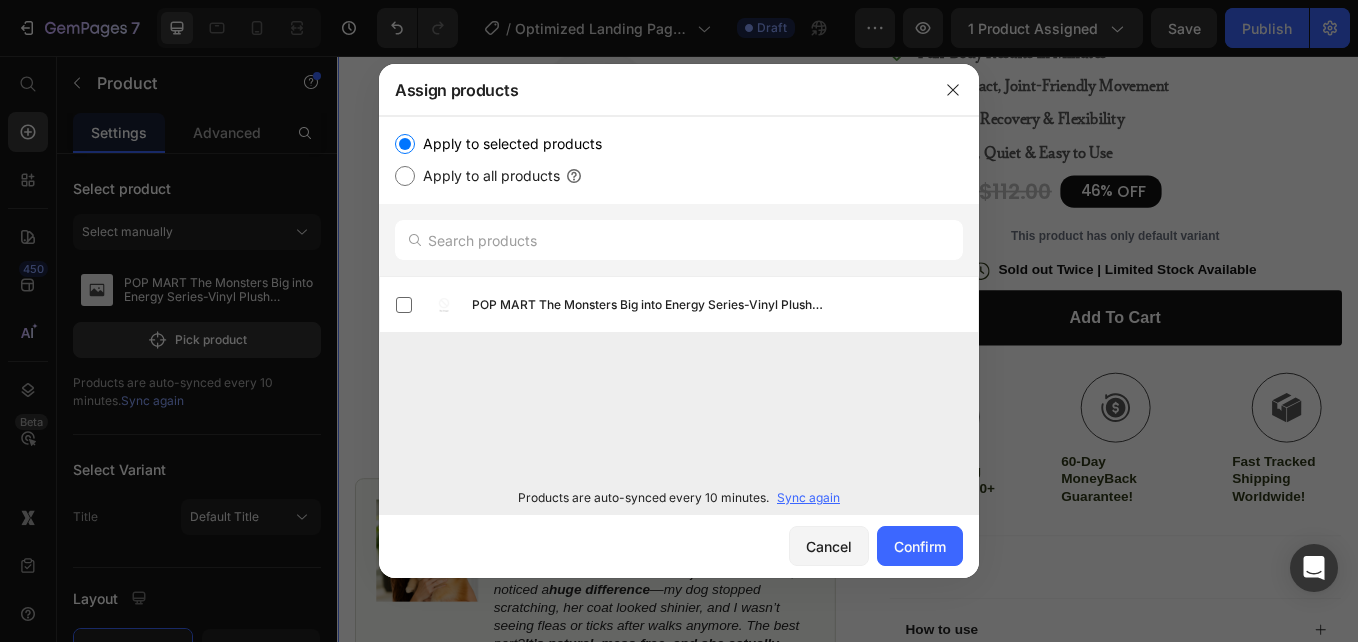 drag, startPoint x: 402, startPoint y: 305, endPoint x: 655, endPoint y: 137, distance: 303.69885 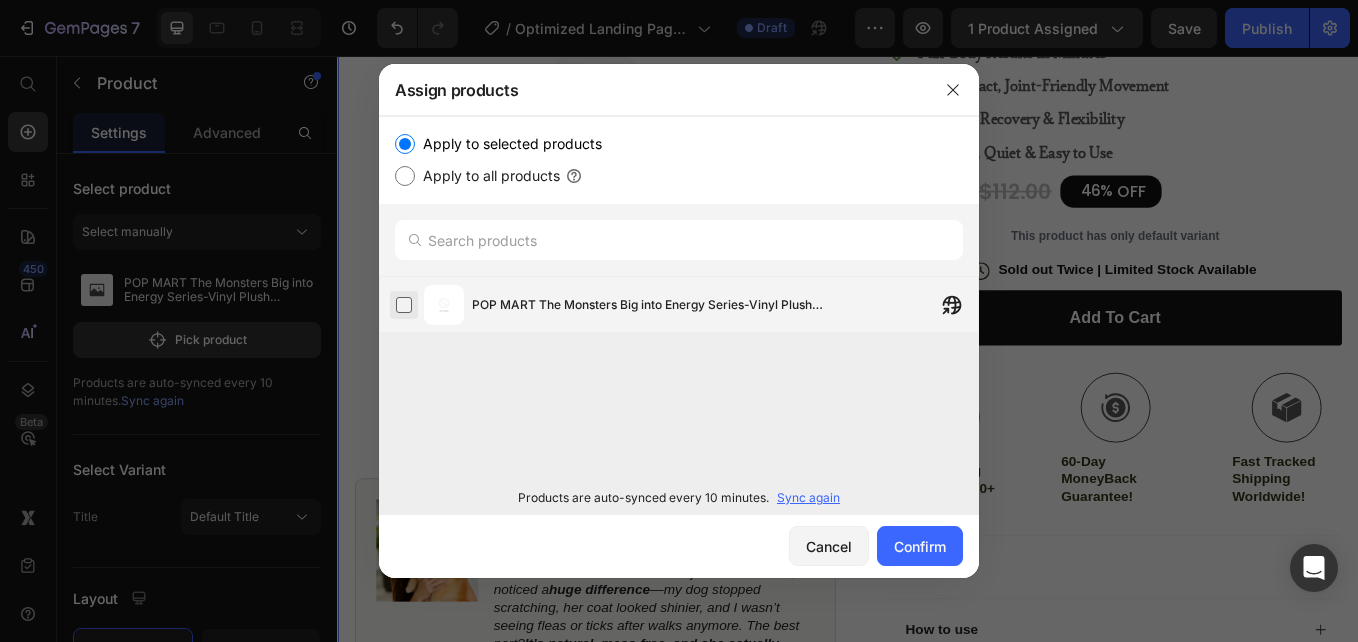 click at bounding box center [404, 305] 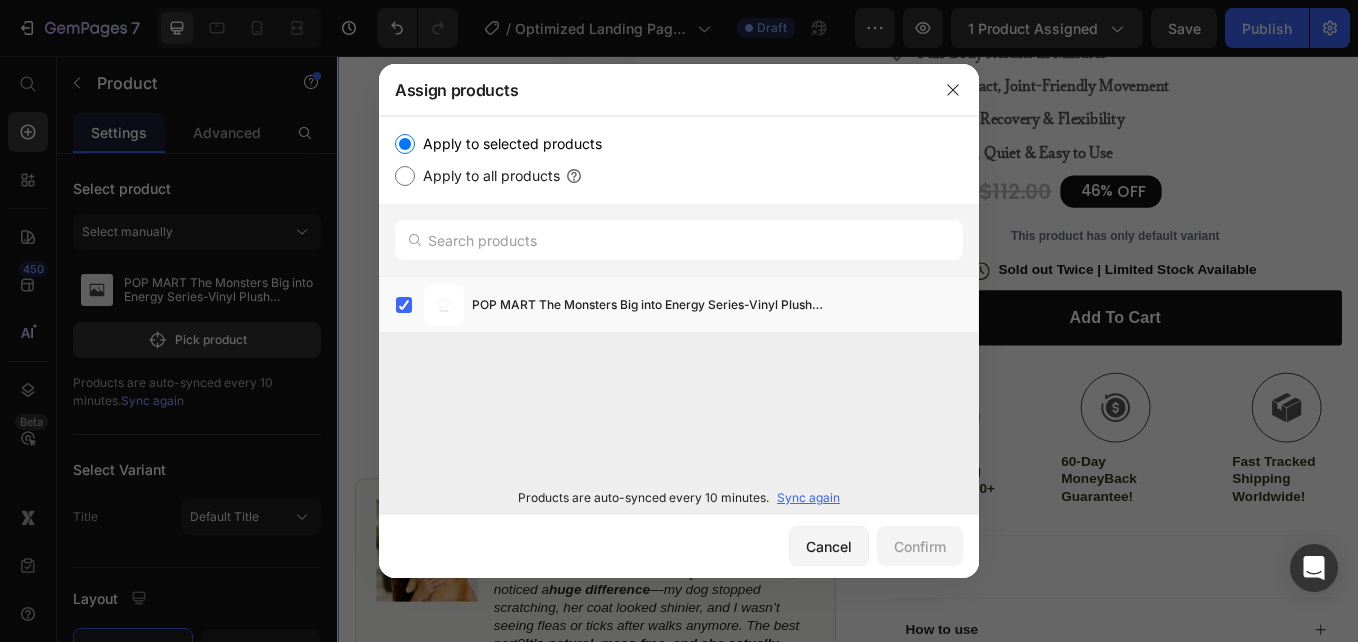 click on "Sync again" at bounding box center [808, 498] 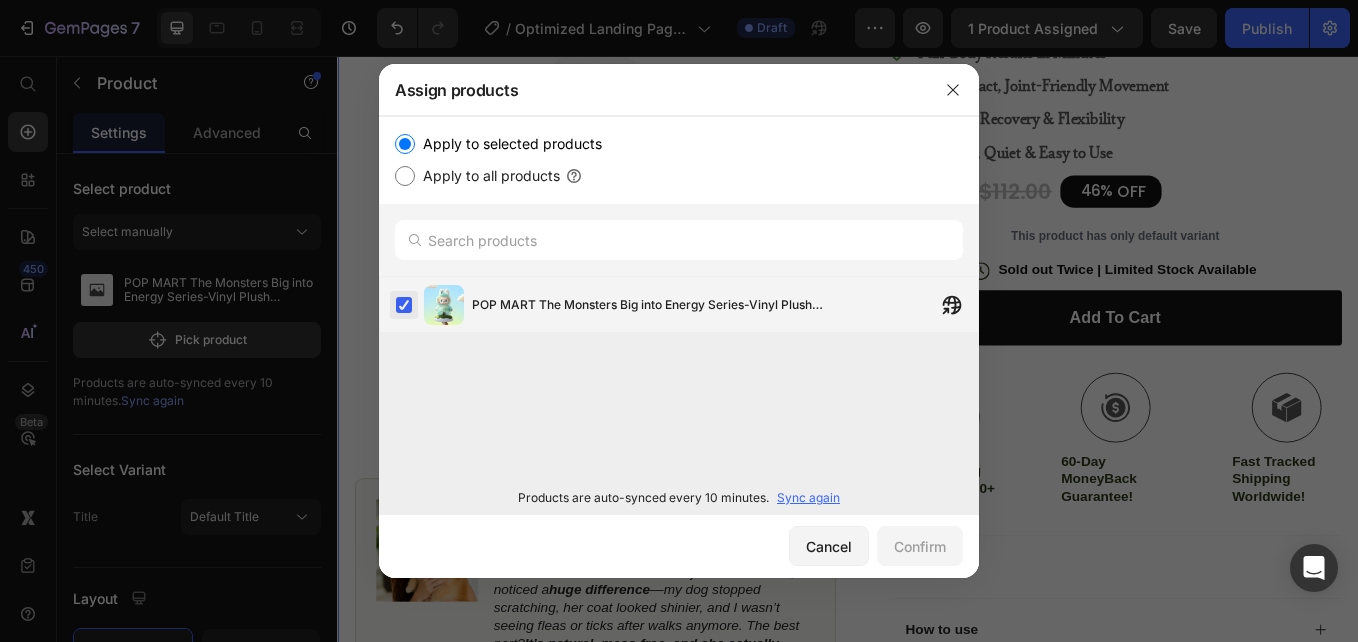 click at bounding box center [404, 305] 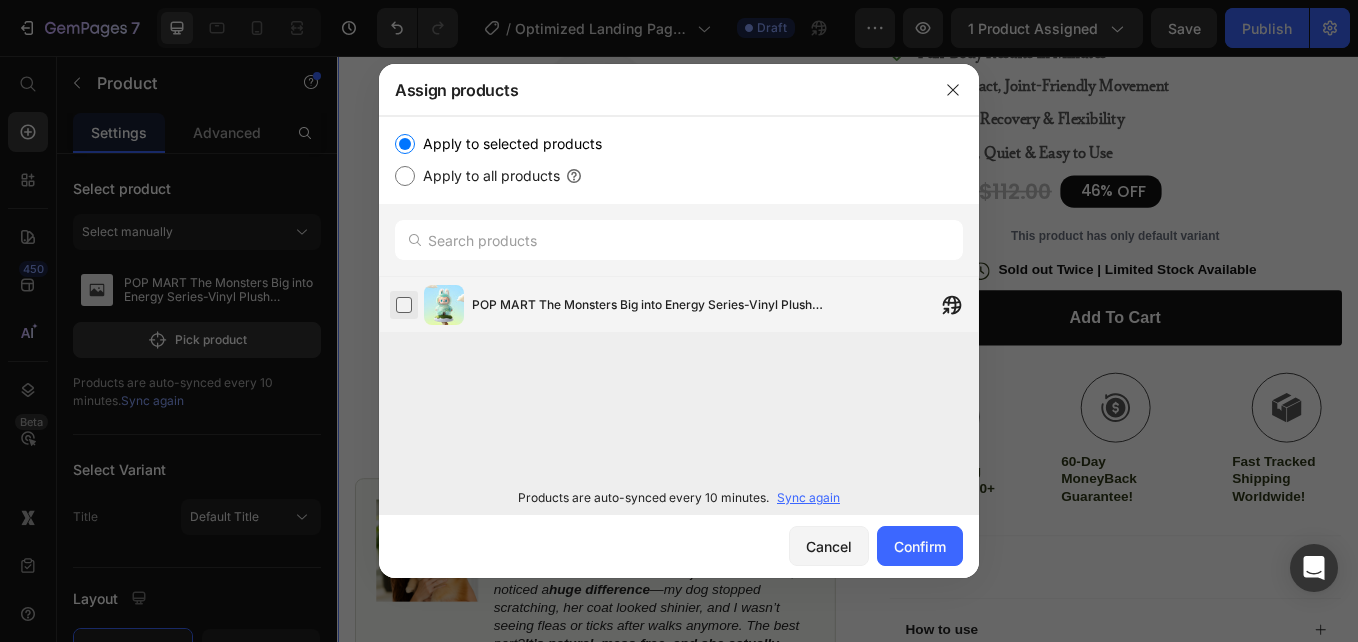 click at bounding box center (404, 305) 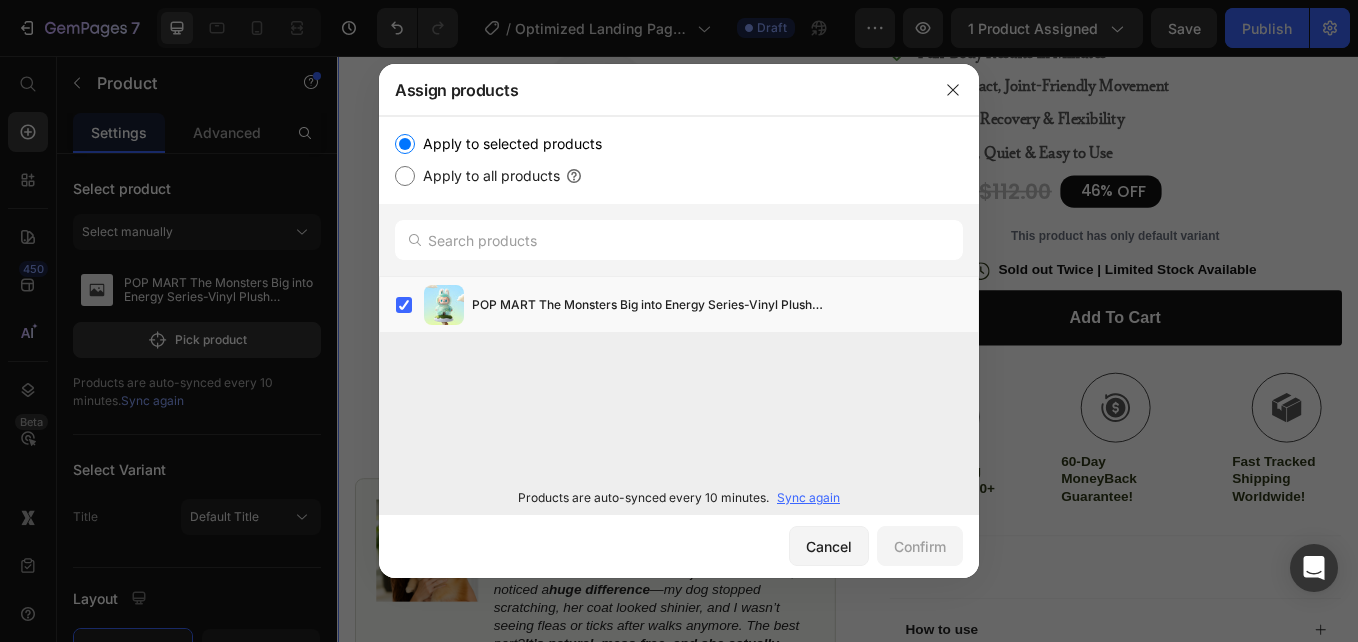 click on "Apply to all products" at bounding box center [405, 176] 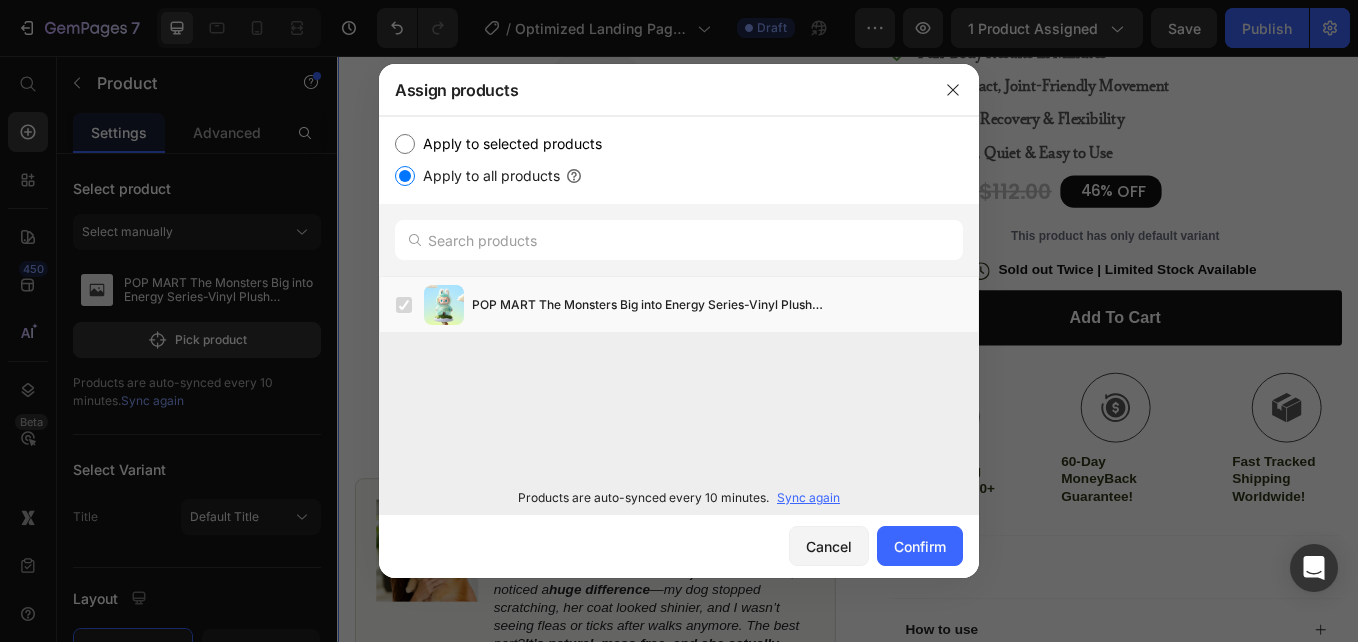 click on "Apply to selected products" at bounding box center [405, 144] 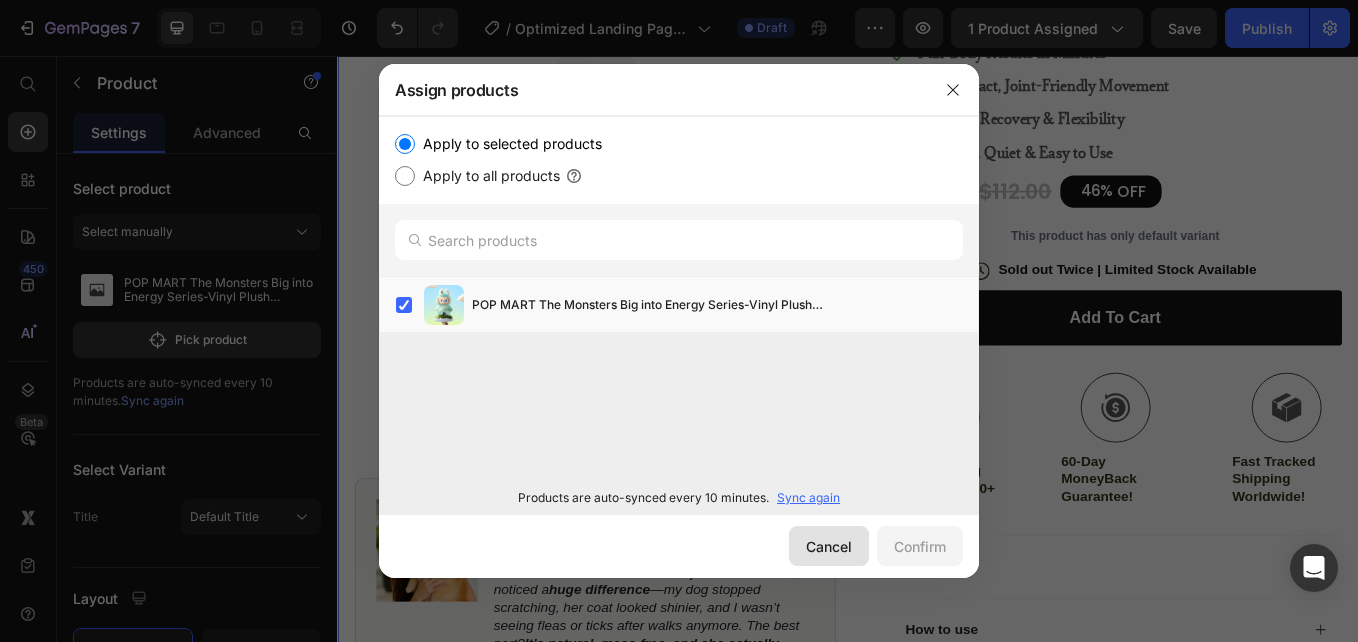 click on "Cancel" at bounding box center (829, 546) 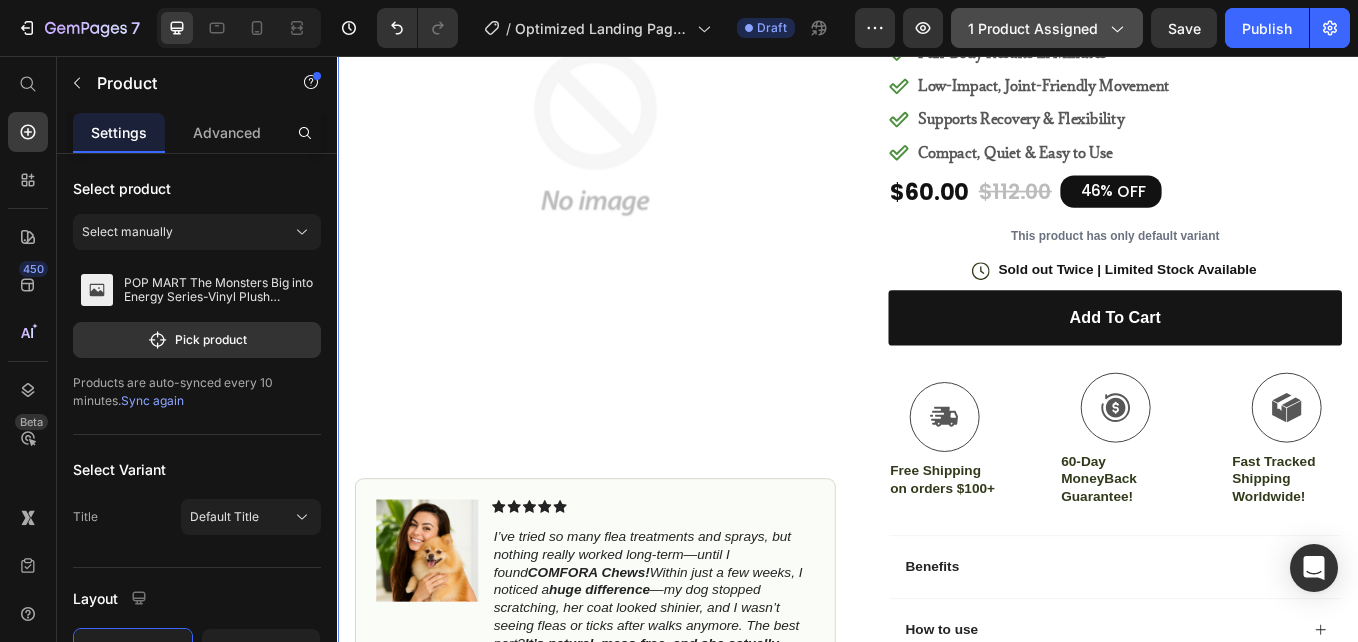 click on "1 product assigned" at bounding box center [1047, 28] 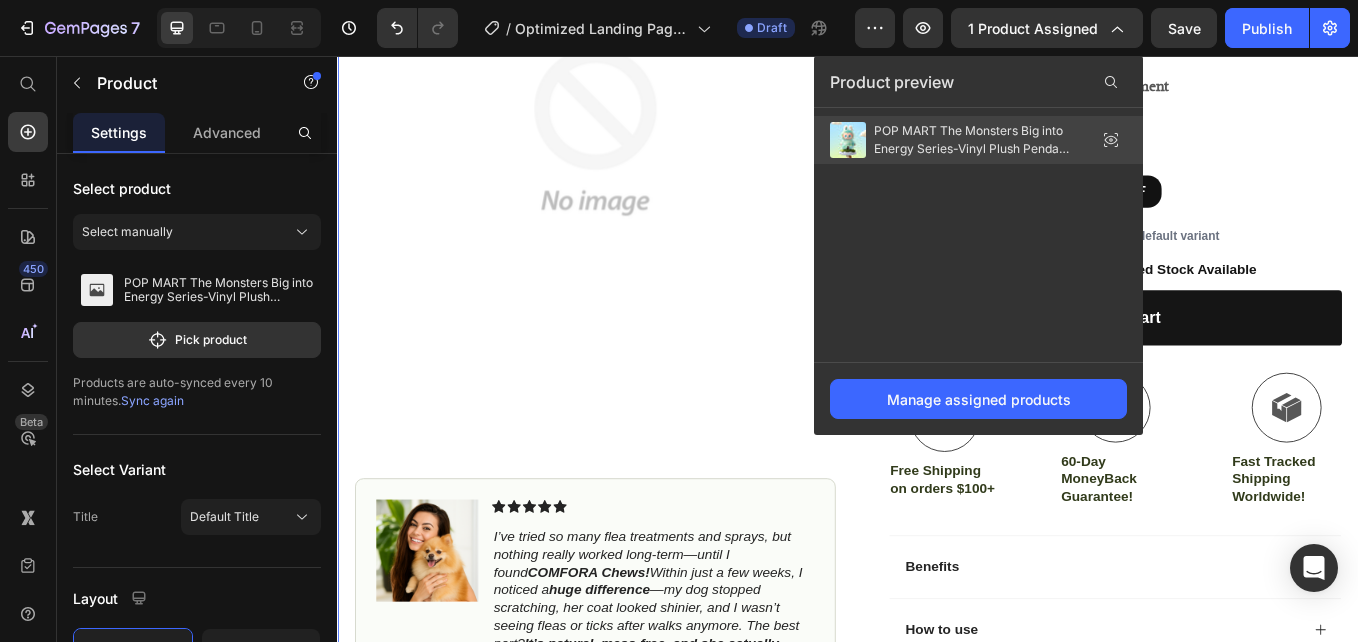 click on "POP MART The Monsters Big into Energy Series-Vinyl Plush Pendant Blind Box, Blind Box Figures." at bounding box center (974, 140) 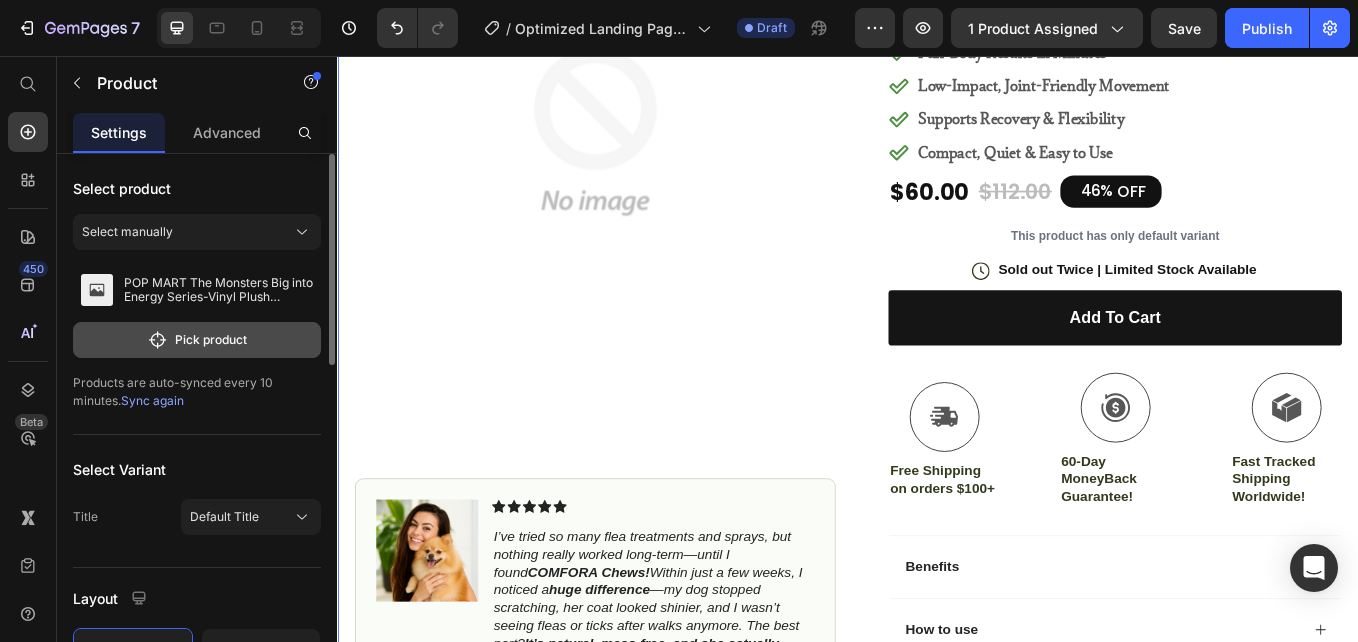 click on "Pick product" 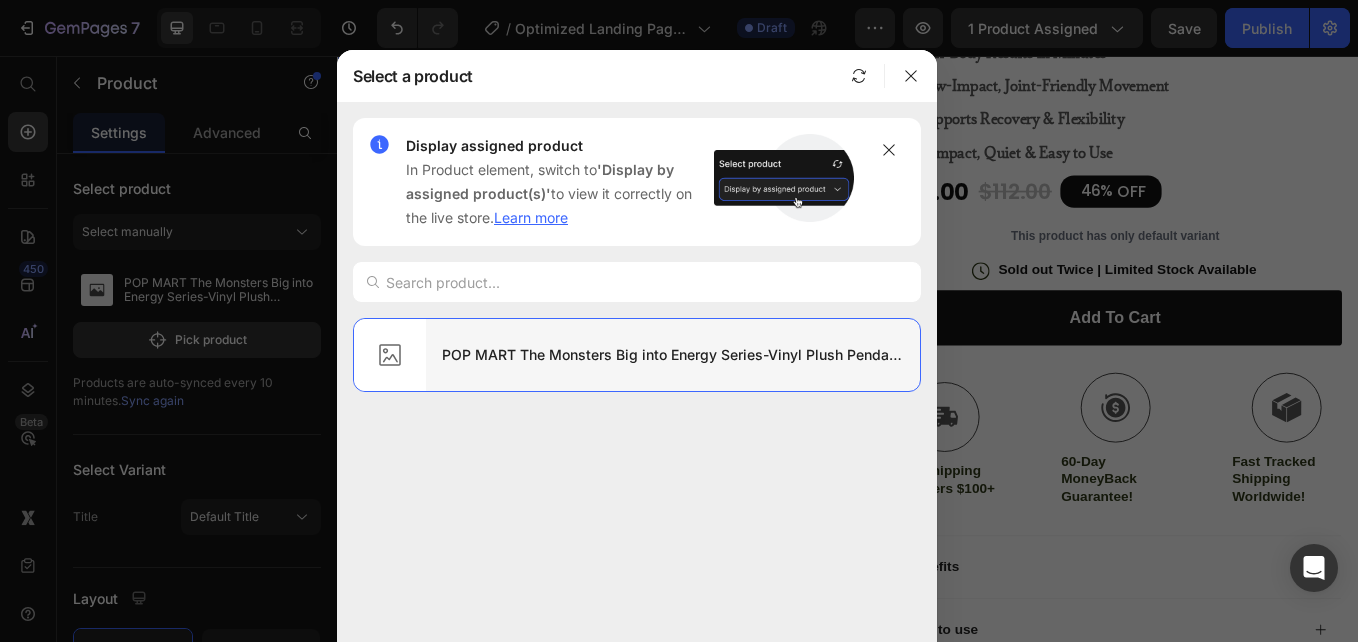 click at bounding box center [390, 355] 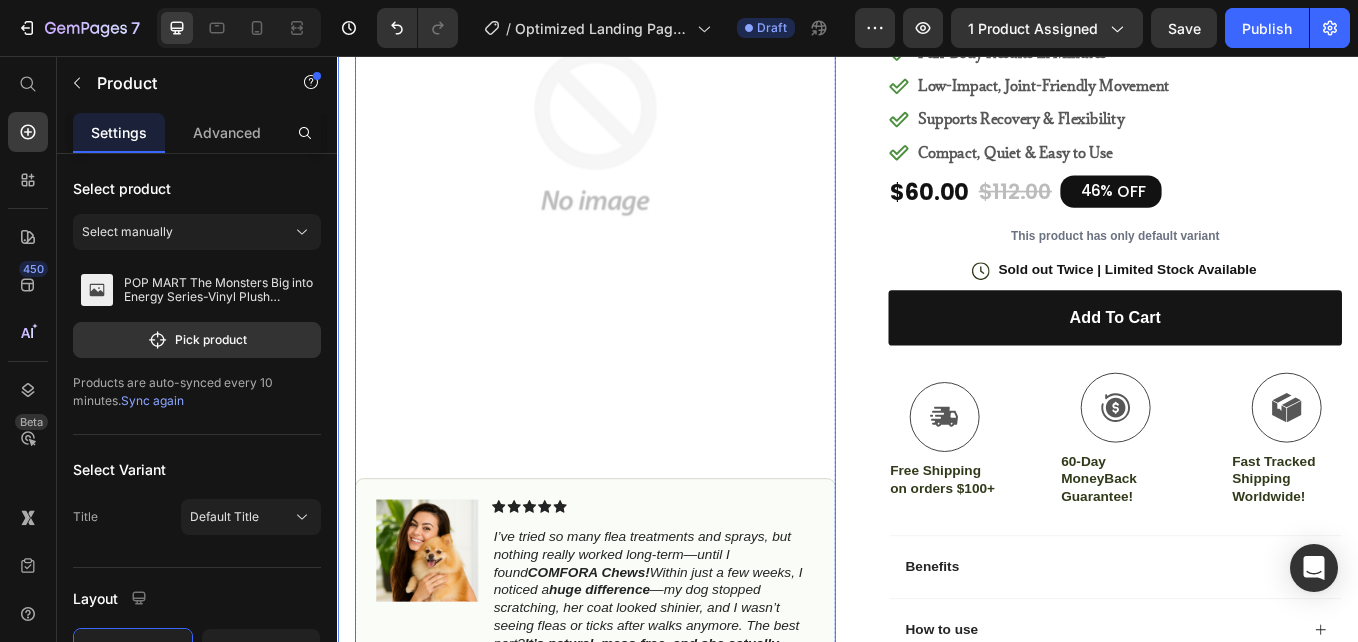click at bounding box center (639, 144) 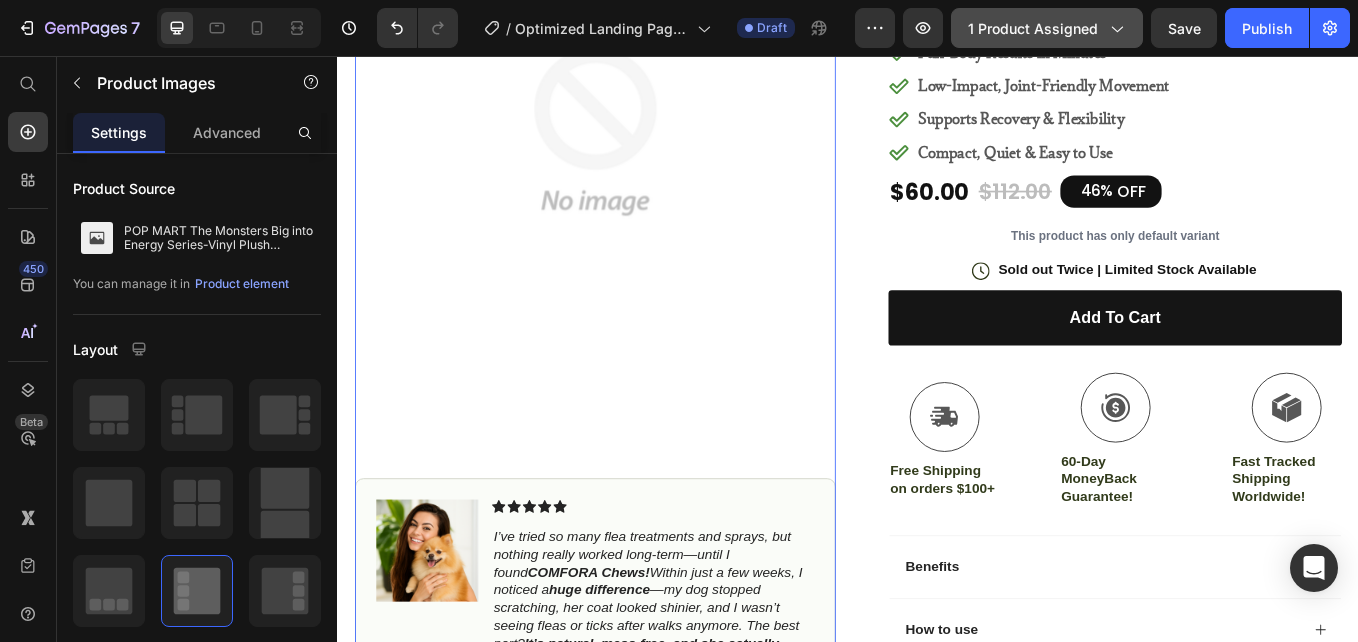 click on "1 product assigned" 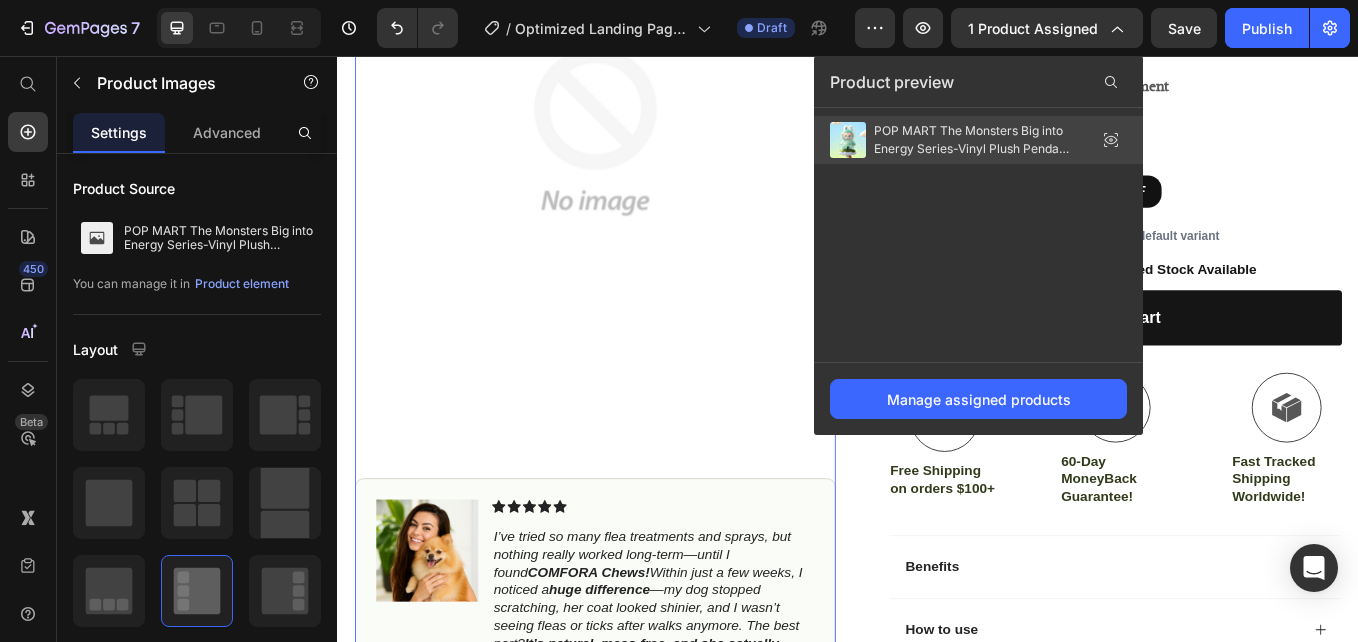drag, startPoint x: 995, startPoint y: 144, endPoint x: 896, endPoint y: 136, distance: 99.32271 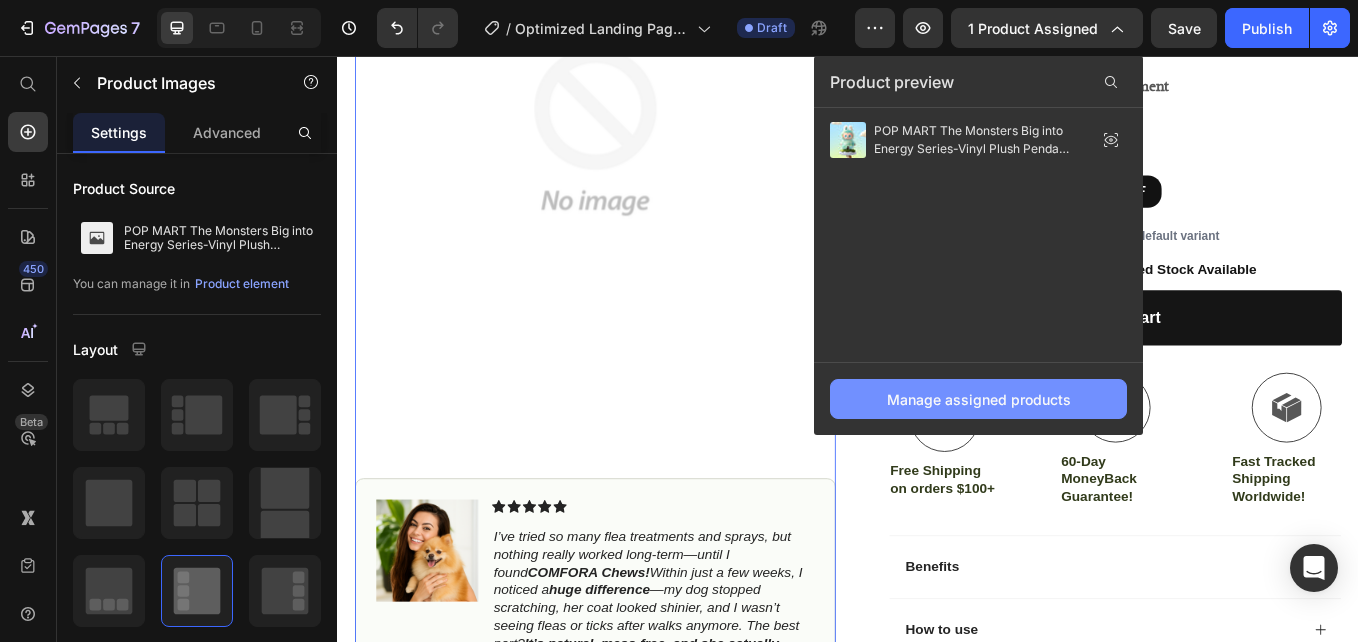 drag, startPoint x: 896, startPoint y: 136, endPoint x: 856, endPoint y: 406, distance: 272.94687 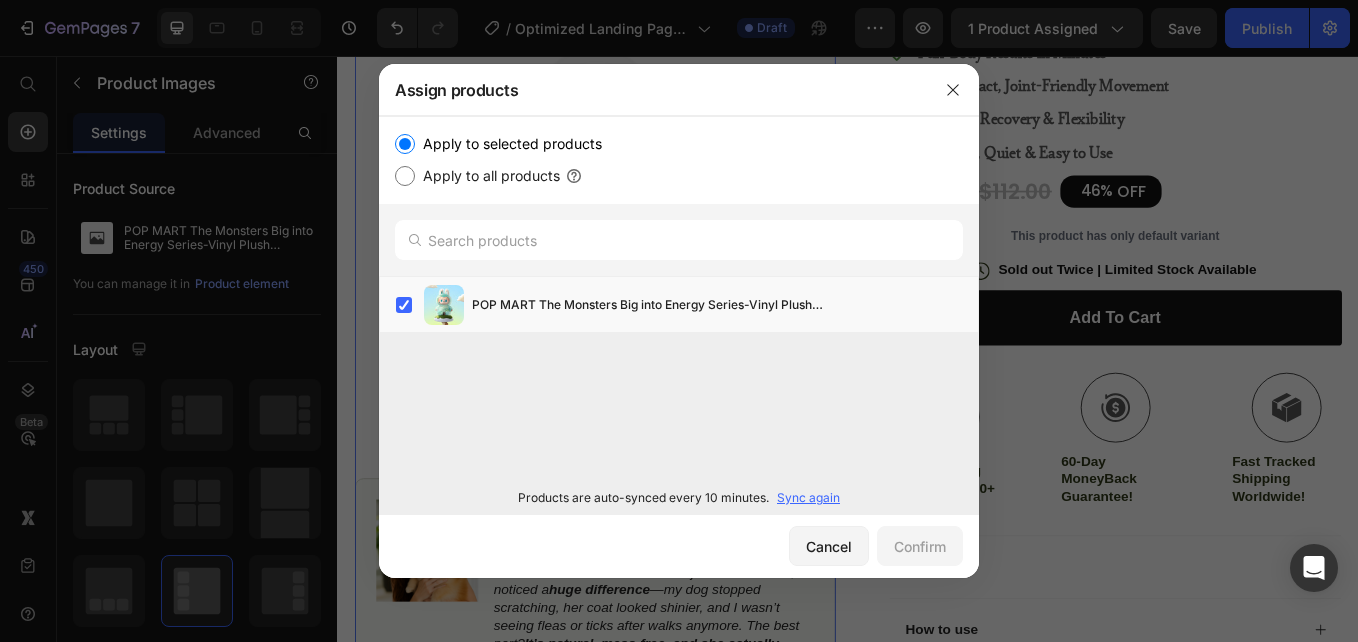 click on "Apply to all products" at bounding box center [405, 176] 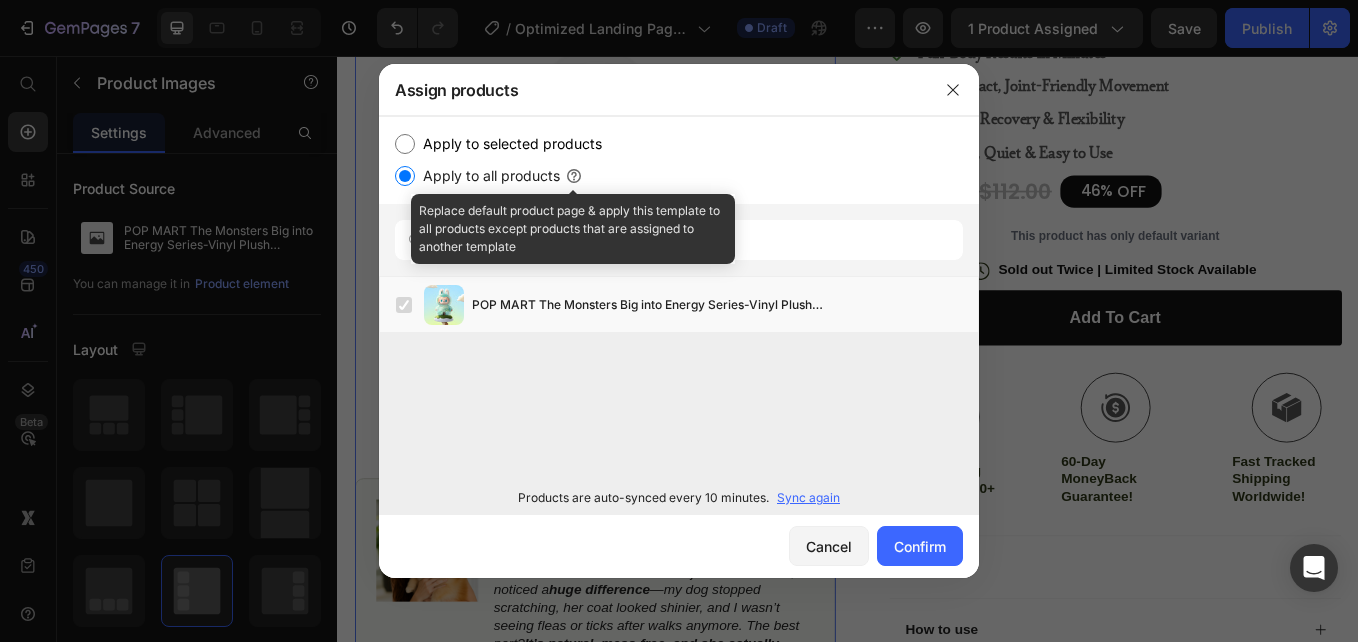 click 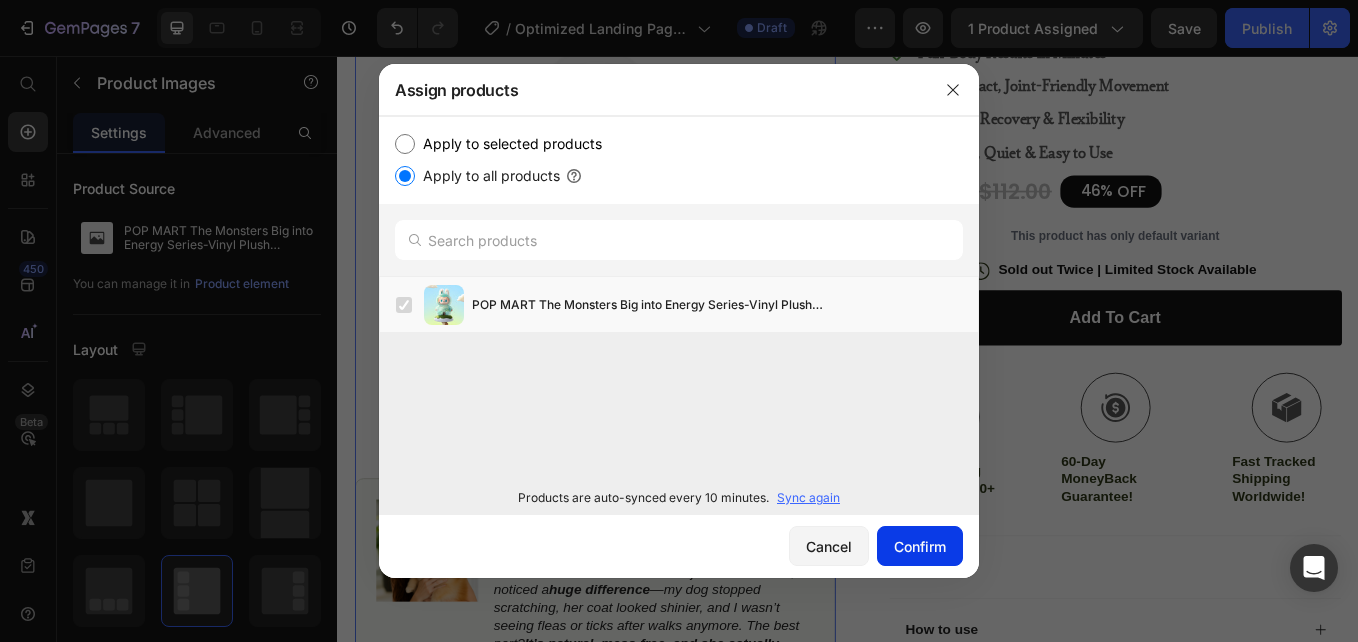 click on "Confirm" at bounding box center (920, 546) 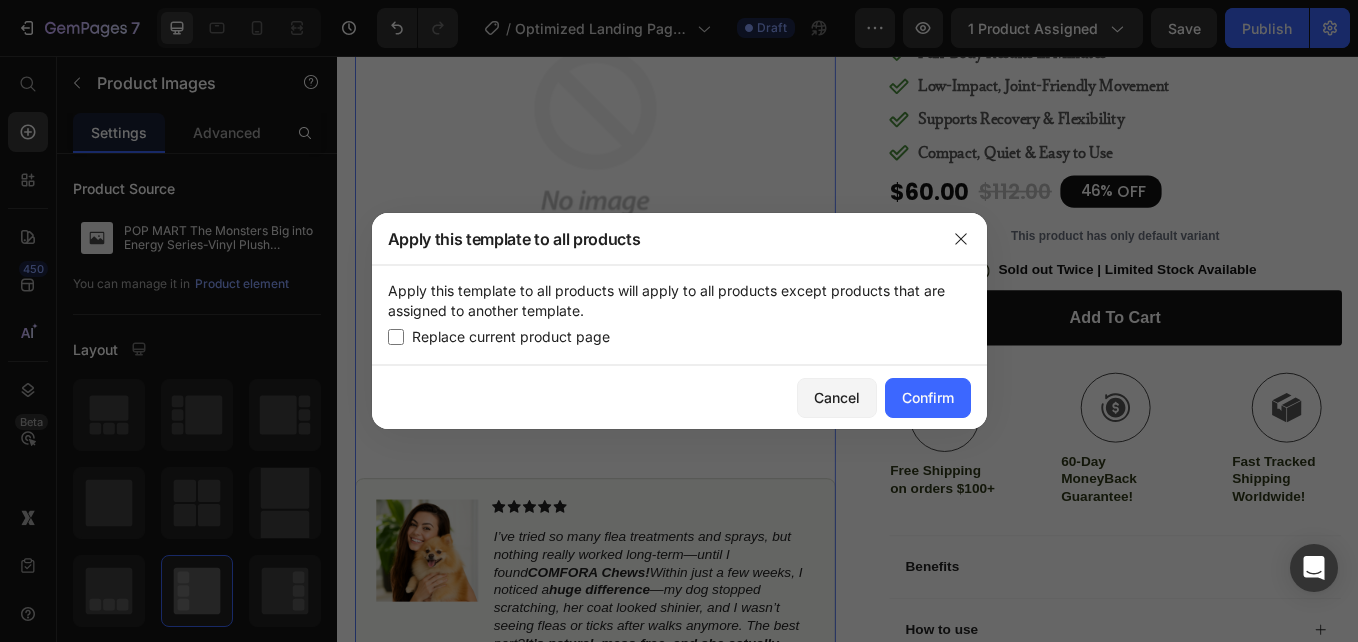 click at bounding box center [396, 337] 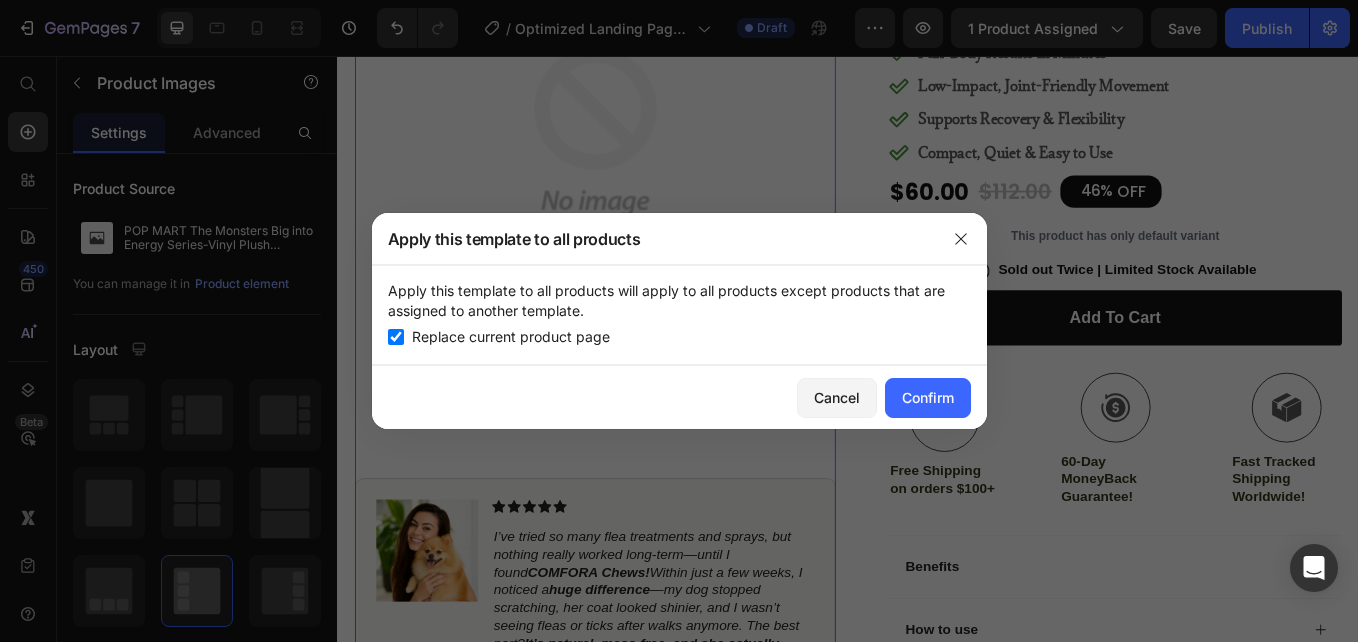checkbox on "true" 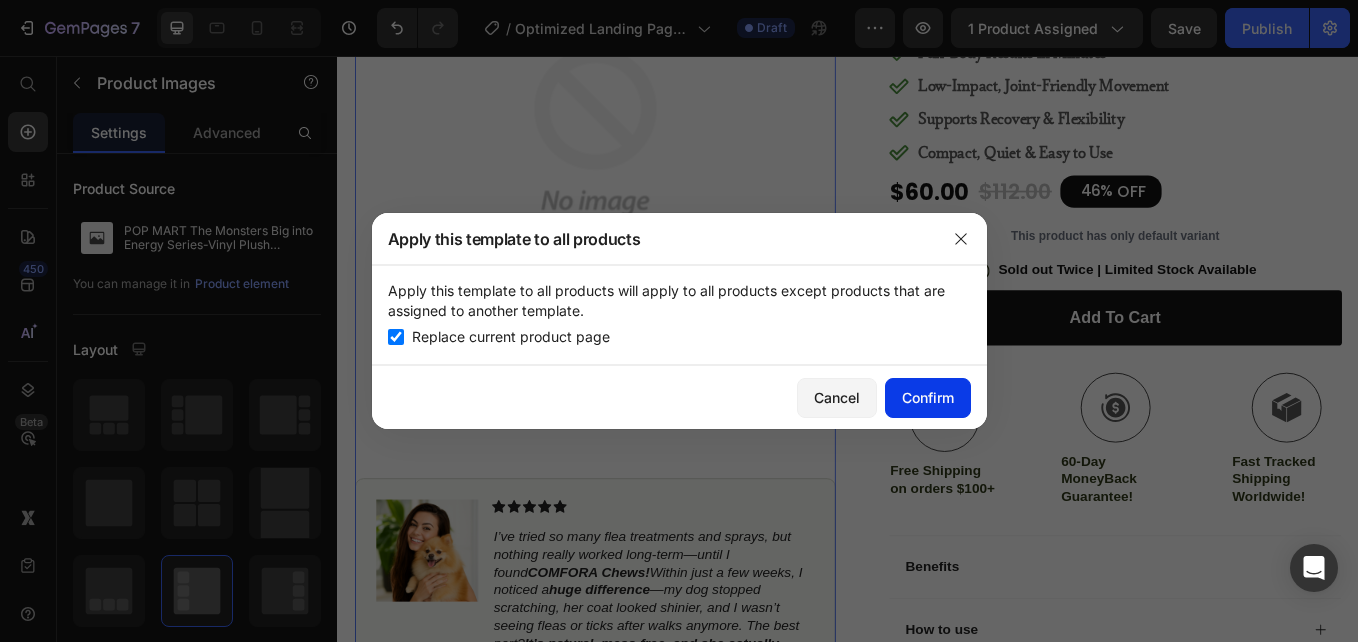 click on "Confirm" at bounding box center [928, 397] 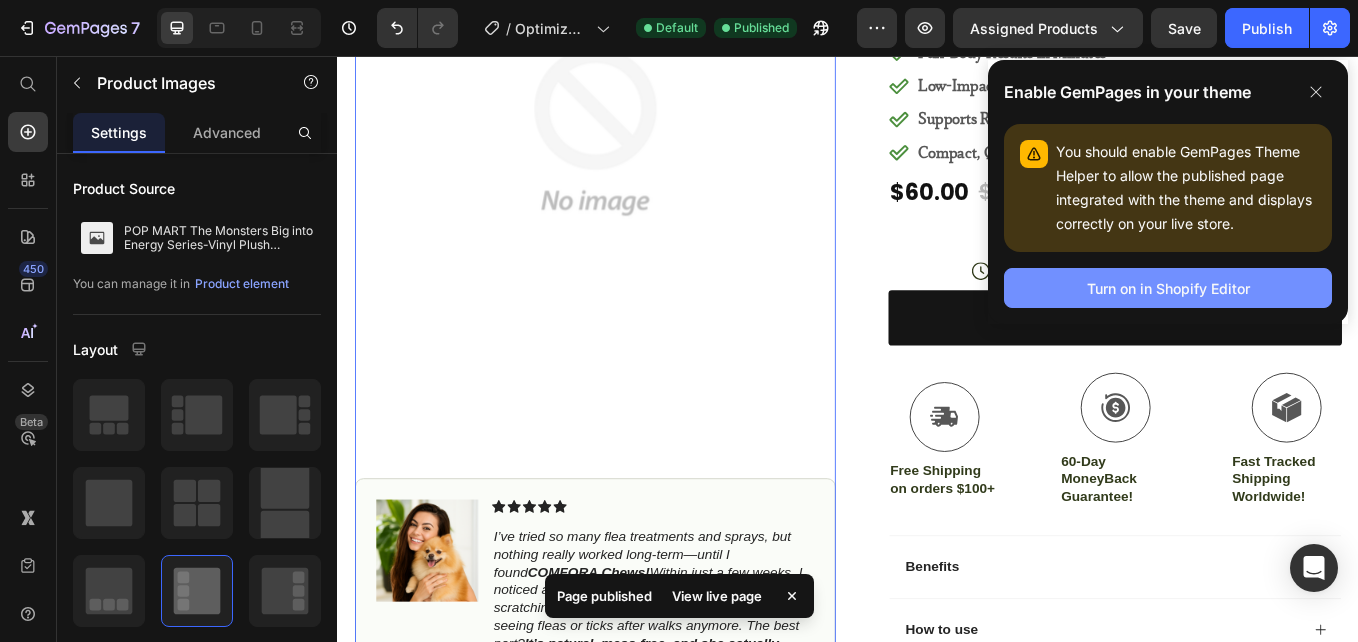 click on "Turn on in Shopify Editor" at bounding box center [1168, 288] 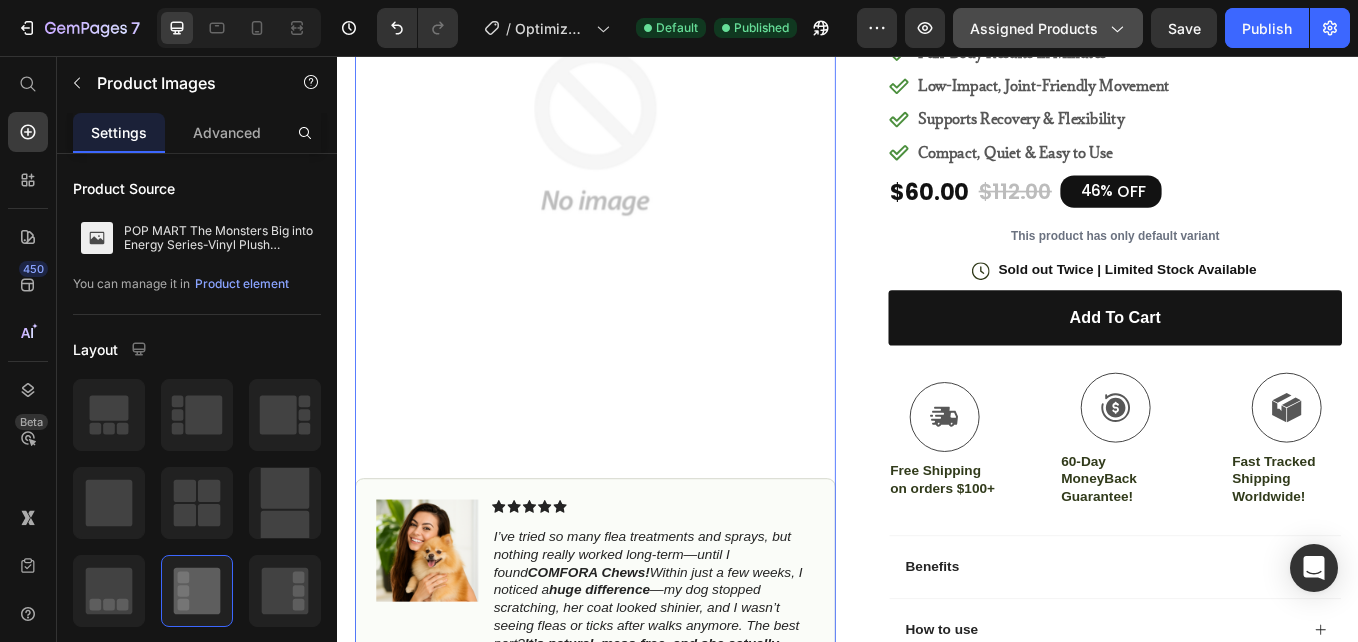 click on "Assigned Products" 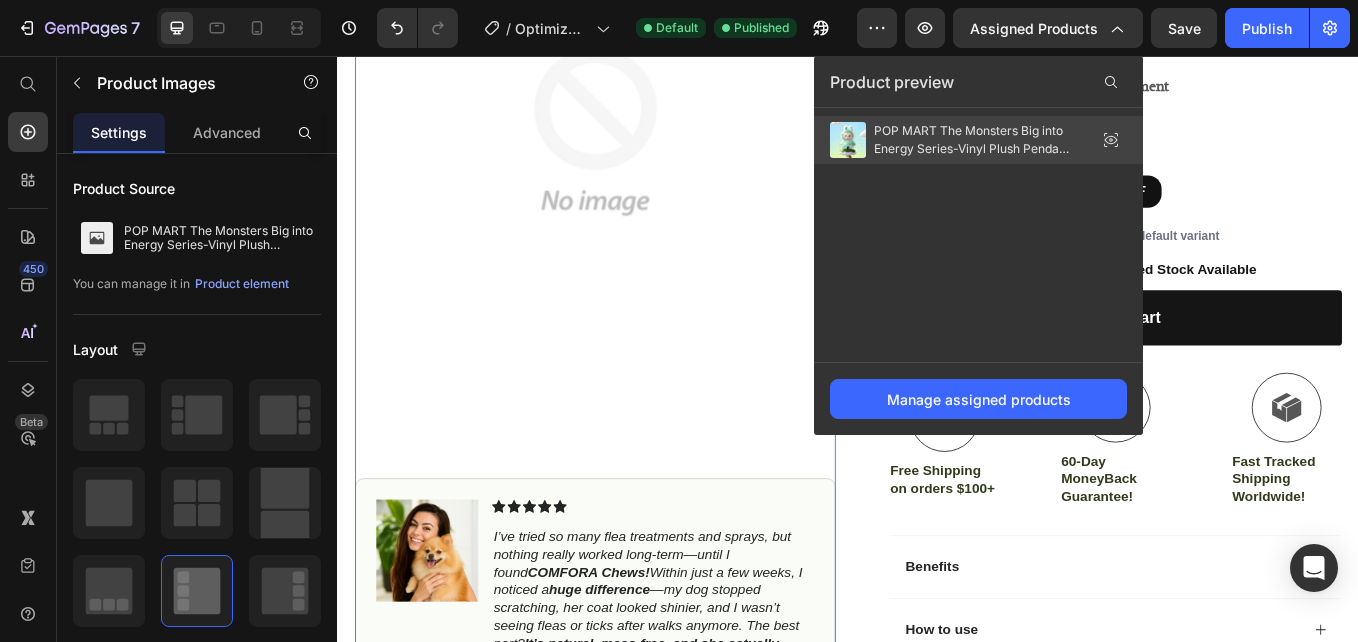 click on "POP MART The Monsters Big into Energy Series-Vinyl Plush Pendant Blind Box, Blind Box Figures." at bounding box center (974, 140) 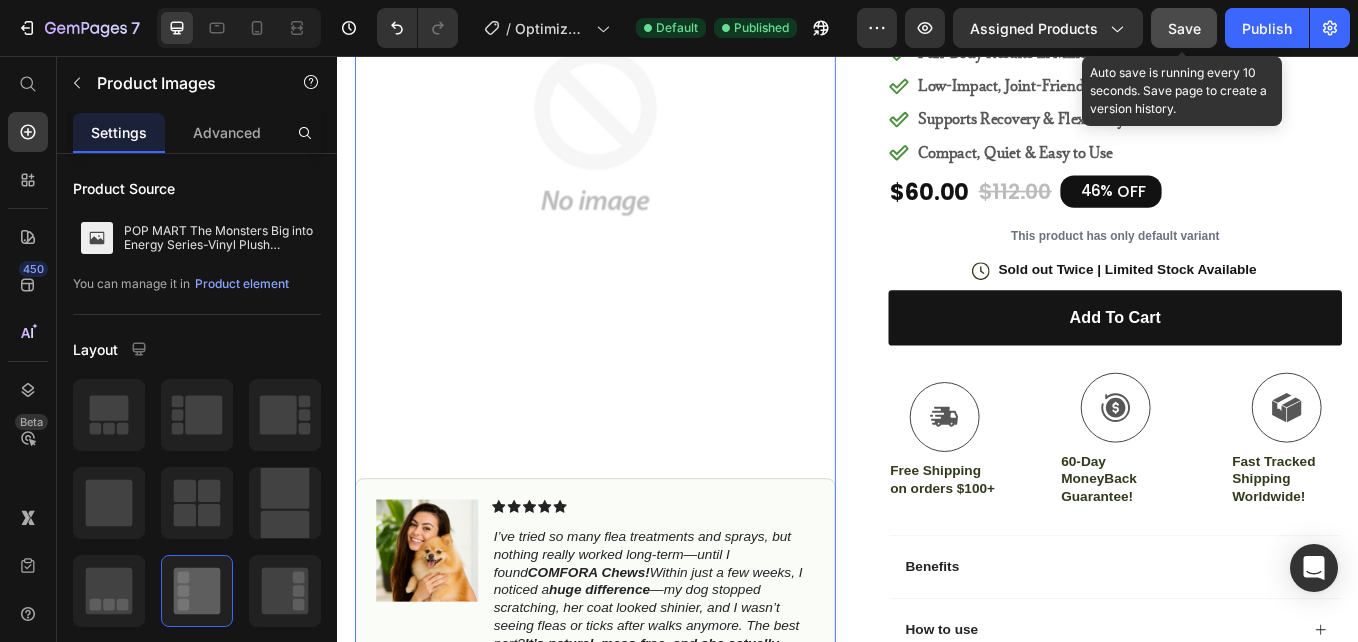 click on "Save" at bounding box center (1184, 28) 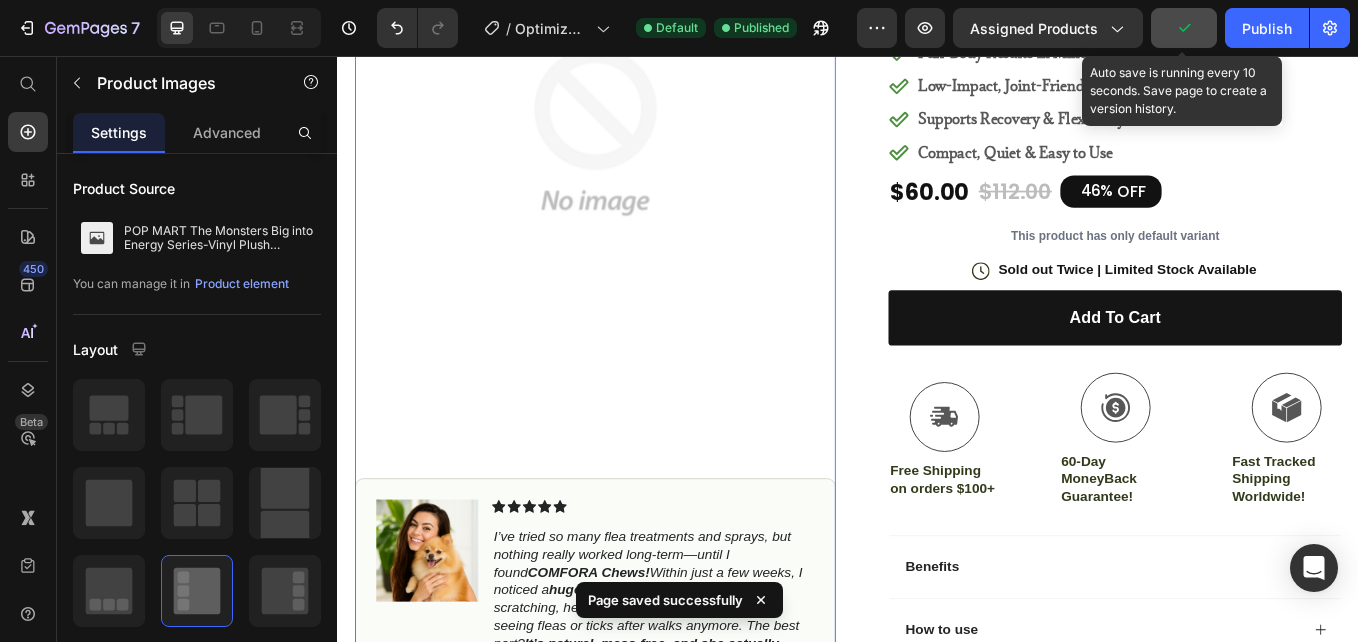 click 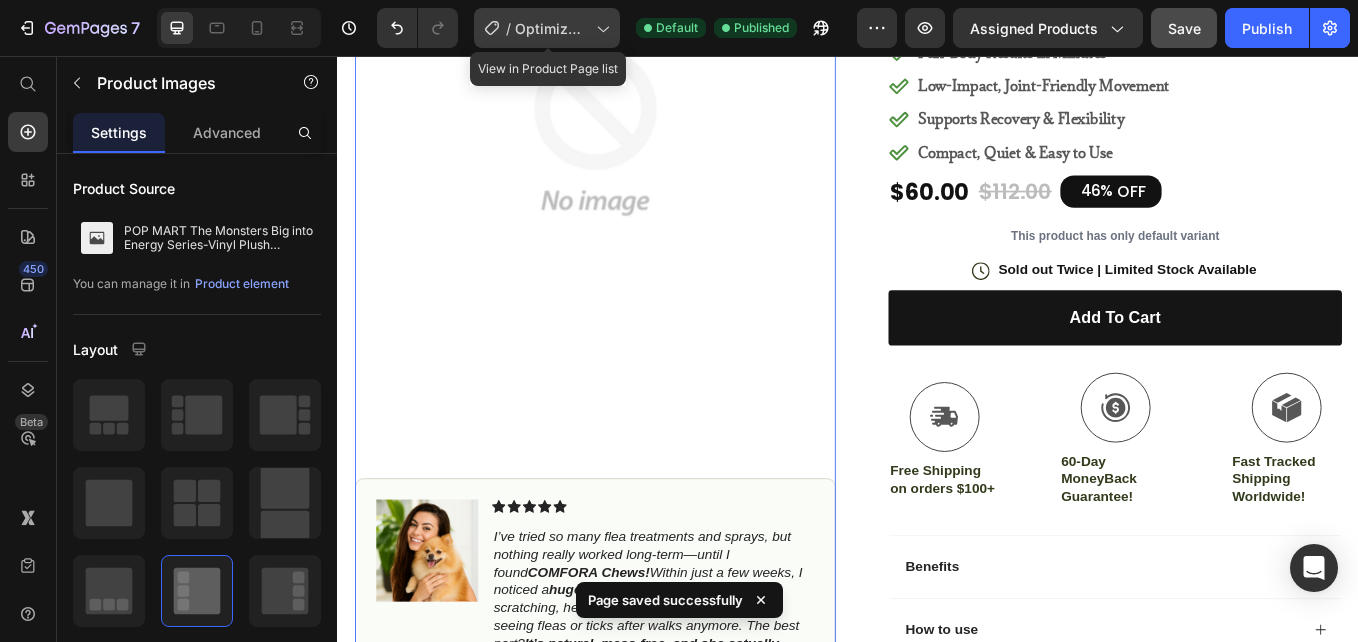 click on "Optimized Landing Page Template" at bounding box center [551, 28] 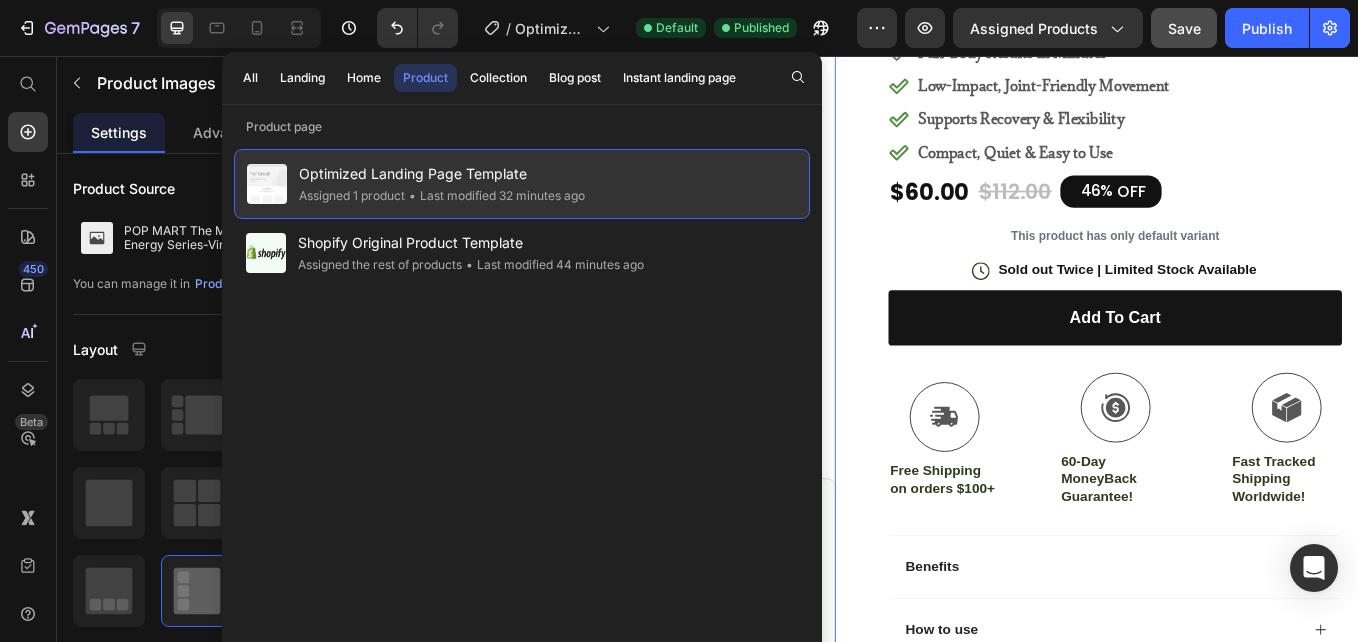 click on "Optimized Landing Page Template" at bounding box center (442, 174) 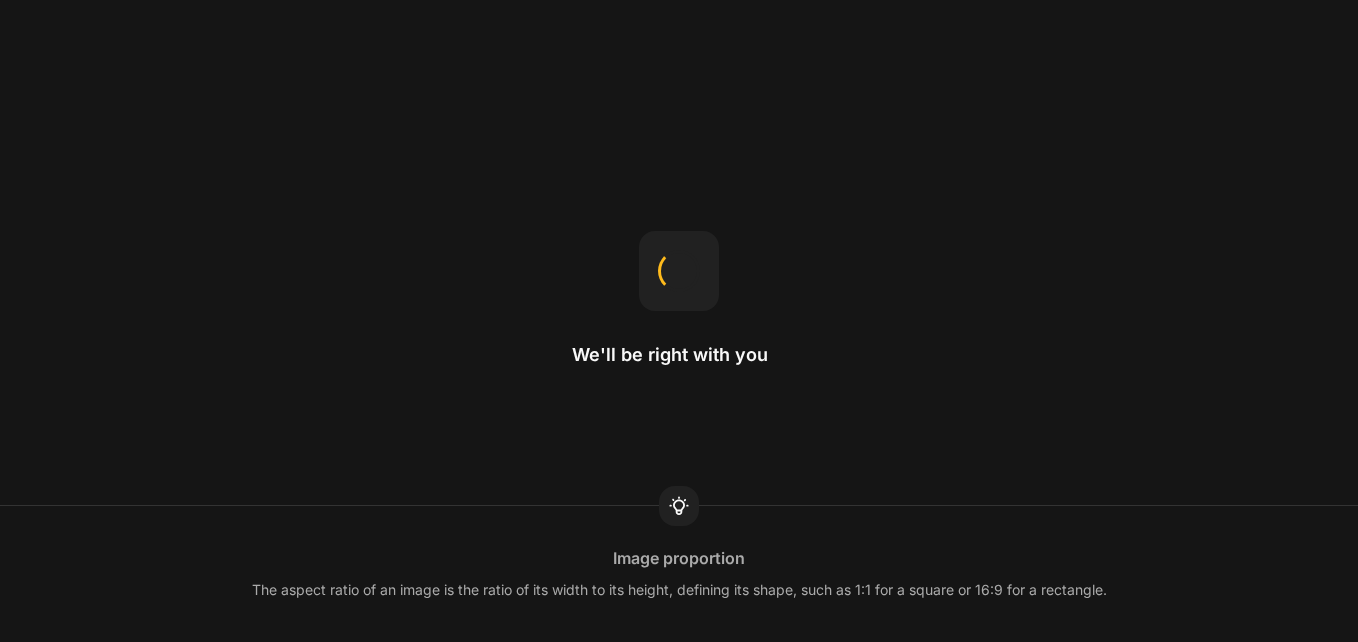 scroll, scrollTop: 0, scrollLeft: 0, axis: both 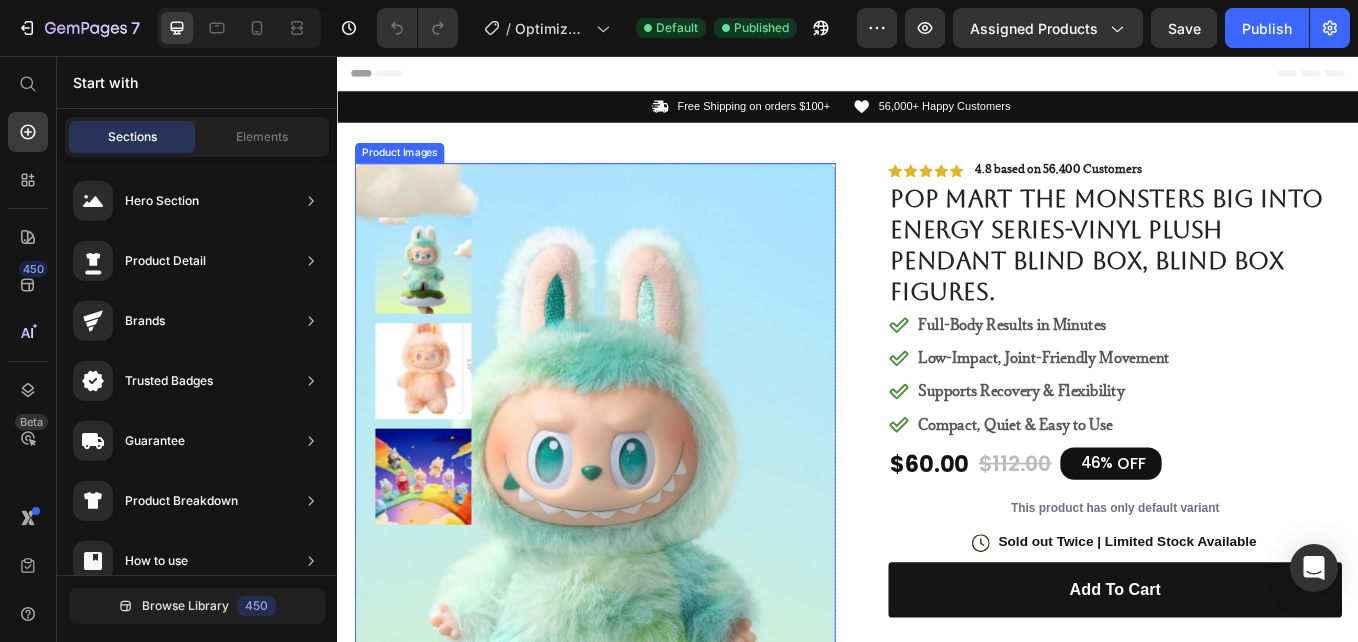 click at bounding box center [437, 302] 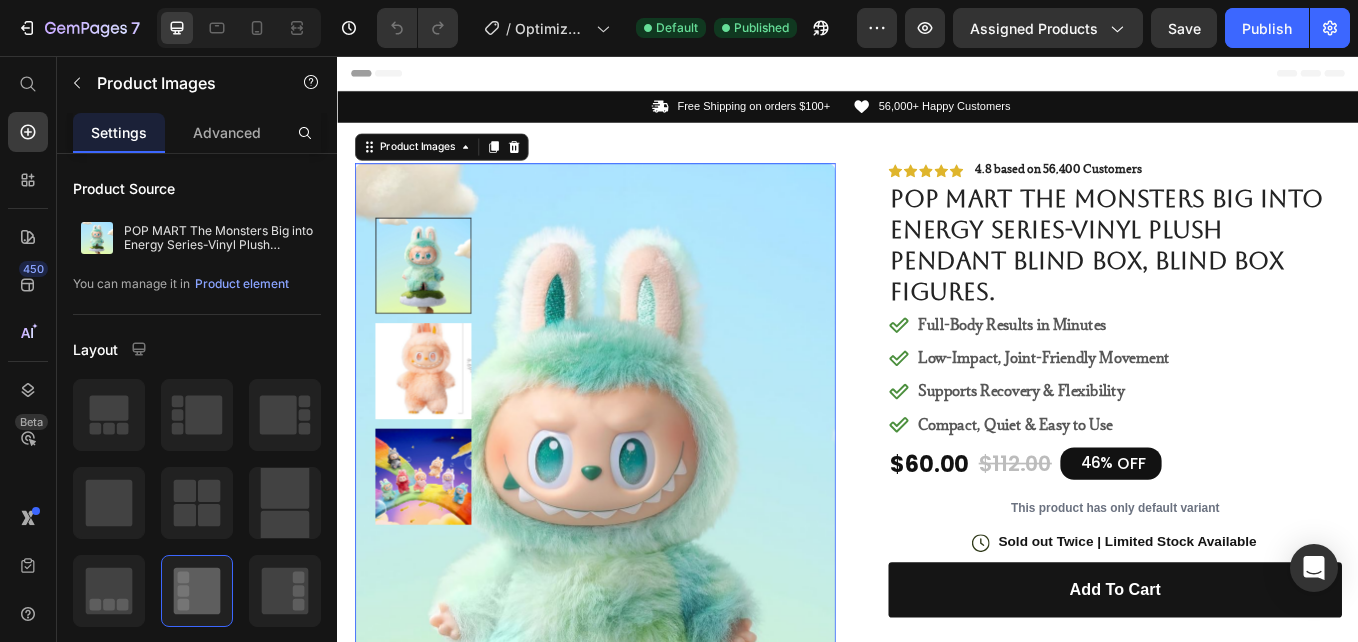 click at bounding box center [437, 426] 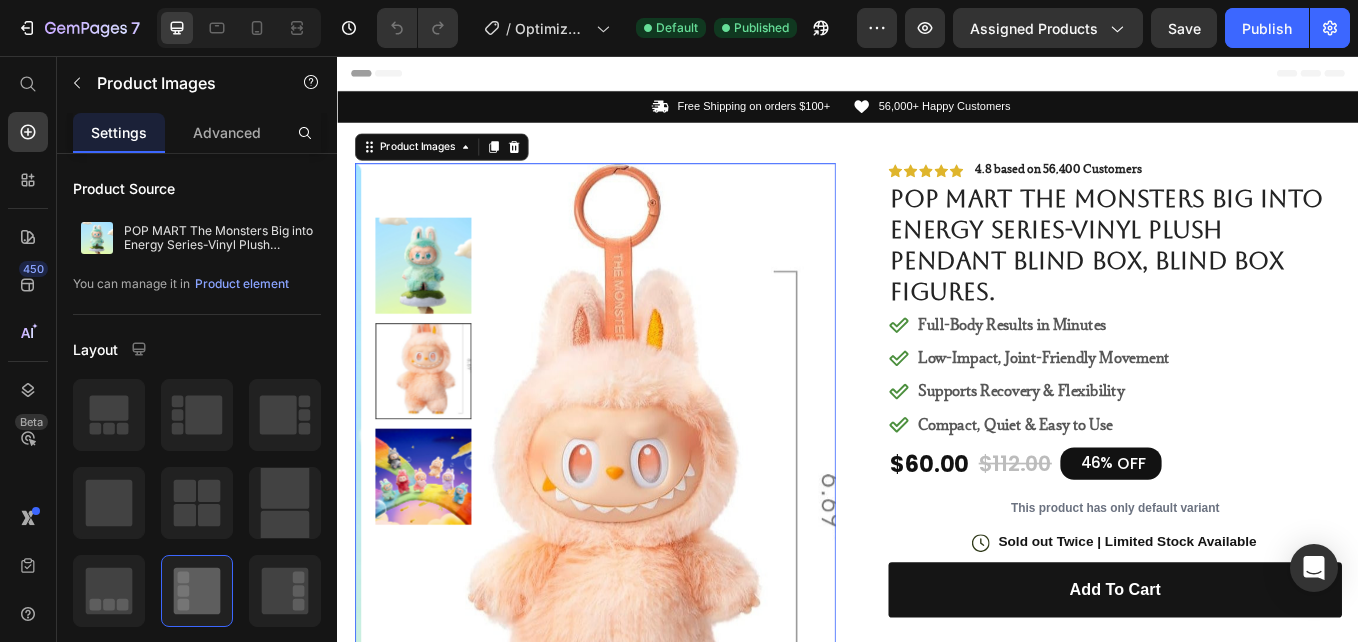 click at bounding box center [437, 550] 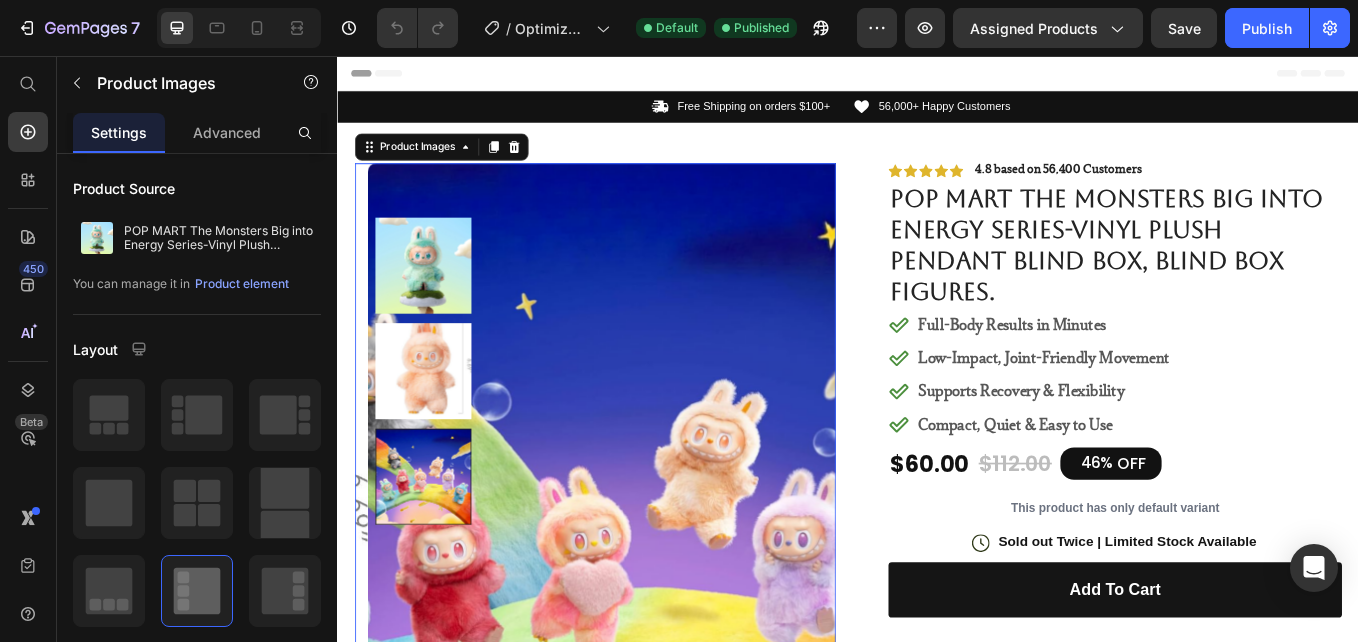 click at bounding box center [437, 302] 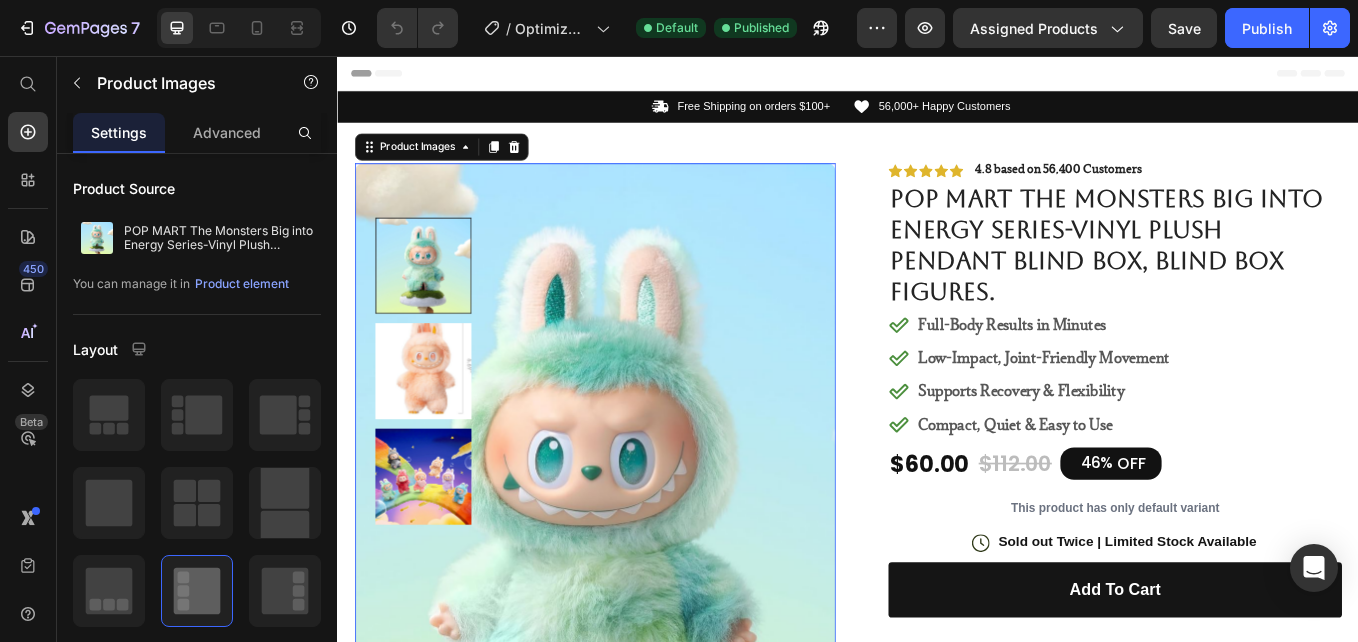 click at bounding box center [437, 426] 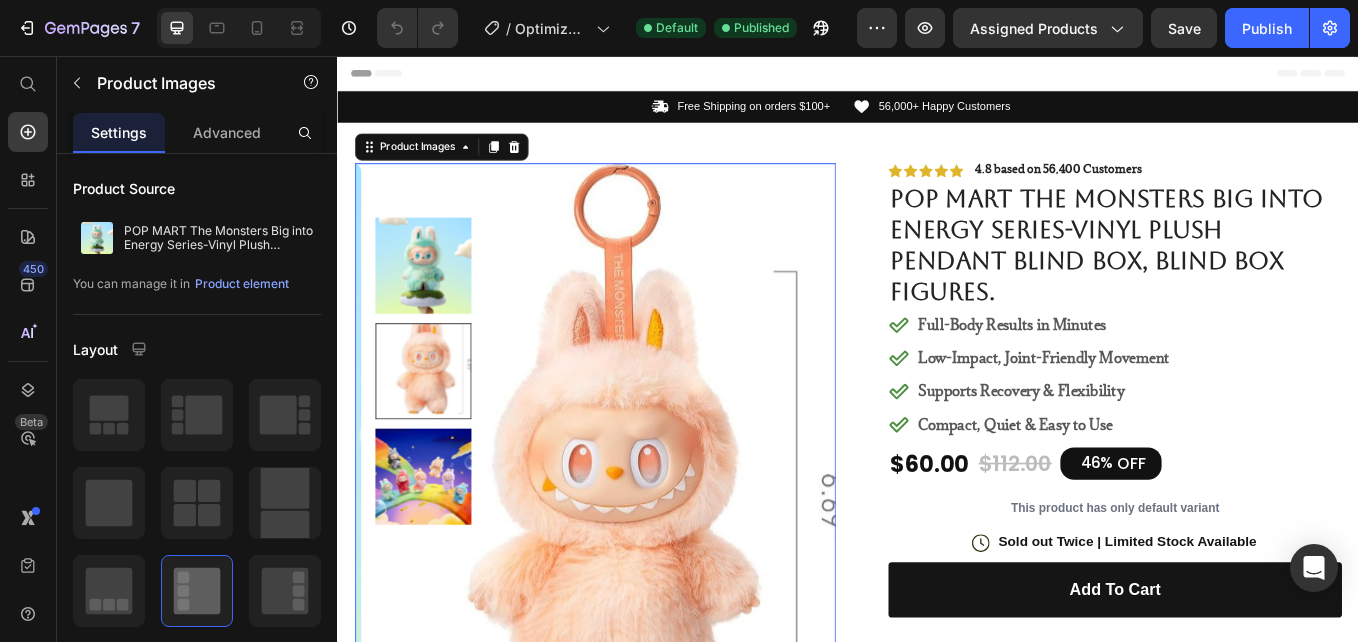 click at bounding box center [437, 302] 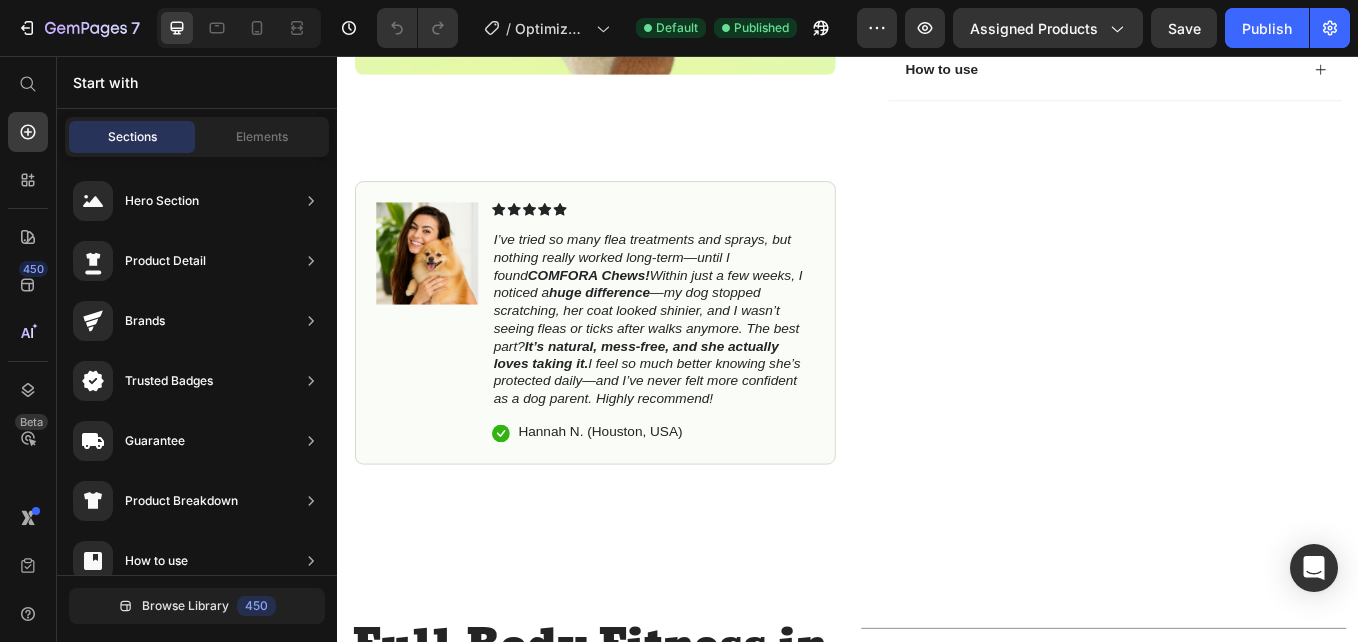 scroll, scrollTop: 1000, scrollLeft: 0, axis: vertical 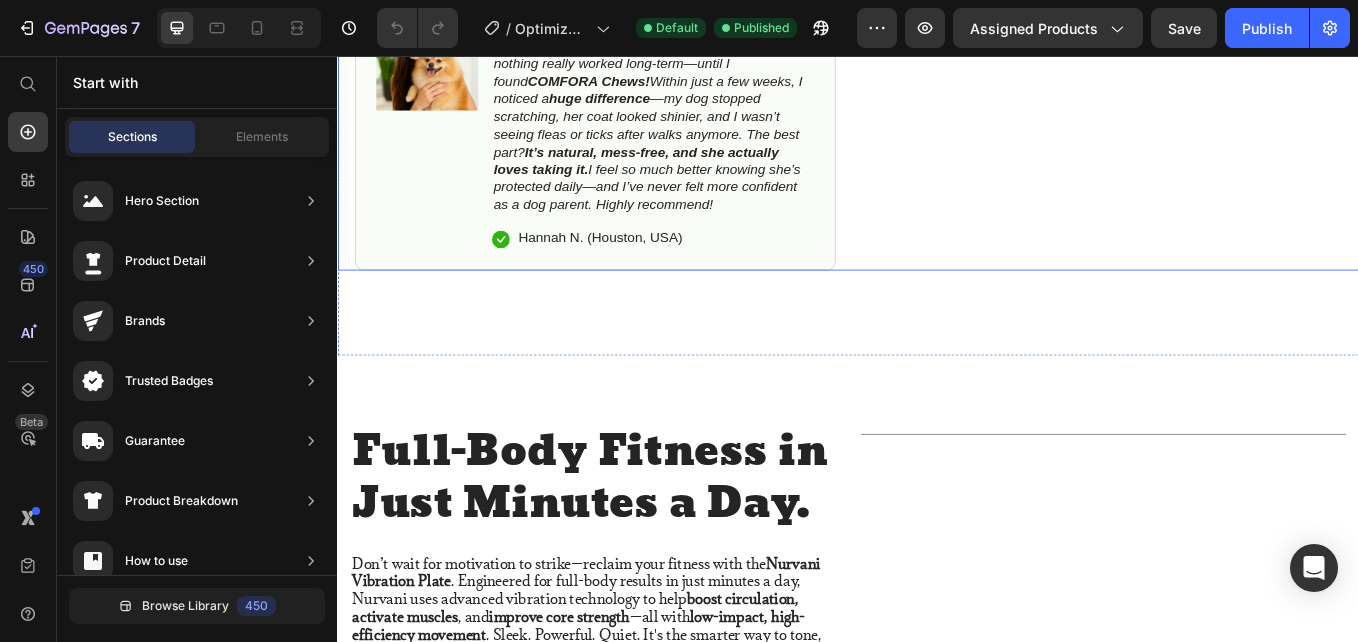 click on "Icon Hannah N. ([CITY], [COUNTRY])" at bounding box center (937, -382) 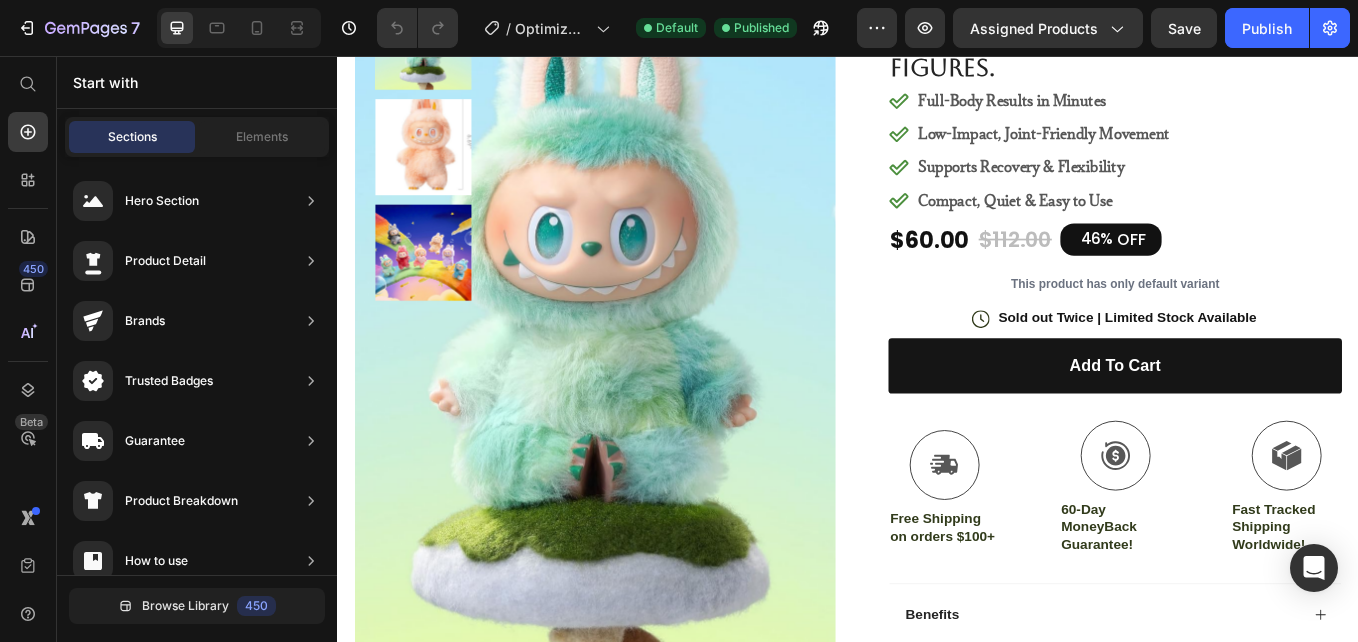 scroll, scrollTop: 0, scrollLeft: 0, axis: both 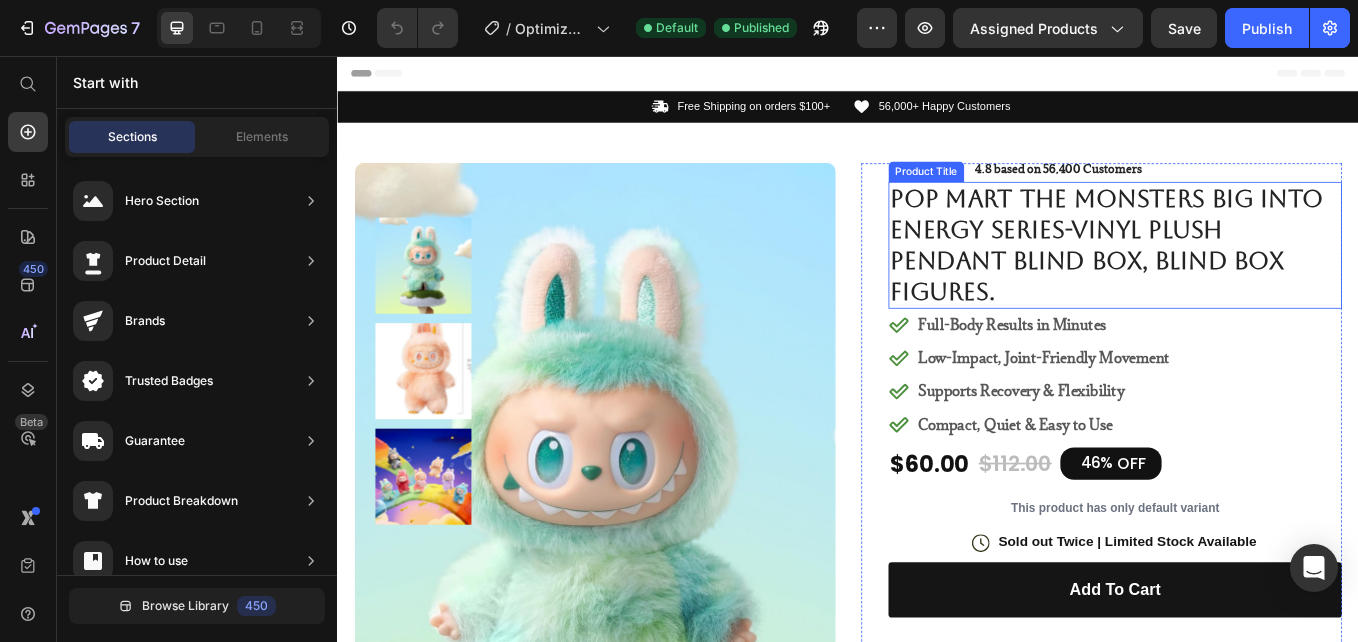 click on "POP MART The Monsters Big into Energy Series-Vinyl Plush Pendant Blind Box, Blind Box Figures." at bounding box center [1250, 279] 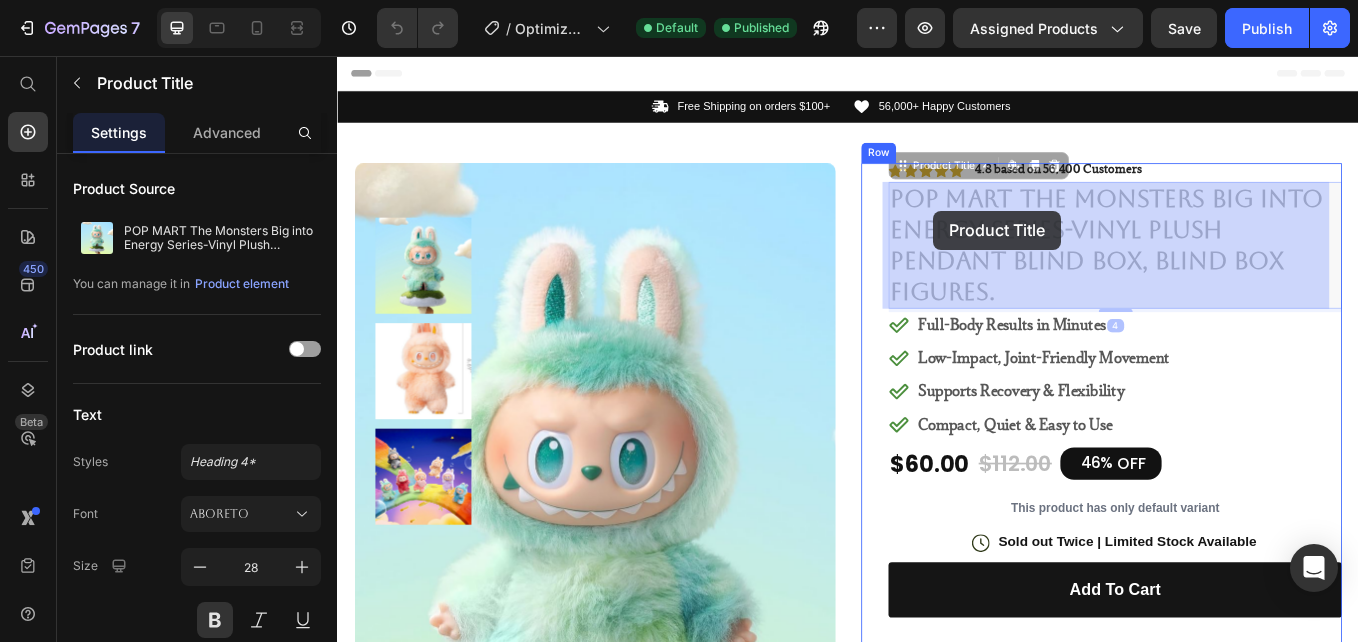 drag, startPoint x: 983, startPoint y: 225, endPoint x: 1036, endPoint y: 238, distance: 54.571056 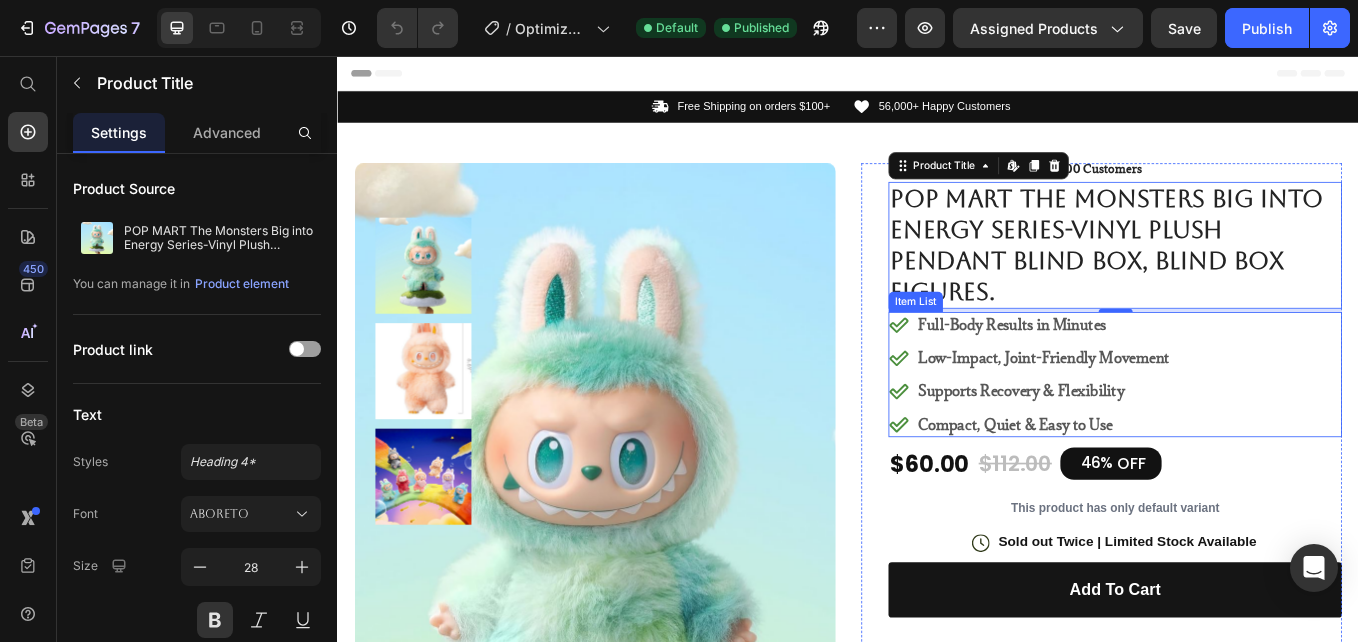 click on "Low-Impact, Joint-Friendly Movement" at bounding box center [1166, 411] 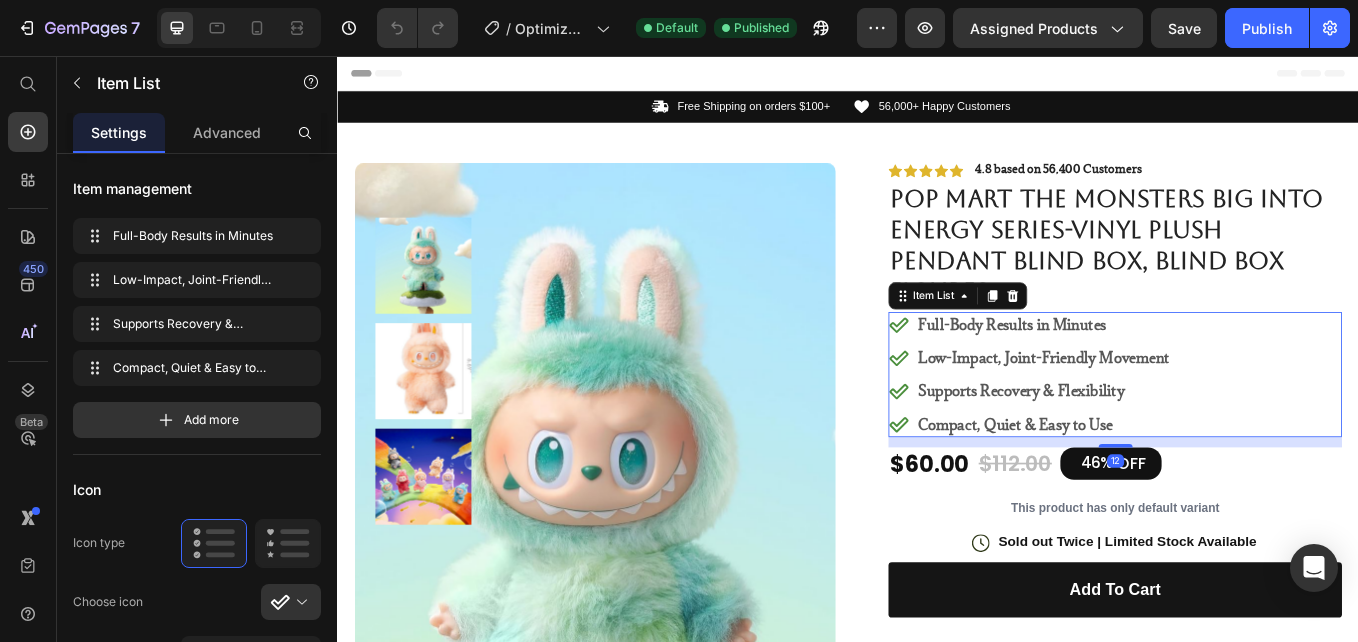 click on "Full-Body Results in Minutes" at bounding box center (1166, 372) 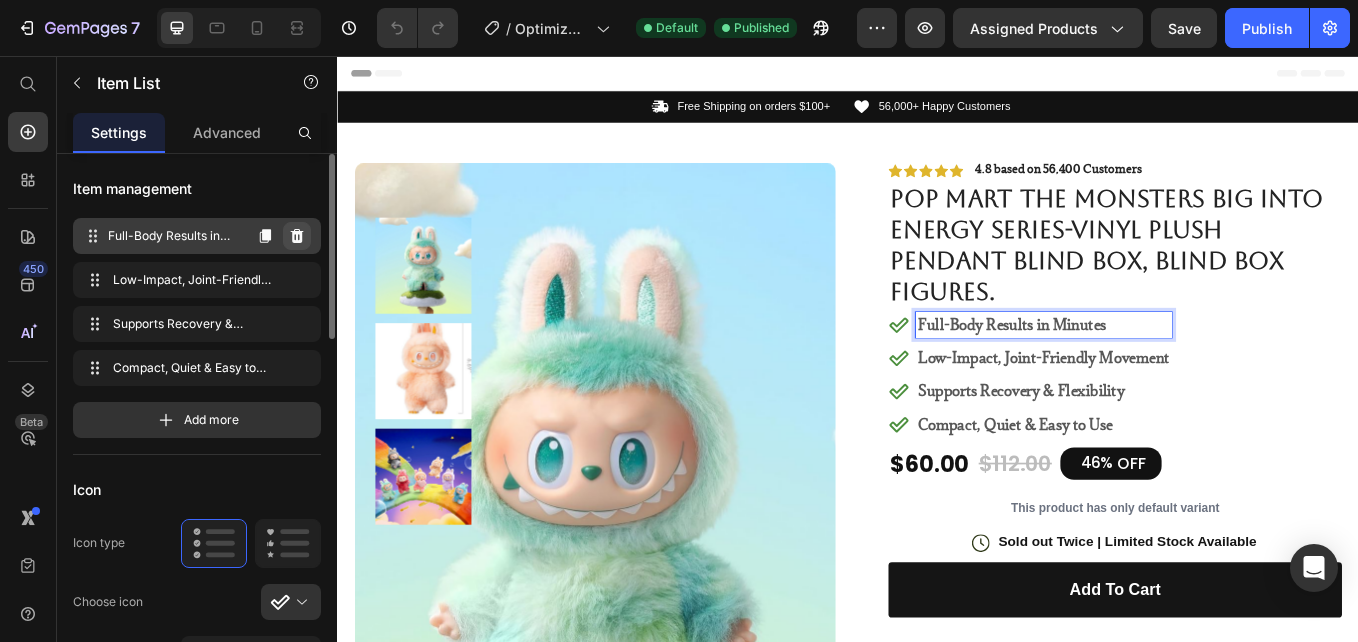 click 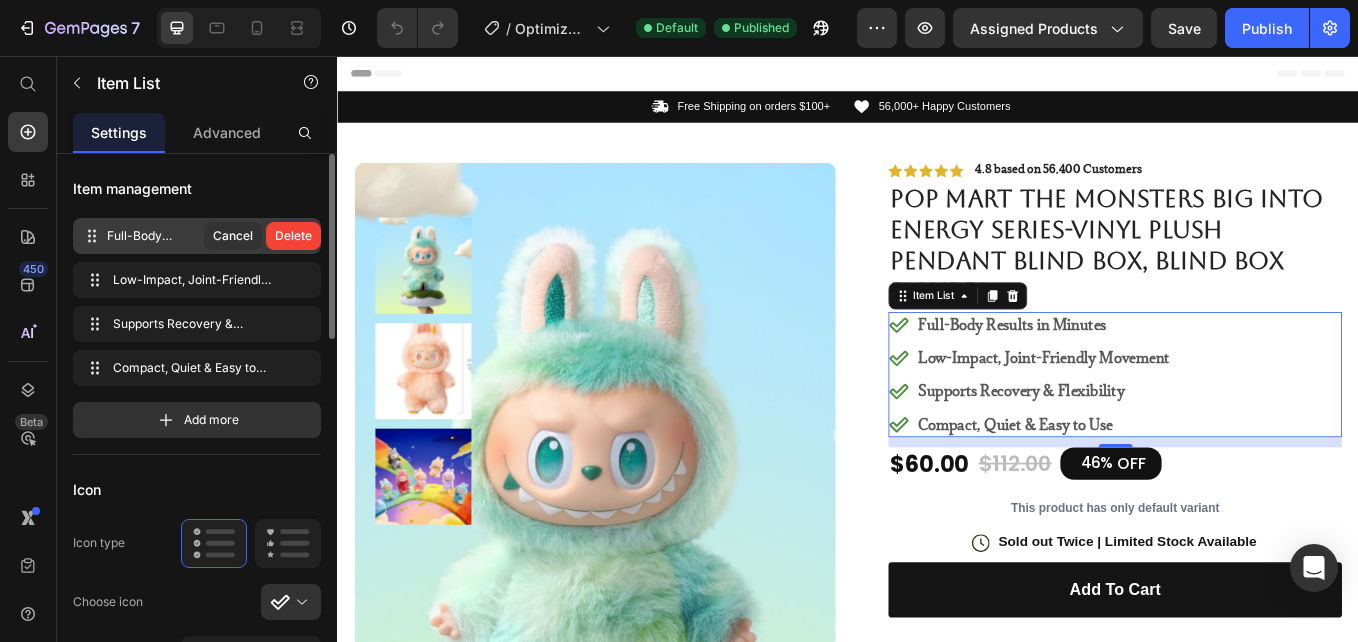 click on "Delete" at bounding box center (293, 236) 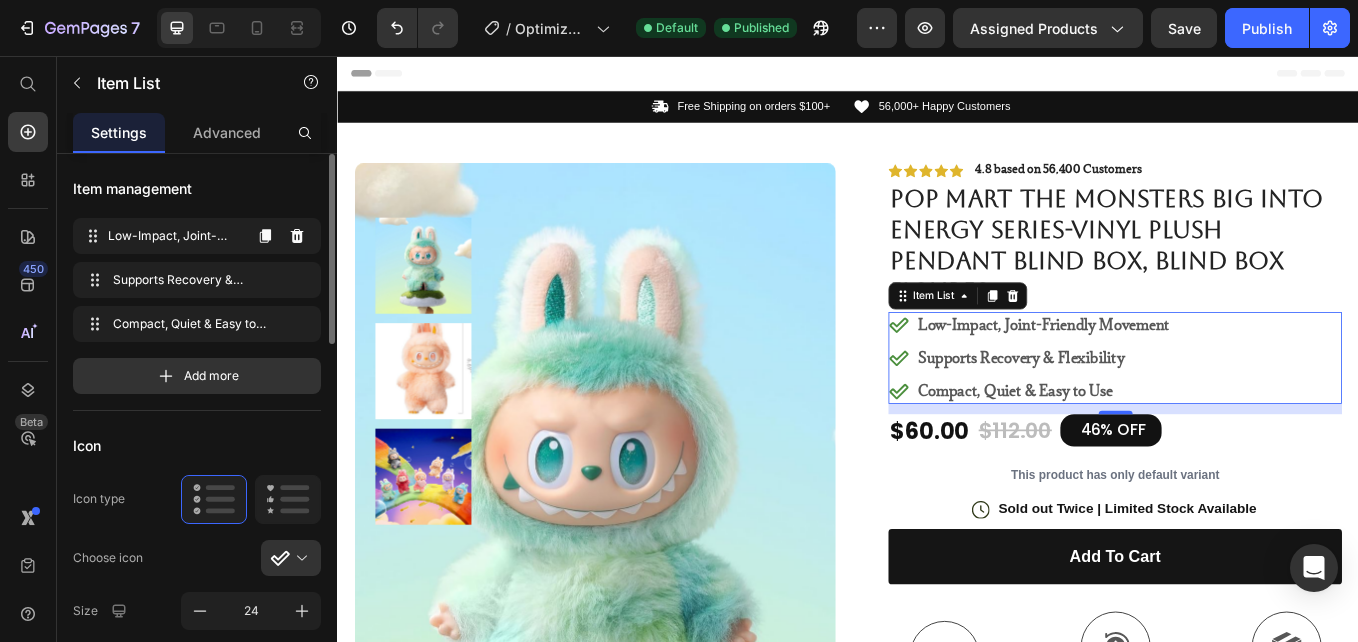 click 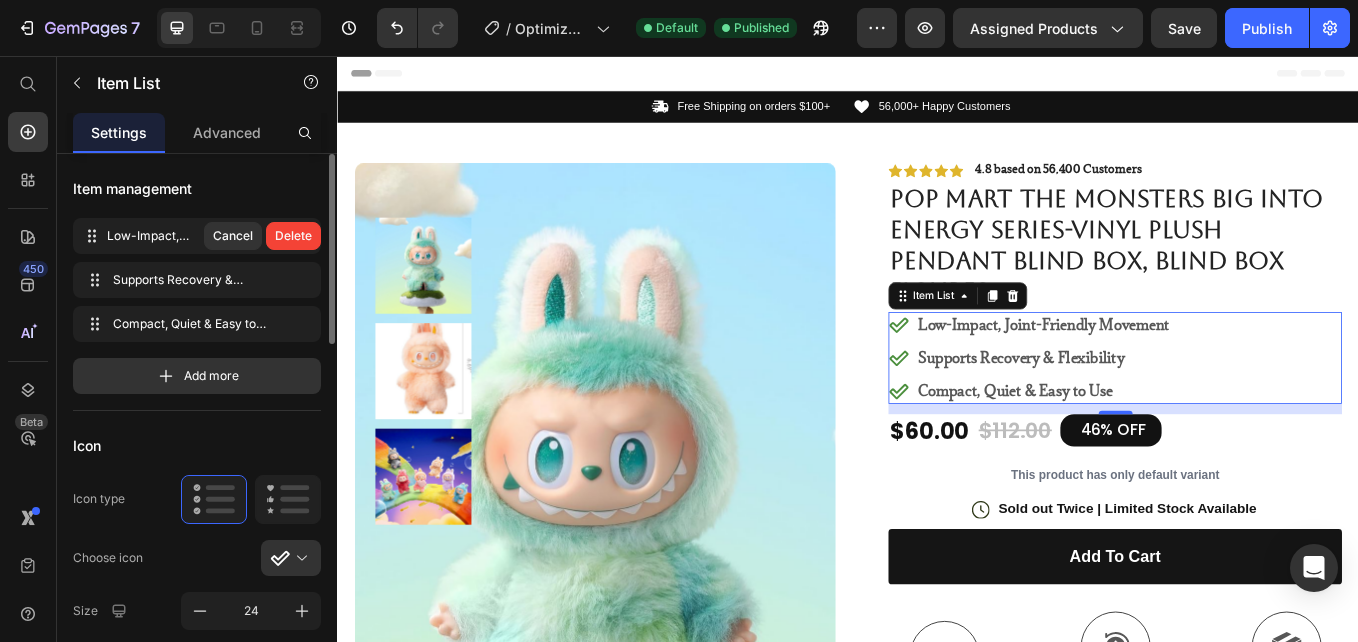 click on "Delete" at bounding box center [293, 236] 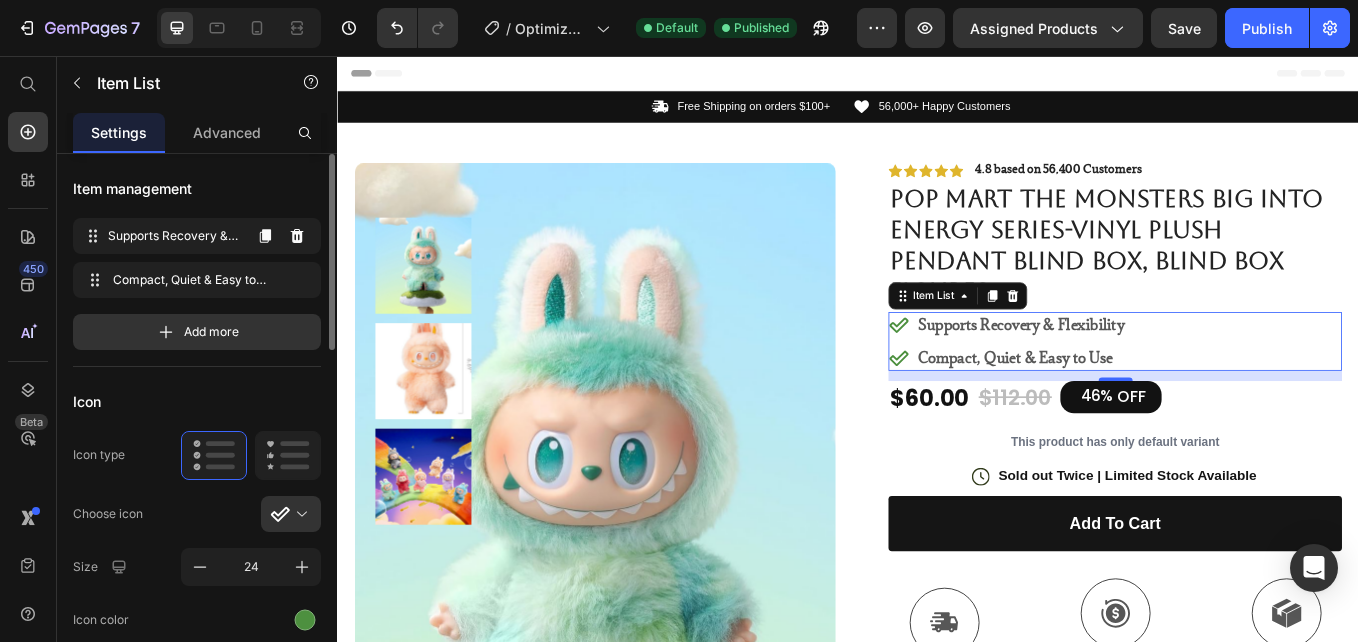 click 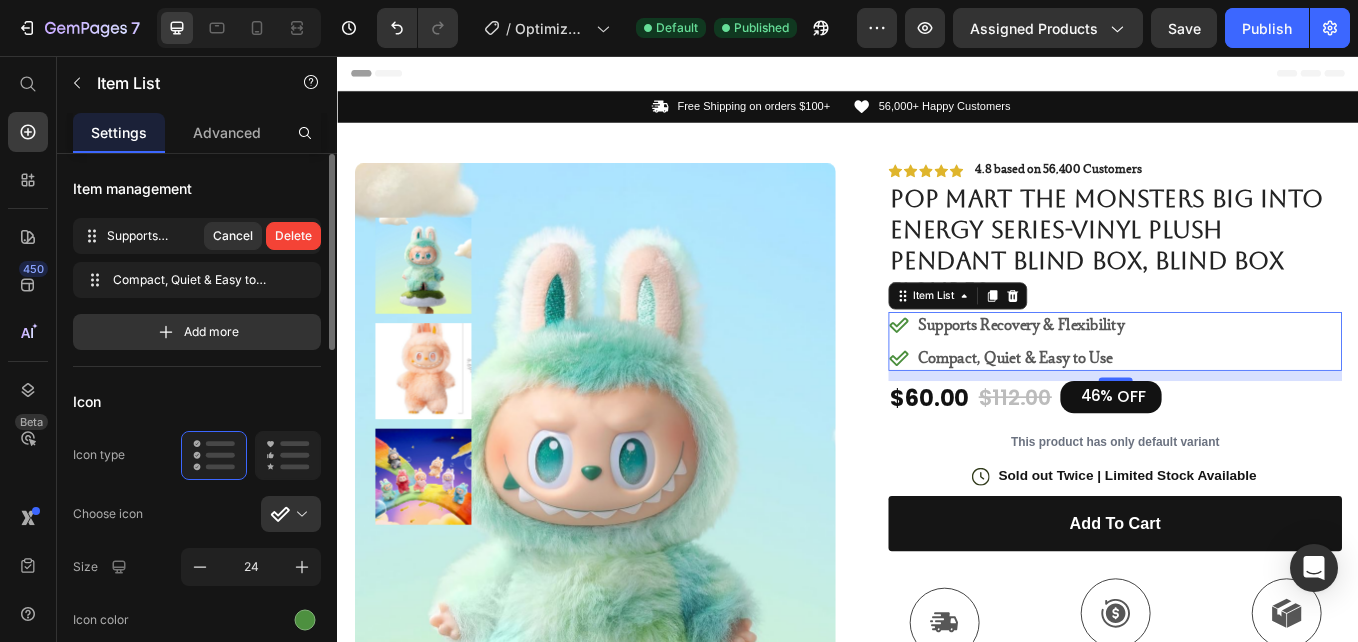 click on "Delete" at bounding box center (293, 236) 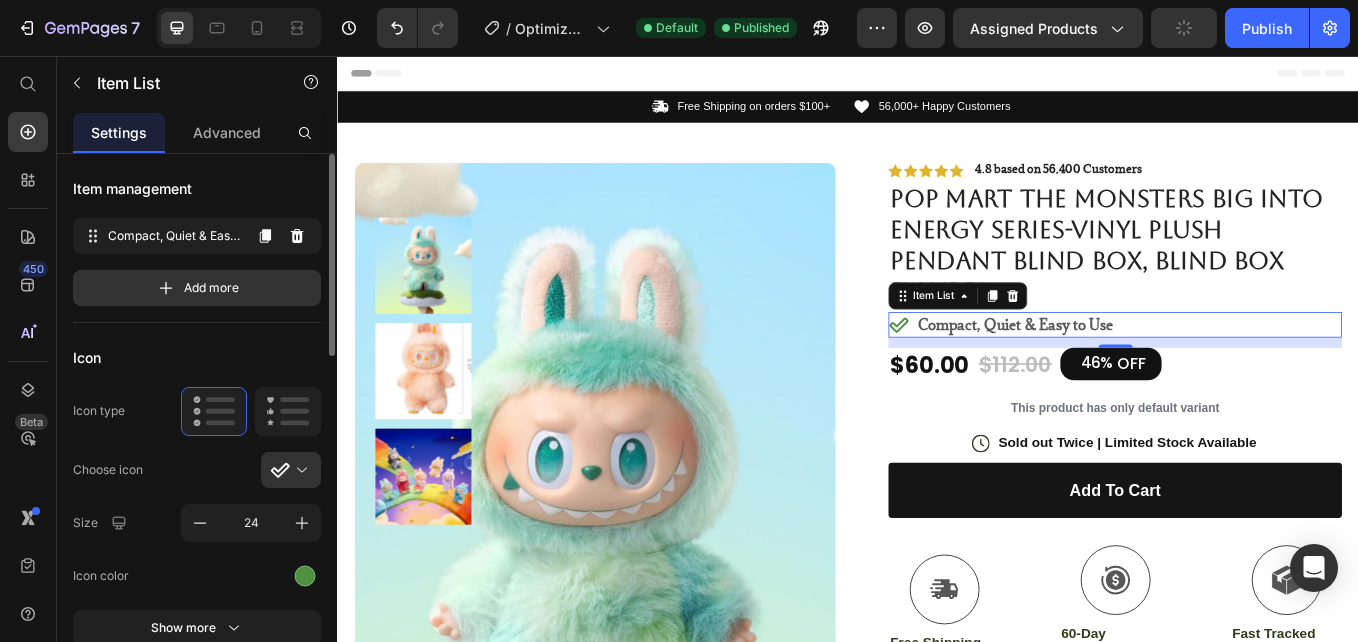 click 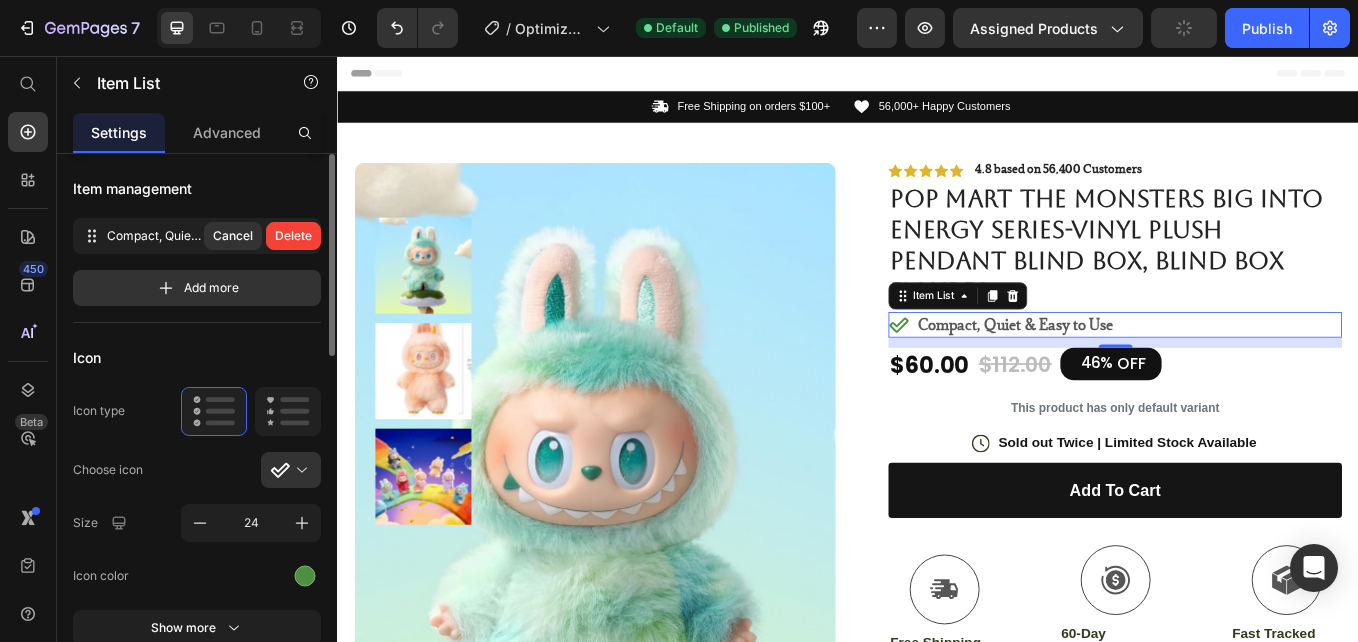 click on "Delete" at bounding box center [293, 236] 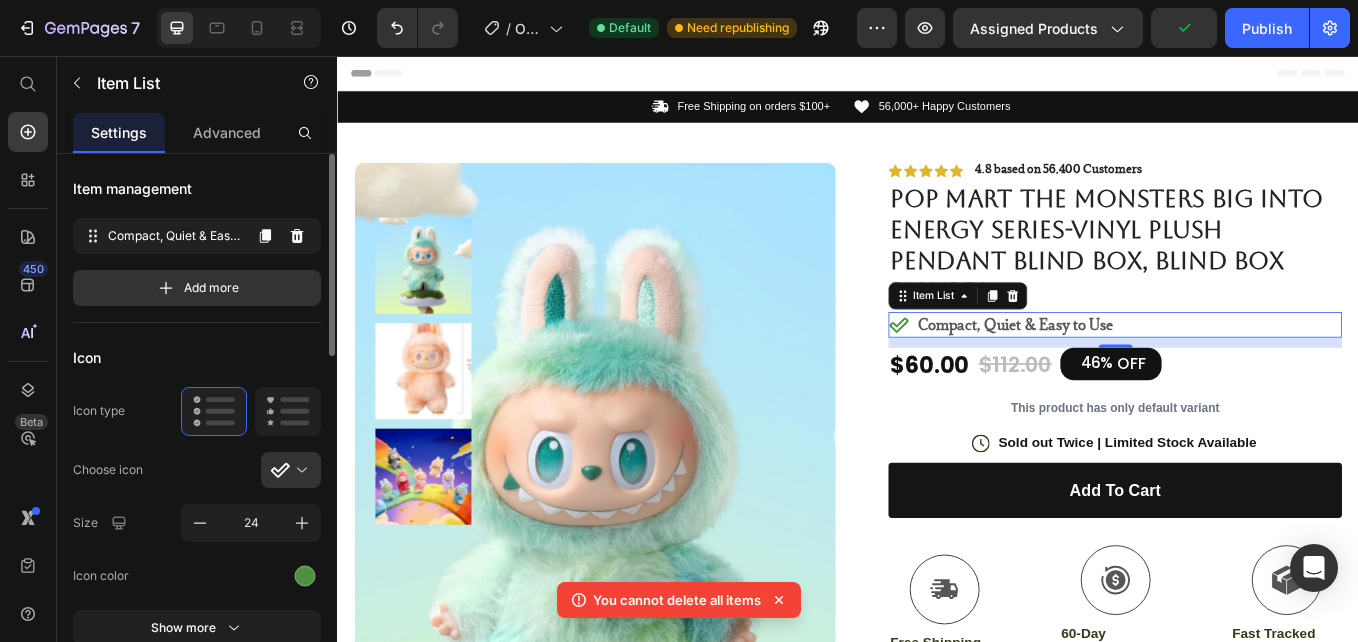 click 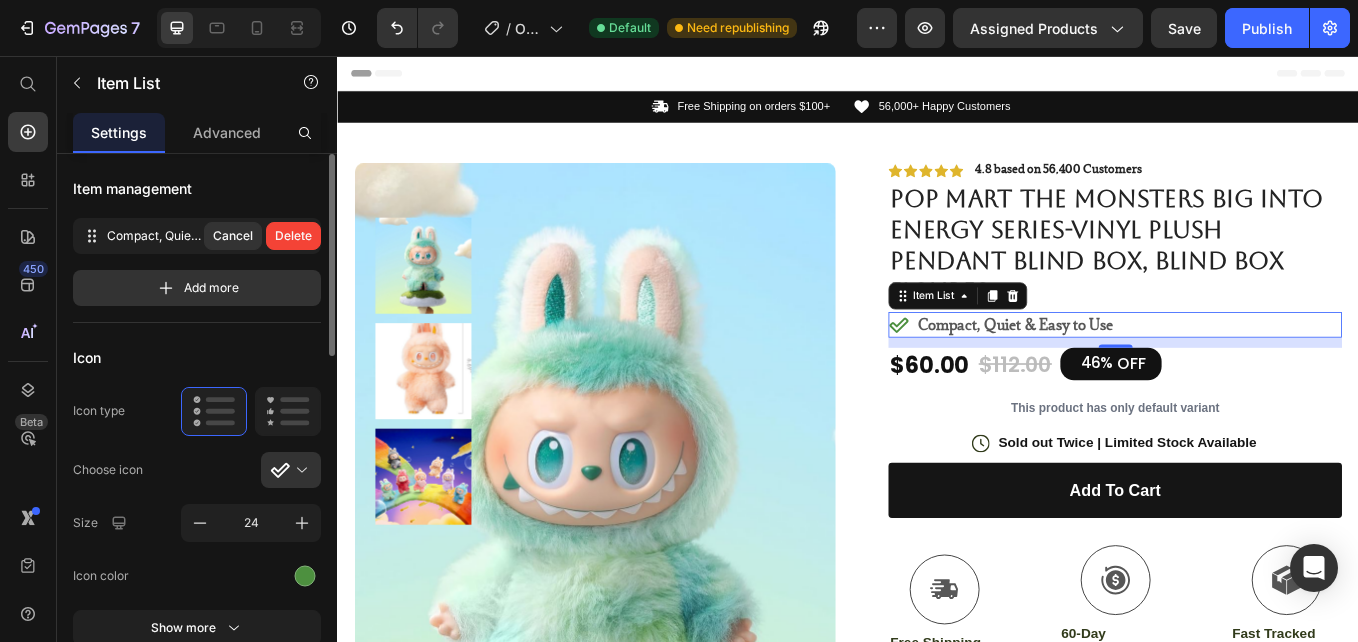 click on "Delete" at bounding box center (293, 236) 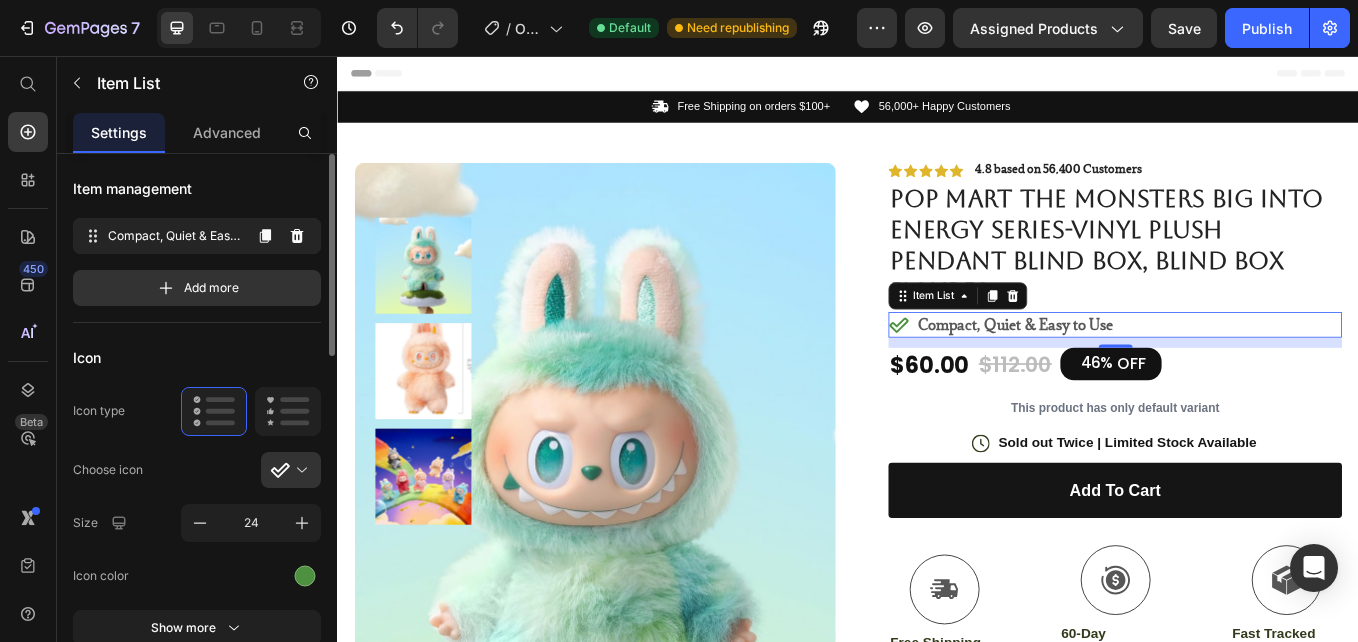 drag, startPoint x: 145, startPoint y: 229, endPoint x: 119, endPoint y: 238, distance: 27.513634 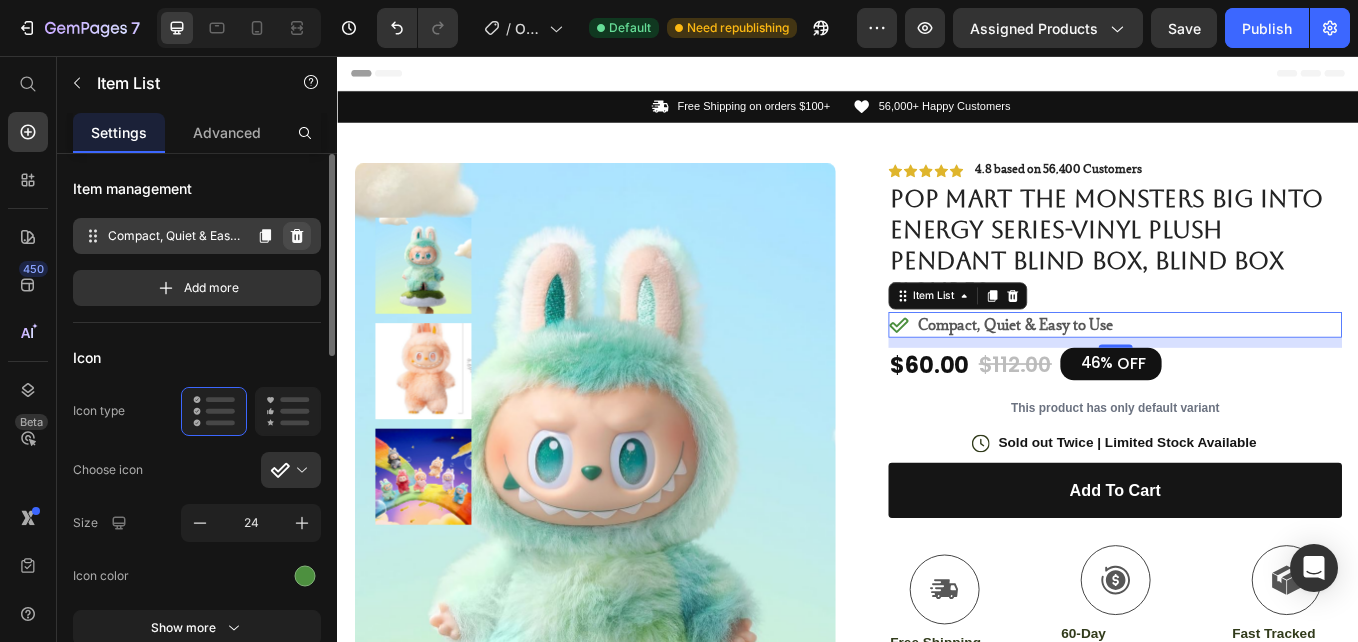 click 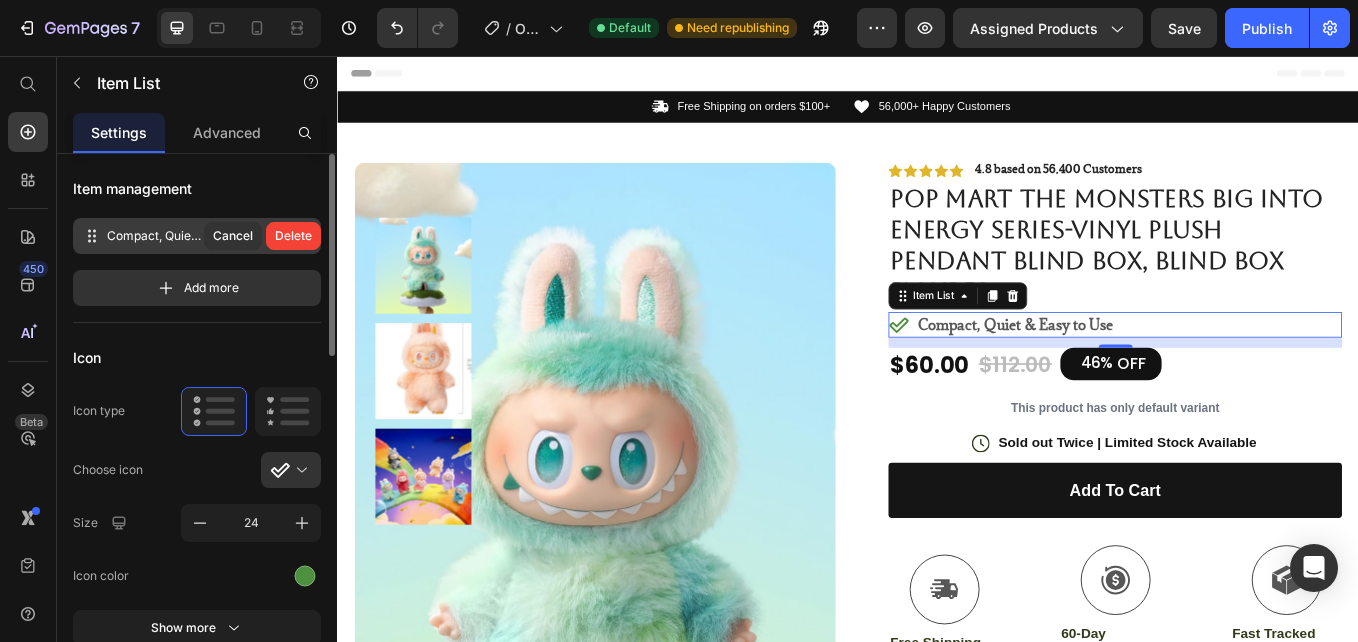 click on "Delete" at bounding box center (293, 236) 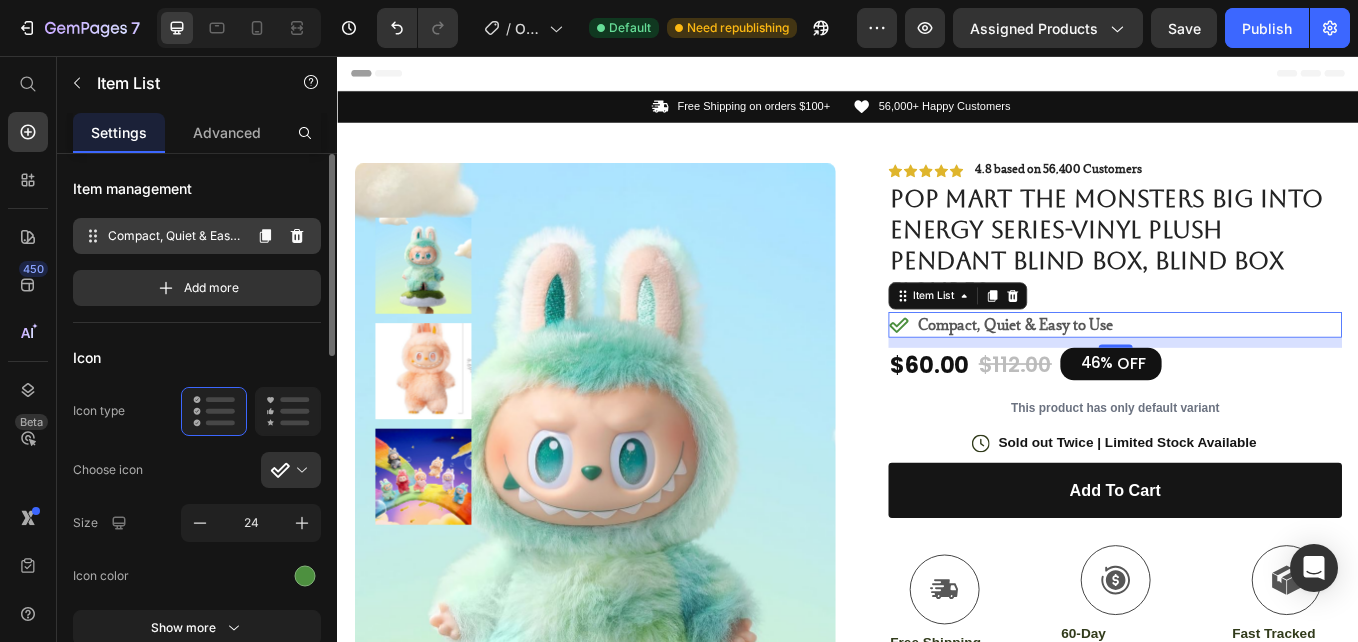 click on "Compact, Quiet & Easy to Use" at bounding box center (174, 236) 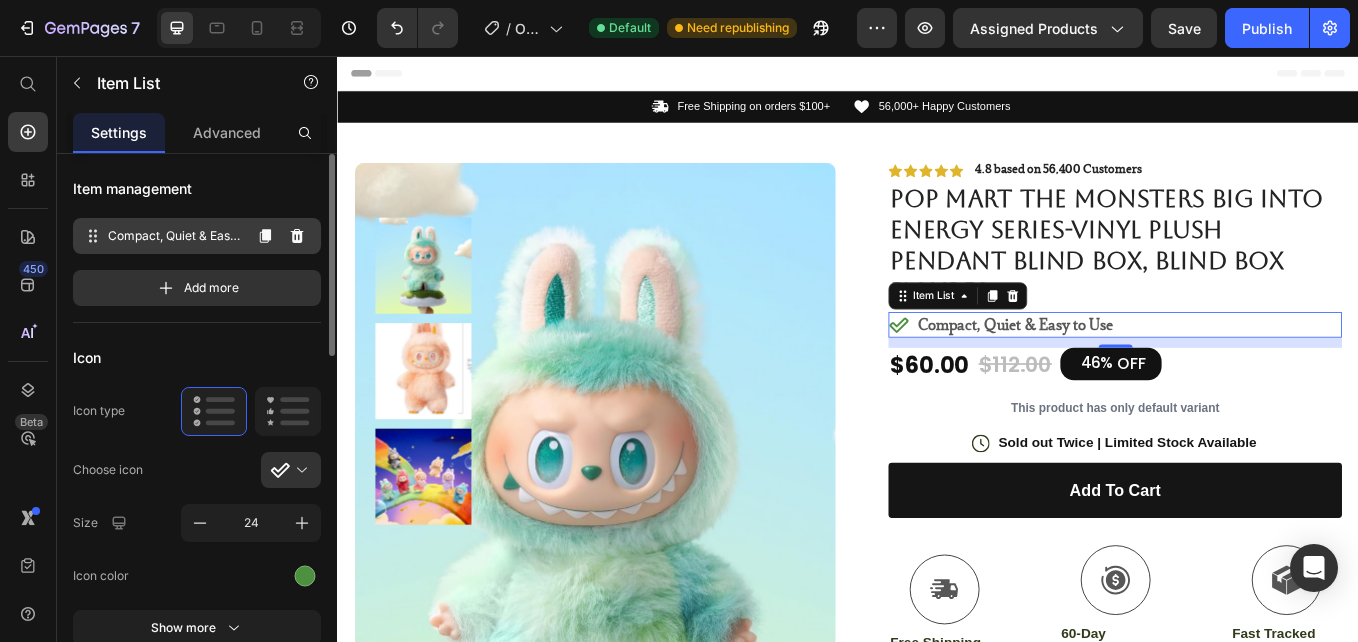 drag, startPoint x: 122, startPoint y: 236, endPoint x: 108, endPoint y: 234, distance: 14.142136 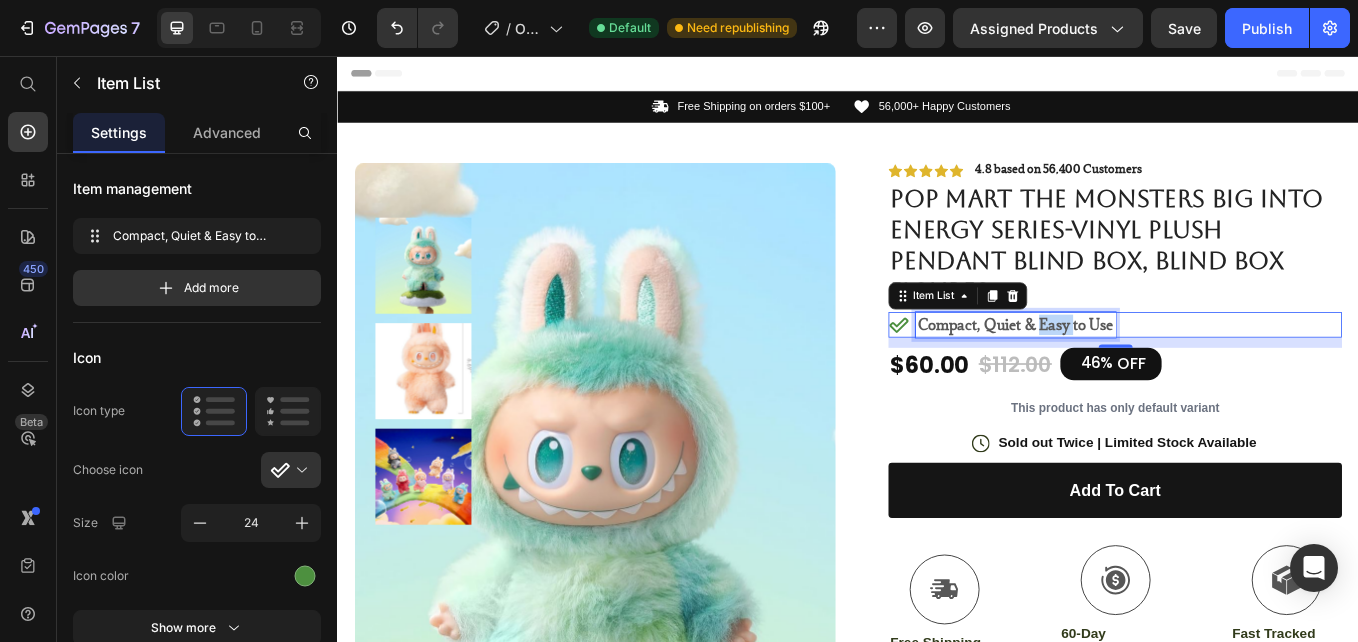 click on "Compact, Quiet & Easy to Use" at bounding box center [1133, 372] 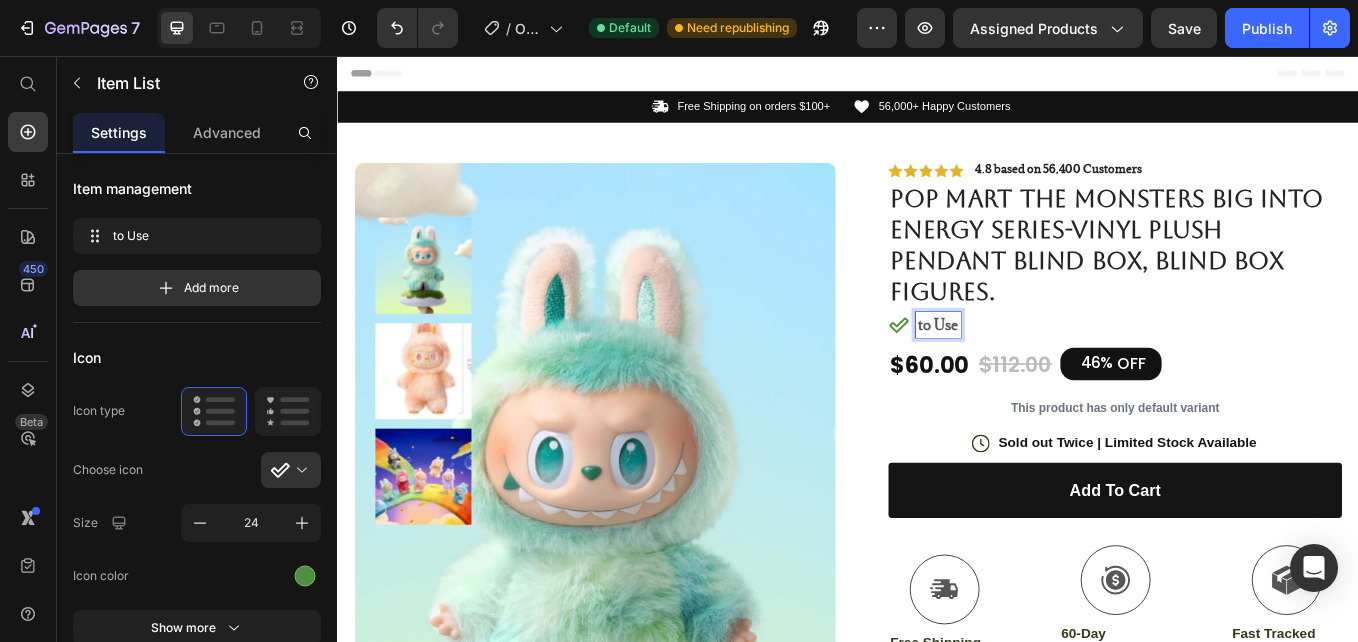 click on "to Use" at bounding box center (1042, 372) 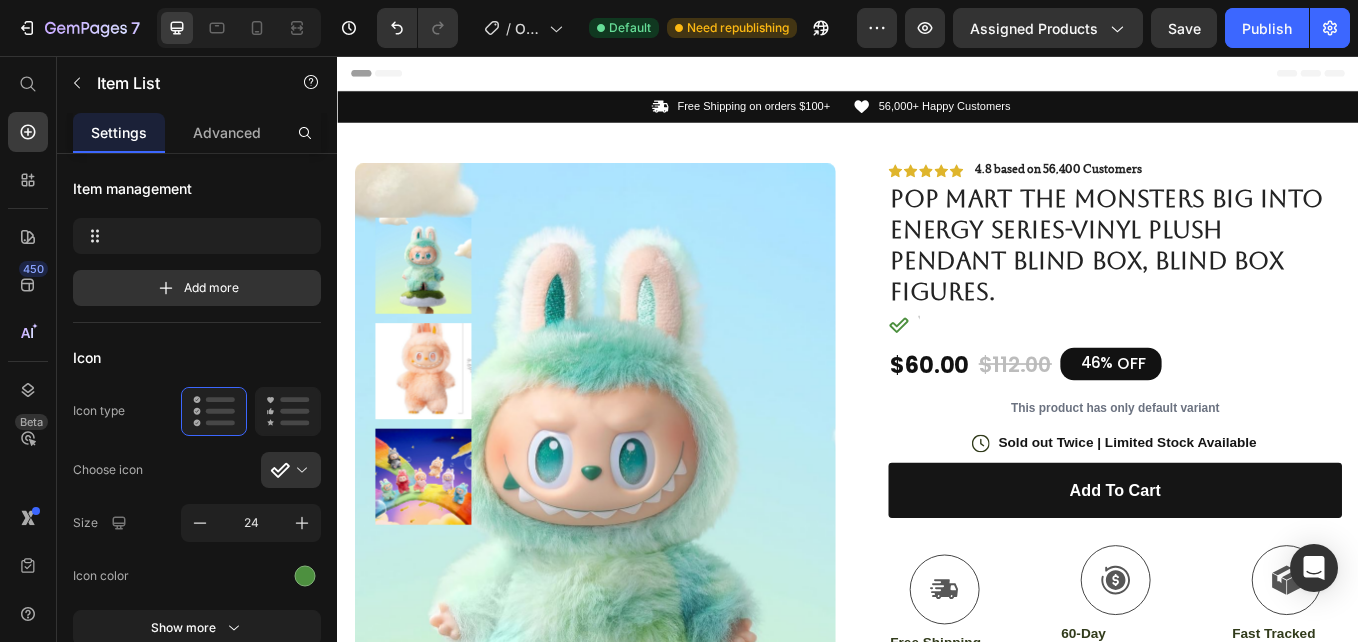 click 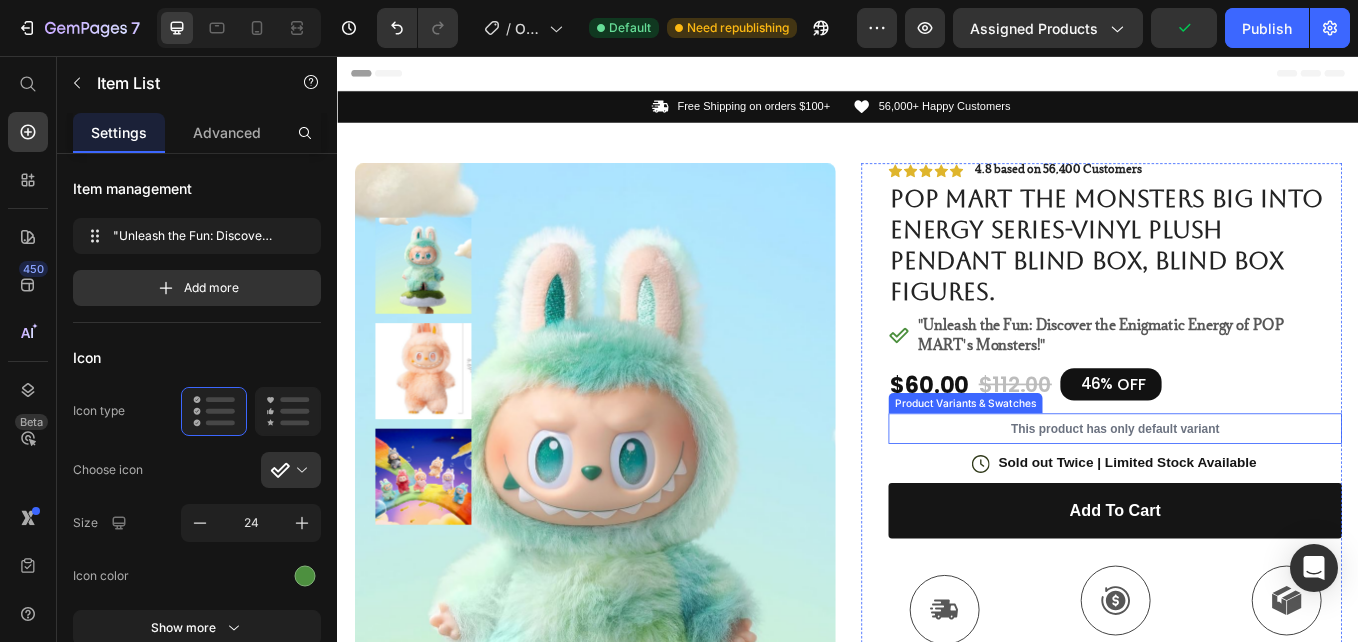 click on "This product has only default variant" at bounding box center (1250, 494) 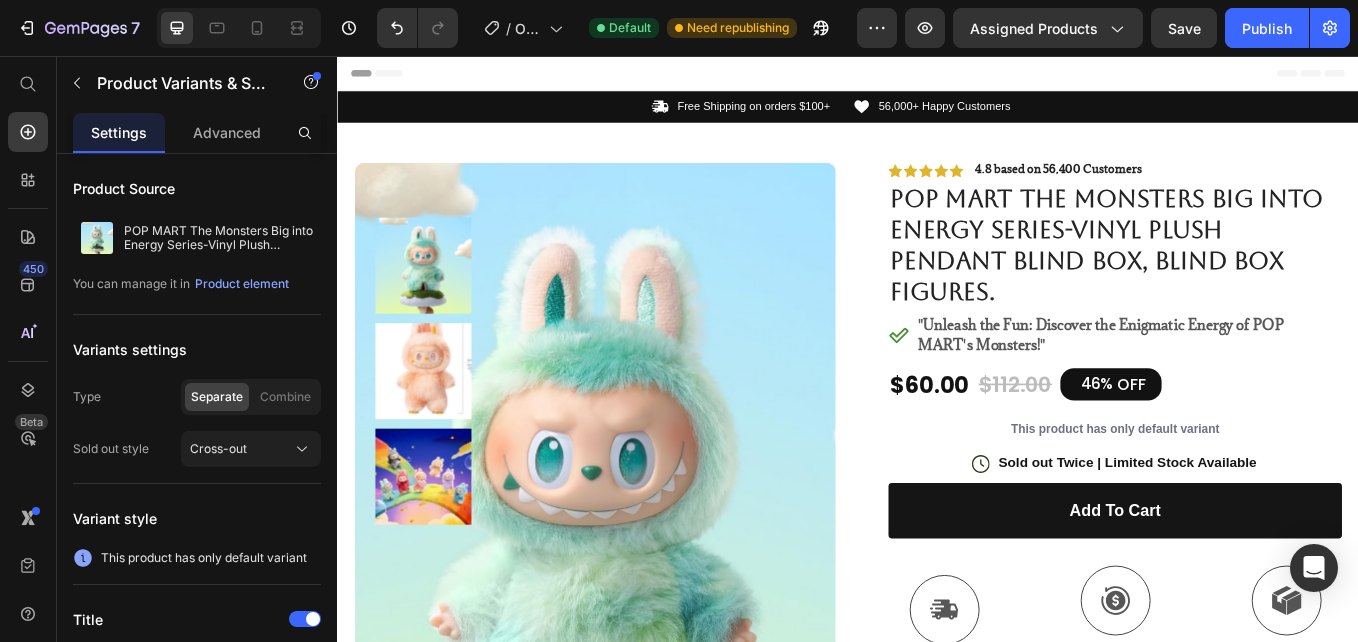 click on "This product has only default variant" at bounding box center [1250, 494] 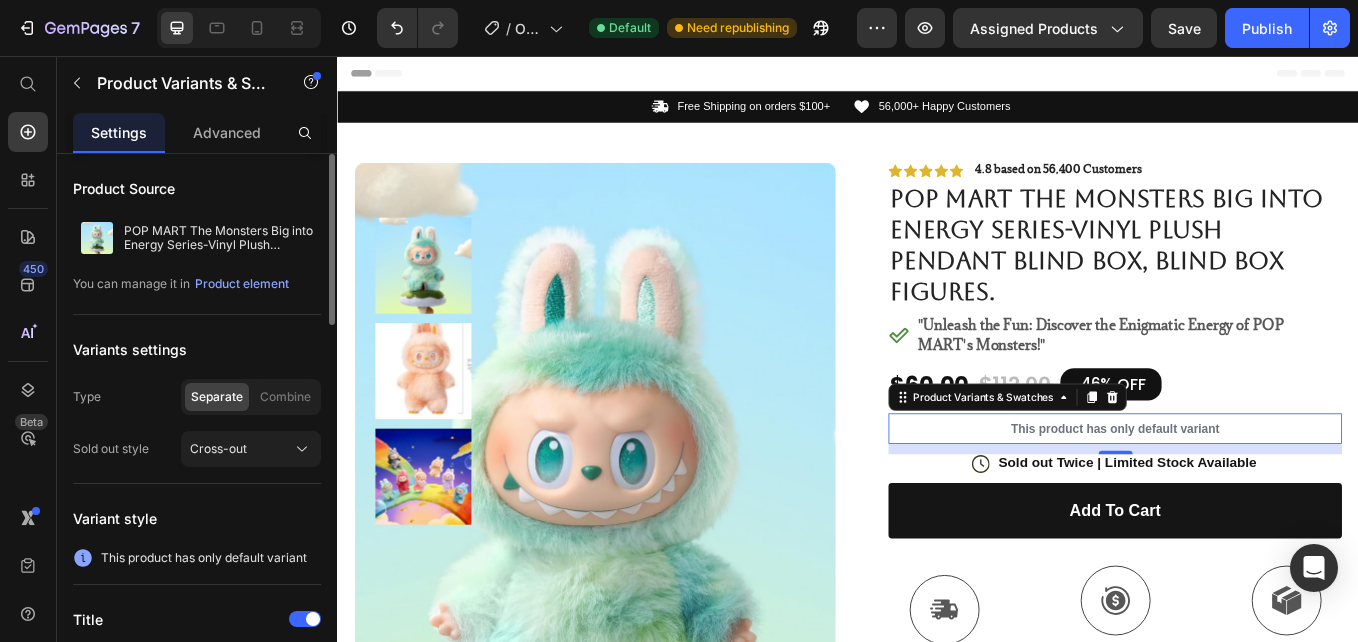 click on "This product has only default variant" at bounding box center (204, 558) 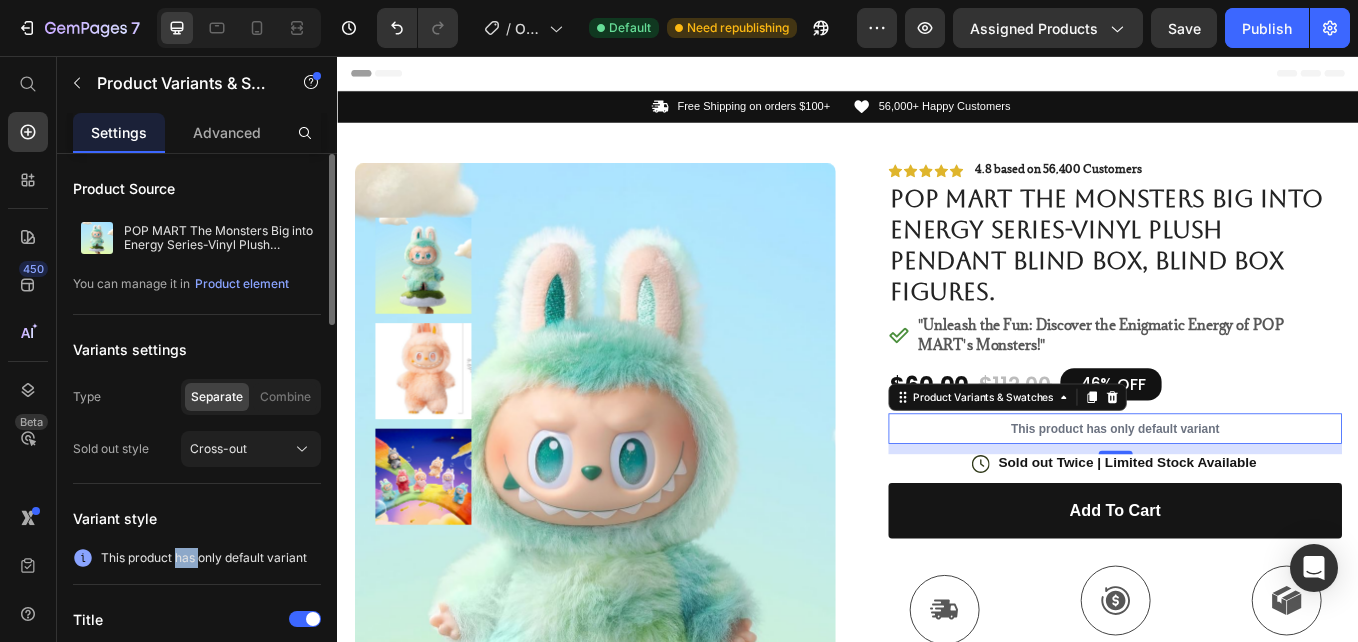 click on "This product has only default variant" at bounding box center (204, 558) 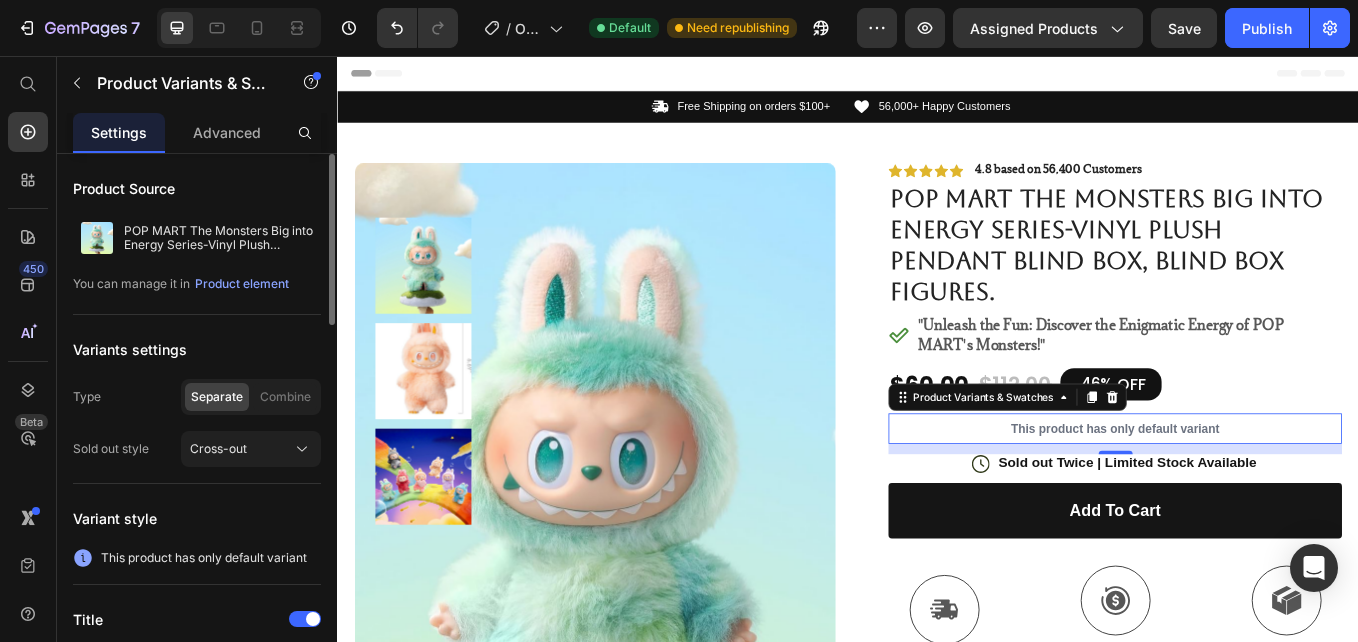 drag, startPoint x: 188, startPoint y: 564, endPoint x: 305, endPoint y: 560, distance: 117.06836 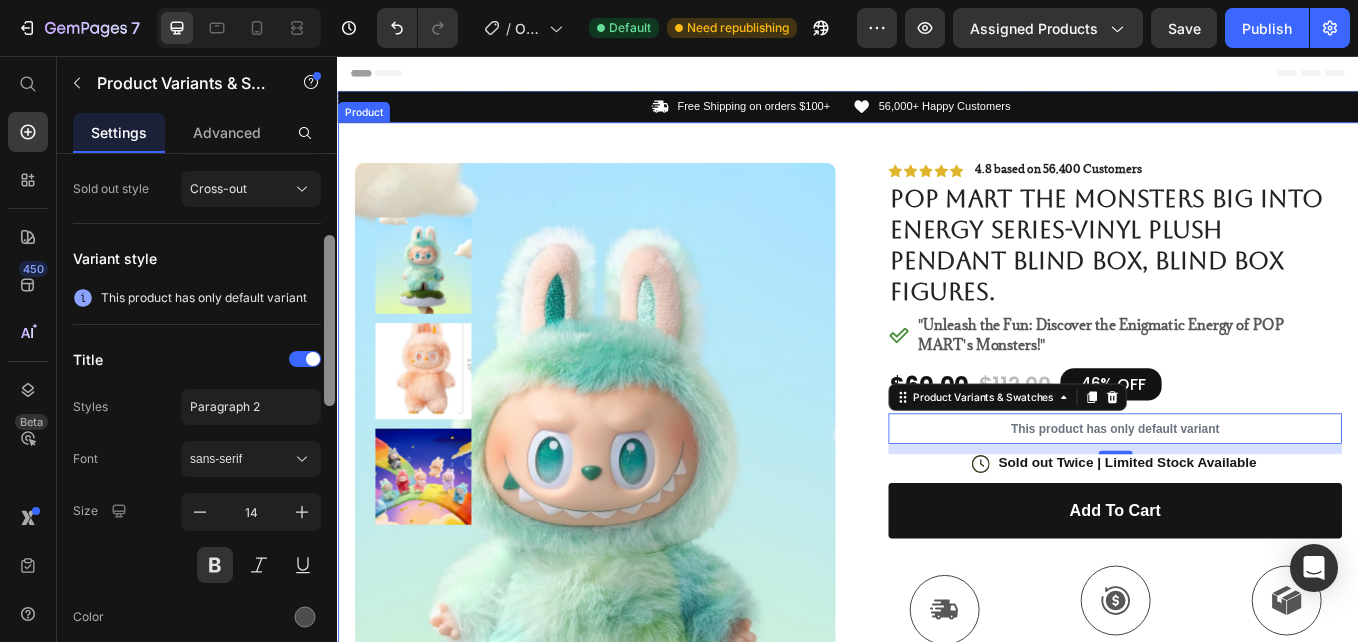 drag, startPoint x: 667, startPoint y: 364, endPoint x: 342, endPoint y: 473, distance: 342.79147 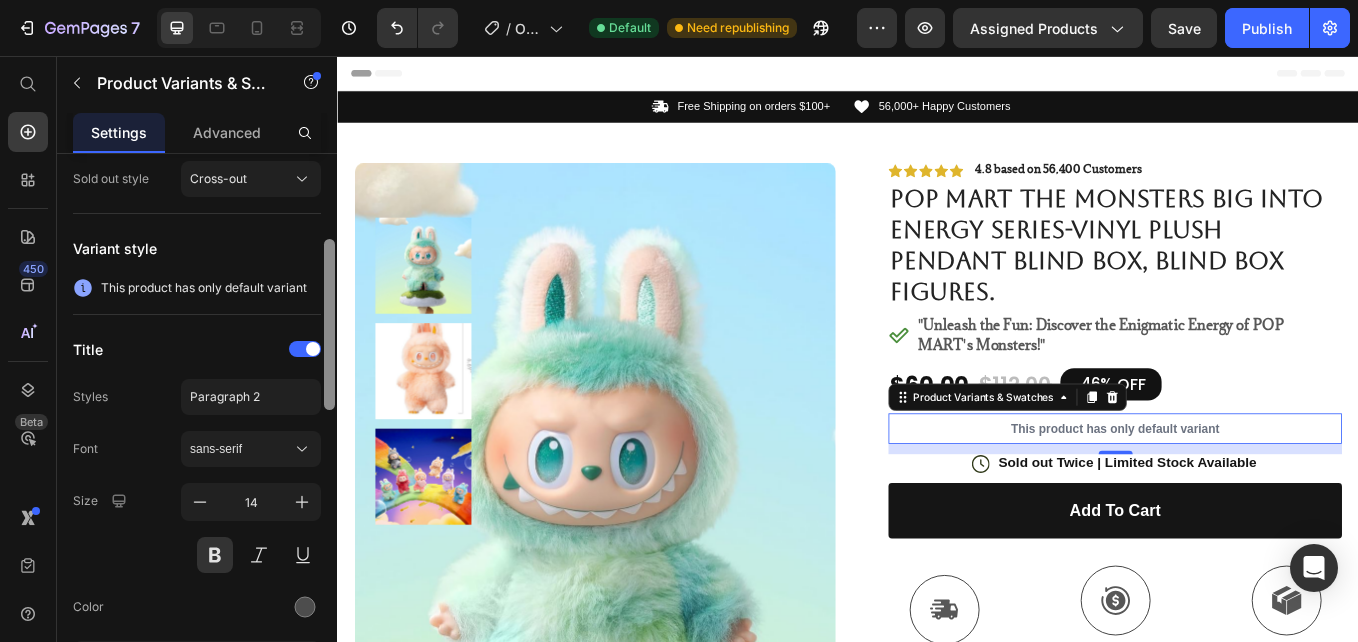 scroll, scrollTop: 248, scrollLeft: 0, axis: vertical 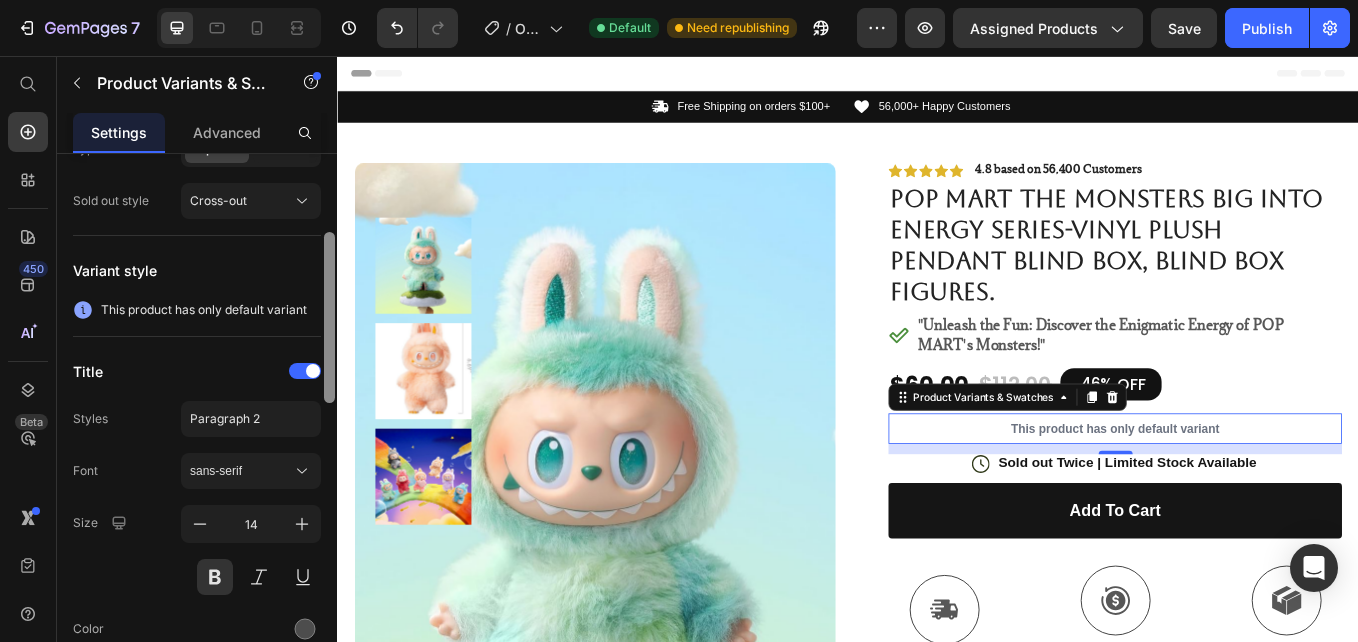 click at bounding box center (329, 317) 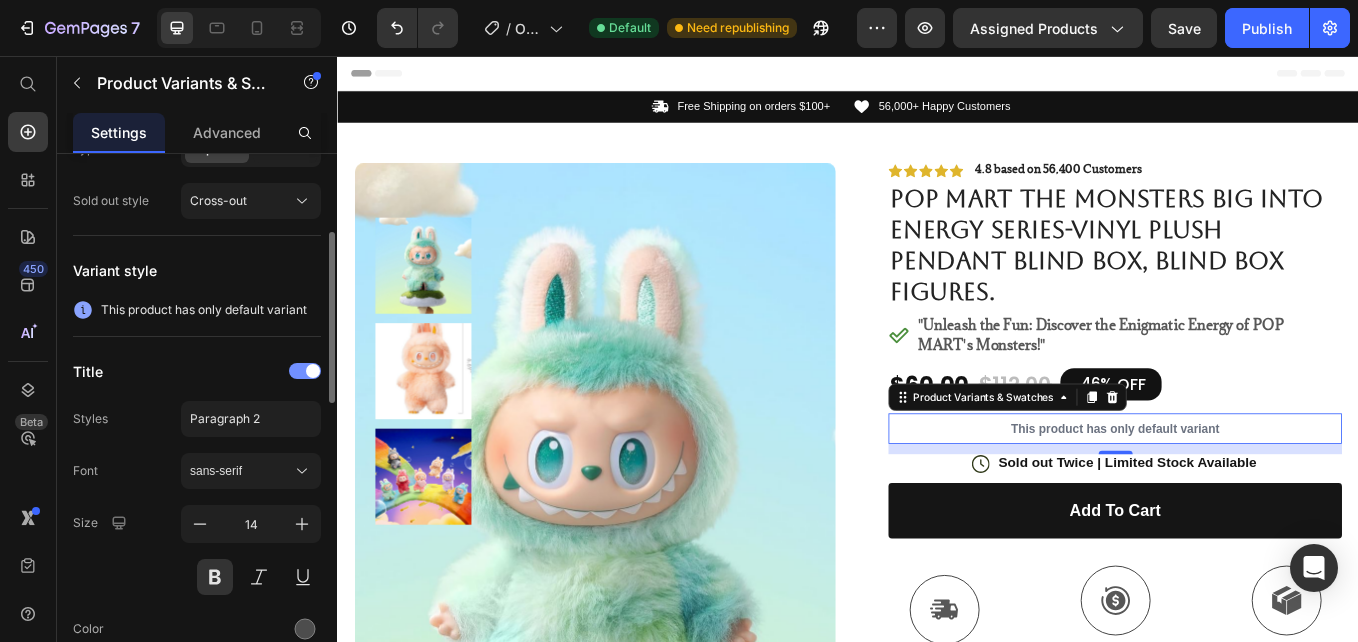click at bounding box center (305, 371) 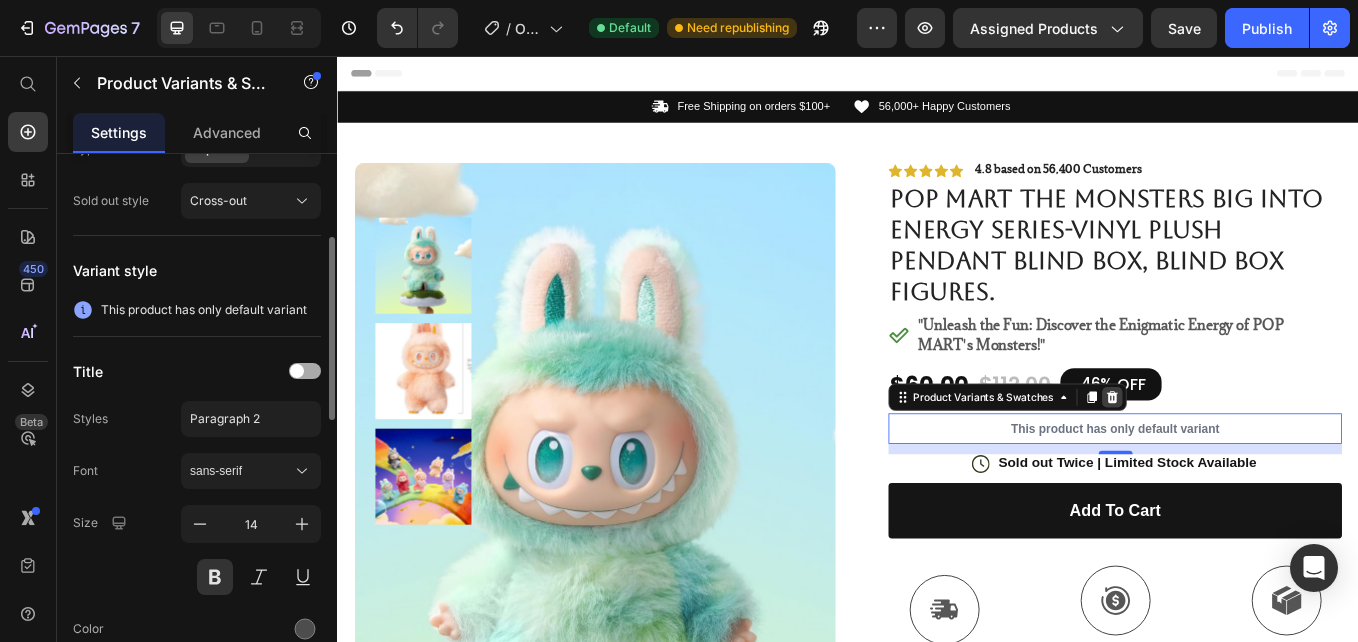 click 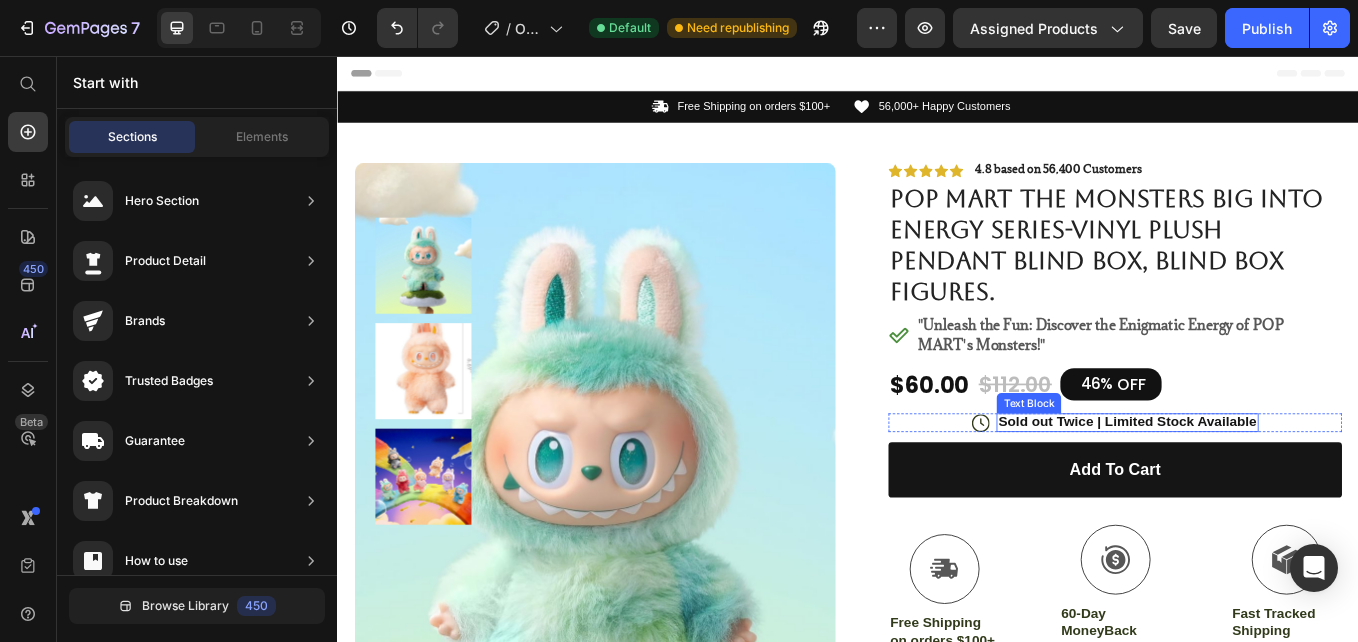 click on "Sold out Twice | Limited Stock Available" at bounding box center [1265, 486] 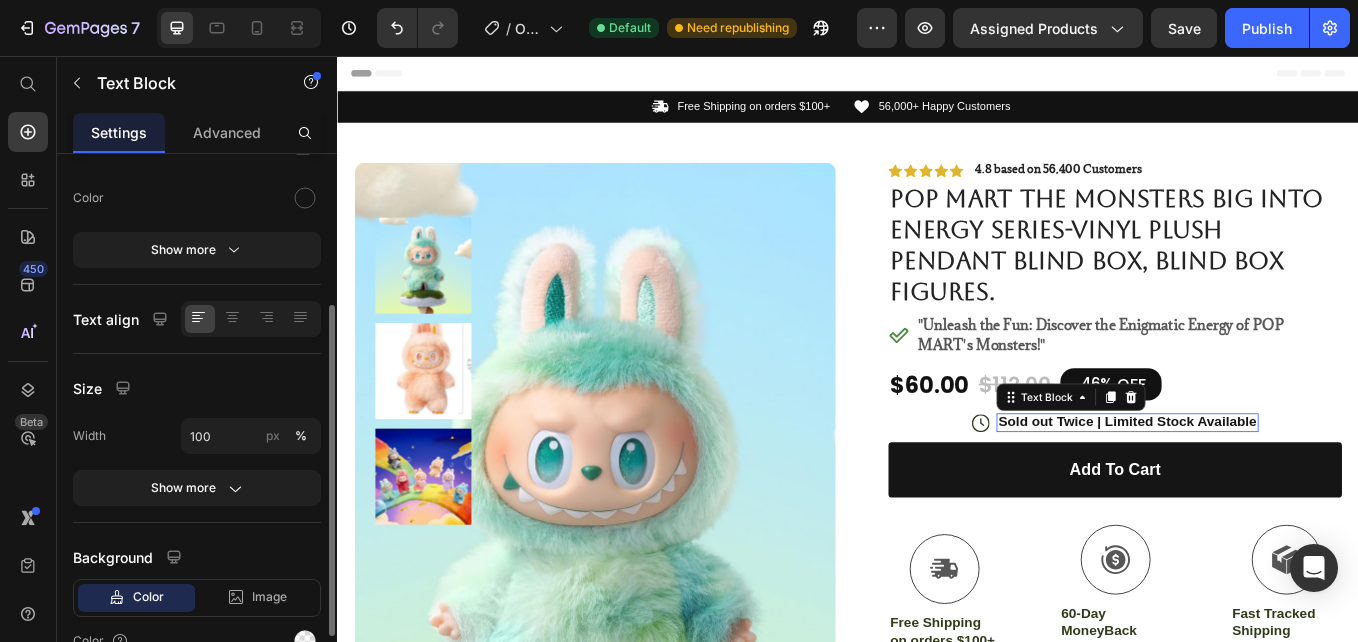 scroll, scrollTop: 0, scrollLeft: 0, axis: both 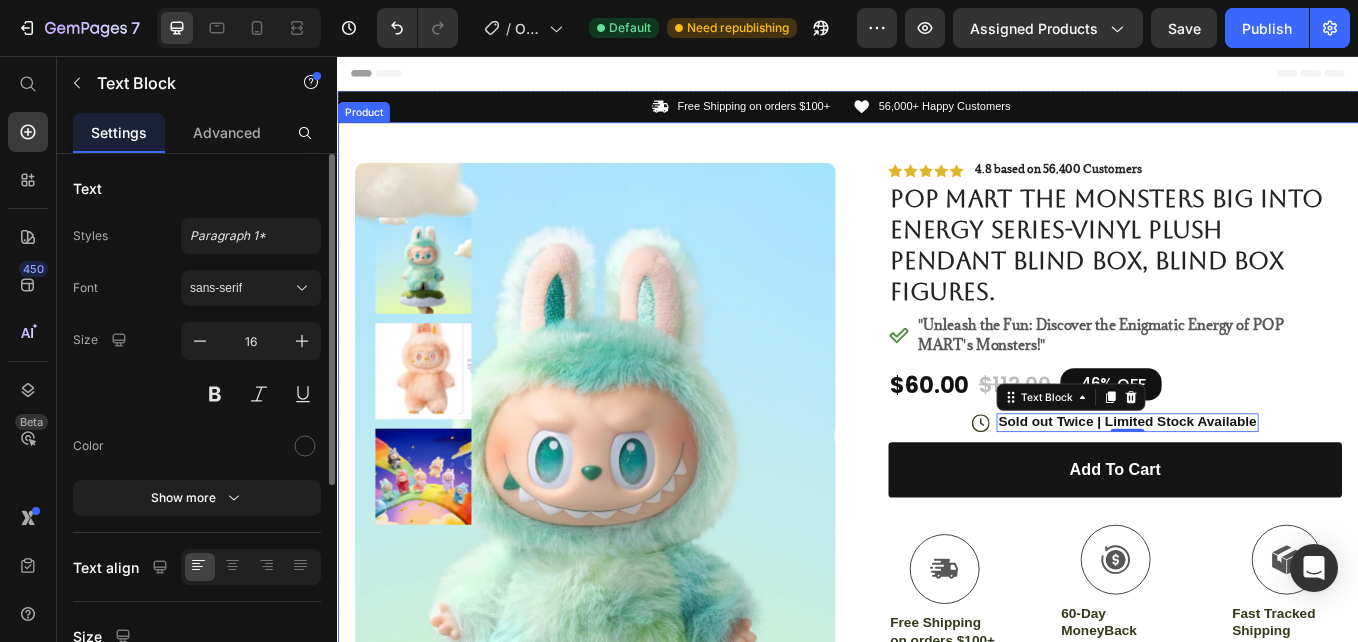 click on "Icon Hannah N. ([CITY], [COUNTRY])" at bounding box center (937, 824) 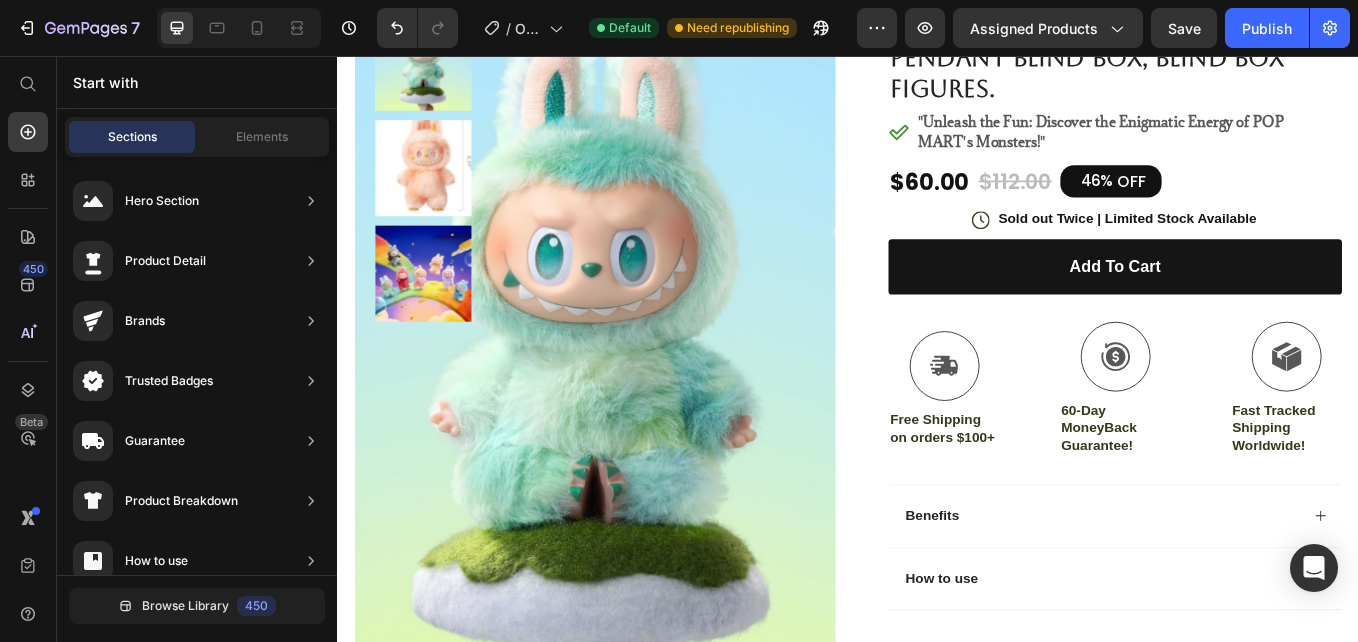 scroll, scrollTop: 240, scrollLeft: 0, axis: vertical 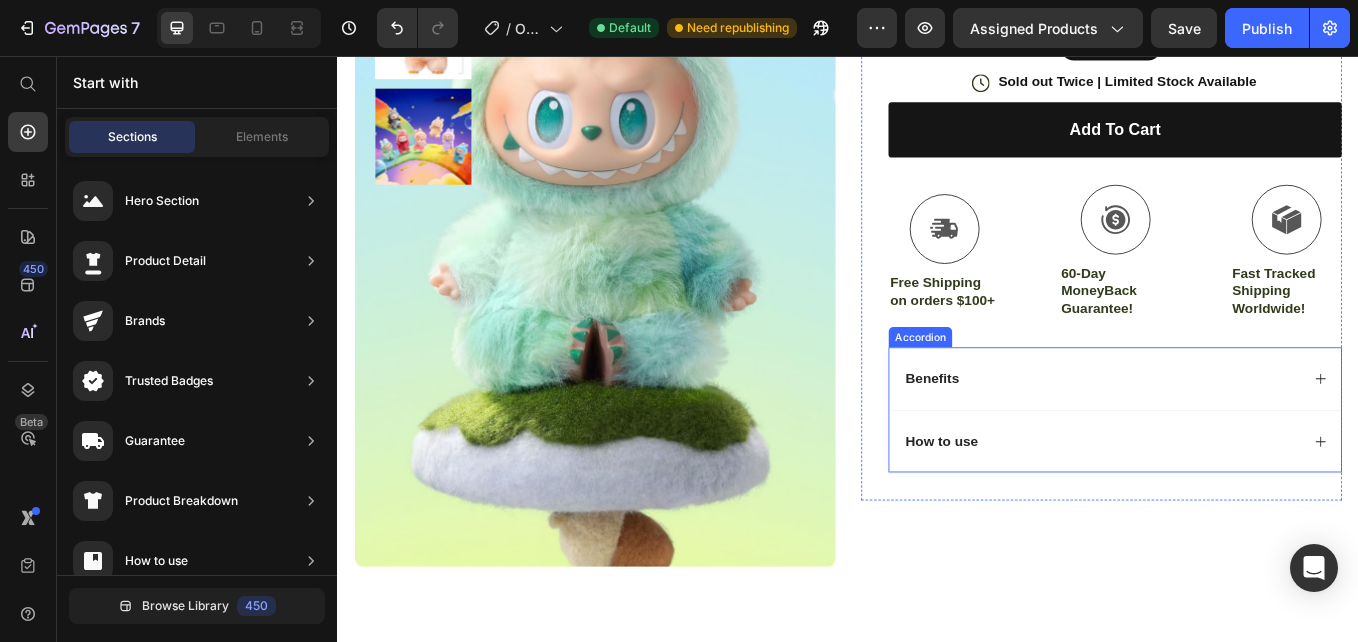 click on "Benefits" at bounding box center [1035, 435] 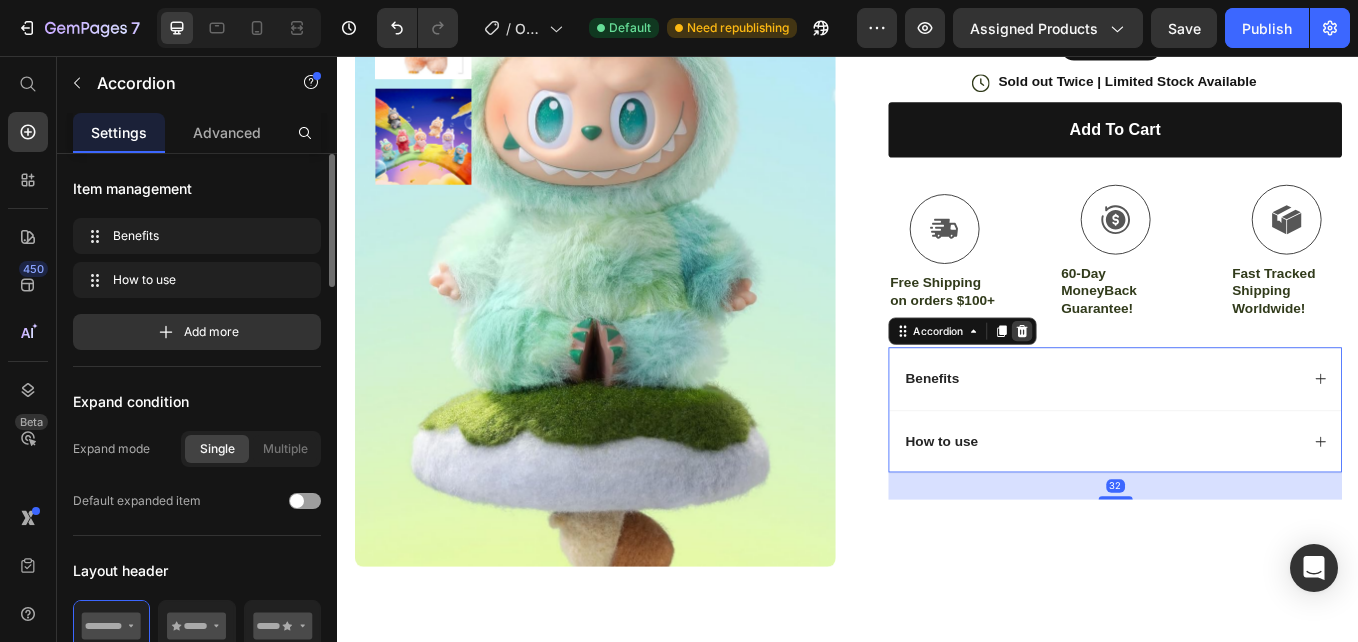 click 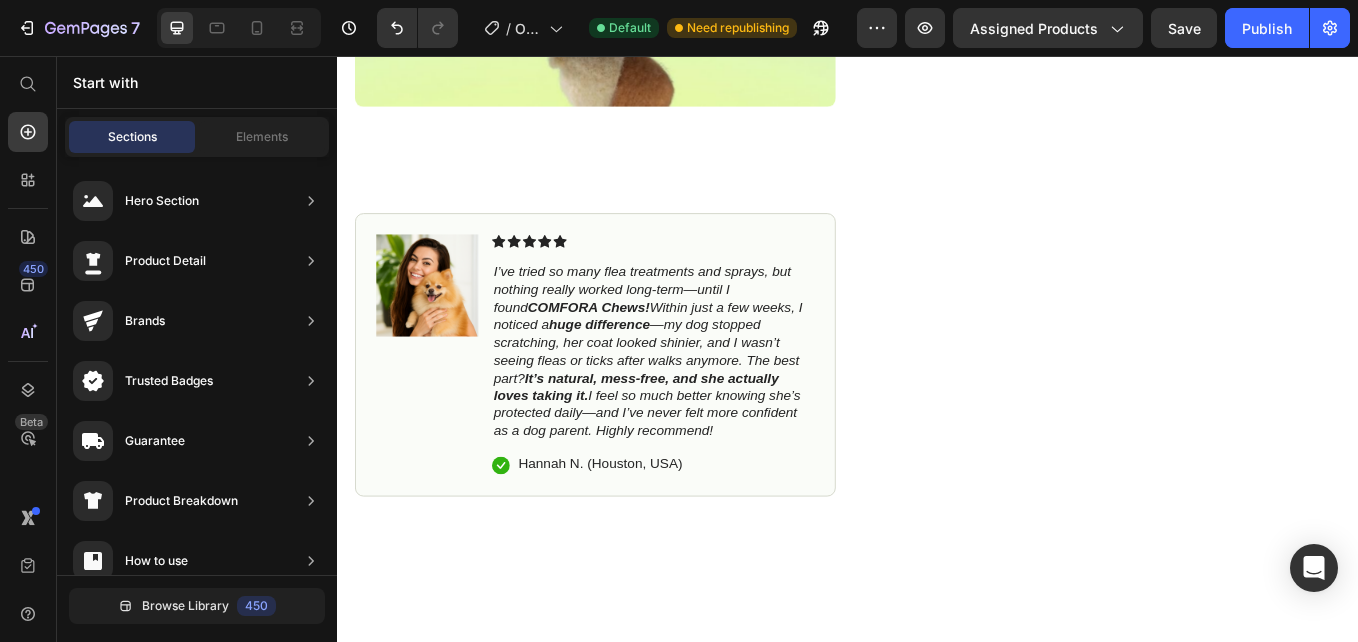 scroll, scrollTop: 960, scrollLeft: 0, axis: vertical 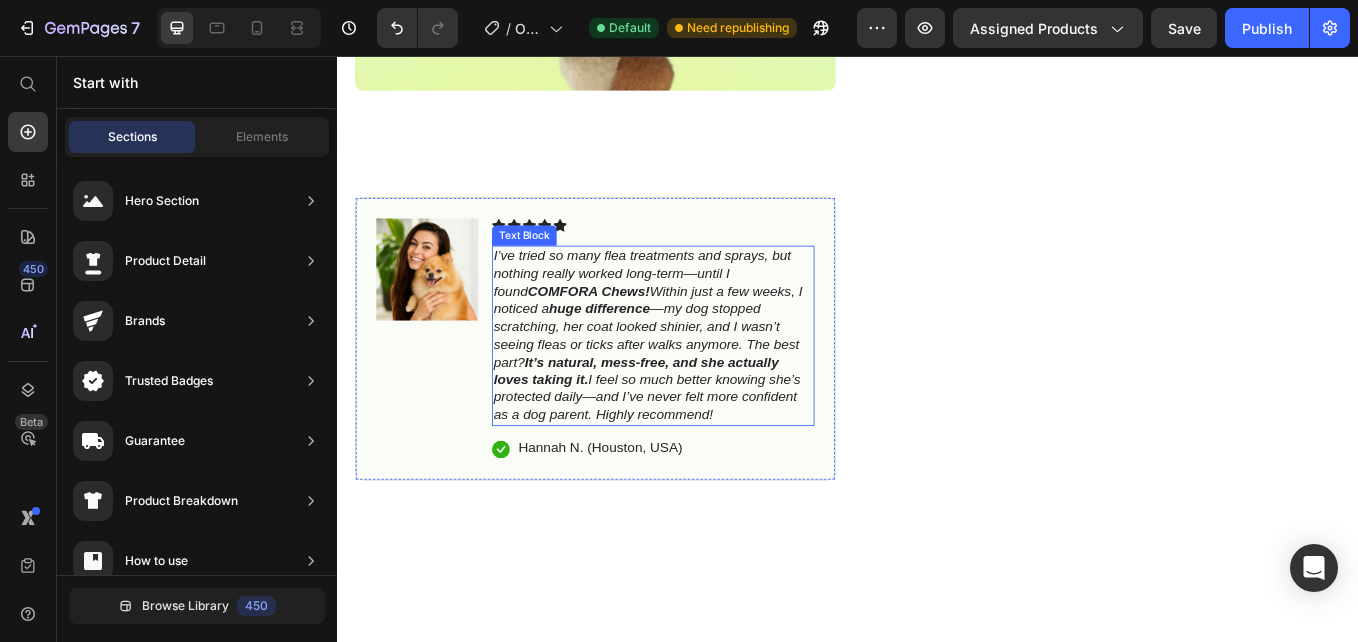 click on "I’ve tried so many flea treatments and sprays, but nothing really worked long-term—until I found  COMFORA Chews!  Within just a few weeks, I noticed a  huge difference —my dog stopped scratching, her coat looked shinier, and I wasn’t seeing fleas or ticks after walks anymore. The best part?  It’s natural, mess-free, and she actually loves taking it.  I feel so much better knowing she’s protected daily—and I’ve never felt more confident as a dog parent. Highly recommend!" at bounding box center (707, 384) 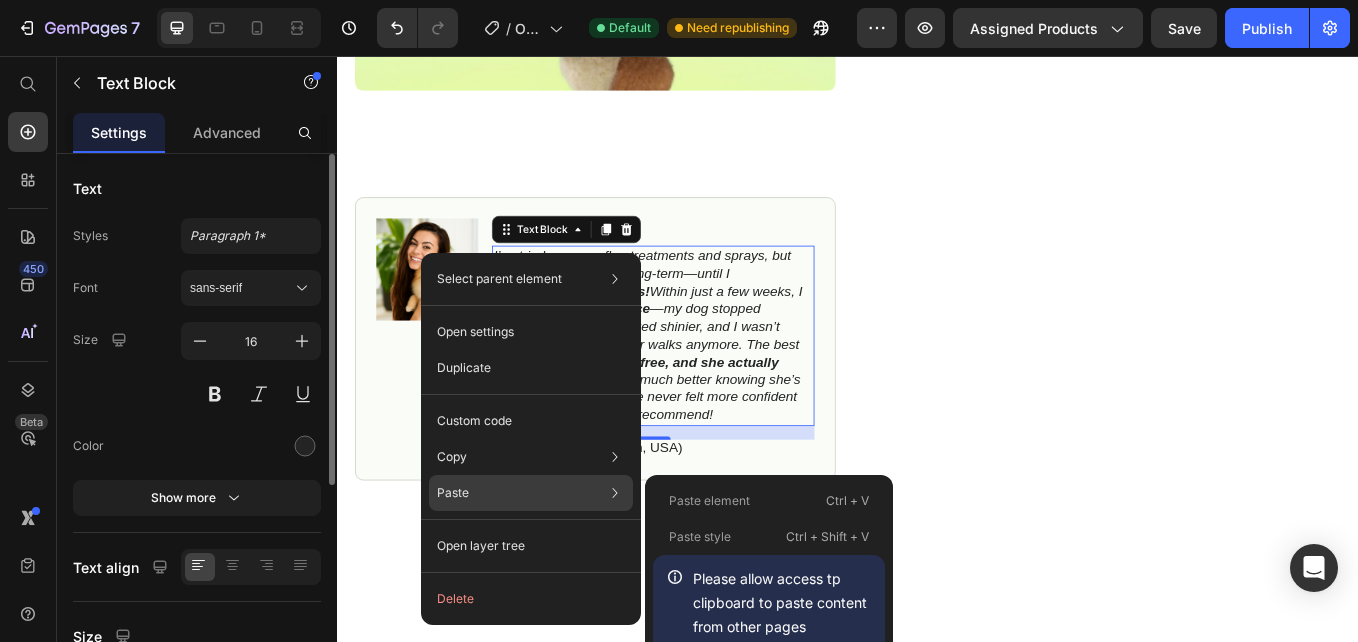 click on "Paste" at bounding box center (453, 493) 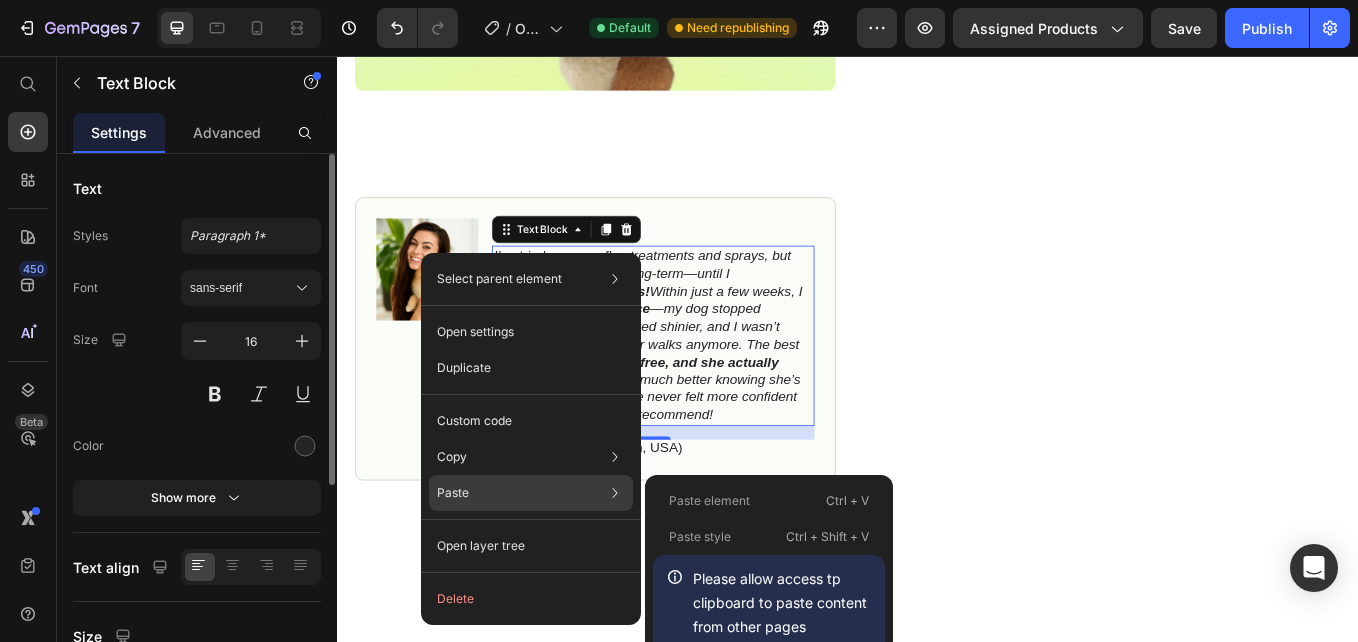 click on "Please allow access tp clipboard to paste content from other pages" at bounding box center (783, 603) 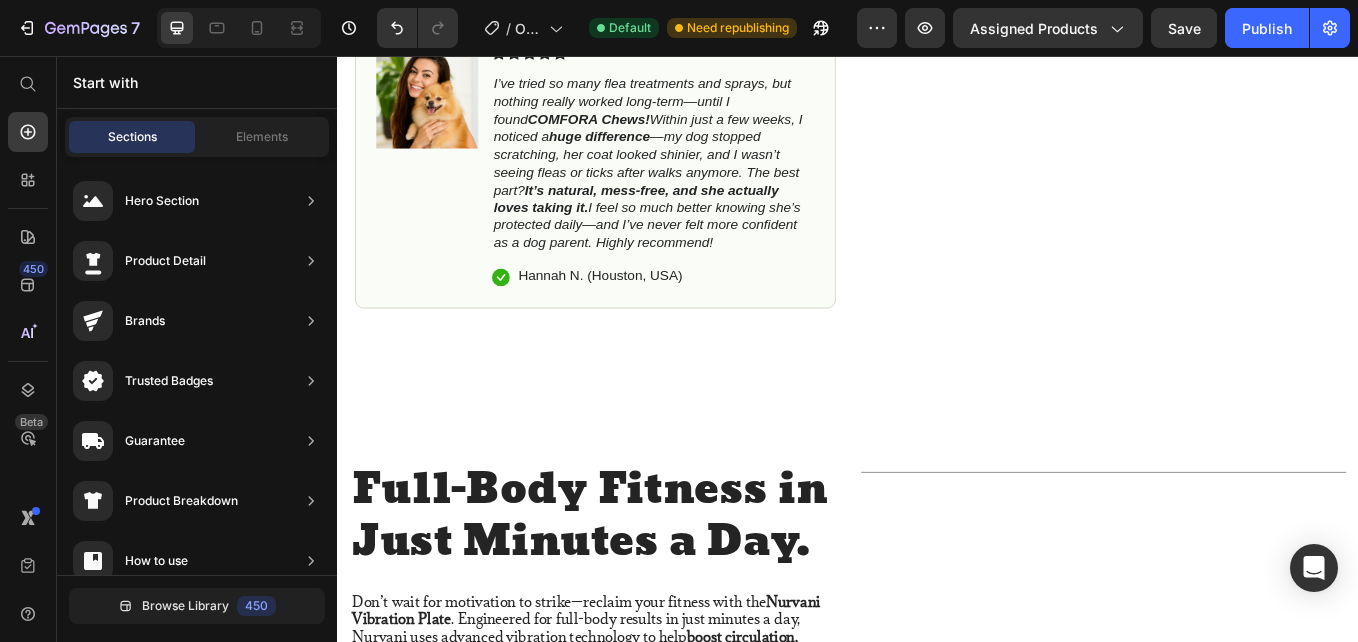scroll, scrollTop: 1200, scrollLeft: 0, axis: vertical 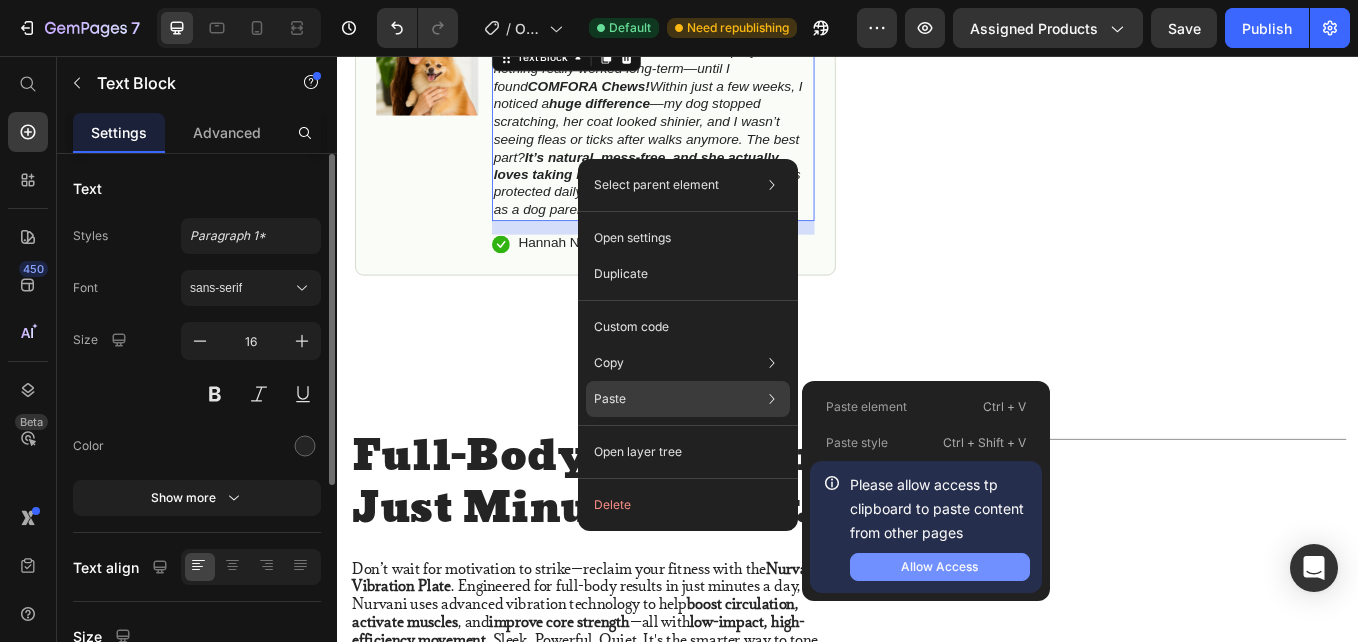 click on "Allow Access" at bounding box center (939, 567) 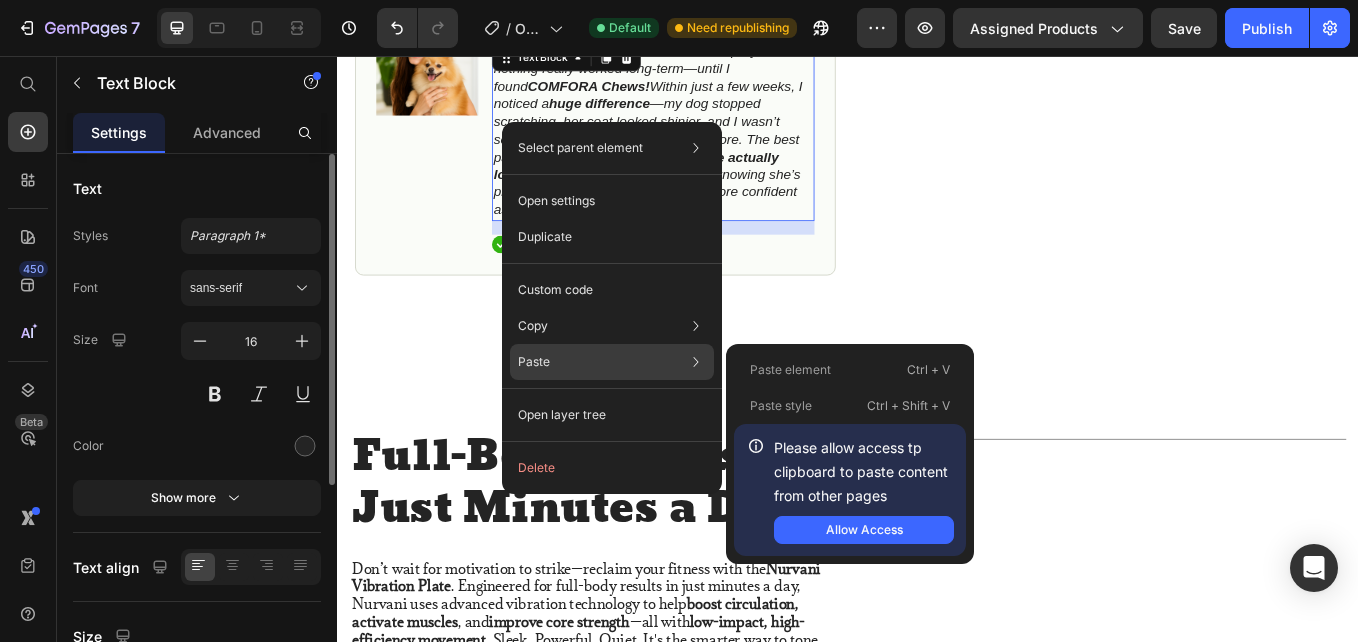 click on "Paste Paste element  Ctrl + V Paste style  Ctrl + Shift + V  Please allow access tp clipboard to paste content from other pages  Allow Access" 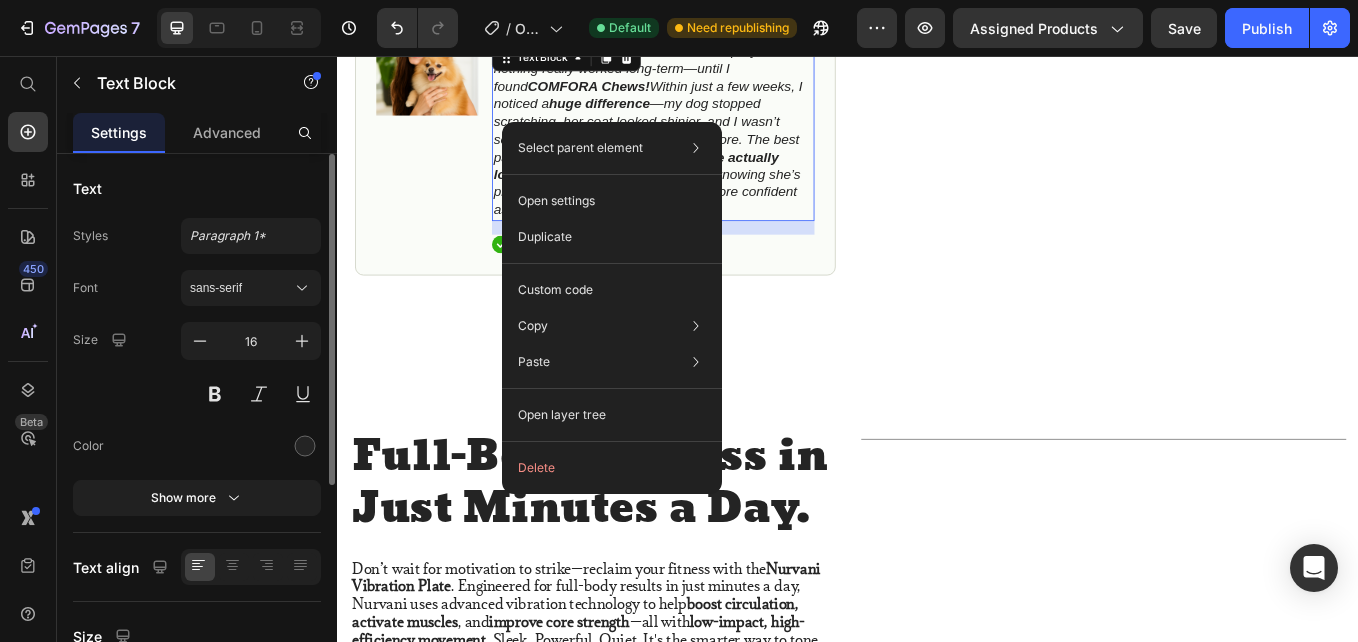 click on "I’ve tried so many flea treatments and sprays, but nothing really worked long-term—until I found  COMFORA Chews!  Within just a few weeks, I noticed a  huge difference —my dog stopped scratching, her coat looked shinier, and I wasn’t seeing fleas or ticks after walks anymore. The best part?  It’s natural, mess-free, and she actually loves taking it.  I feel so much better knowing she’s protected daily—and I’ve never felt more confident as a dog parent. Highly recommend!" at bounding box center (701, 143) 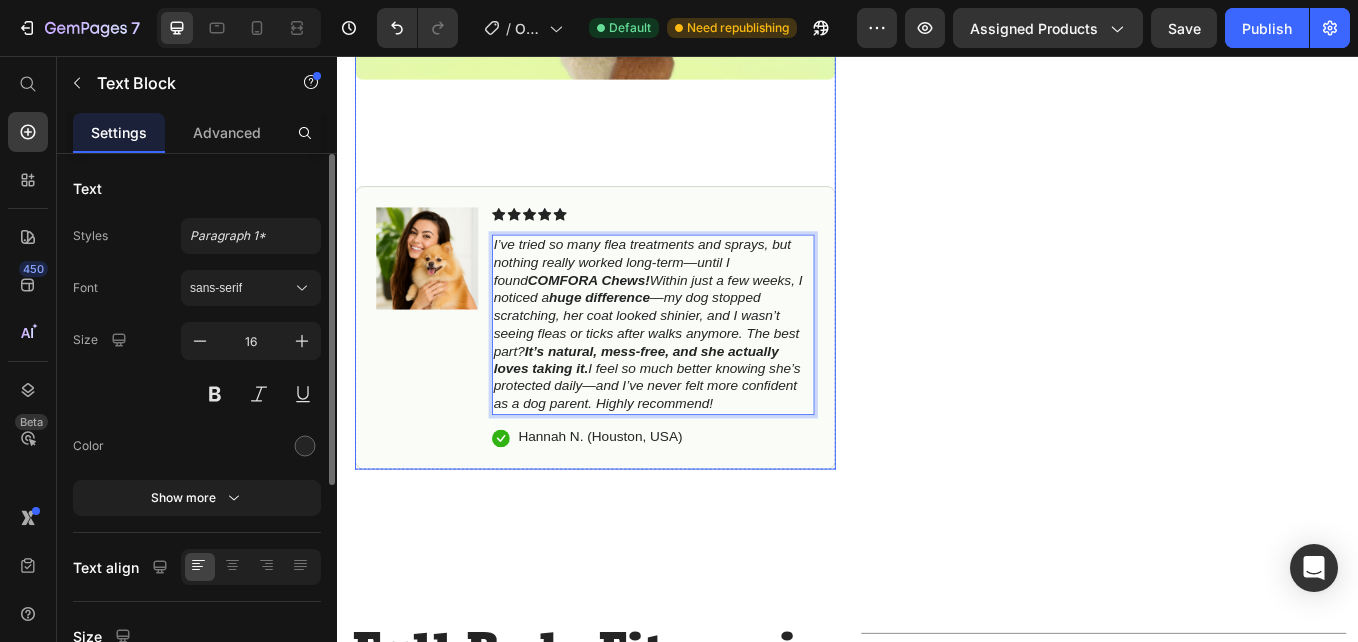 scroll, scrollTop: 943, scrollLeft: 0, axis: vertical 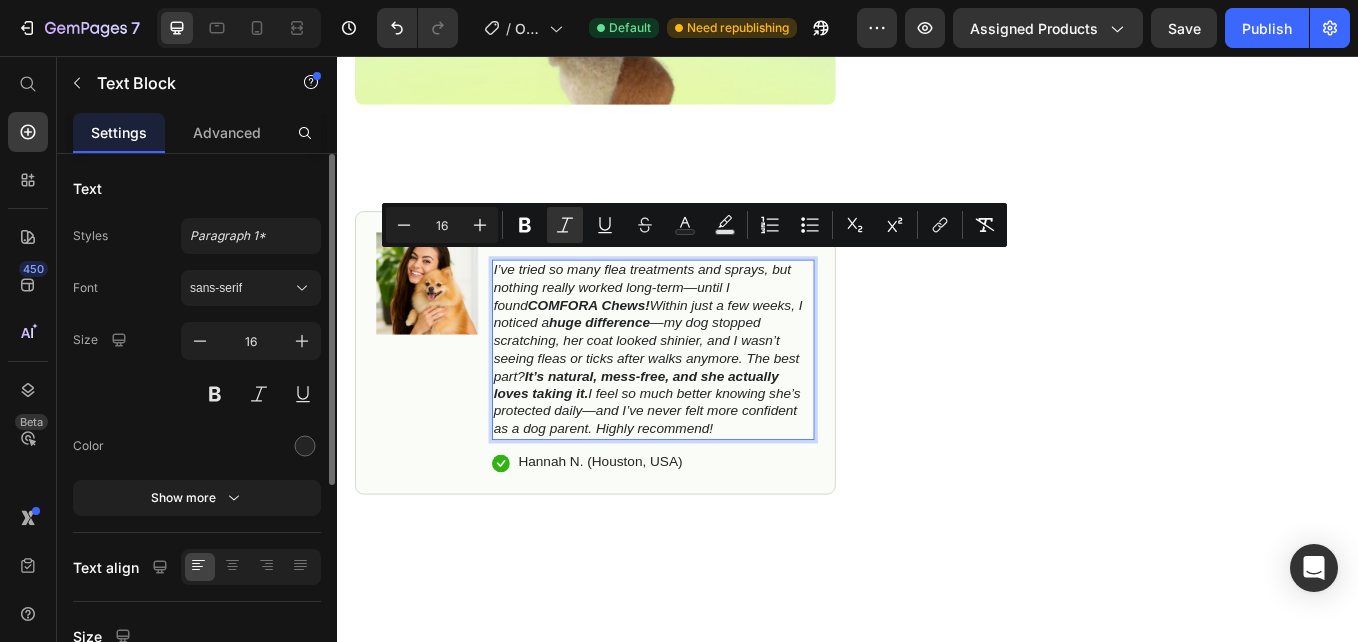 drag, startPoint x: 783, startPoint y: 224, endPoint x: 525, endPoint y: 296, distance: 267.8582 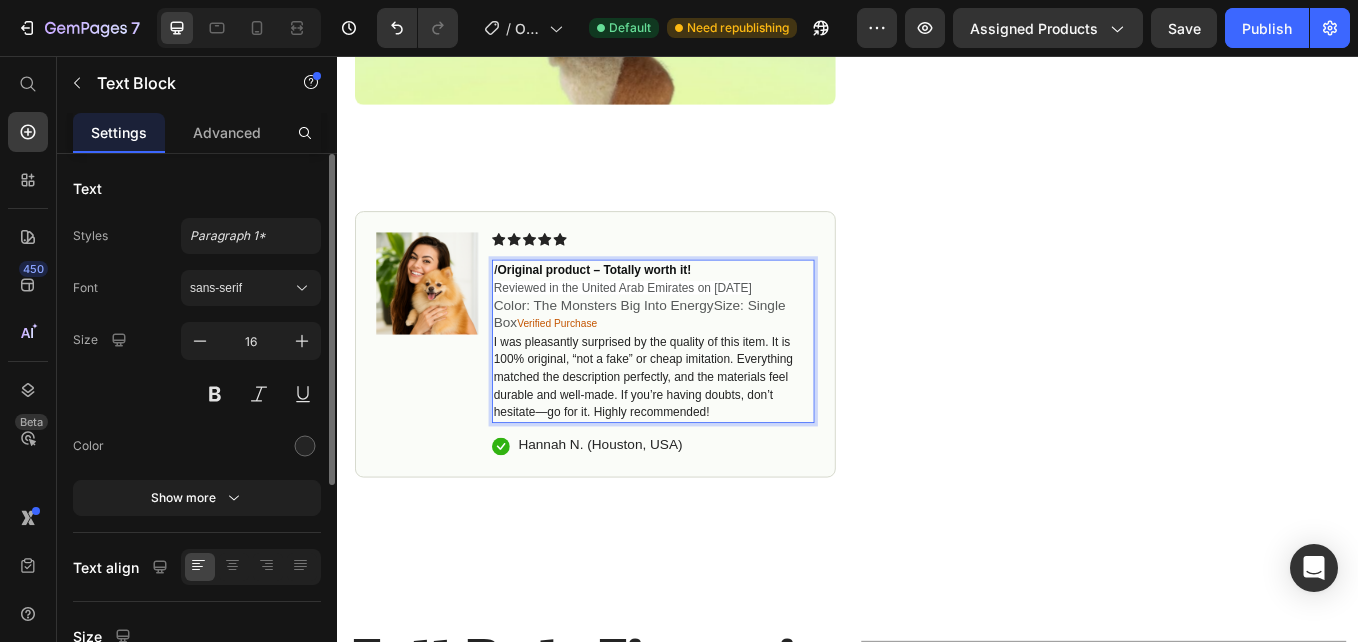click on "Reviewed in the United Arab Emirates on [DATE]" at bounding box center [671, 328] 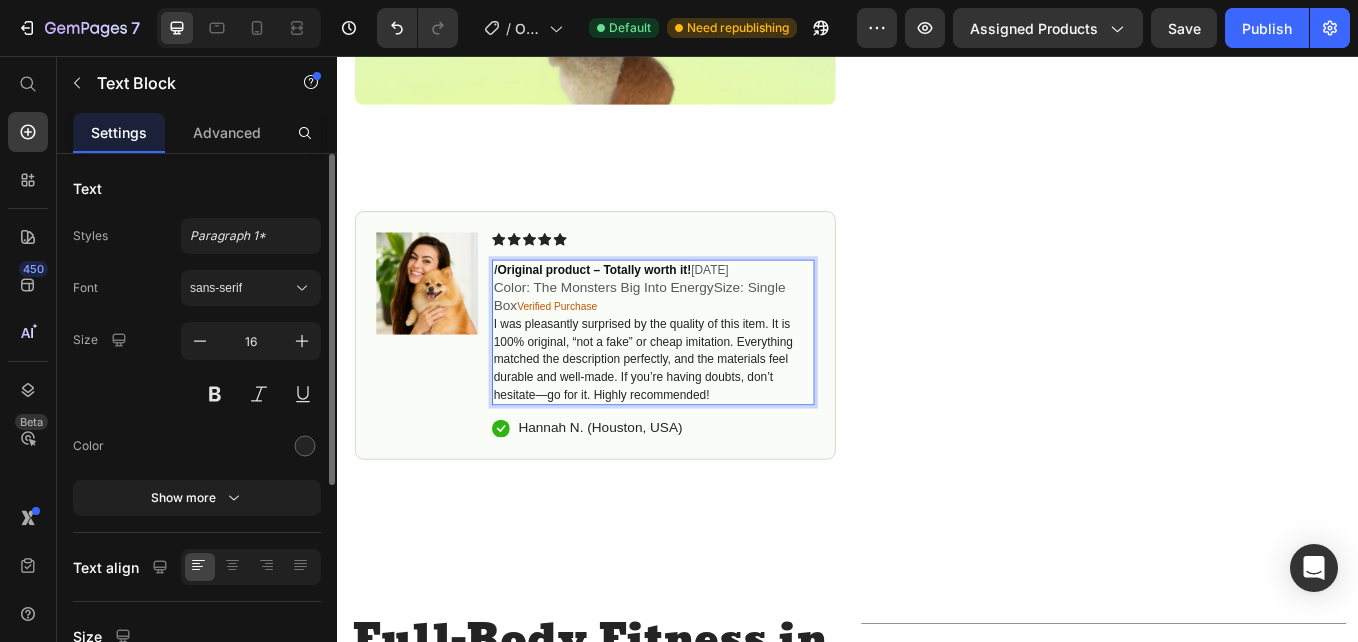 click on "Color: The Monsters Big Into EnergySize: Single Box Verified Purchase" at bounding box center [707, 339] 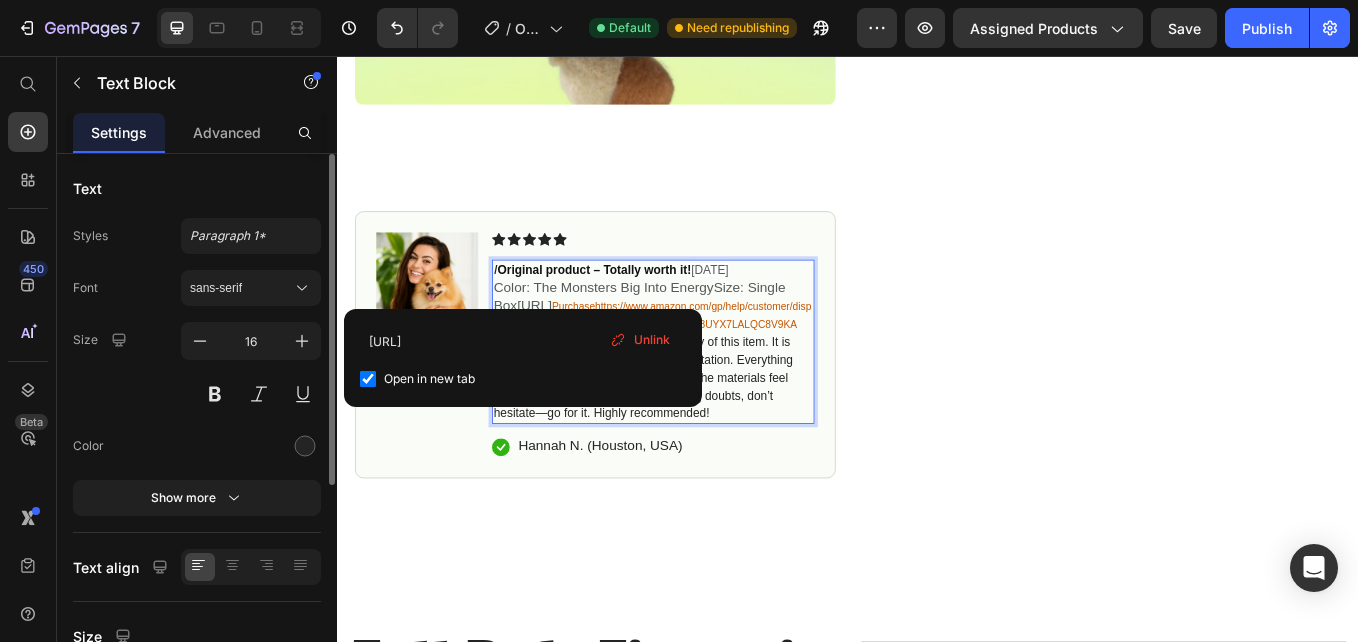 click on "I Original product – Totally worth it! [DATE] Color: The Monsters Big Into EnergySize: Single Box [URL] [URL] I was pleasantly surprised by the quality of this item. It is 100% original, “not a fake” or cheap imitation. Everything matched the description perfectly, and the materials feel durable and well-made. If you’re having doubts, don’t hesitate—go for it. Highly recommended!" at bounding box center [707, 391] 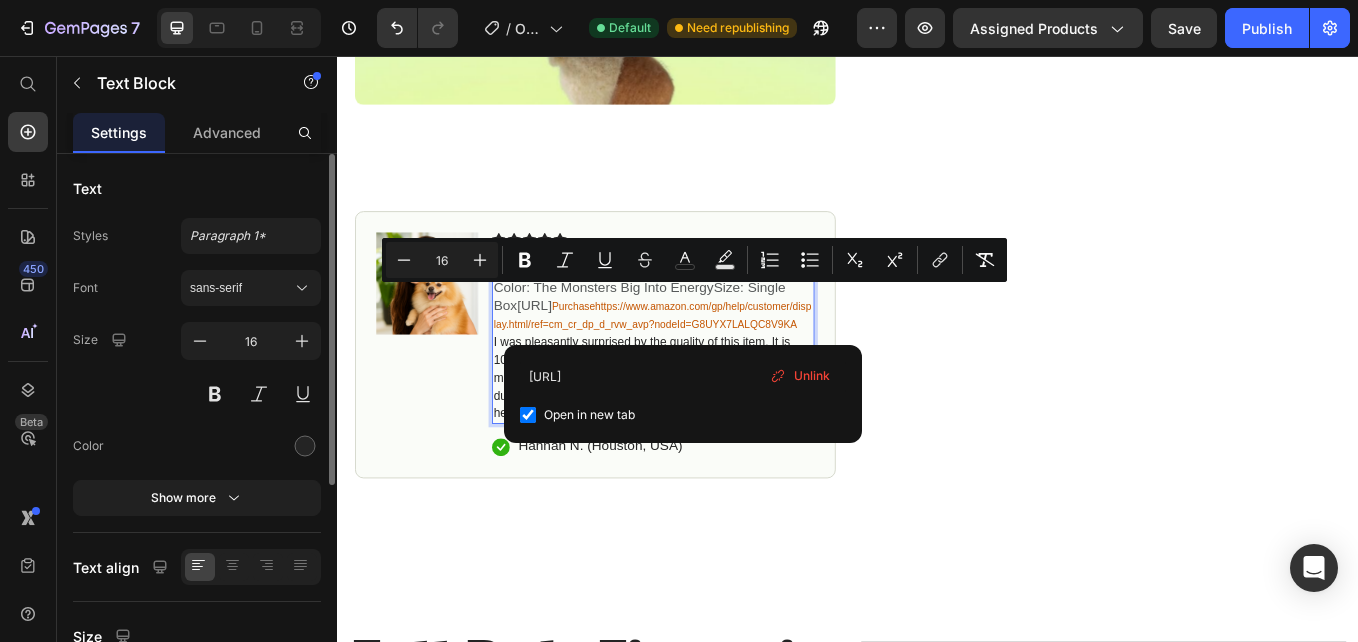 drag, startPoint x: 743, startPoint y: 378, endPoint x: 519, endPoint y: 339, distance: 227.36974 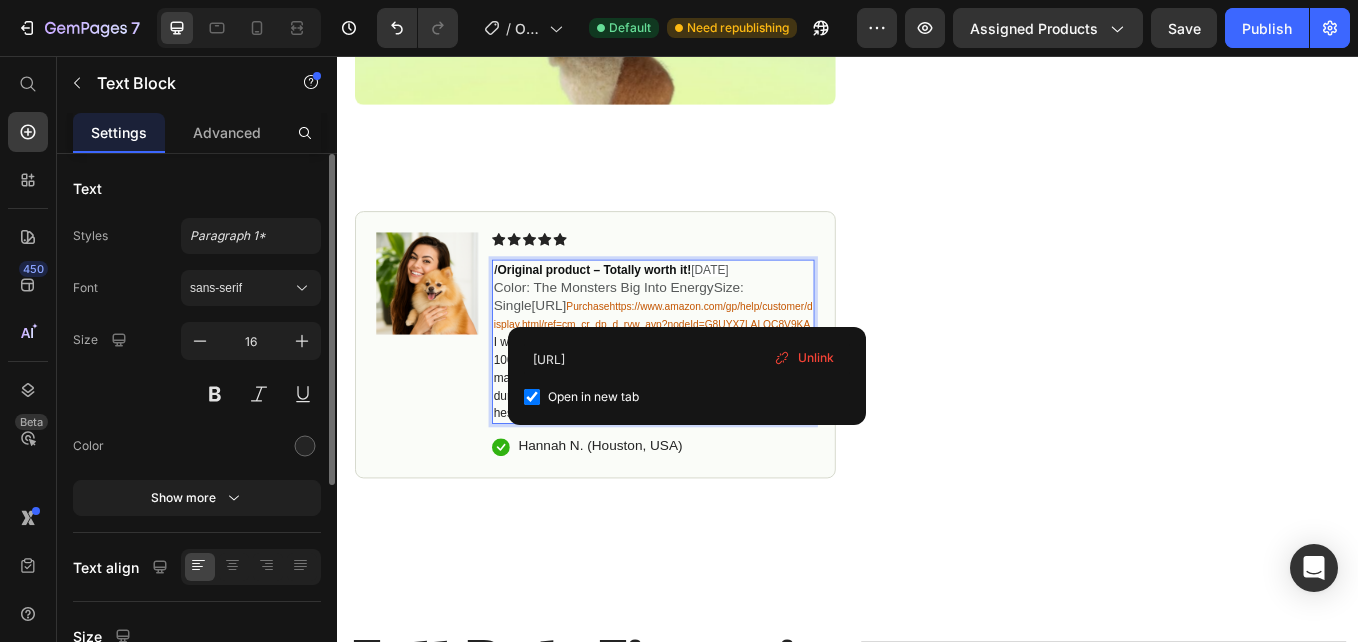 click on "Icon Icon Icon Icon Icon Icon List I Original product – Totally worth it!  [DATE] Color: The Monsters Big Into EnergySize: Single  [URL] [URL] I was pleasantly surprised by the quality of this item. It is 100% original, “not a fake” or cheap imitation. Everything matched the description perfectly, and the materials feel durable and well-made. If you’re having doubts, don’t hesitate—go for it. Highly recommended! Text Block
Row   0
Drop element here
Drop element here Row   0 Row Row Icon Icon Icon Icon Icon Icon List 4.8 based on 56,400 Customers Text Block Row POP MART The Monsters Big into Energy Series-Vinyl Plush Pendant Blind Box, Blind Box Figures. Product Title
Item List $60.00 Product Price $112.00" at bounding box center (707, 395) 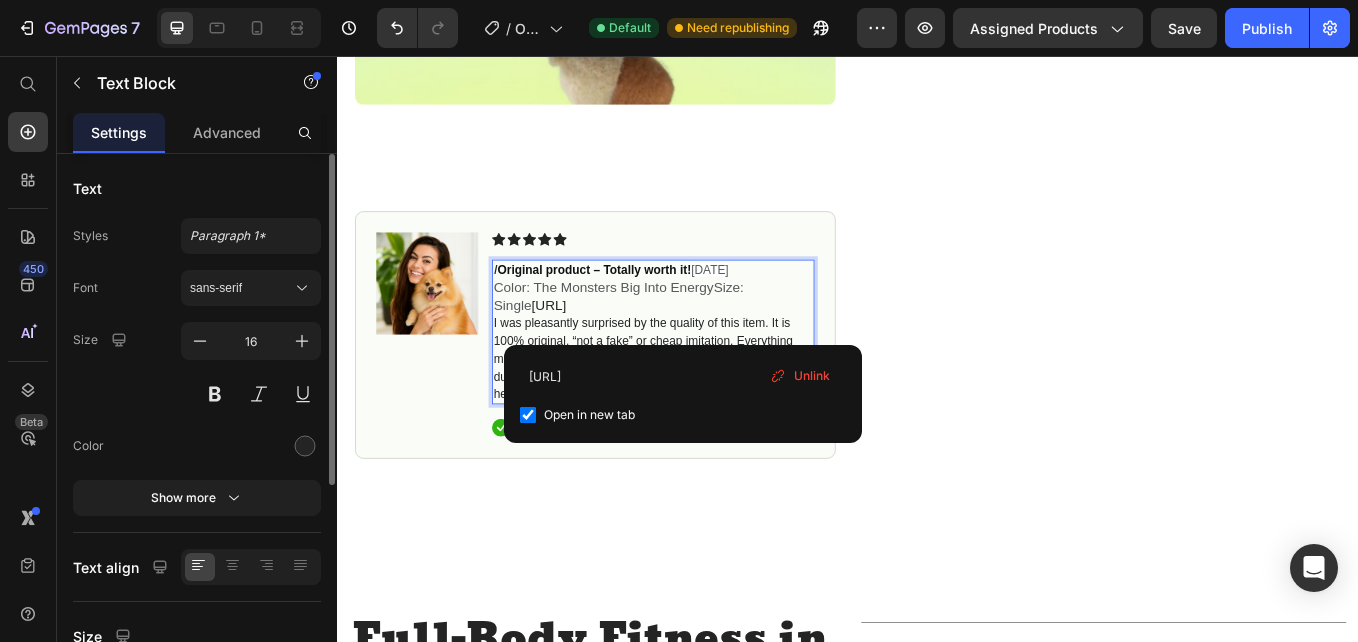 click on "Color: The Monsters Big Into EnergySize: Single [AMAZON_URL]" at bounding box center (707, 339) 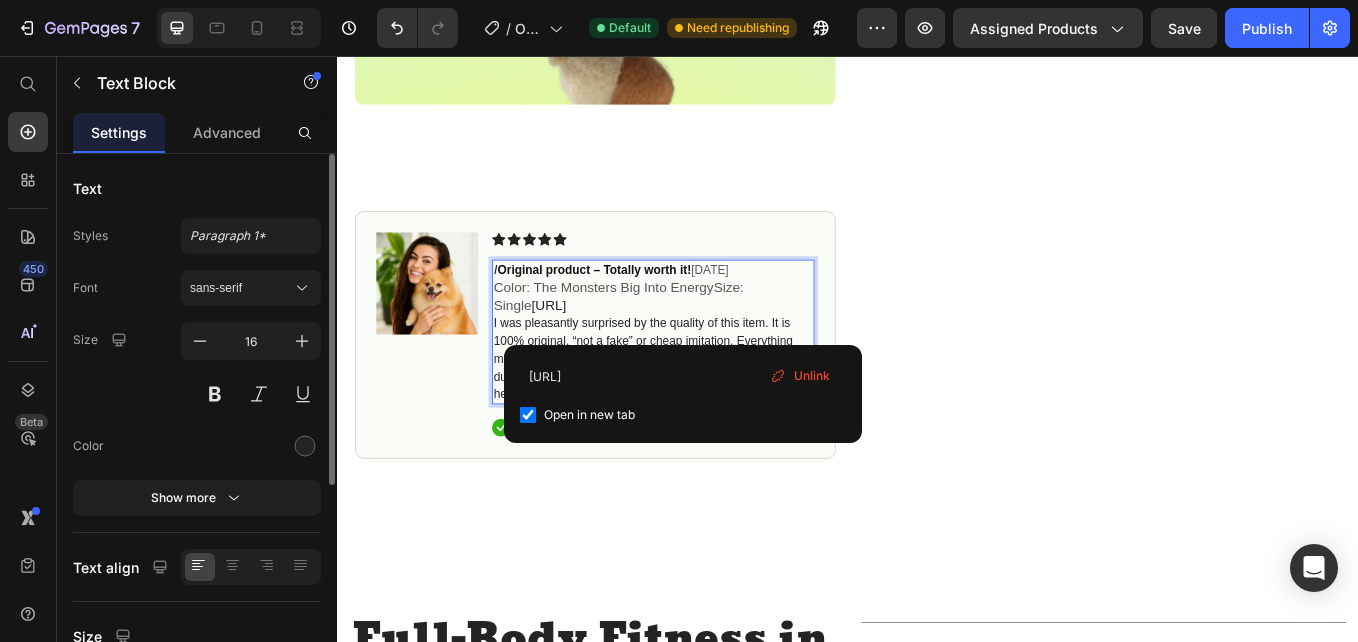 click on "Unlink" at bounding box center [812, 376] 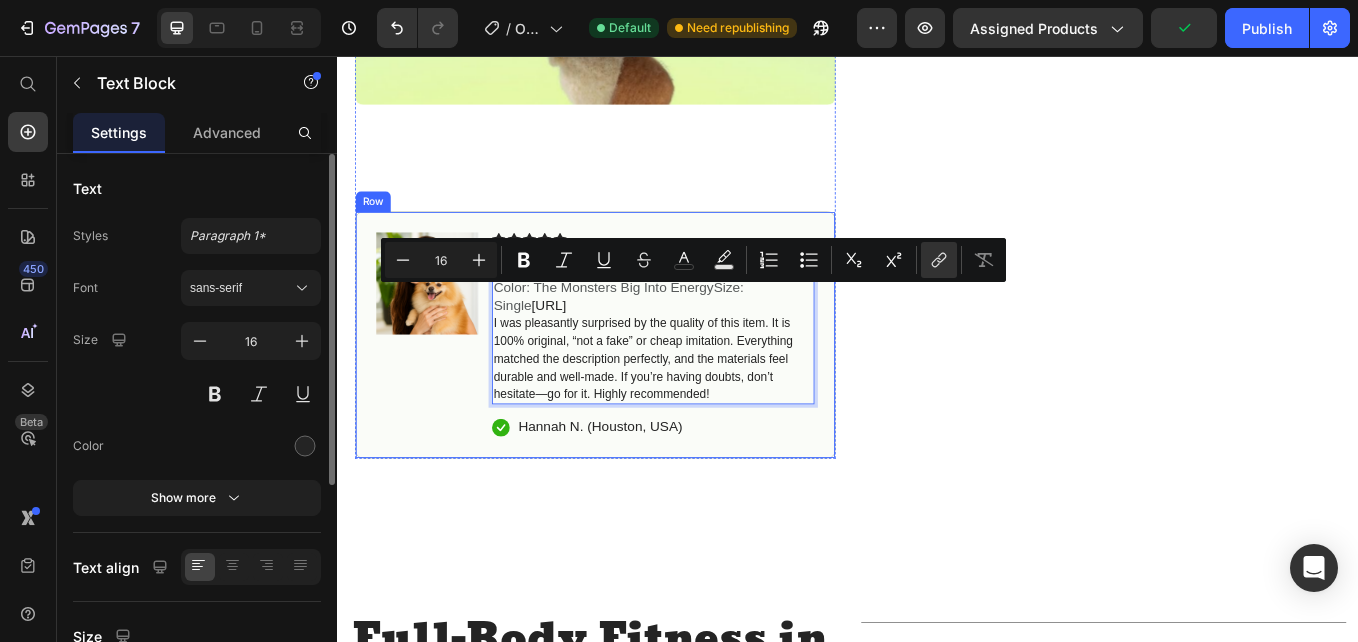 drag, startPoint x: 749, startPoint y: 379, endPoint x: 509, endPoint y: 333, distance: 244.36858 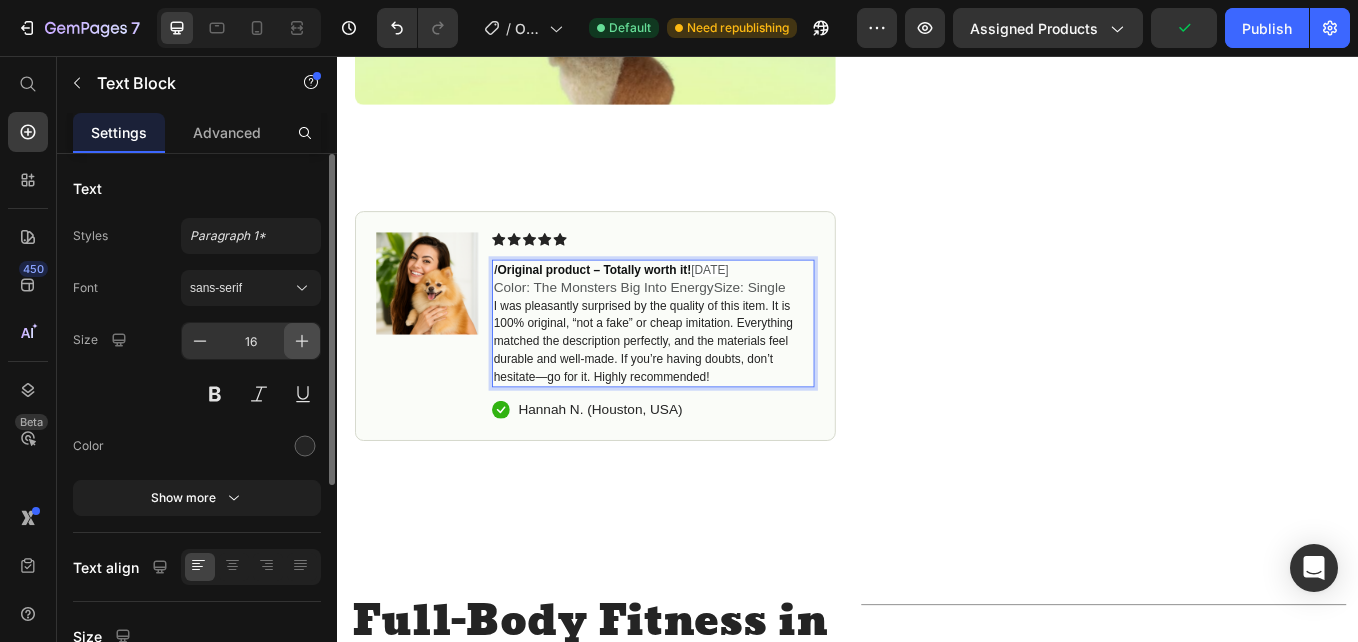 click 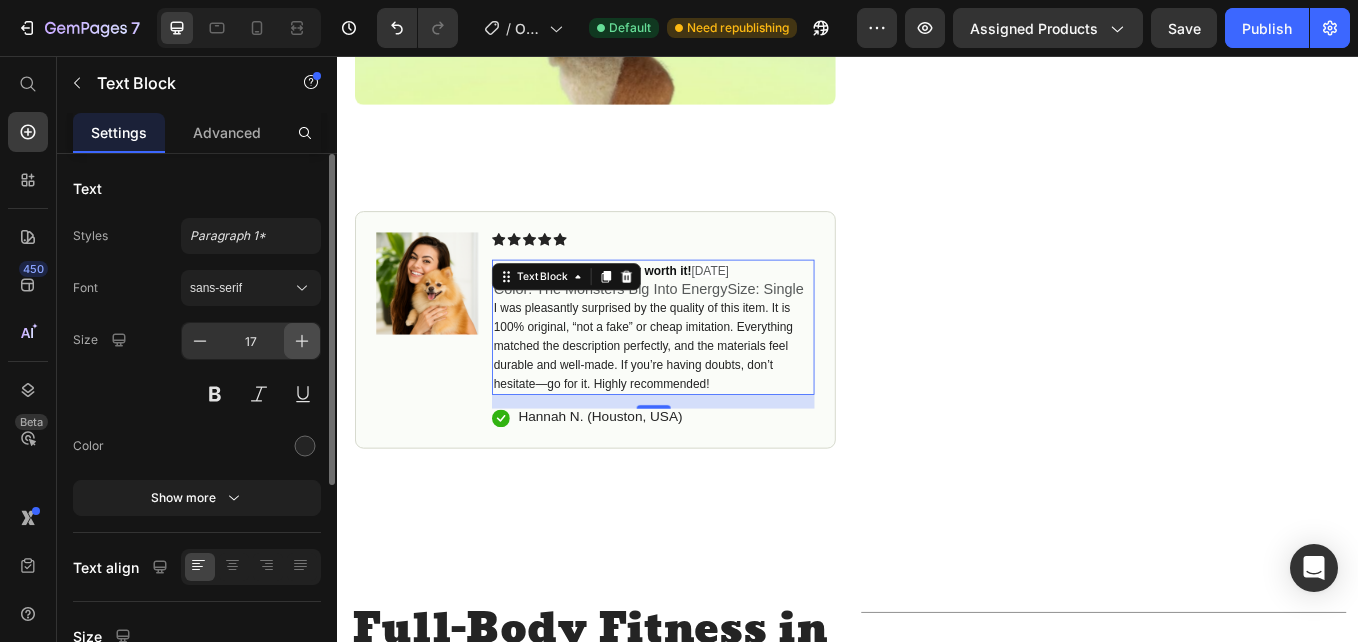 click 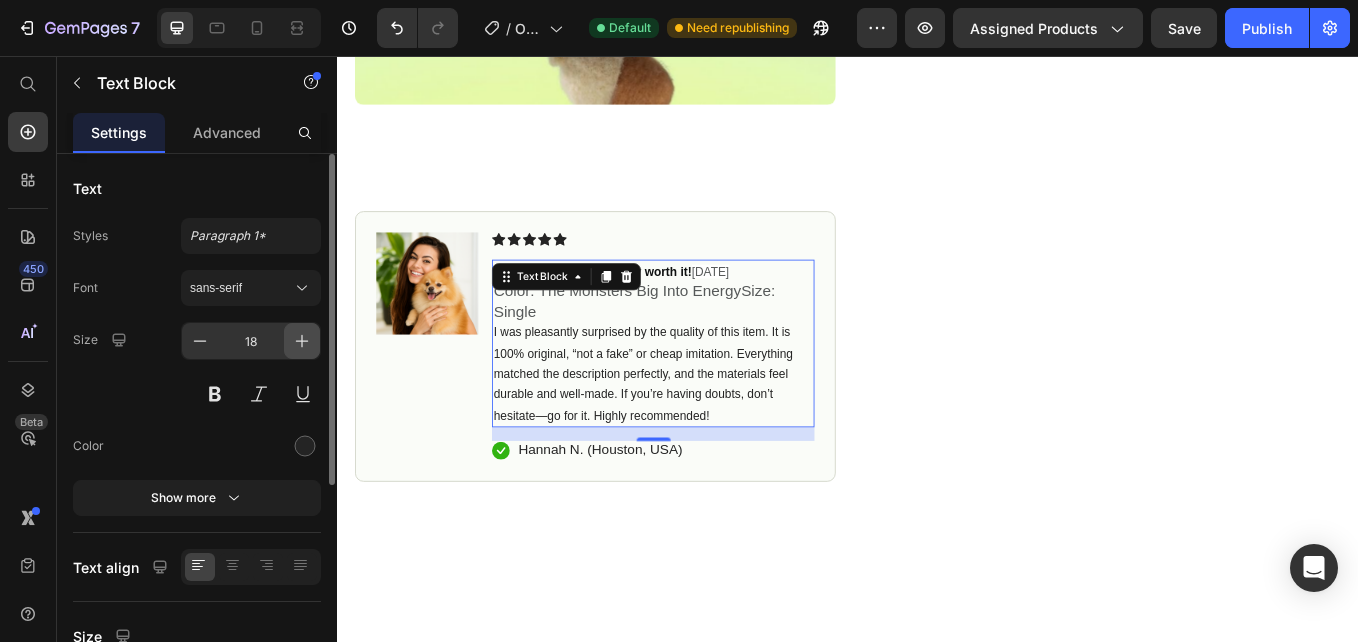 click 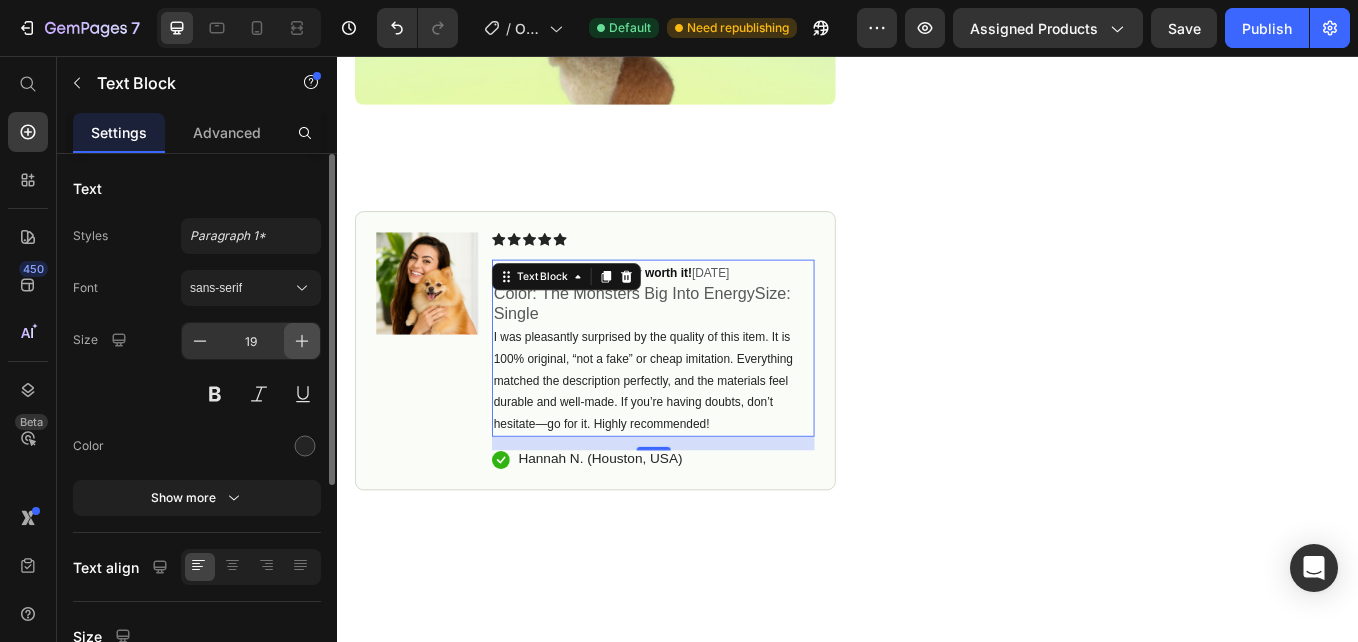 click 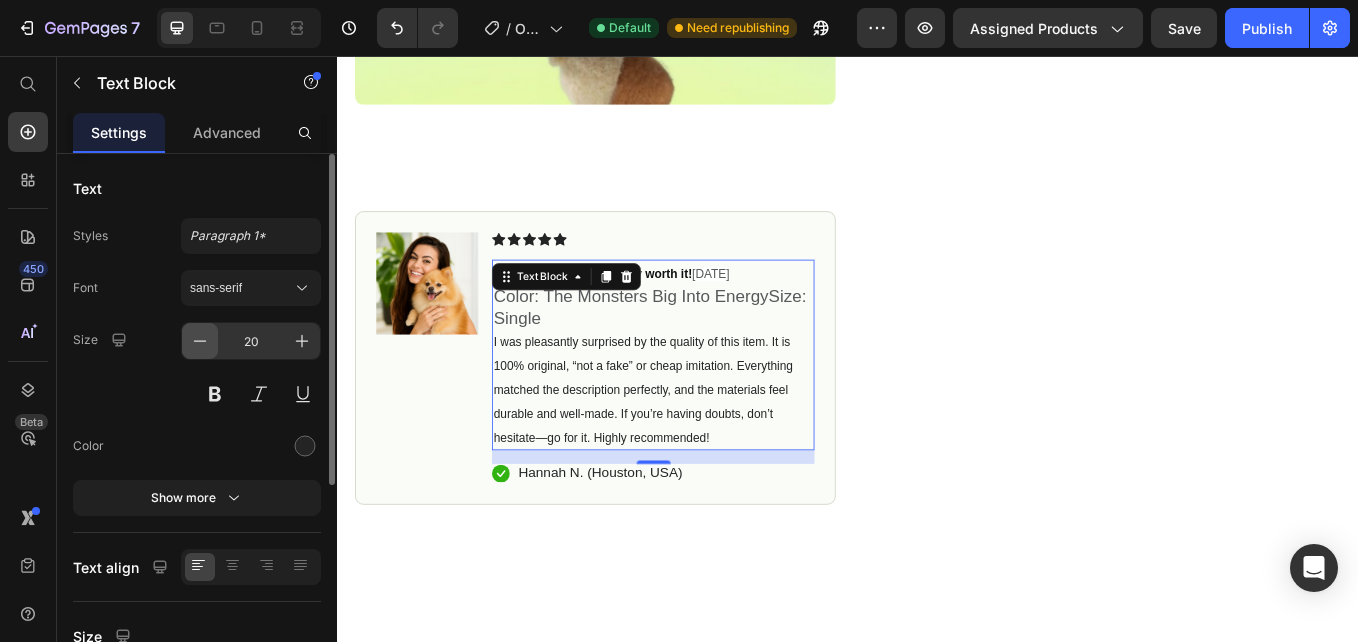 click 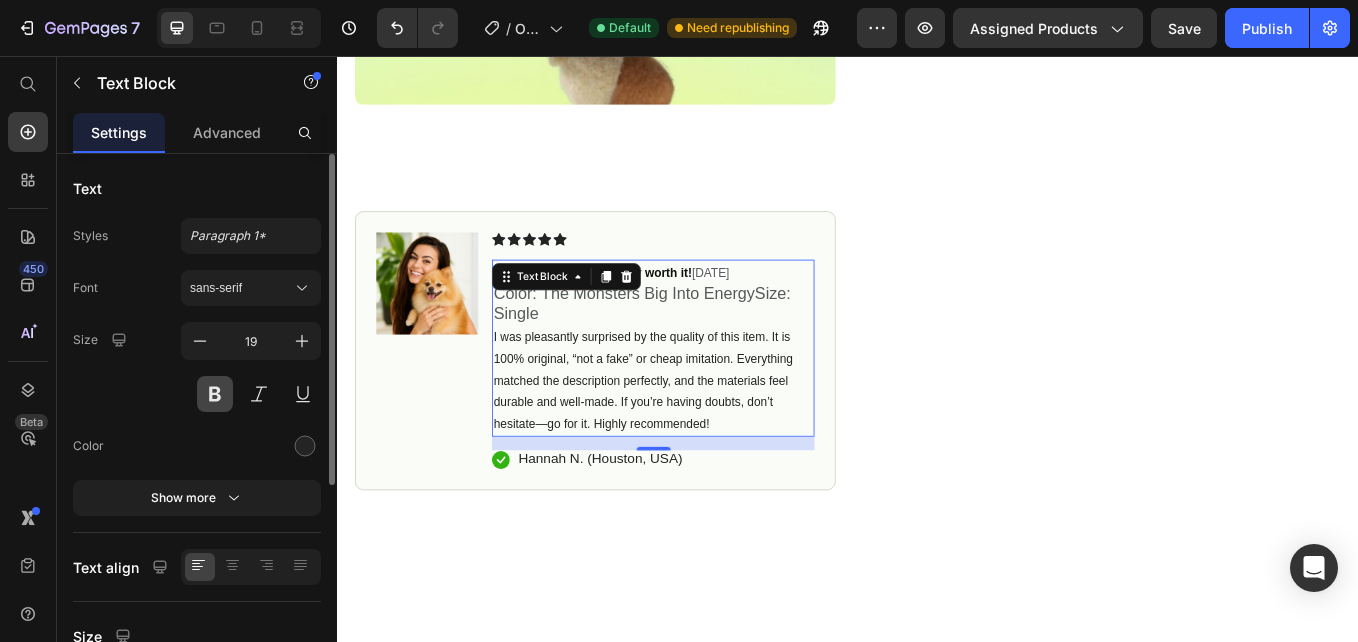 click at bounding box center [215, 394] 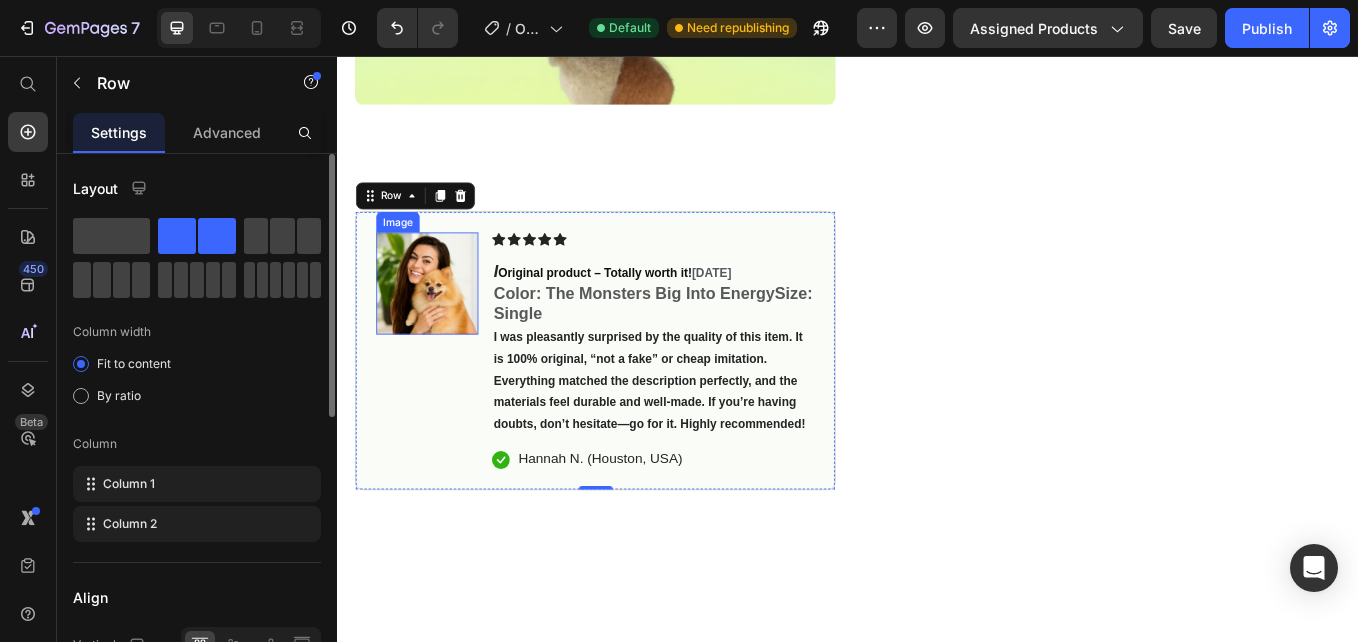 click at bounding box center (442, 323) 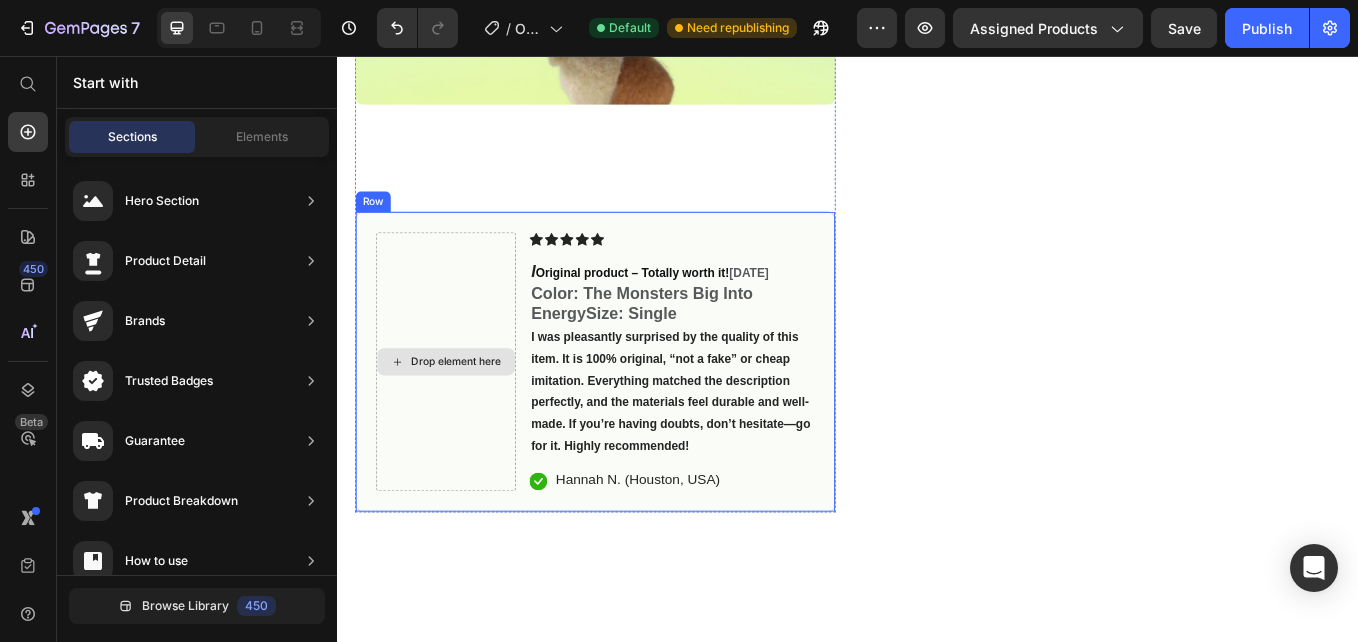 click 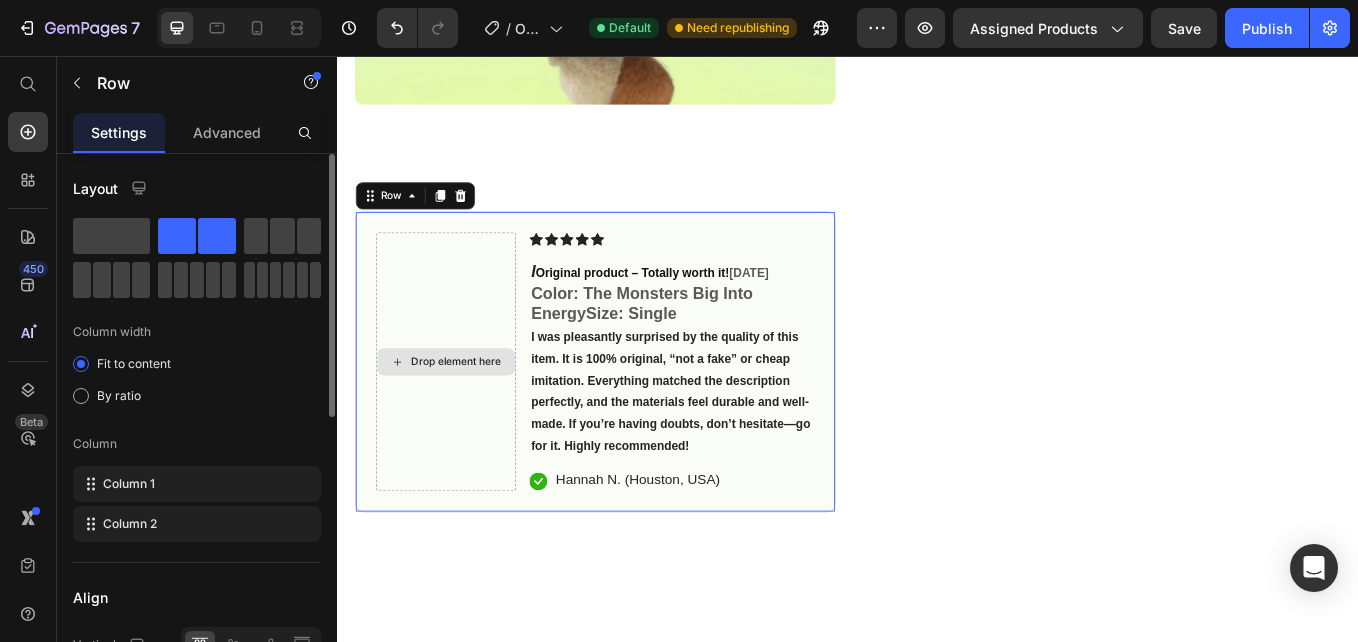 click on "Drop element here" at bounding box center (464, 415) 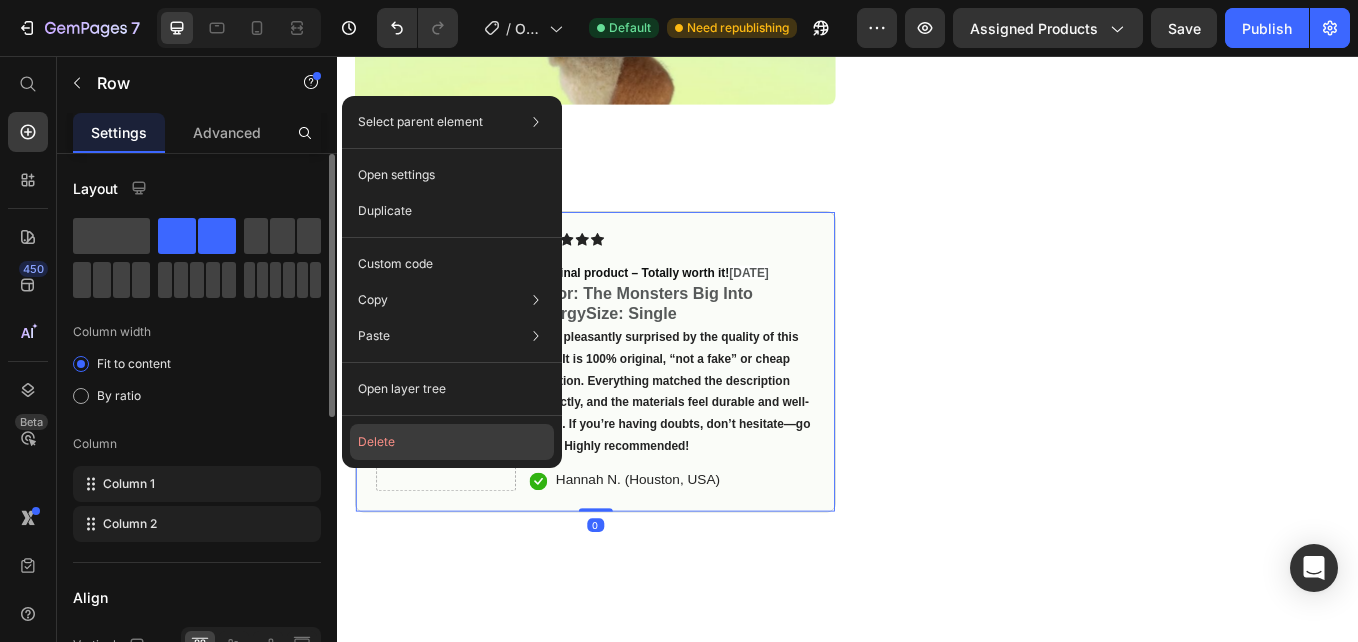 click on "Delete" 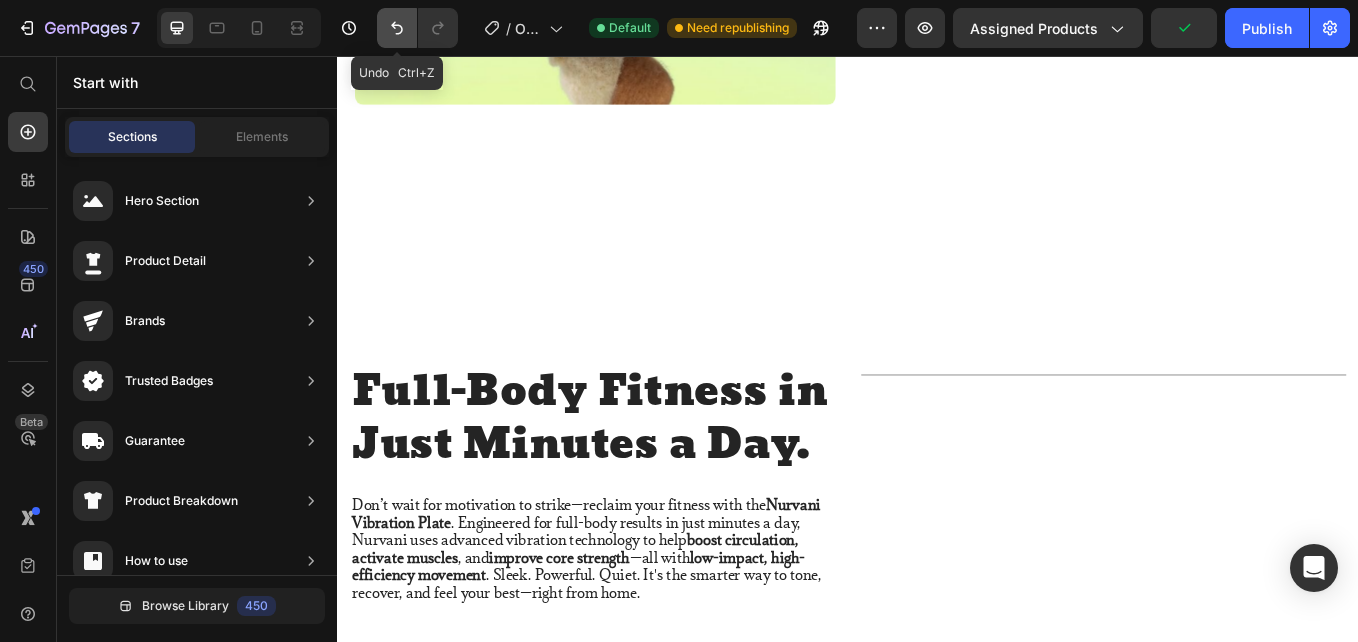 click 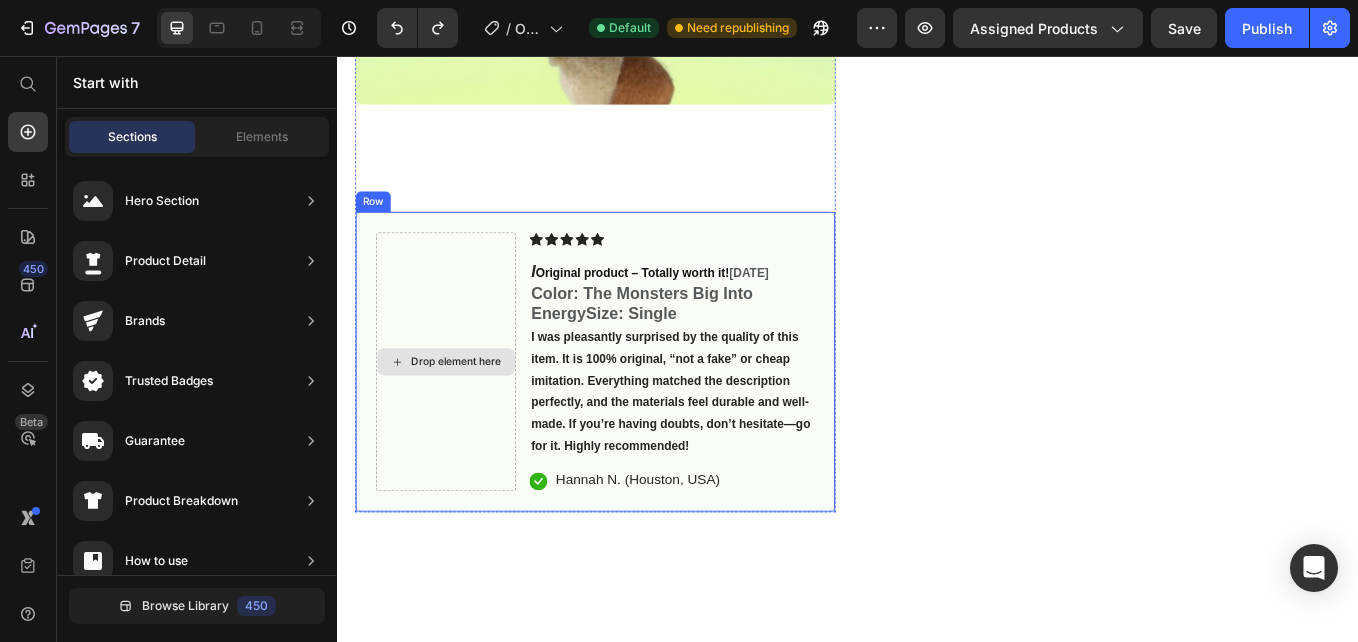 click on "Drop element here" at bounding box center [464, 415] 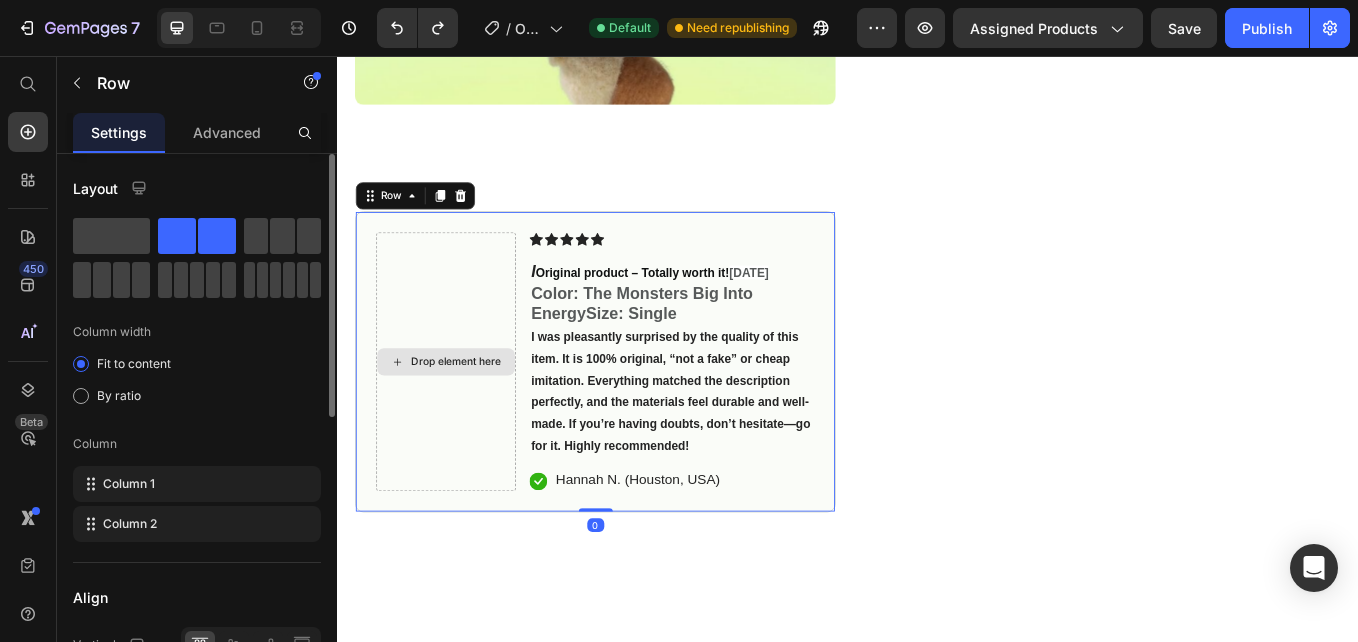 click on "Drop element here" at bounding box center (464, 415) 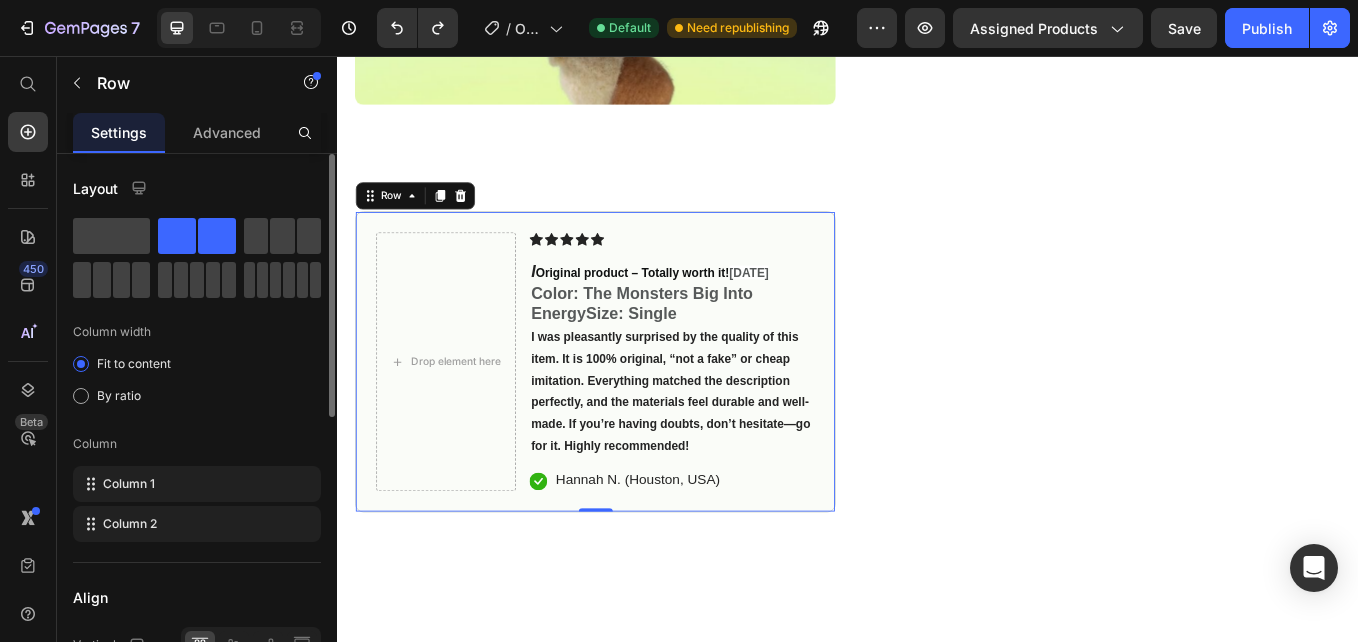 click on "Icon Hannah N. ([CITY], [COUNTRY])" at bounding box center [729, 415] 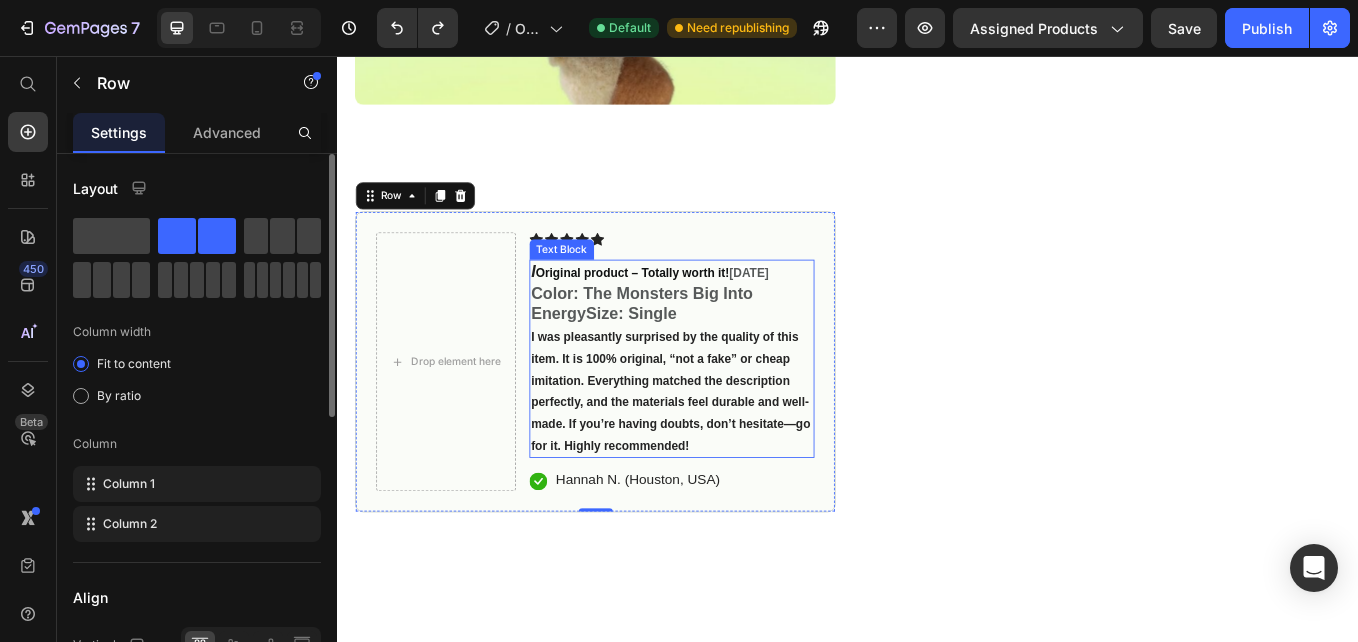 click on "I was pleasantly surprised by the quality of this item. It is 100% original, “not a fake” or cheap imitation. Everything matched the description perfectly, and the materials feel durable and well-made. If you’re having doubts, don’t hesitate—go for it. Highly recommended!" at bounding box center (729, 449) 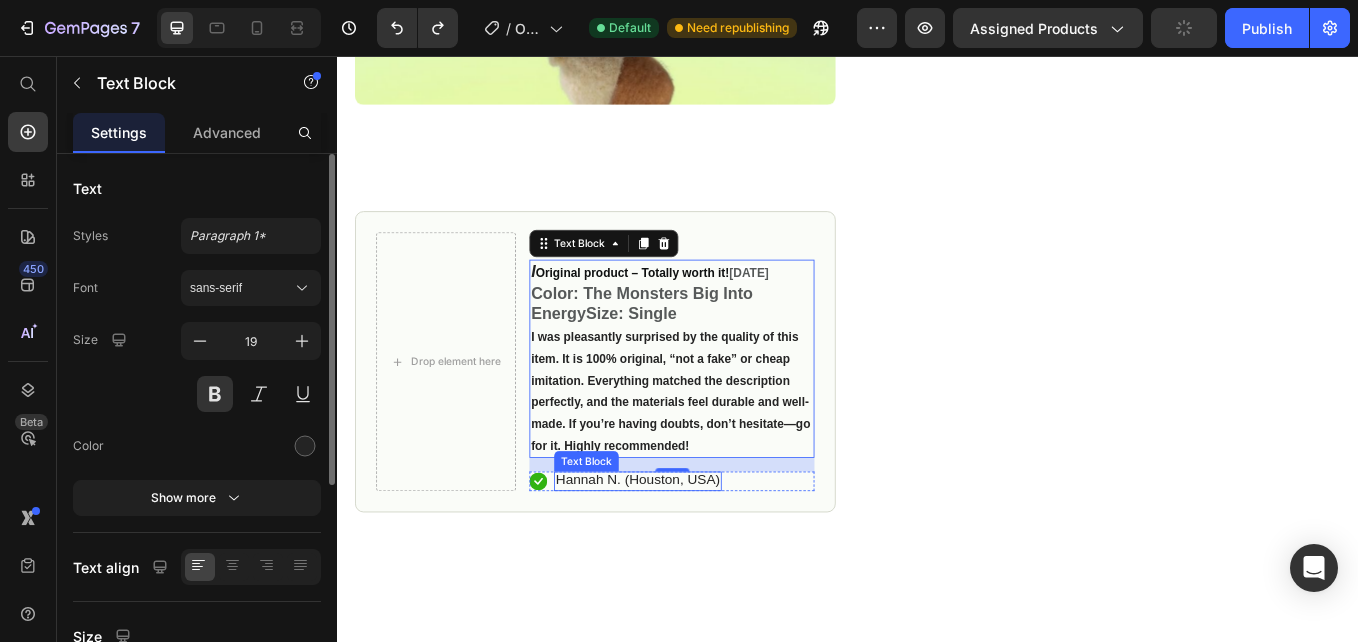 click on "Hannah N. (Houston, USA)" at bounding box center (689, 554) 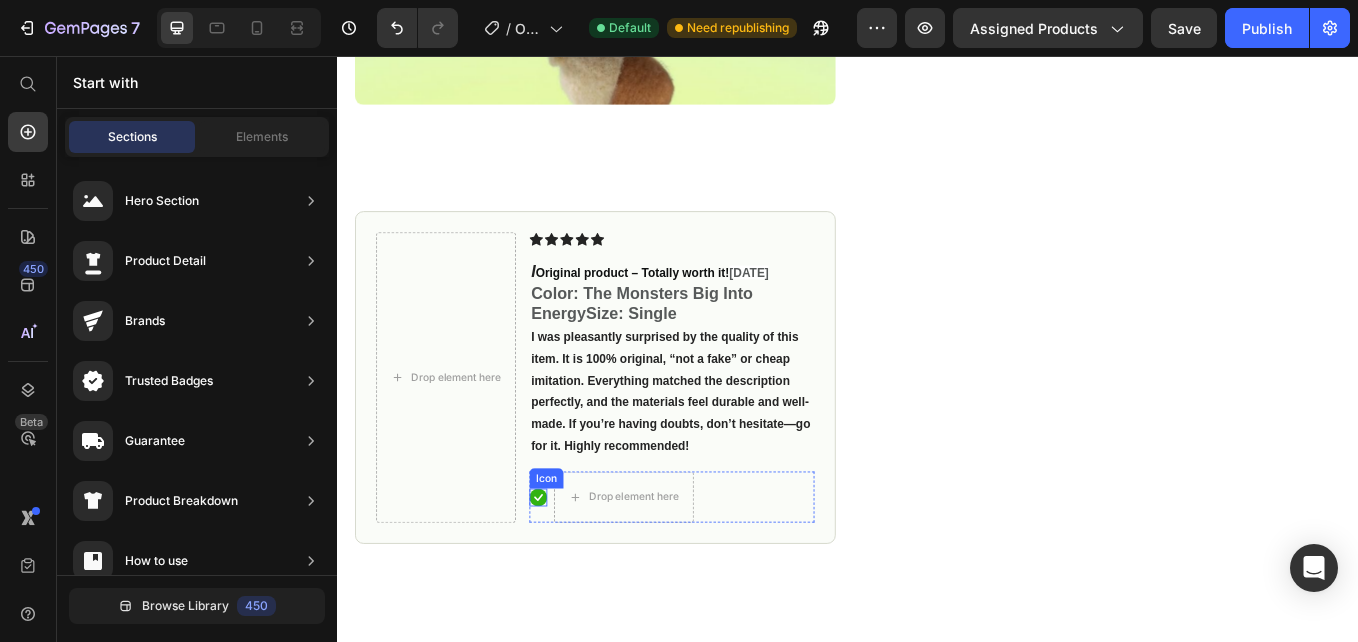 click 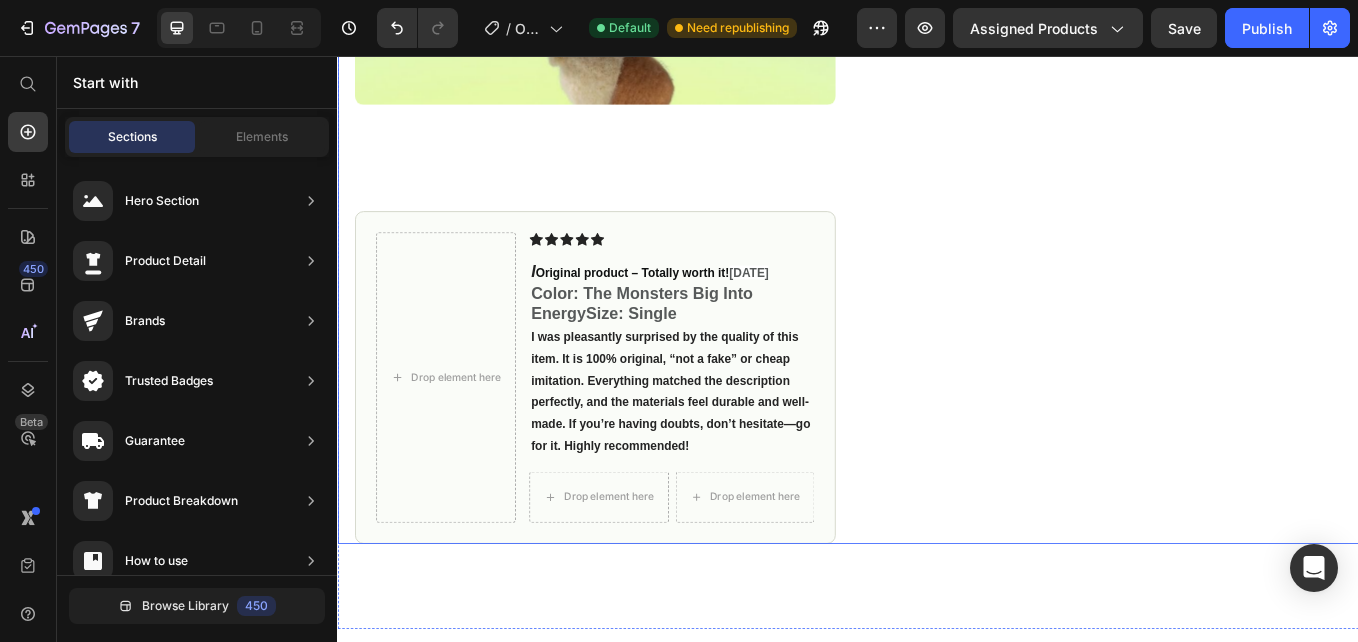 click on "Icon Icon Icon Icon Icon Icon List 4.8 based on 56,400 Customers Text Block Row POP MART The Monsters Big into Energy Series-Vinyl Plush Pendant Blind Box, Blind Box Figures. Product Title
"Unleash the Fun: Discover the Enigmatic Energy of POP MART's Monsters!" Item List $60.00 Product Price $112.00 Product Price 46% OFF Discount Tag Row
Icon Sold out Twice | Limited Stock Available Text Block Row add to cart Add to Cart
Icon Free Shipping on orders $100+ Text Block
Icon 60-Day MoneyBack Guarantee! Text Block
Icon Fast Tracked Shipping Worldwide! Text Block Row Image Icon Icon Icon Icon Icon Icon List “I knew the Nurvani Plate was working when my friends started asking, ‘What are you doing? You look stronger and more toned!’ It’s only been a few weeks, but I can already see and feel the difference—especially in my legs and core. Just a few minutes a day, and it’s become my favorite part of my routine!” Text Block" at bounding box center [1234, -66] 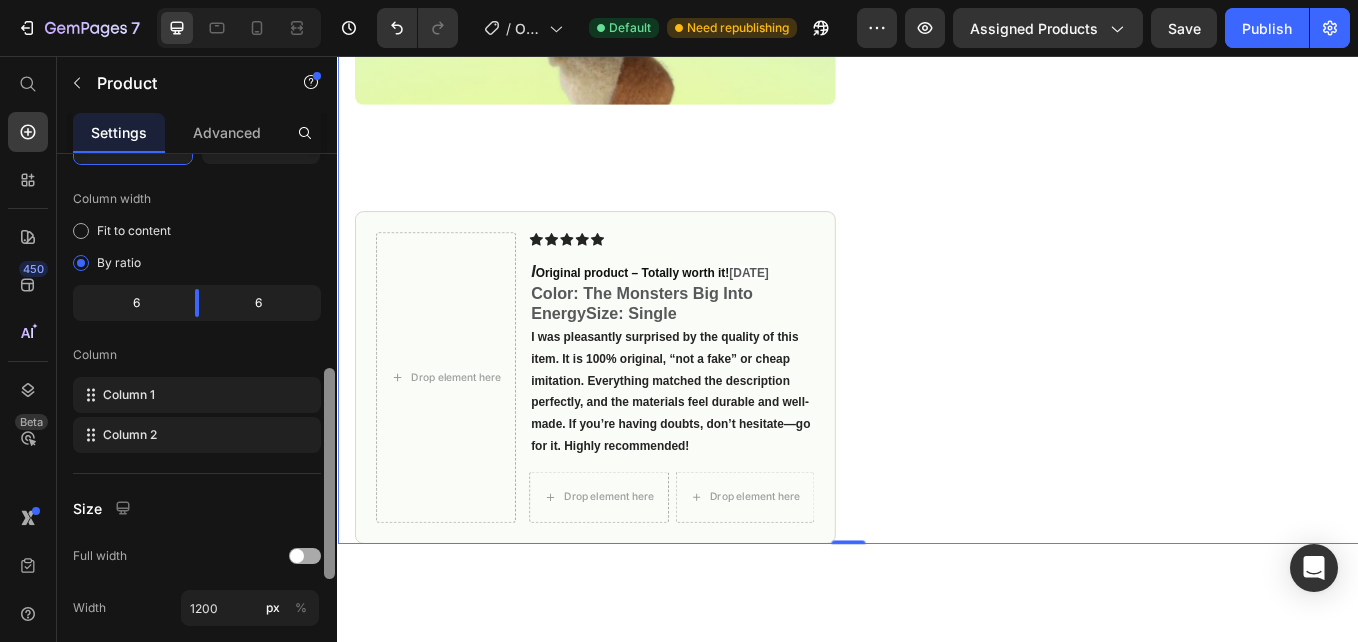 scroll, scrollTop: 555, scrollLeft: 0, axis: vertical 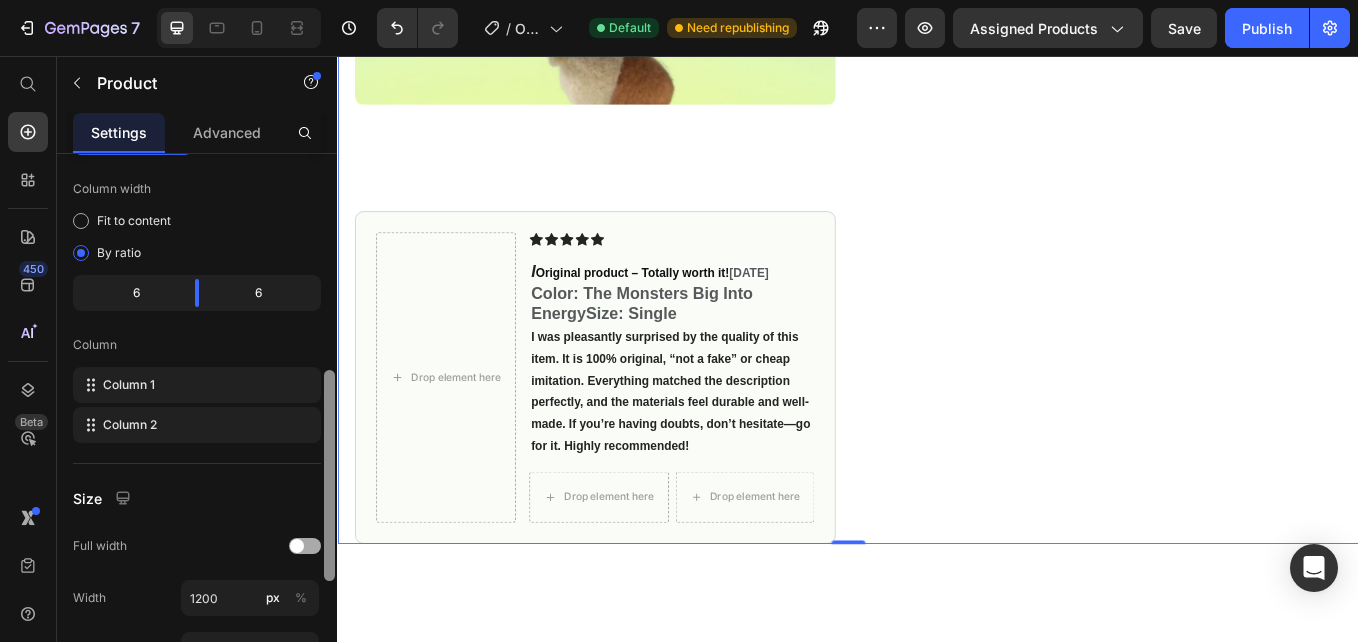 drag, startPoint x: 330, startPoint y: 337, endPoint x: 310, endPoint y: 553, distance: 216.92395 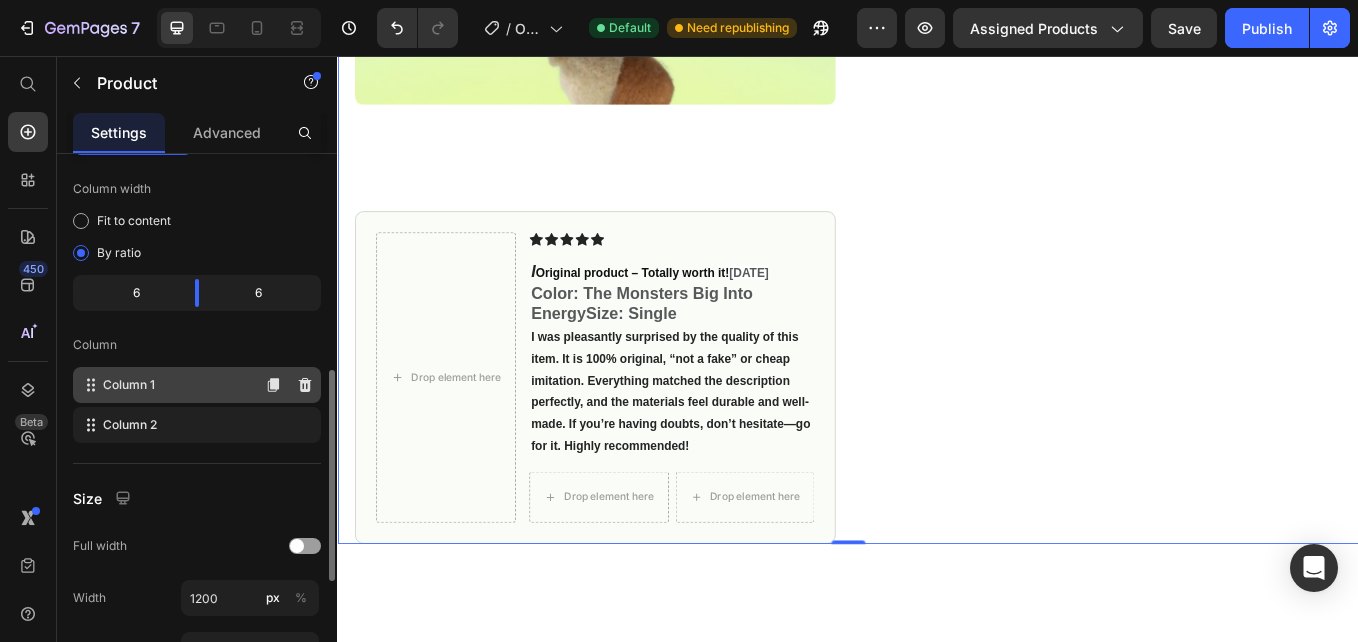 click on "Column 1" 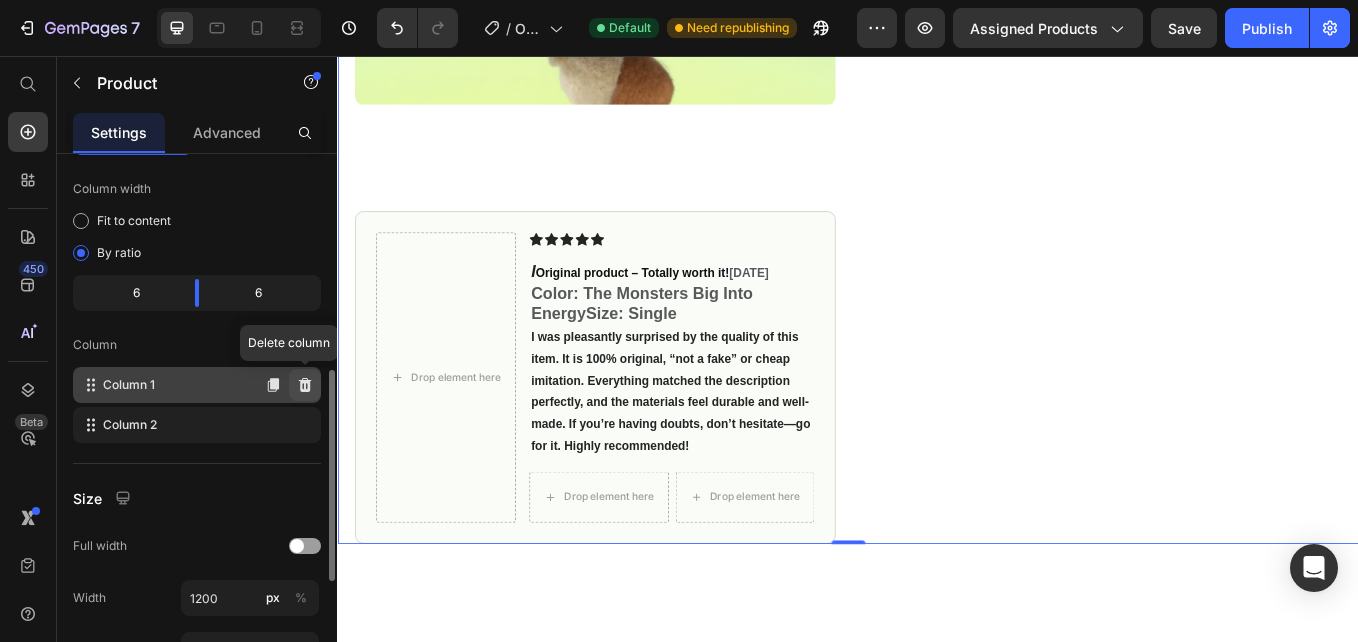 click 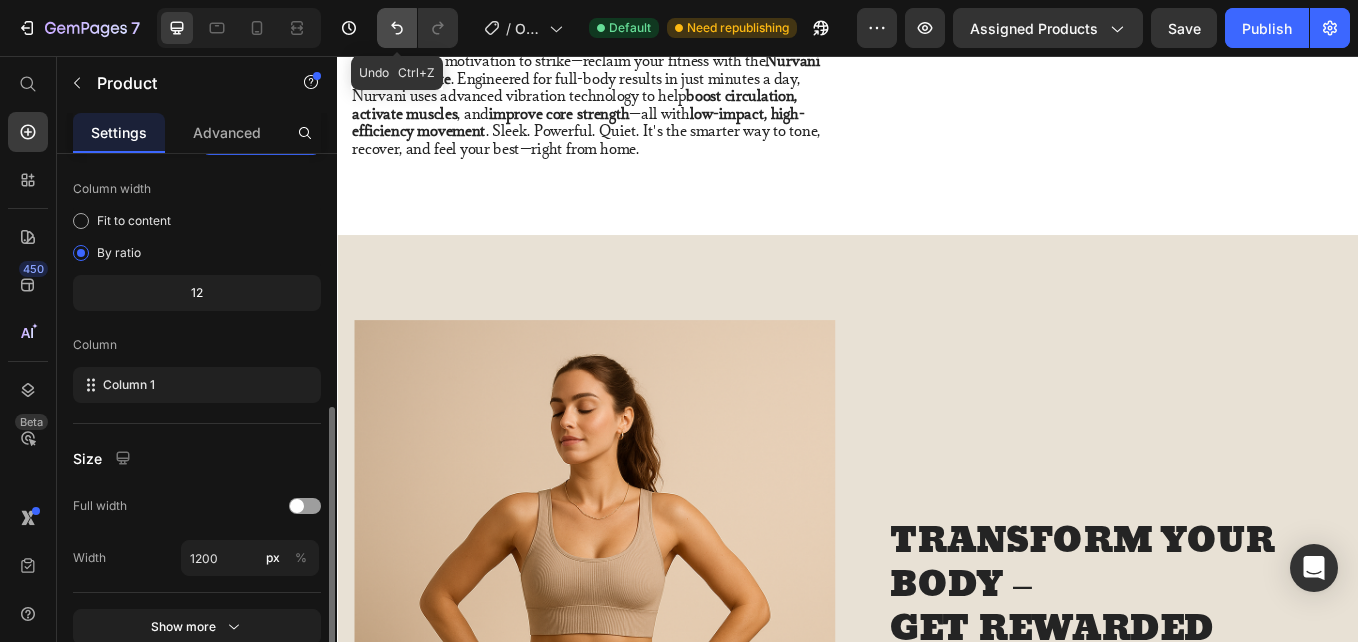 click 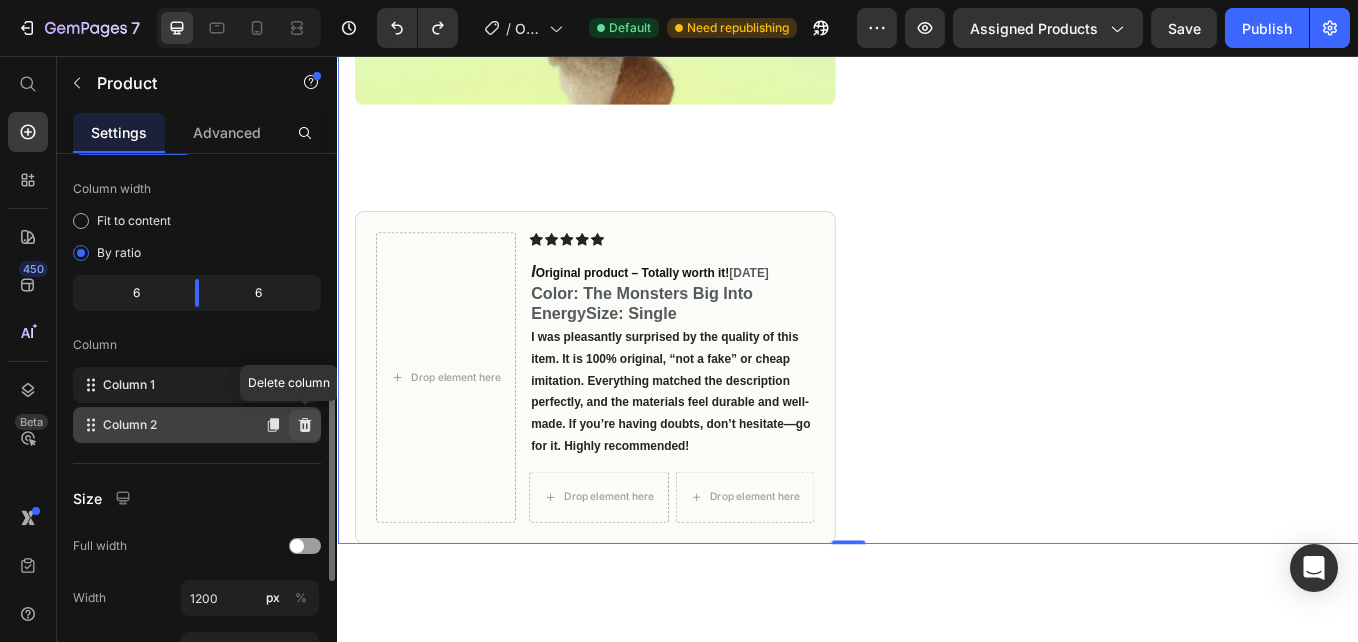 click 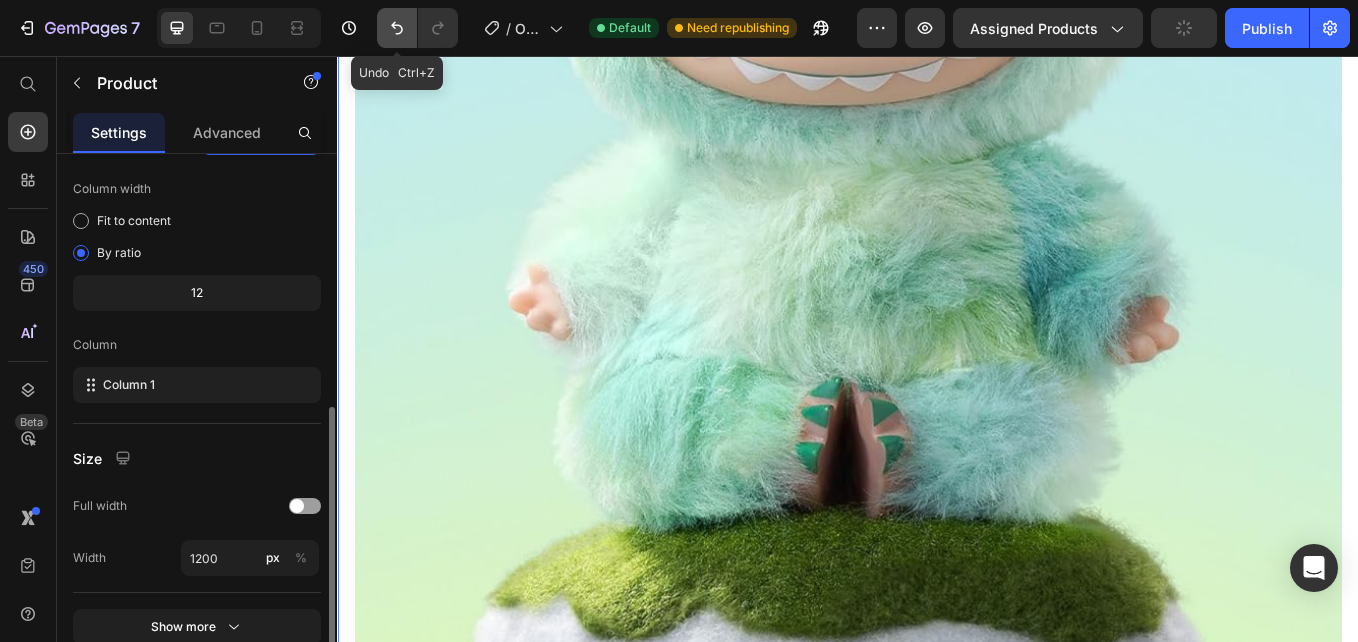 click 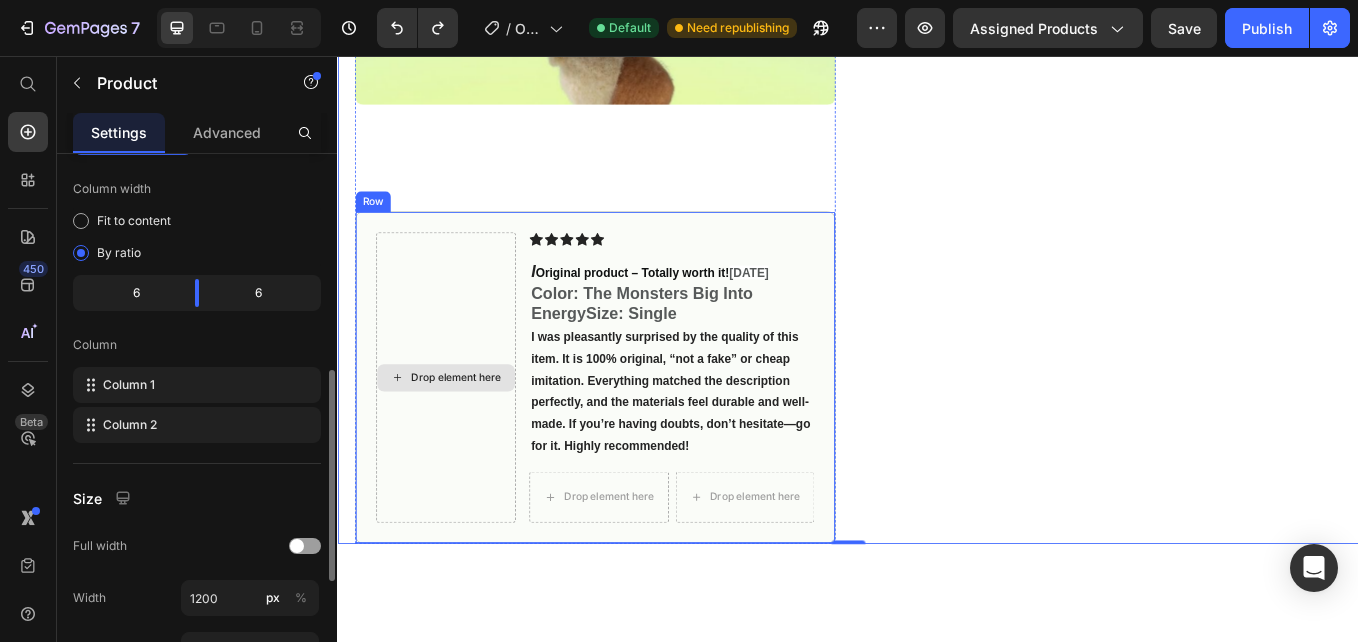 click on "Drop element here" at bounding box center (464, 433) 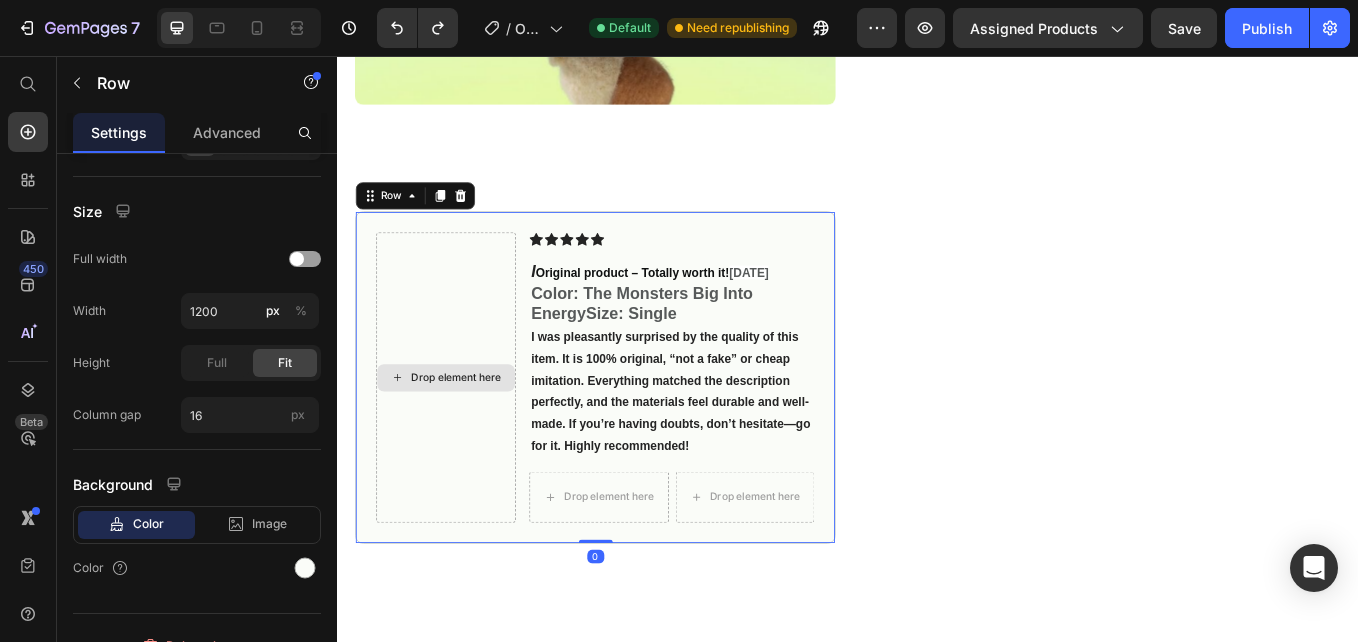 scroll, scrollTop: 0, scrollLeft: 0, axis: both 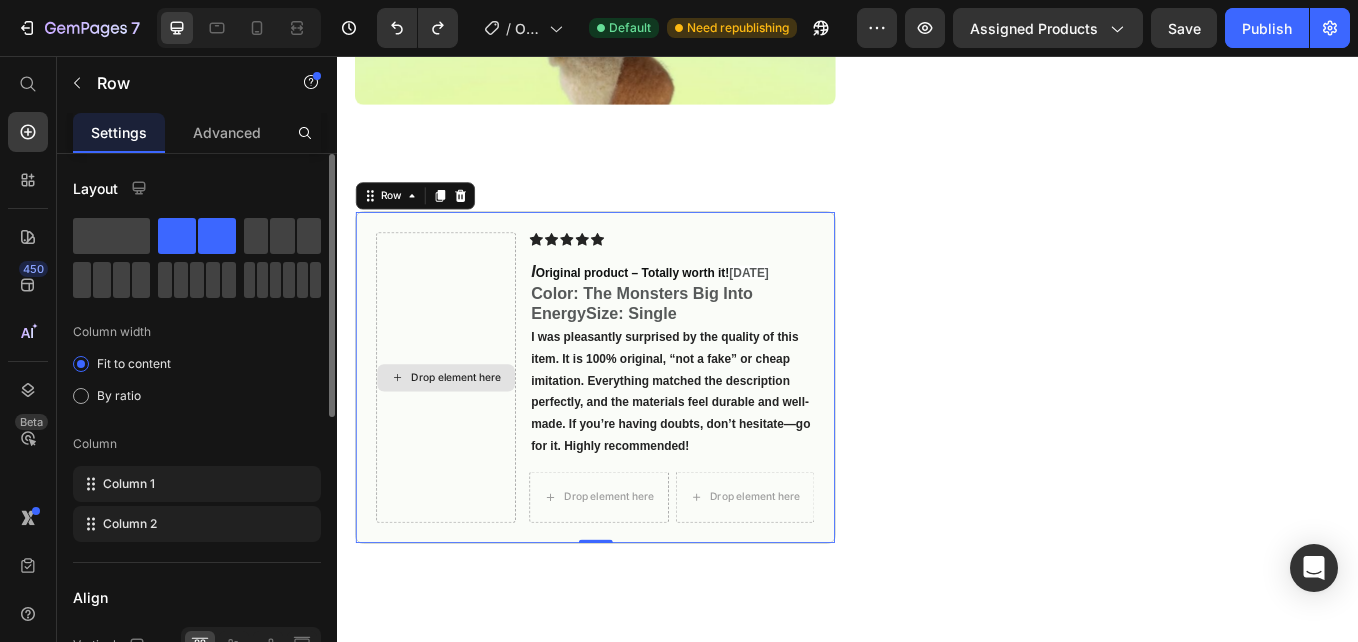 click on "Drop element here" at bounding box center (464, 433) 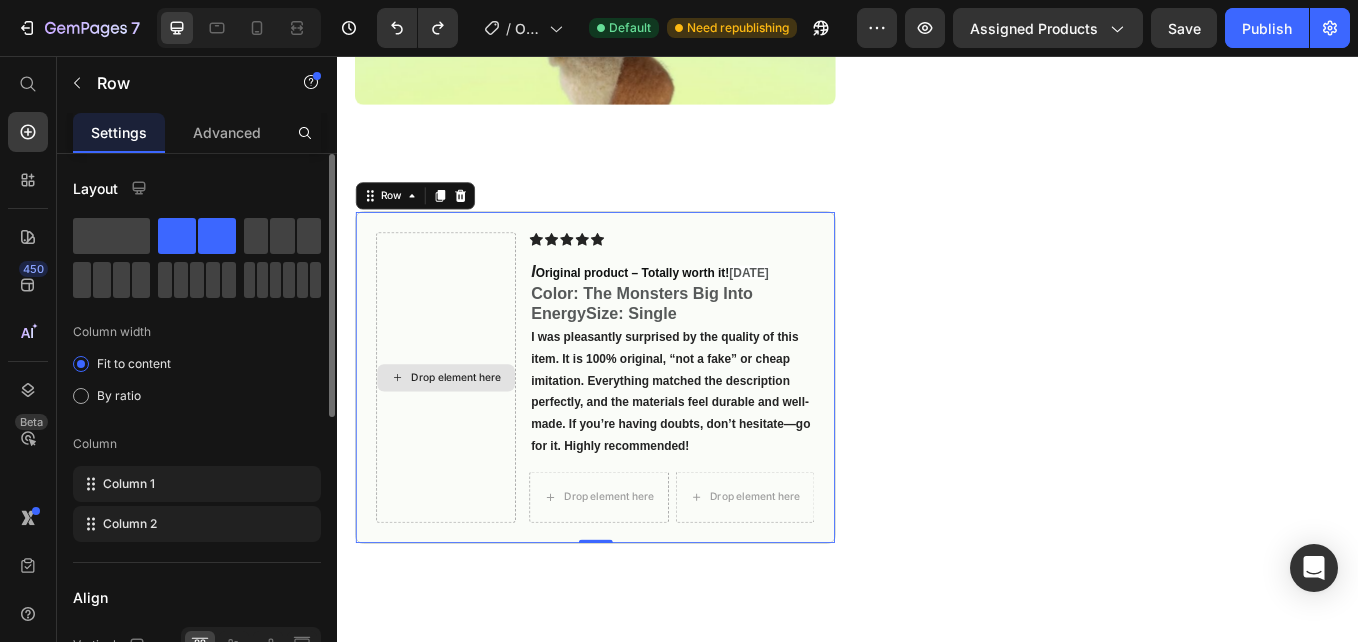 click on "Drop element here" at bounding box center [464, 433] 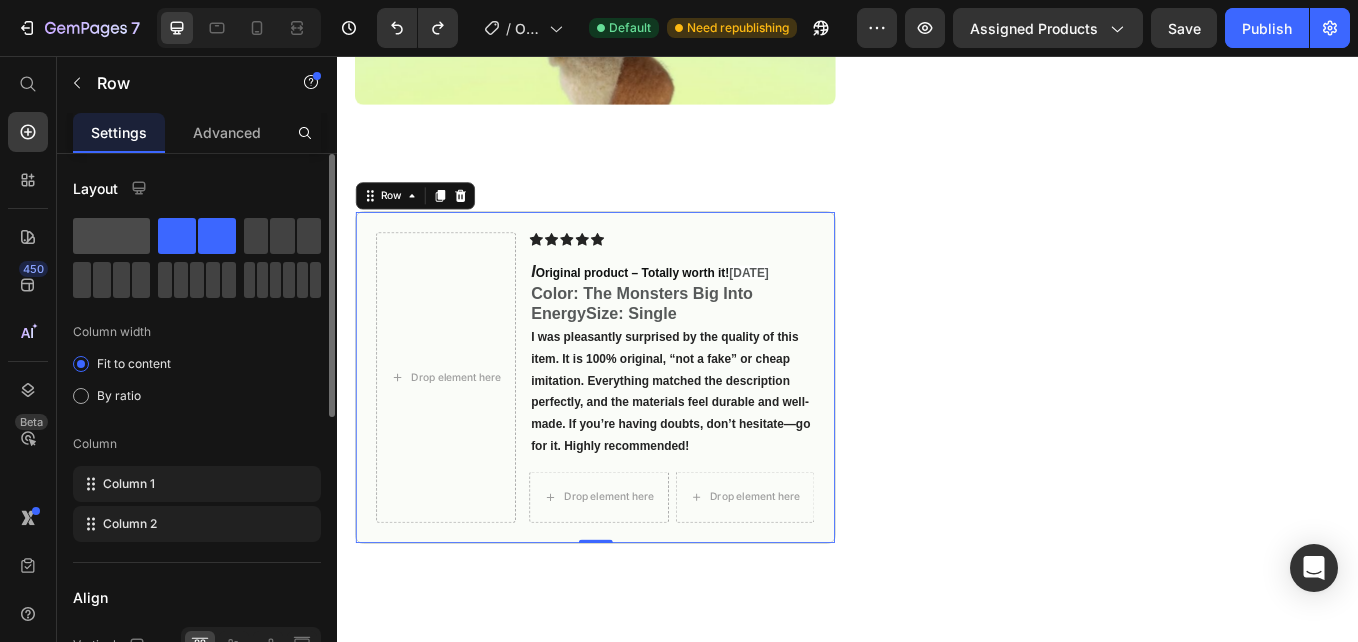 click 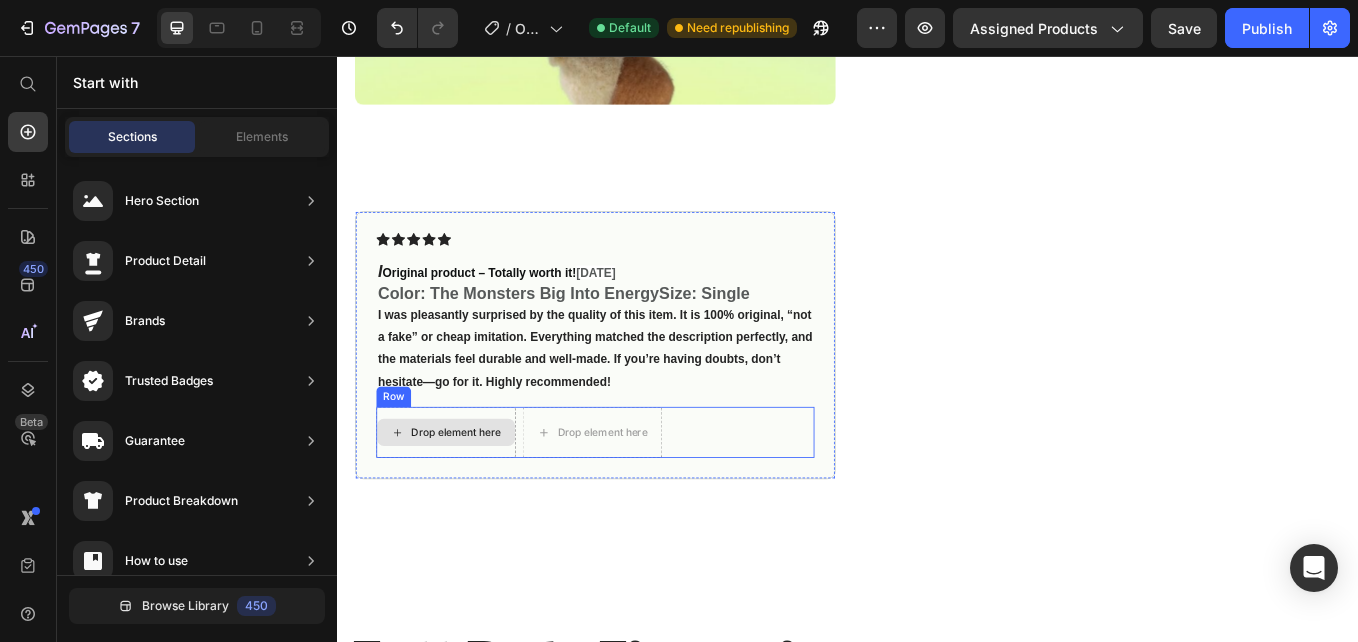 click on "Drop element here" at bounding box center [476, 498] 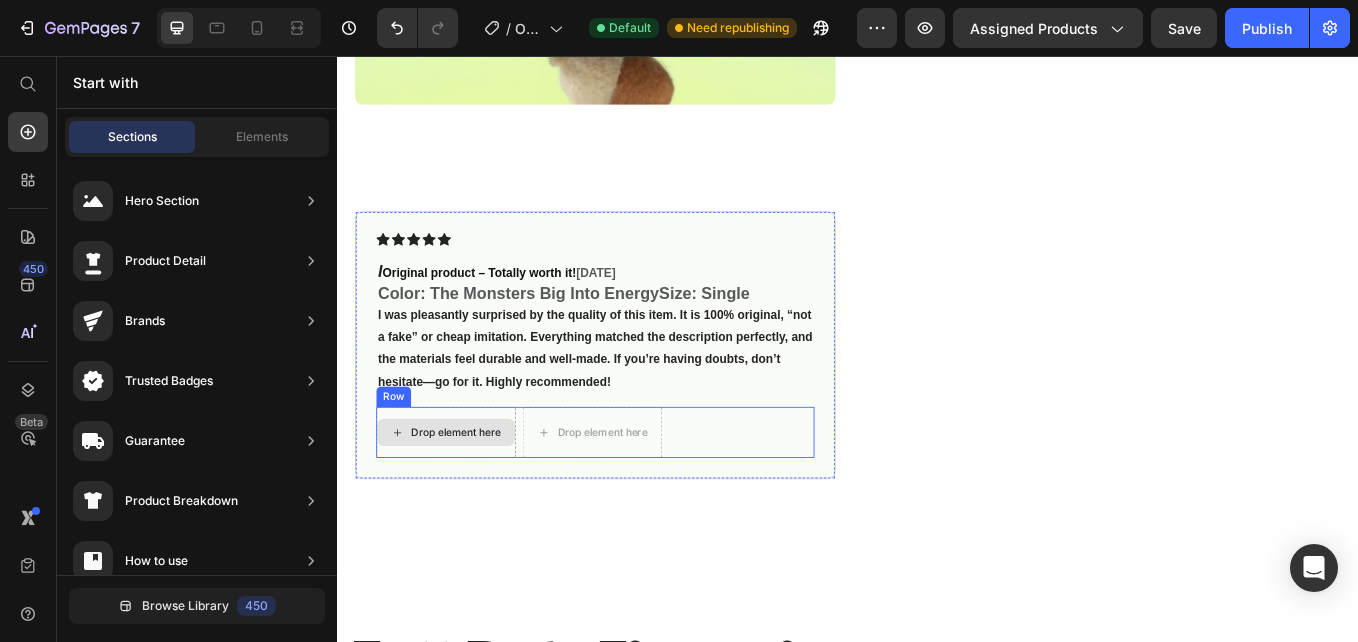 click on "Drop element here" at bounding box center [476, 498] 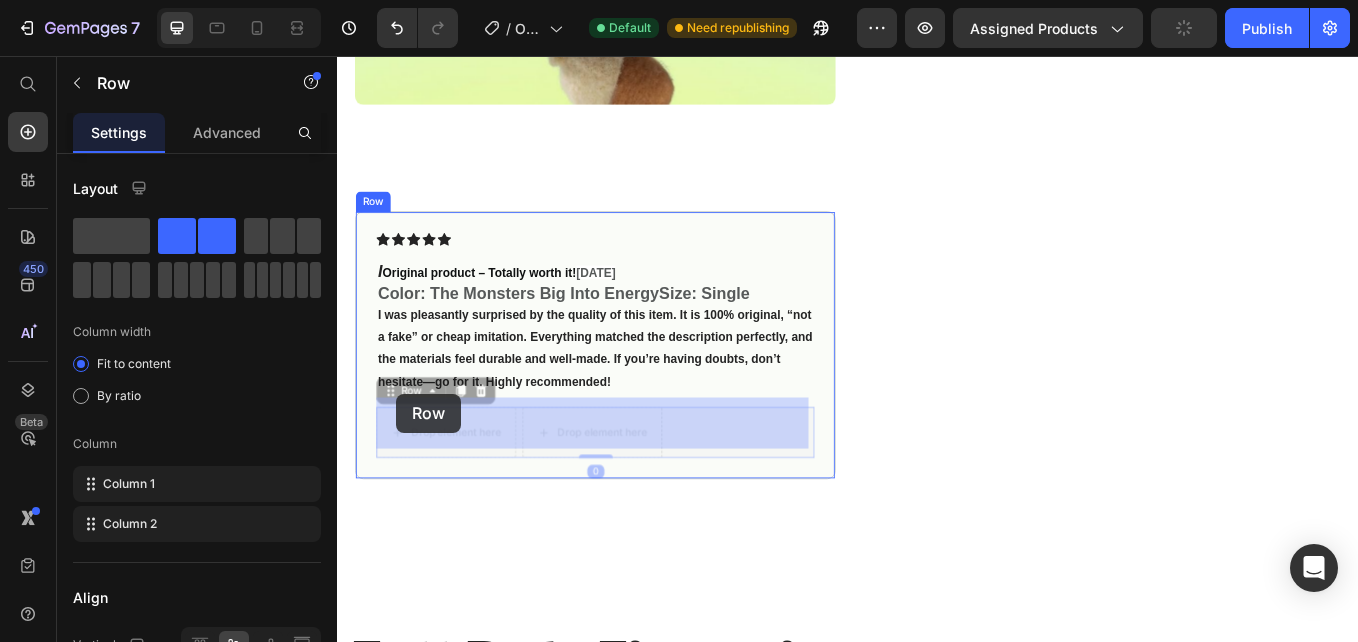 click on "Header
Icon Free Shipping on orders $100+ Text Block Row
Icon 56,000+ Happy Customers Text Block Row Carousel Row
Product Images #1 Home fitness Product of 2024 Text Block Icon Icon Icon Icon Icon Icon List I Original product – Totally worth it!  [DATE] Color: The Monsters Big Into EnergySize: Single  I was pleasantly surprised by the quality of this item. It is 100% original, “not a fake” or cheap imitation. Everything matched the description perfectly, and the materials feel durable and well-made. If you’re having doubts, don’t hesitate—go for it. Highly recommended! Text Block
Row   0
Drop element here
Drop element here Row   0 Row Row Icon Icon Icon Icon Icon Icon List 4.8 based on 56,400 Customers Text Block Row POP MART The Monsters Big into Energy Series-Vinyl Plush Pendant Blind Box, Blind Box Figures. Product Title
Item List $60.00 Product Price $112.00" at bounding box center [937, 3984] 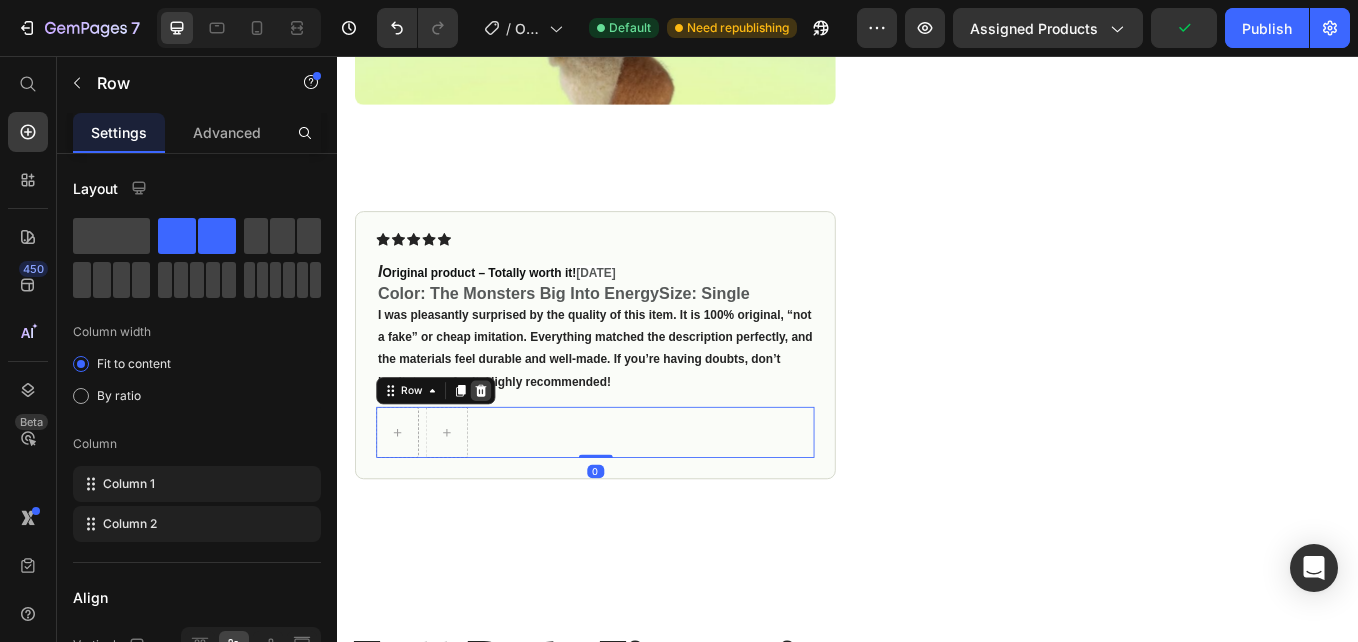 click at bounding box center [505, 449] 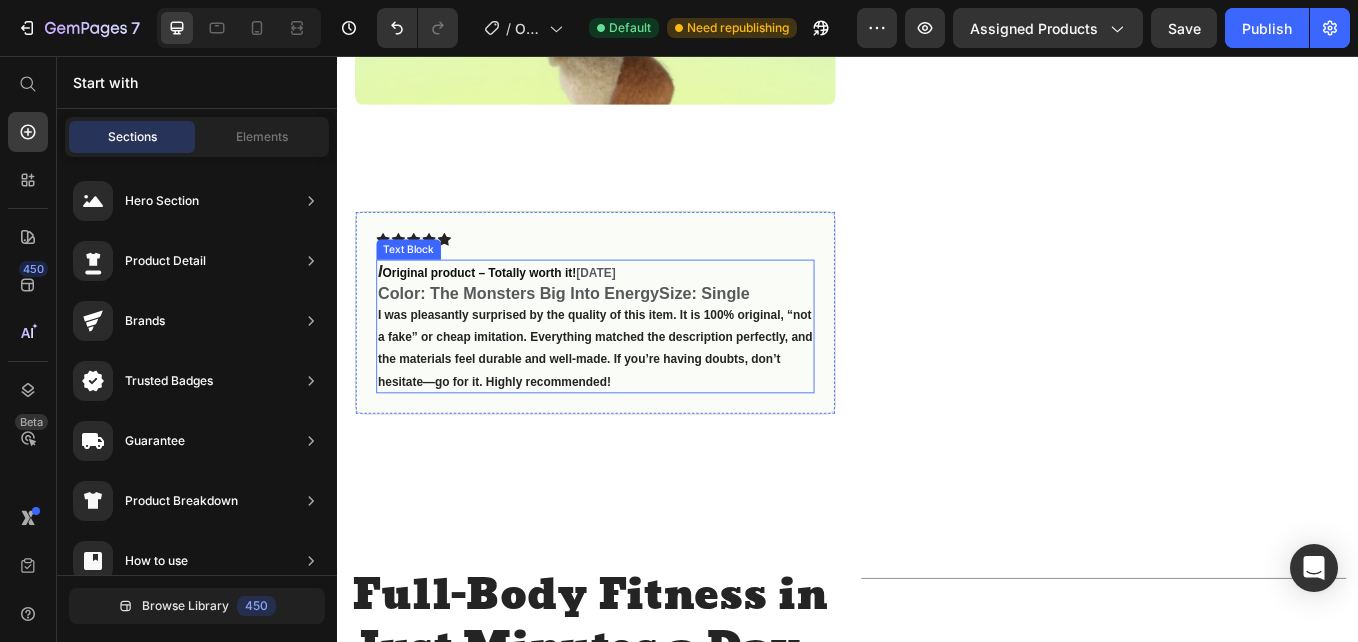 click on "Original product – Totally worth it!" at bounding box center (503, 310) 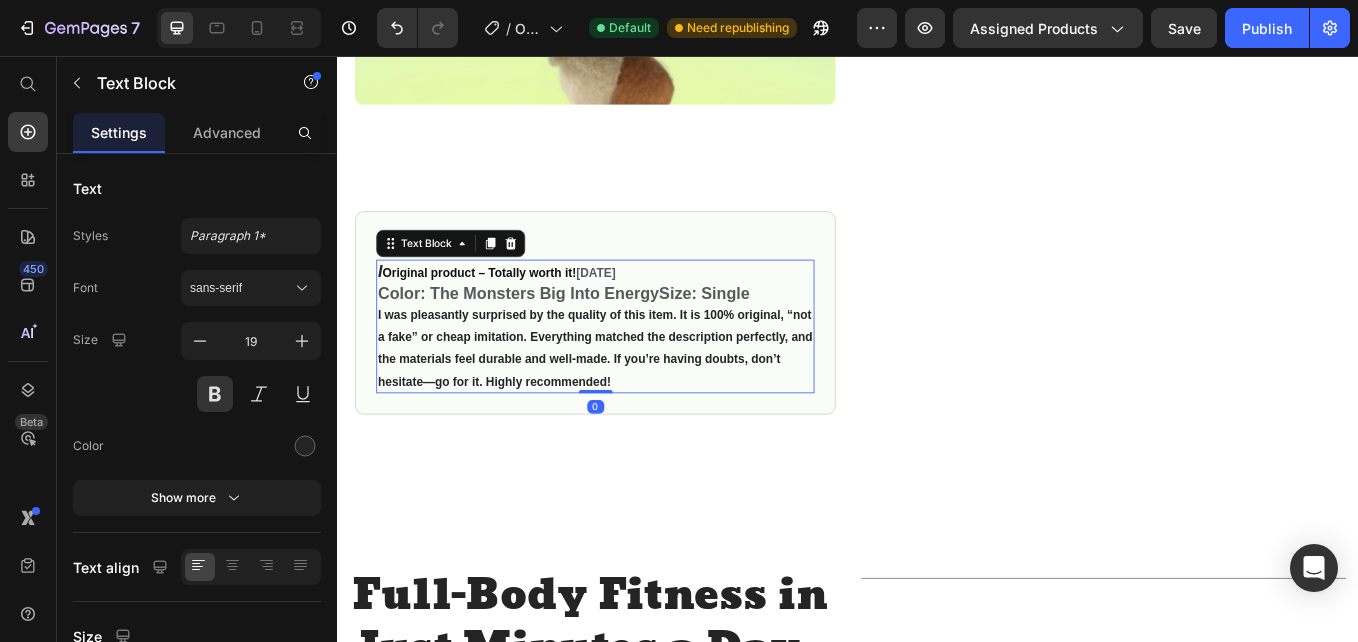 click on "Original product – Totally worth it!" at bounding box center [503, 310] 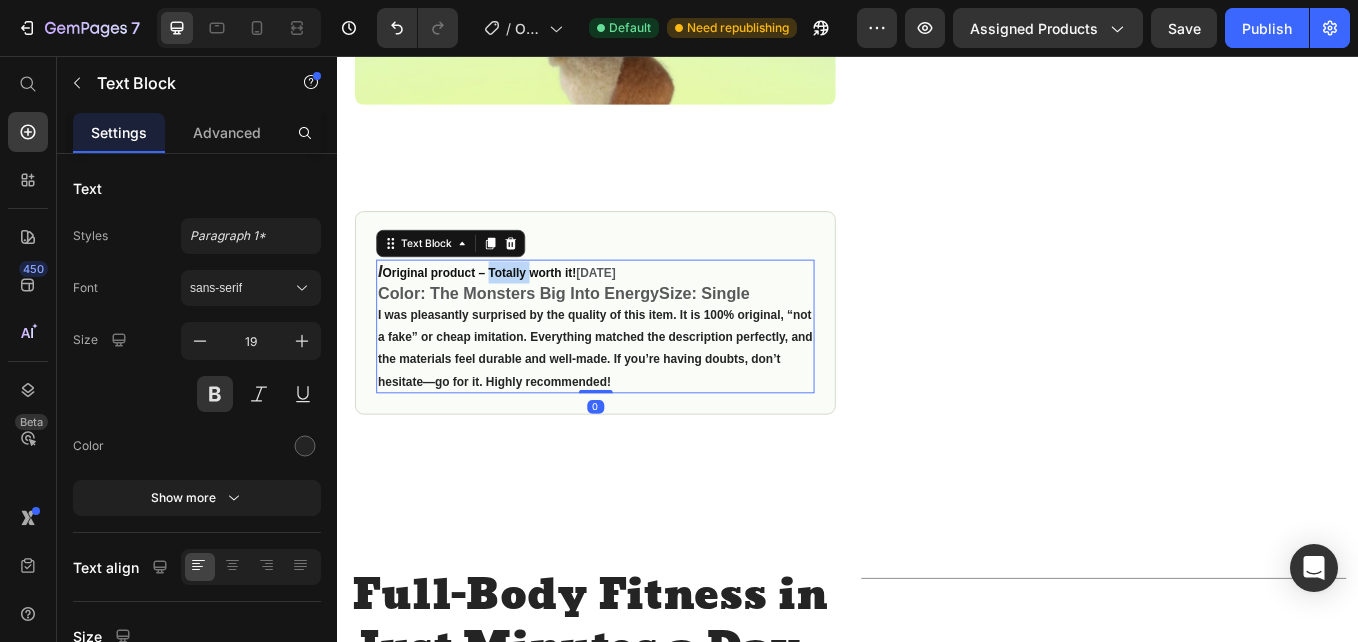 click on "Original product – Totally worth it!" at bounding box center [503, 310] 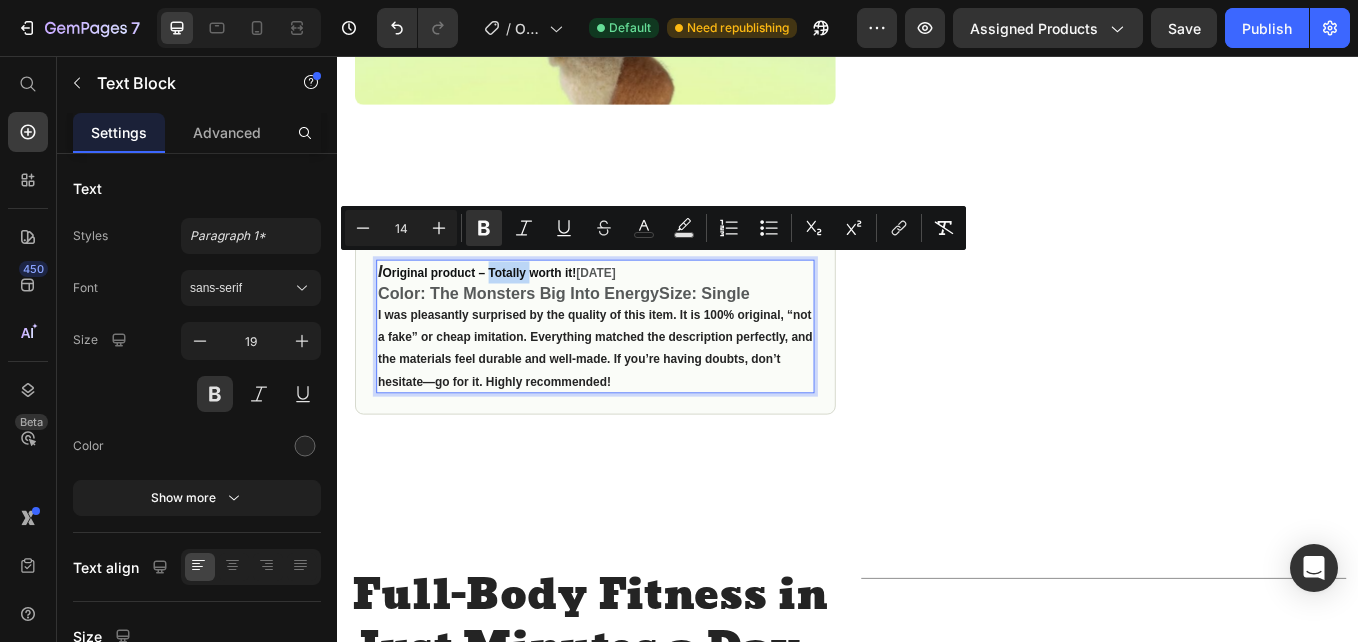 click on "Original product – Totally worth it!" at bounding box center [503, 310] 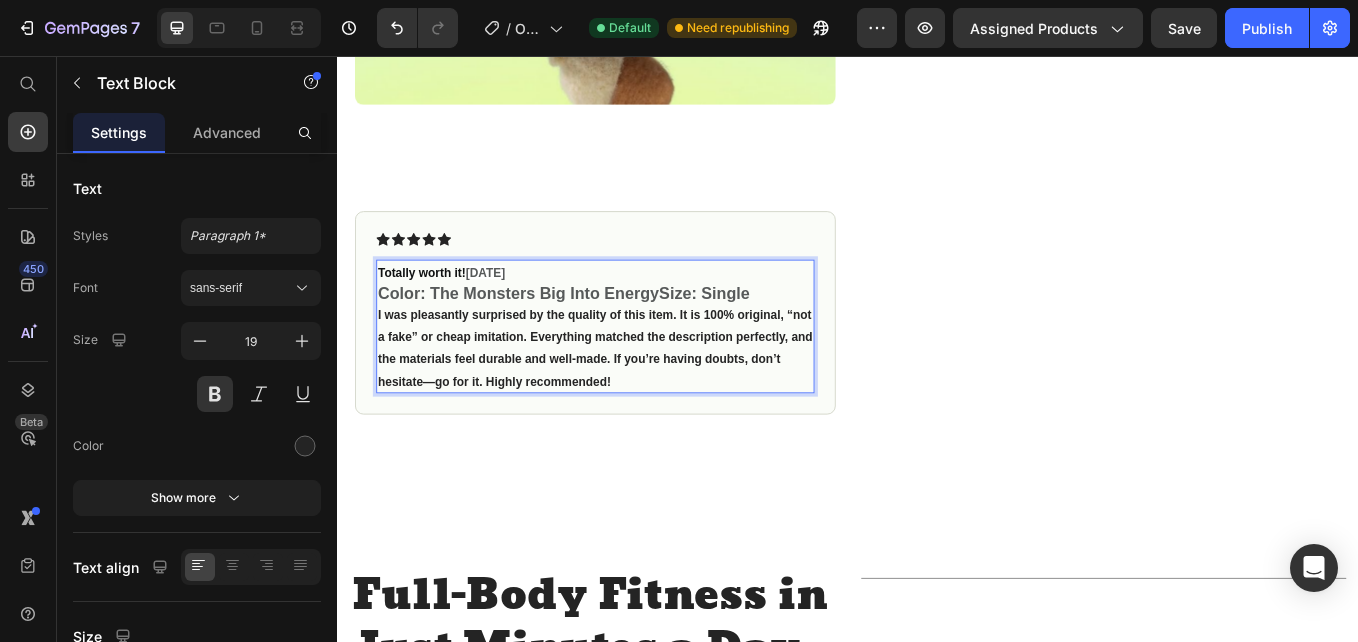 click on "Color: The Monsters Big Into EnergySize: Single" at bounding box center [602, 334] 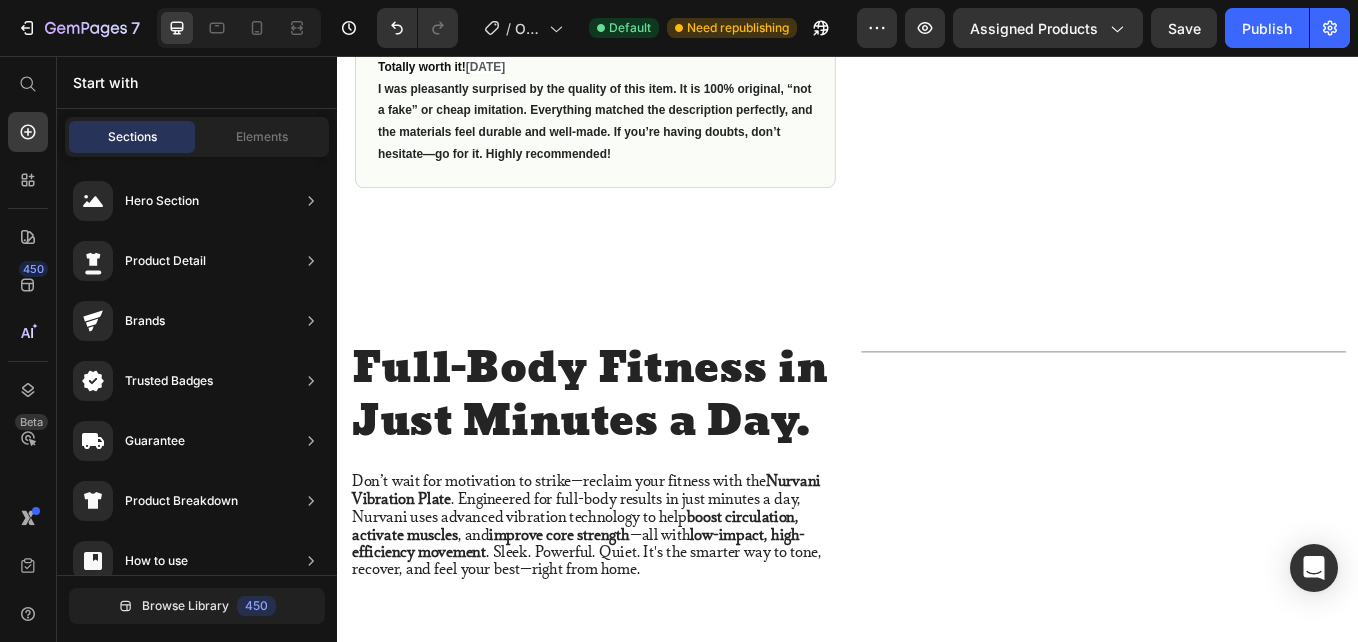 scroll, scrollTop: 1223, scrollLeft: 0, axis: vertical 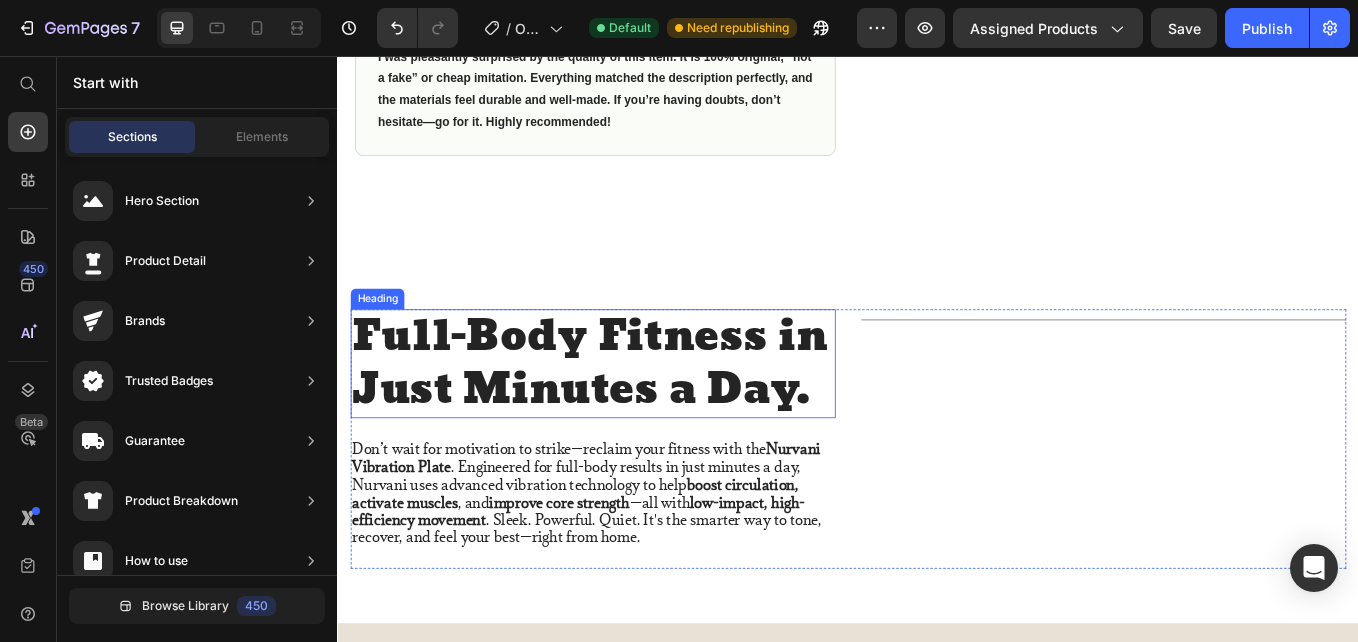 click on "Full-Body Fitness in Just Minutes a Day." at bounding box center [637, 417] 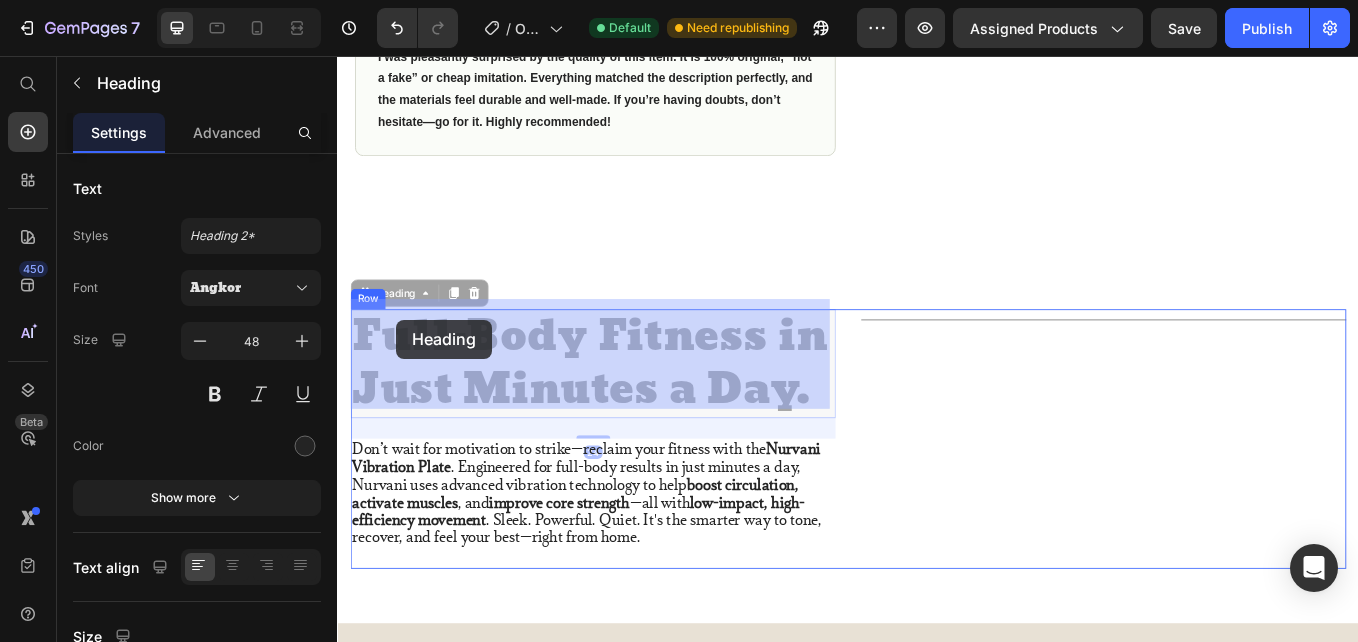 drag, startPoint x: 373, startPoint y: 368, endPoint x: 406, endPoint y: 366, distance: 33.06055 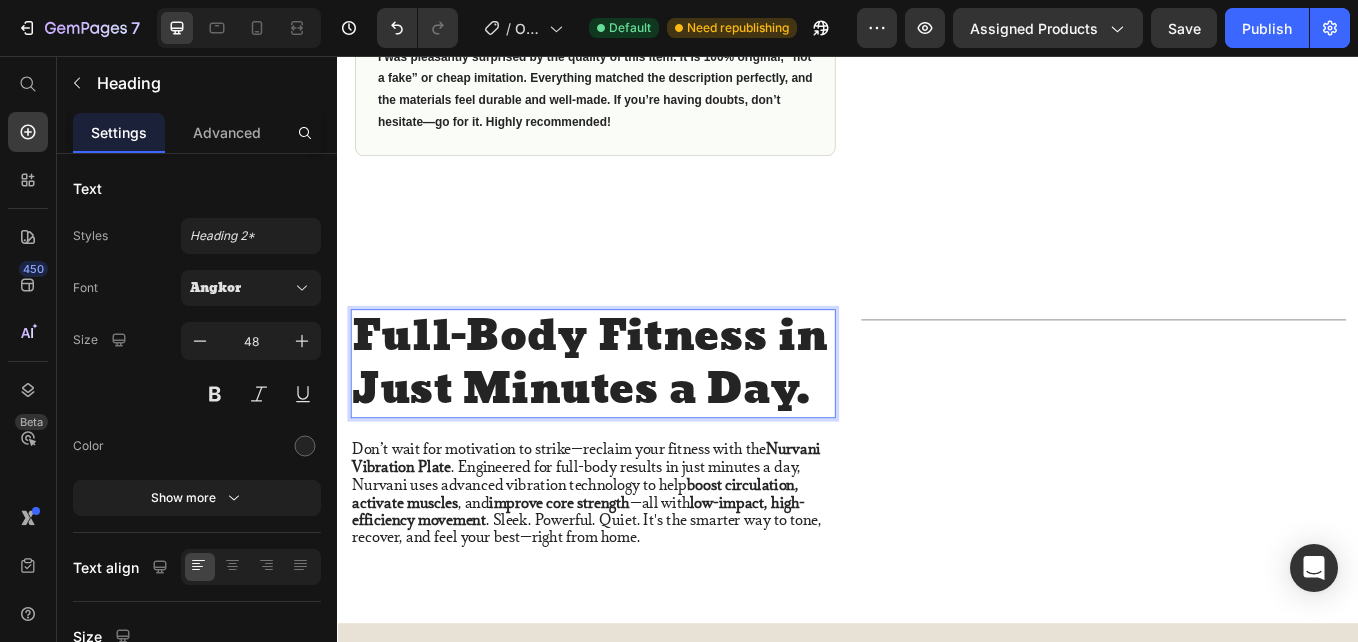 click on "Full-Body Fitness in Just Minutes a Day." at bounding box center [637, 417] 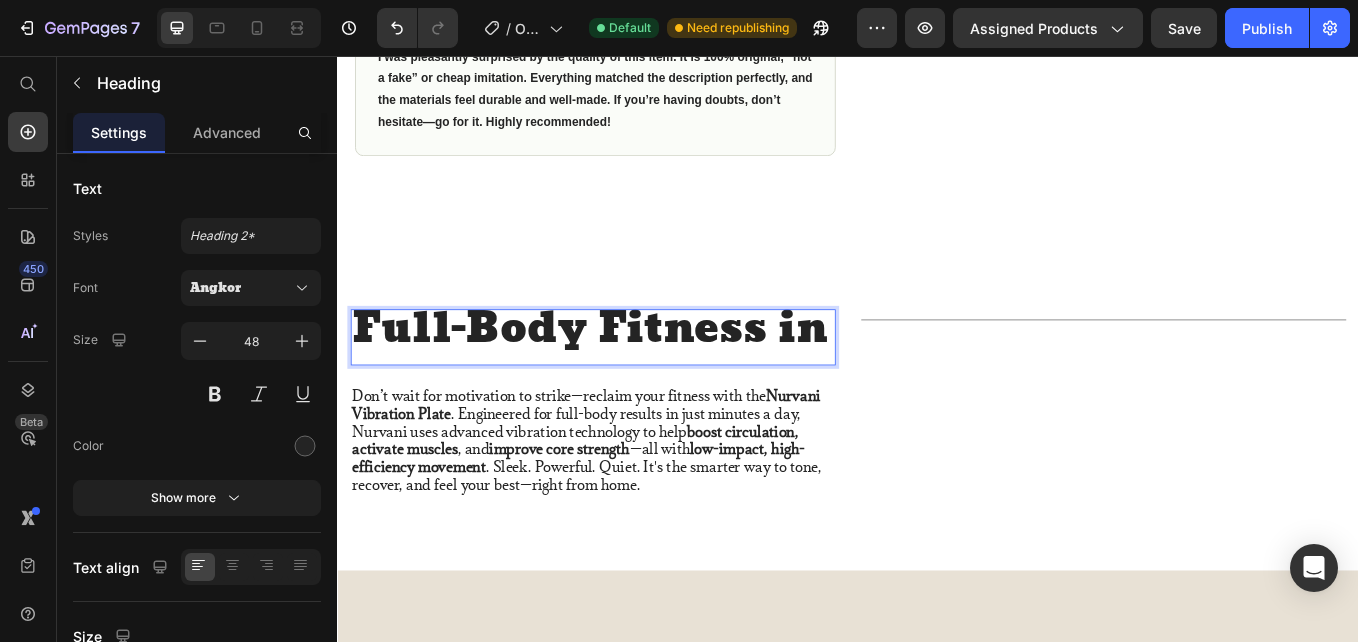 scroll, scrollTop: 0, scrollLeft: 0, axis: both 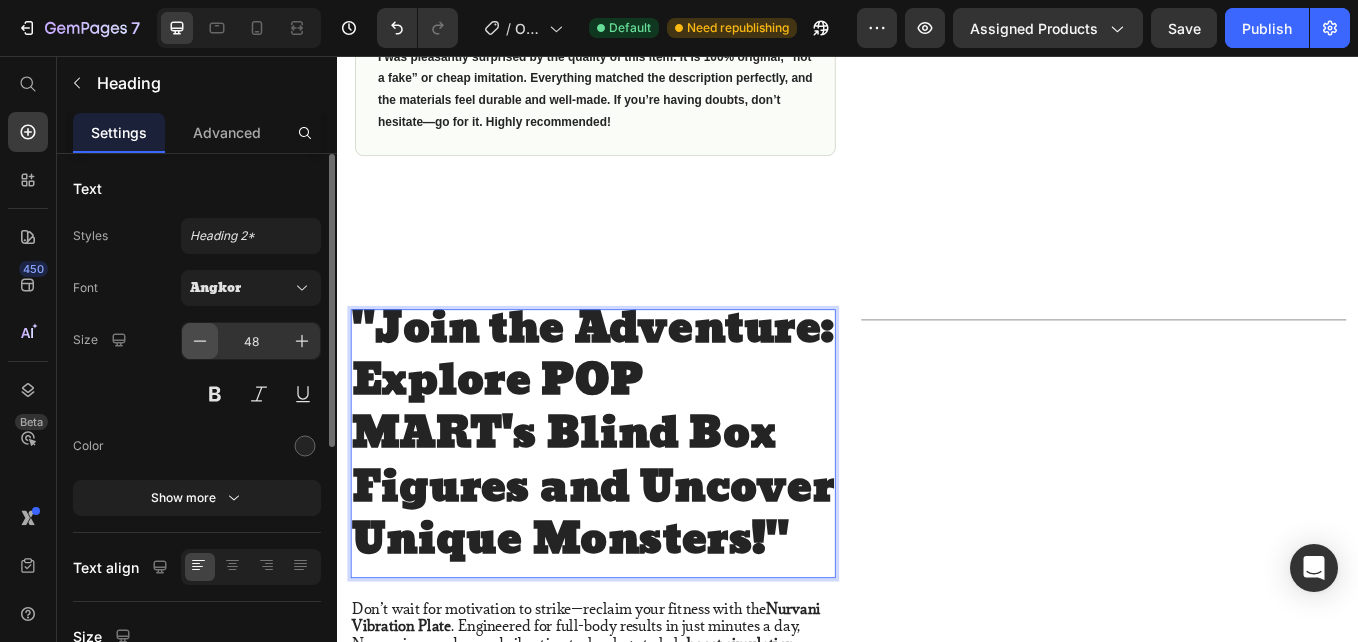 click 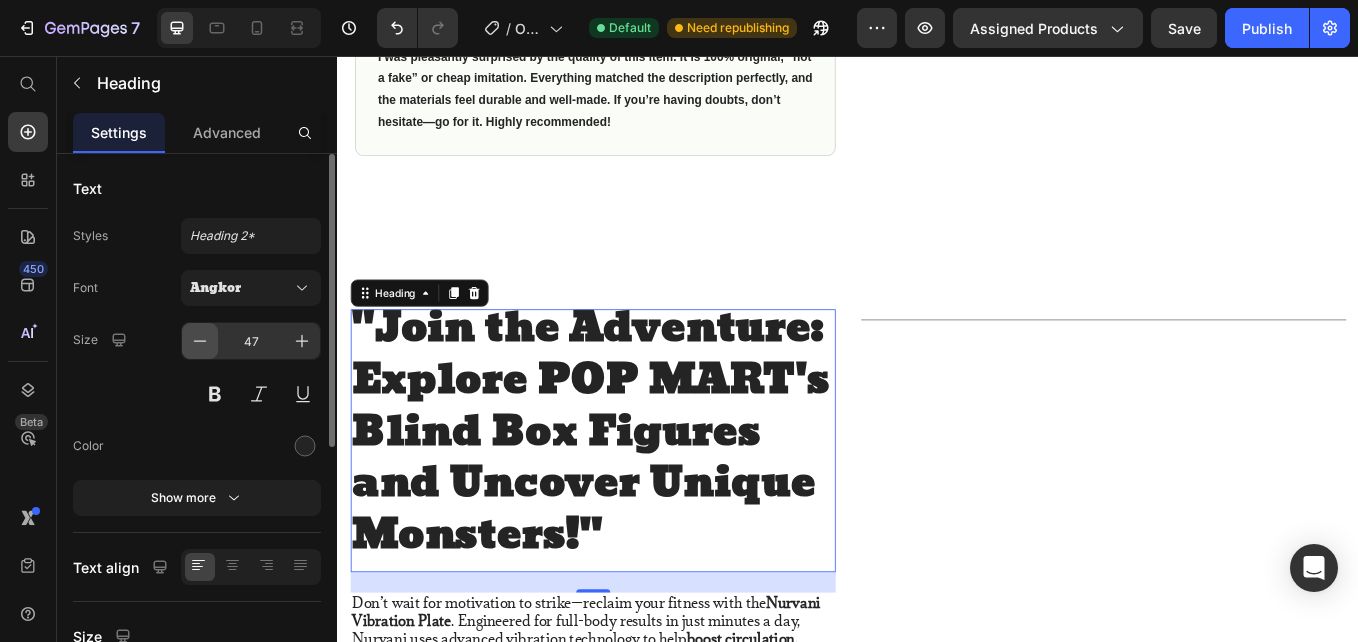click 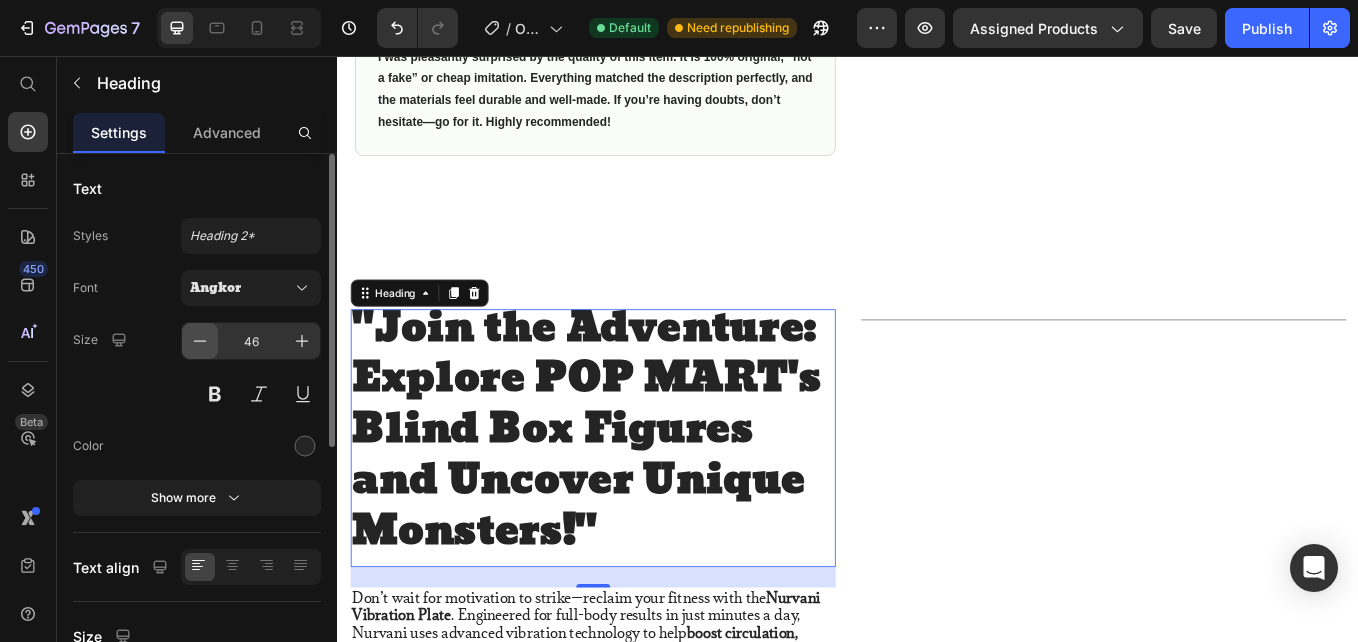 click 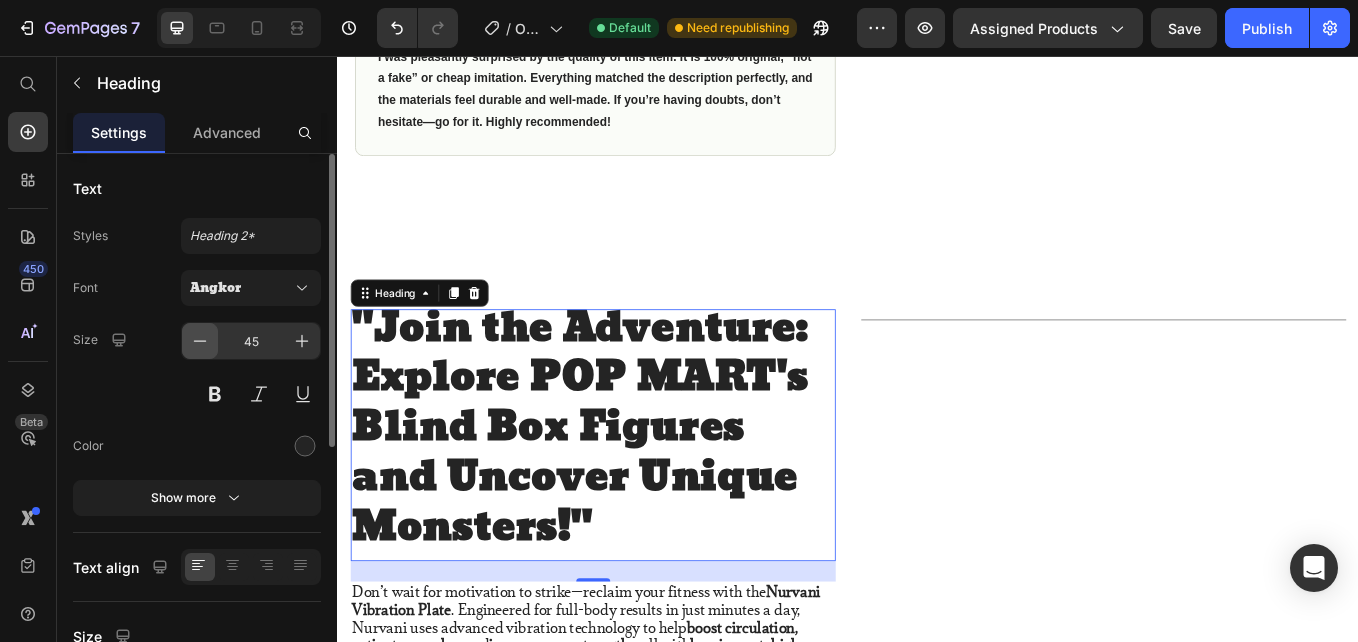 click 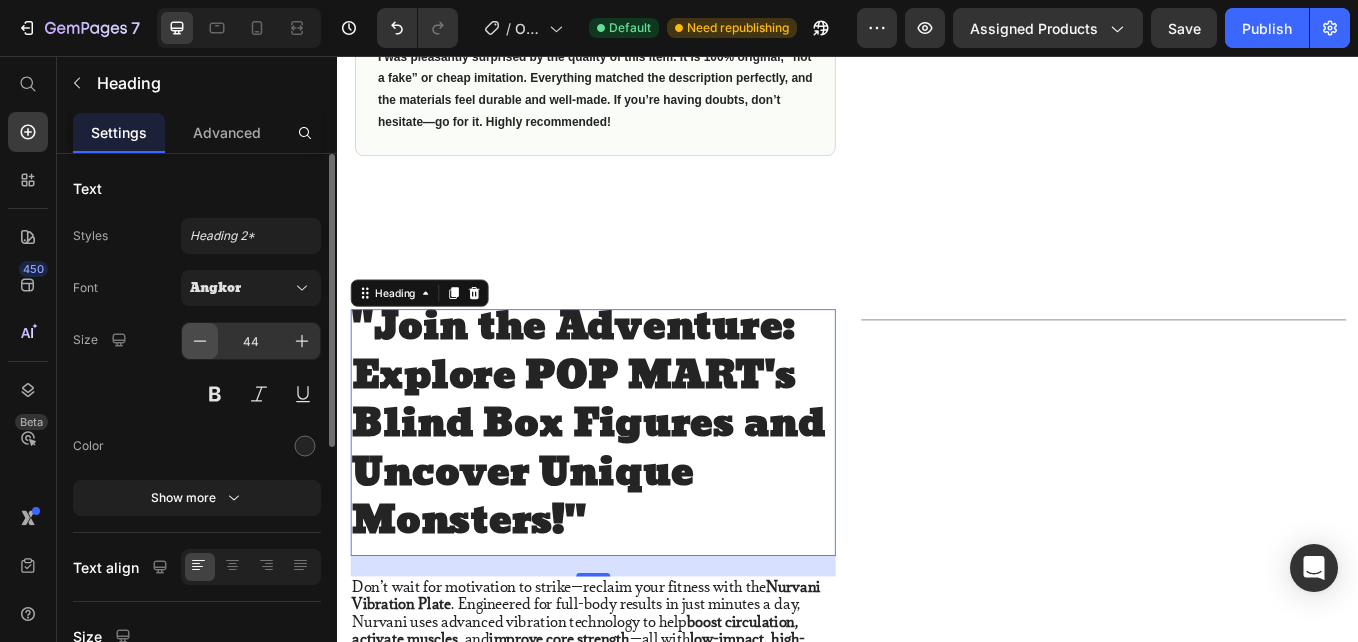 click 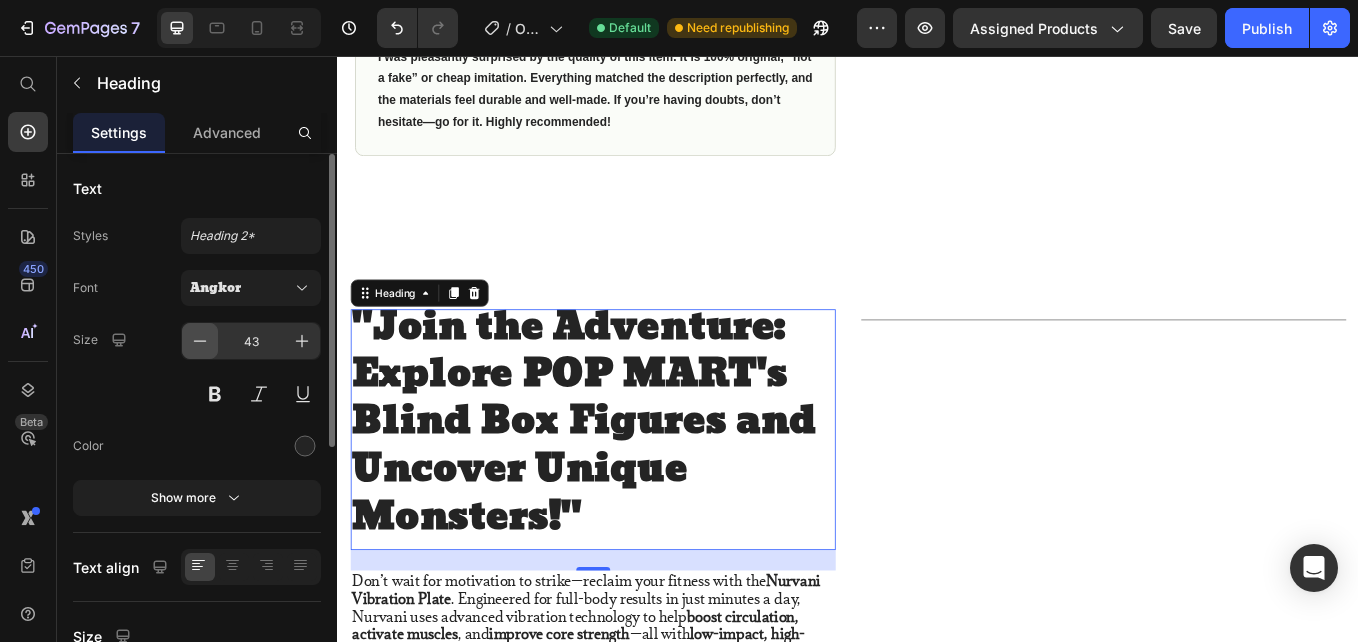 click 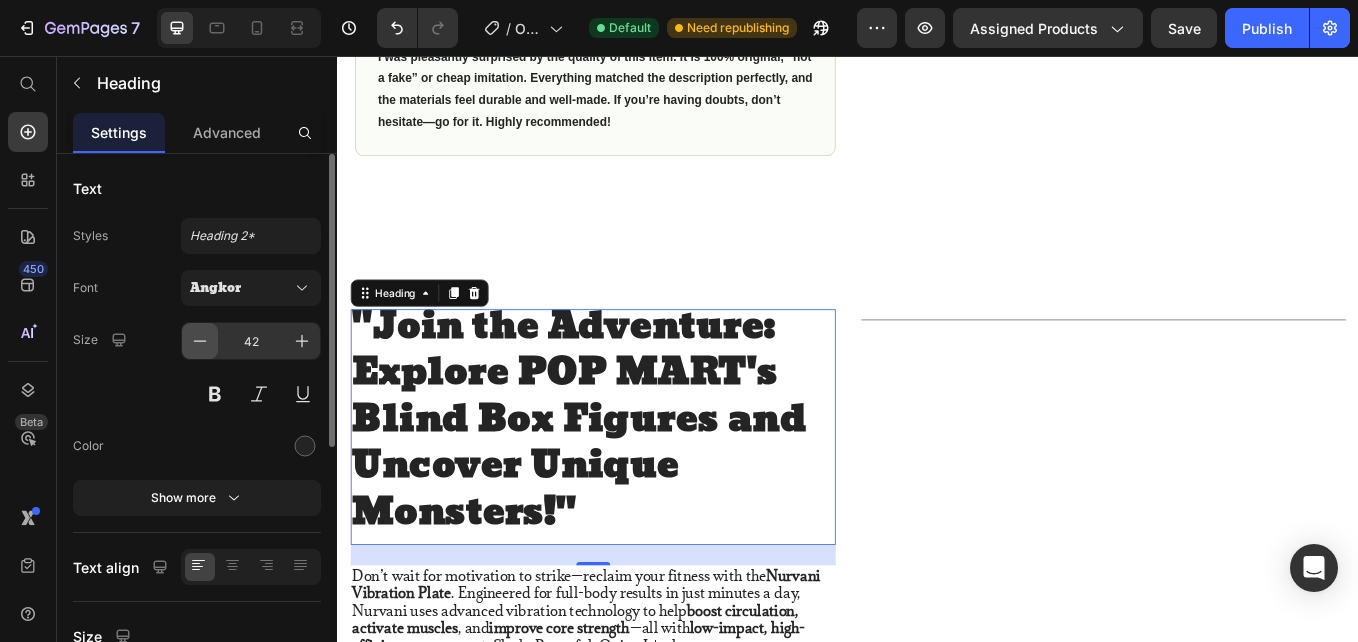 click 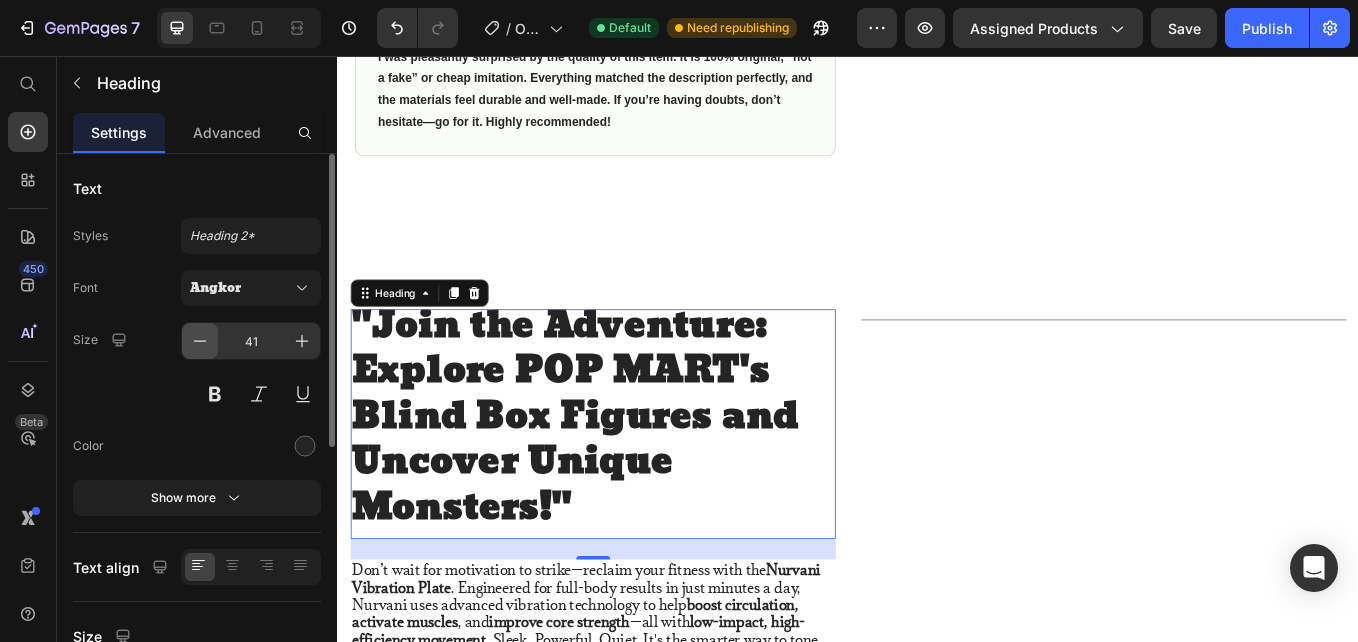 click 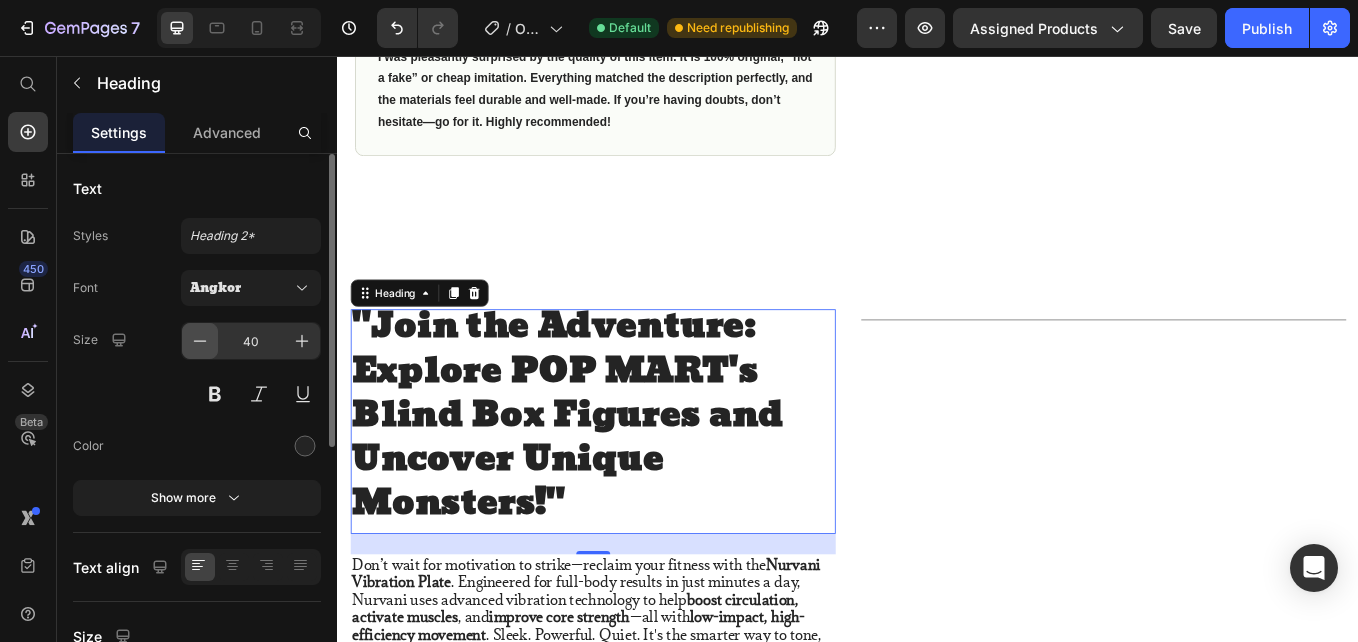 click 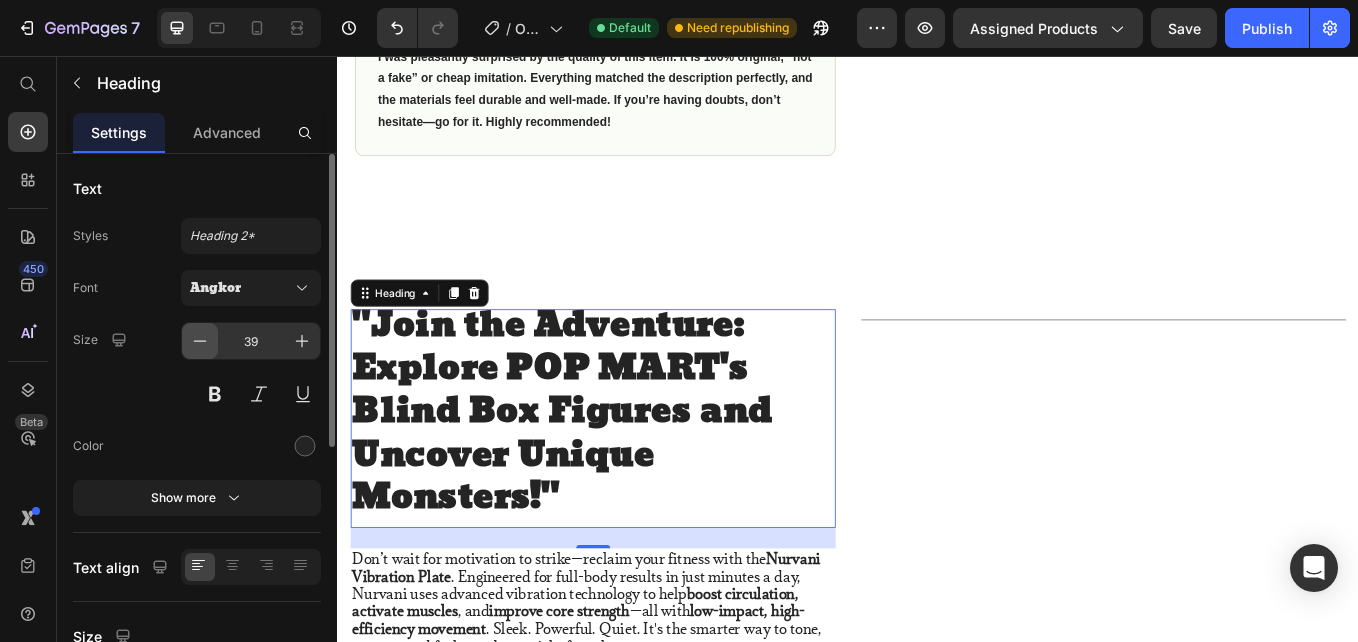 click 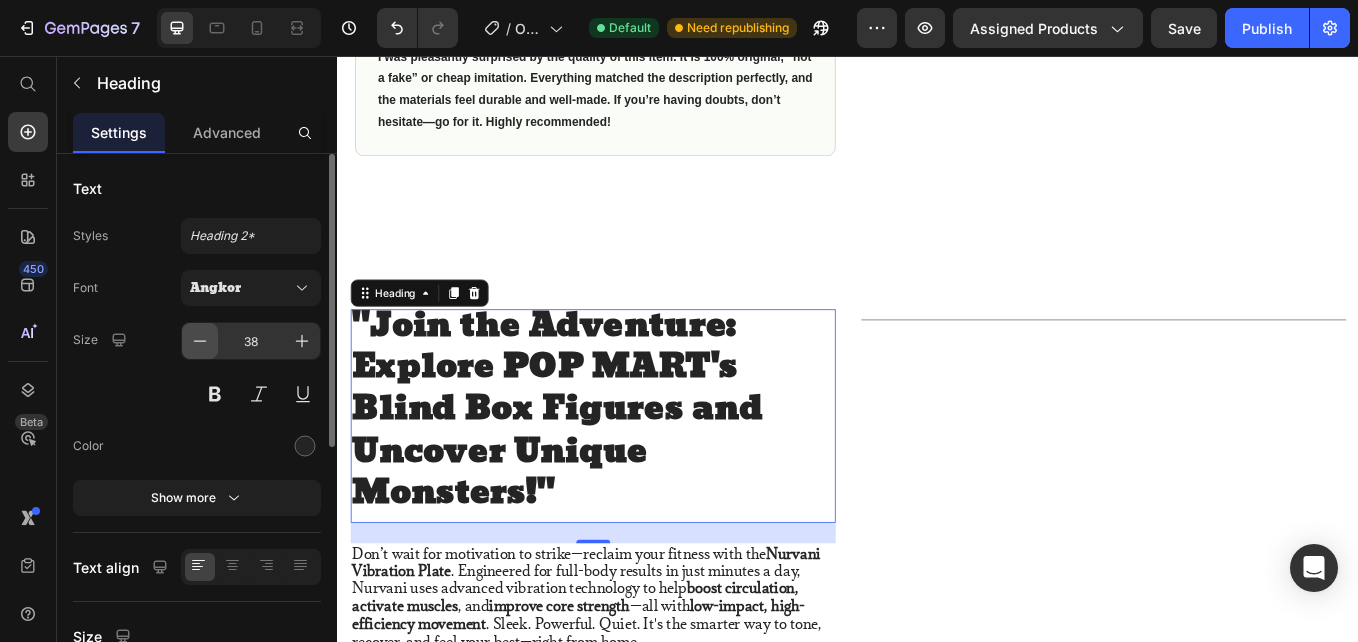 click 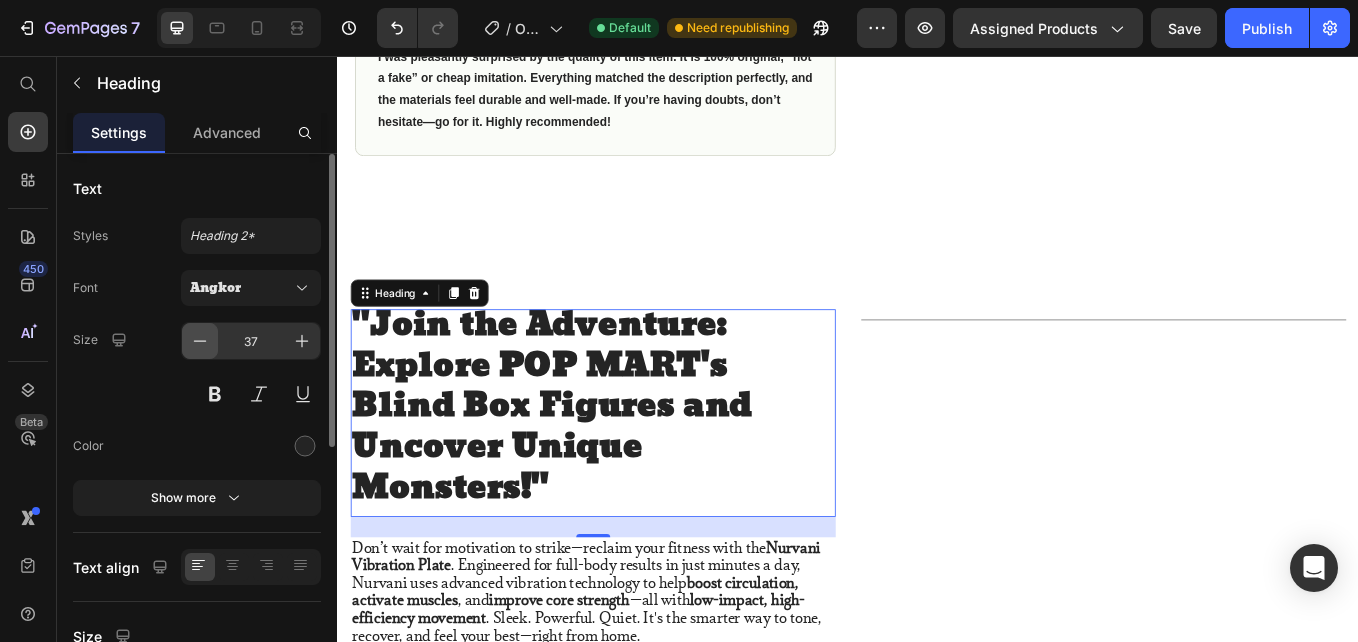 click 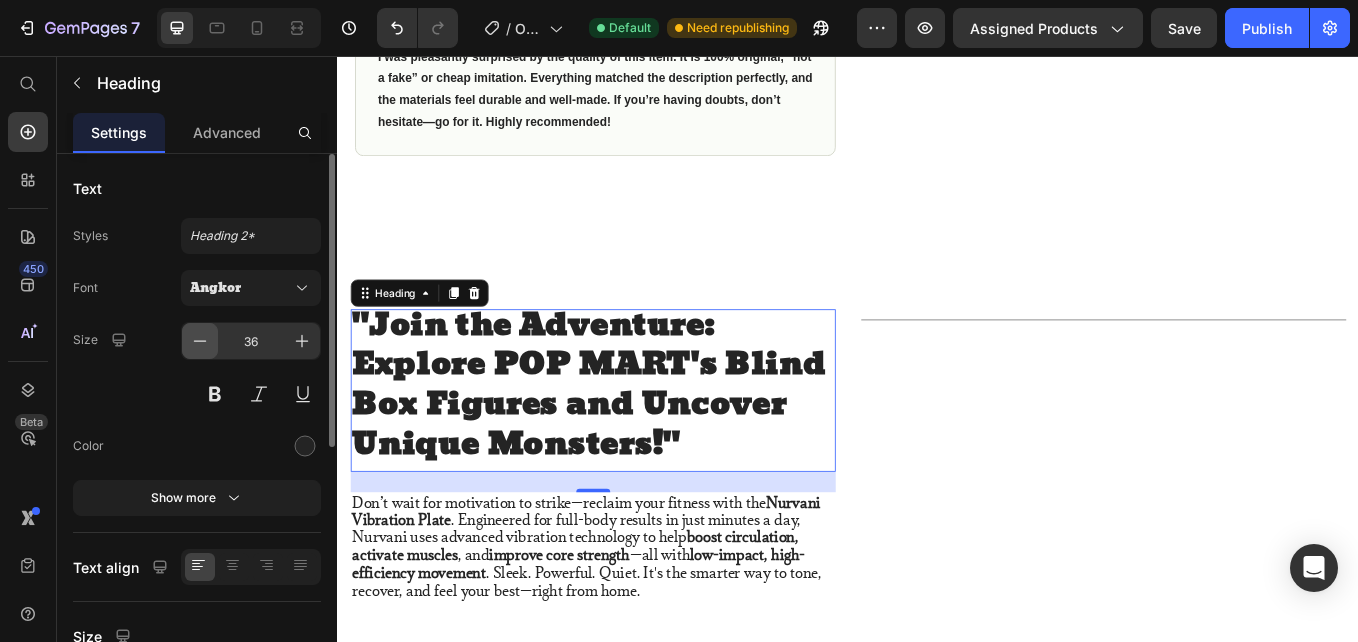 click 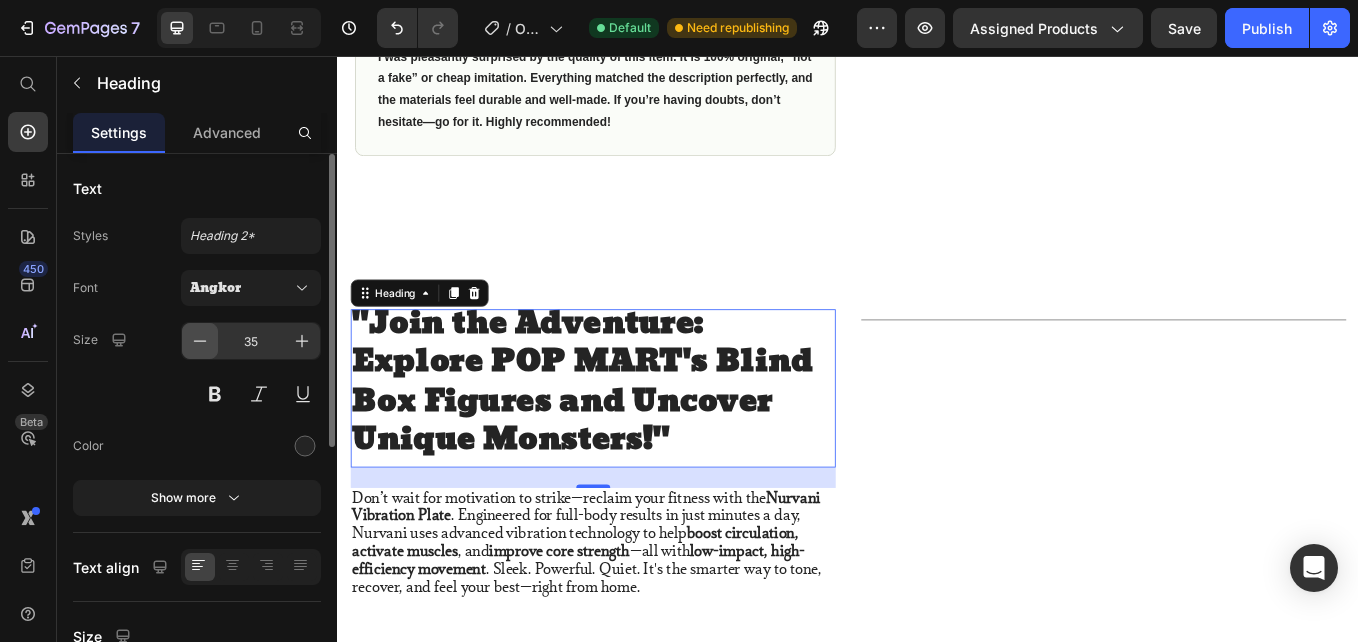 click 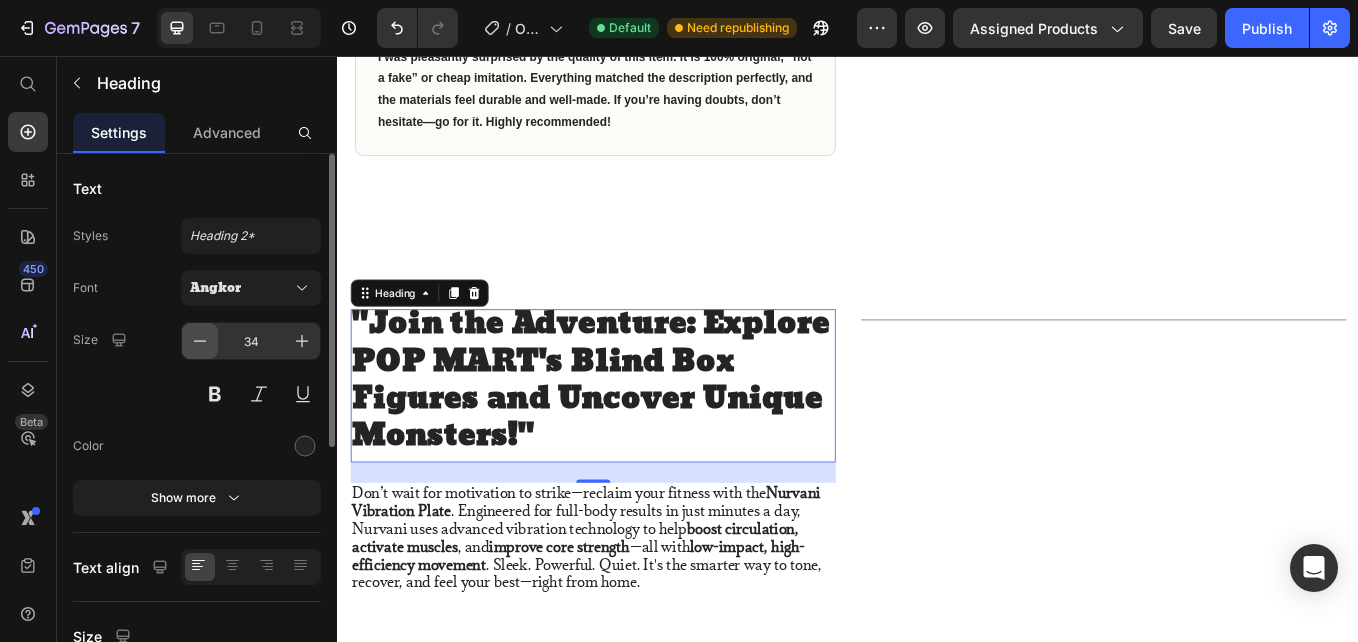 click 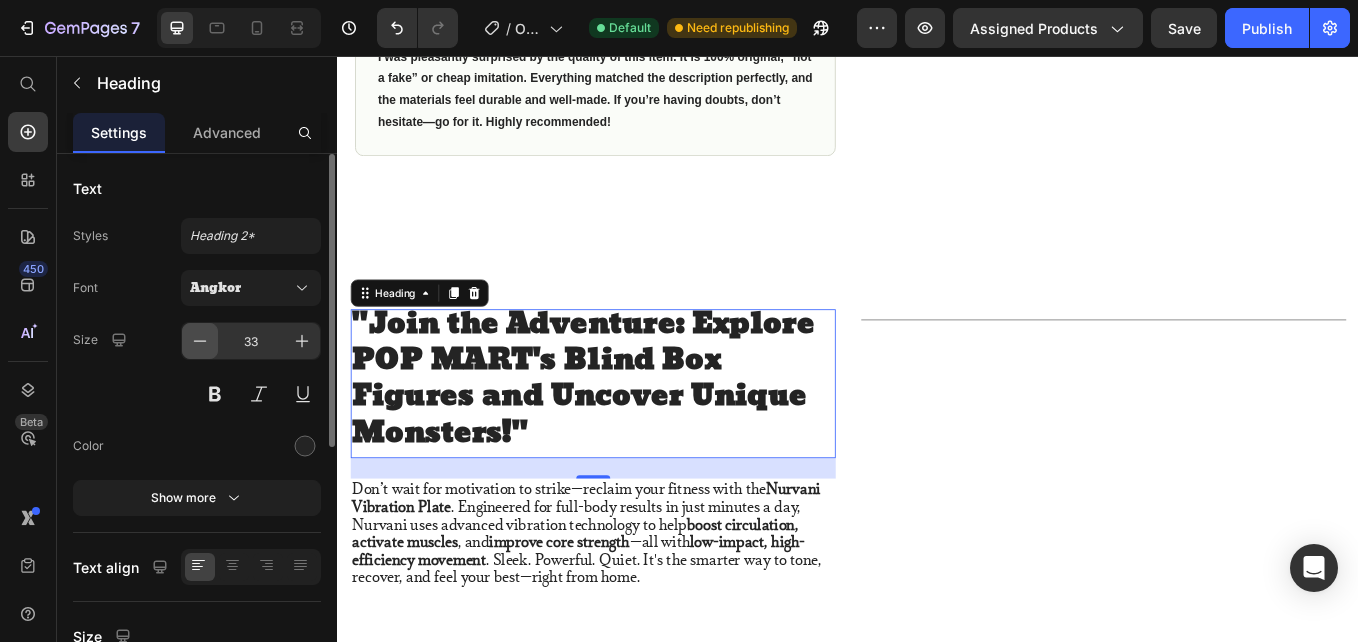 click 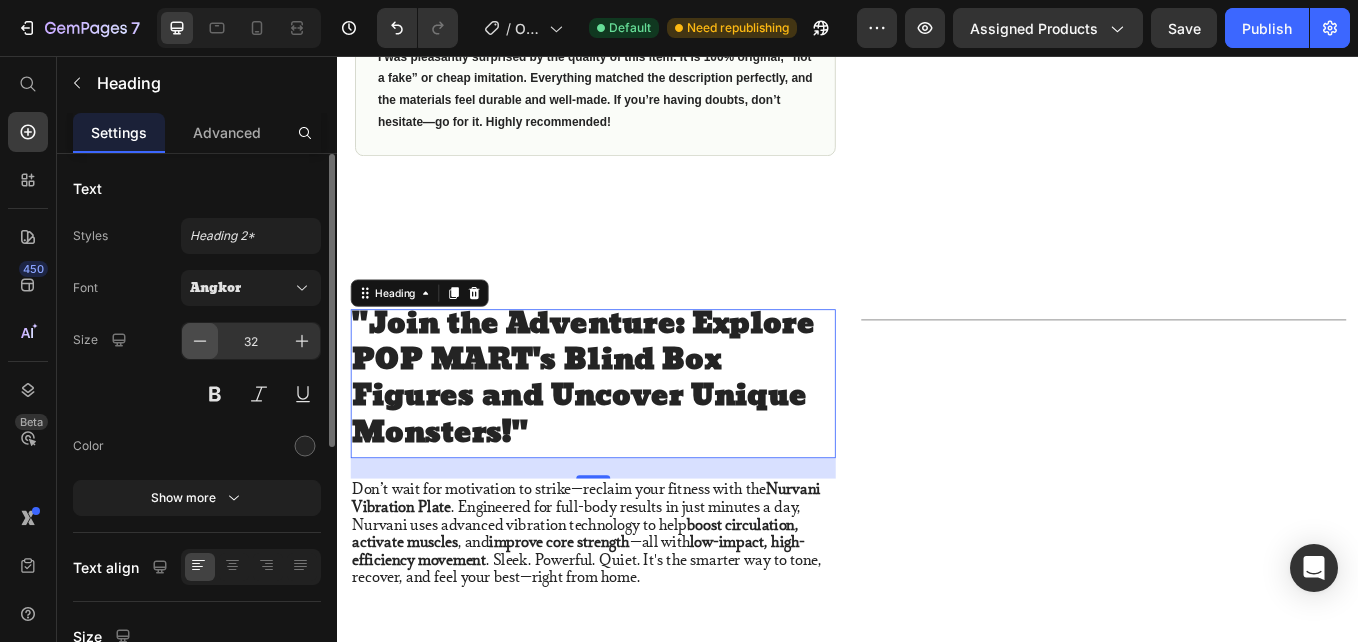 scroll, scrollTop: 6, scrollLeft: 0, axis: vertical 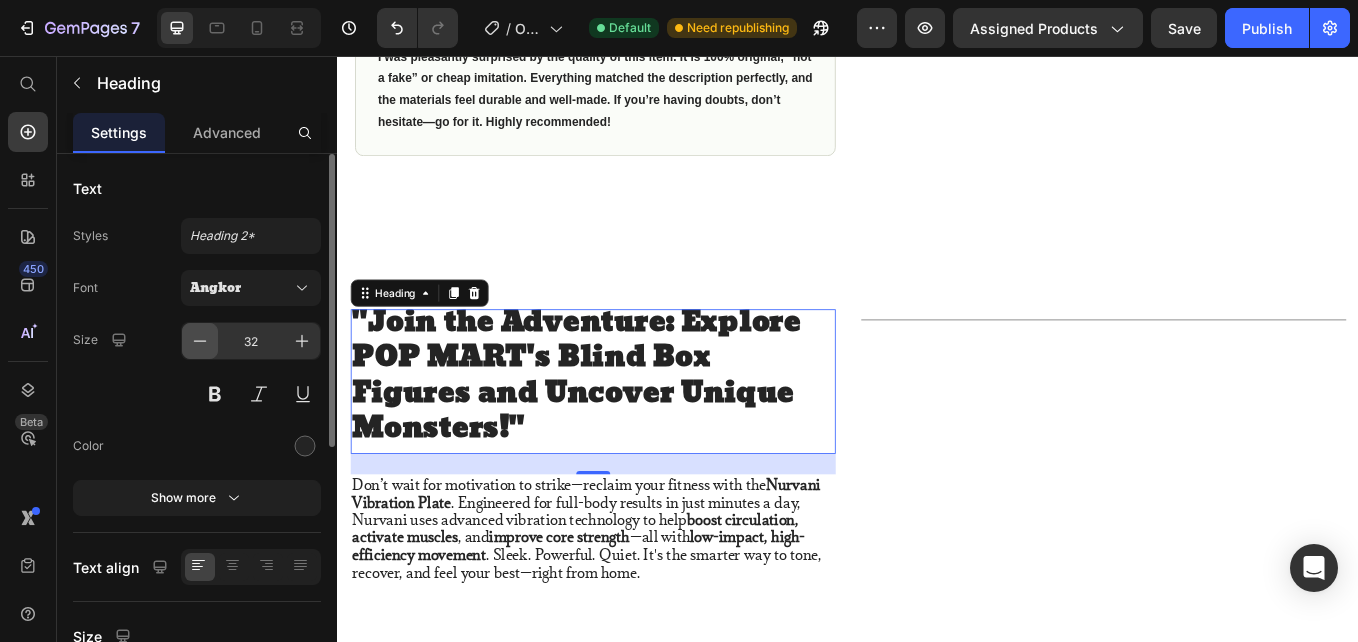 click 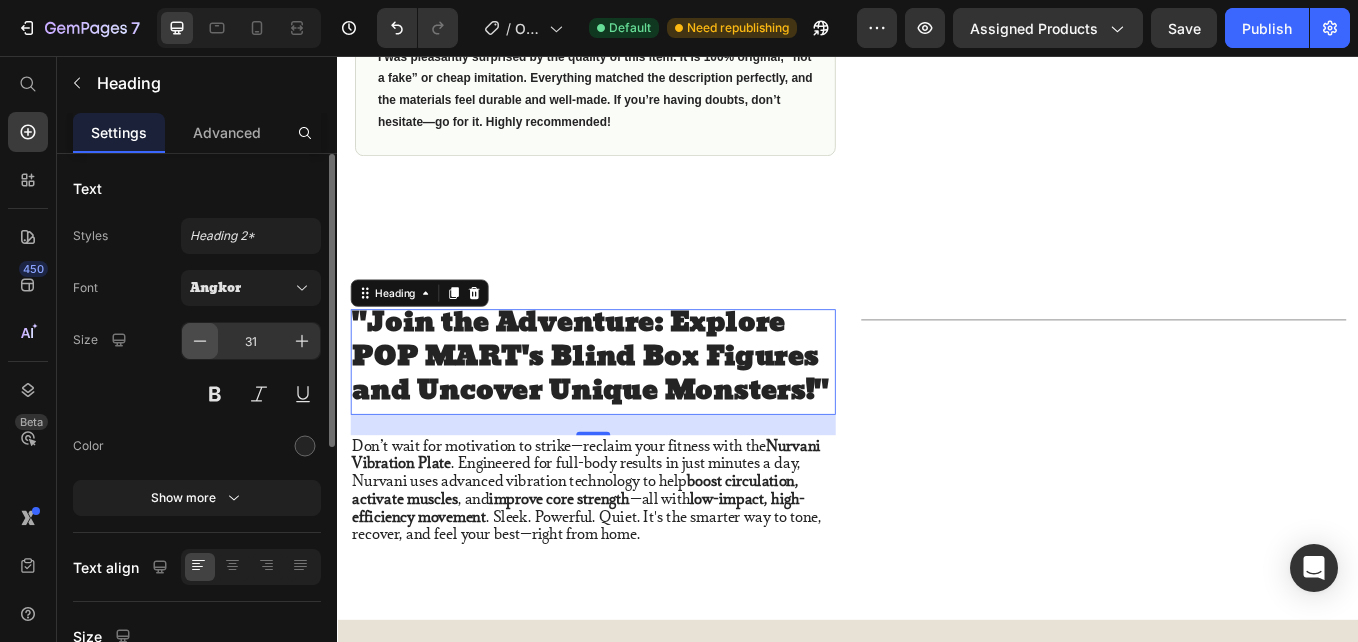 click 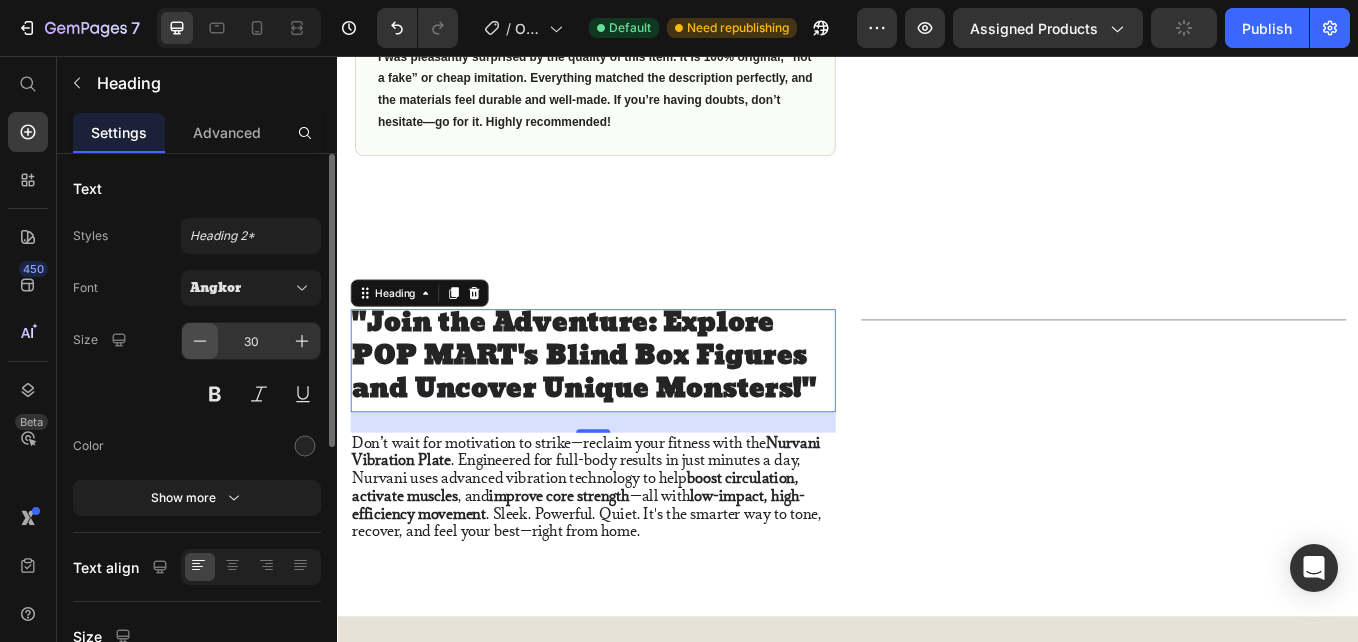 click 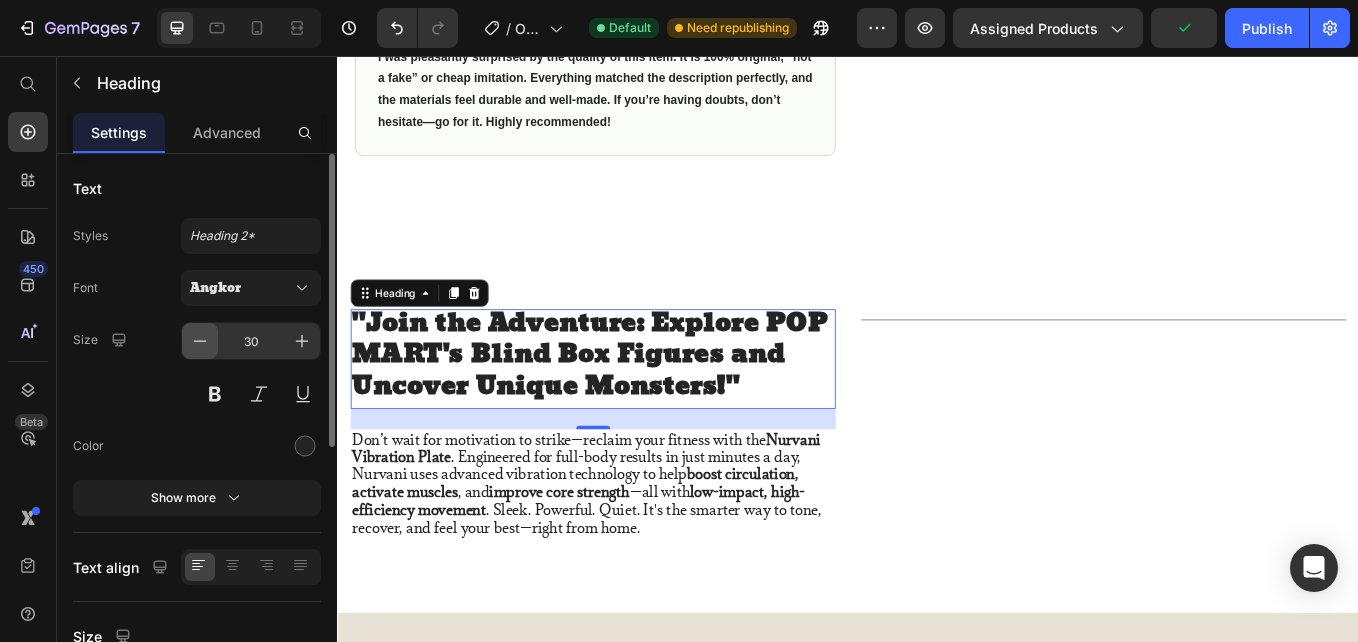 type on "29" 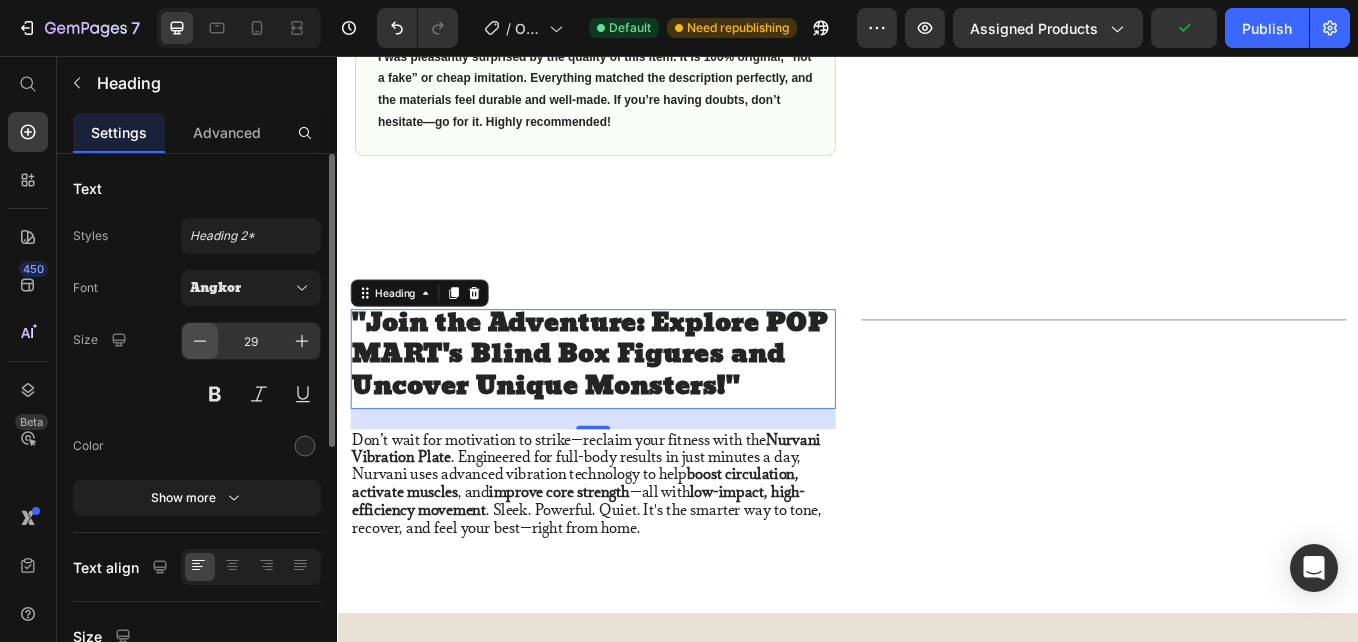 scroll, scrollTop: 4, scrollLeft: 0, axis: vertical 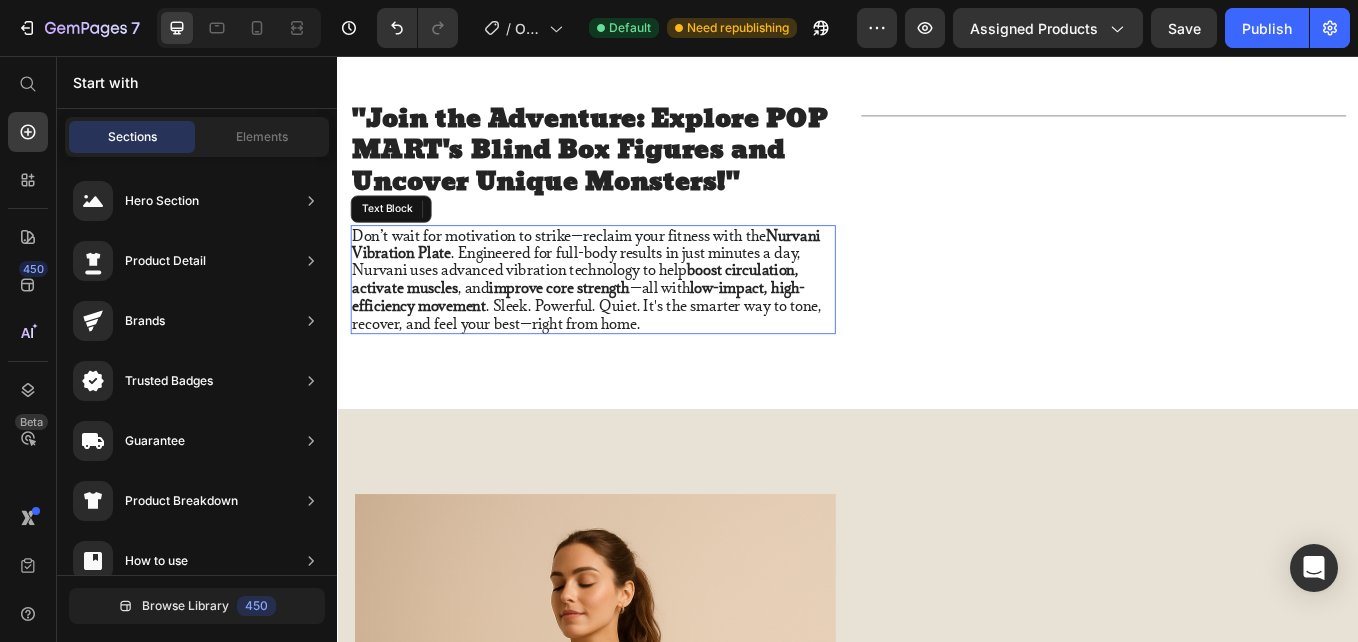 click on "Don’t wait for motivation to strike—reclaim your fitness with the  Nurvani Vibration Plate . Engineered for full-body results in just minutes a day, Nurvani uses advanced vibration technology to help  boost circulation, activate muscles , and  improve core strength —all with  low-impact, high-efficiency movement . Sleek. Powerful. Quiet. It's the smarter way to tone, recover, and feel your best—right from home." at bounding box center (637, 318) 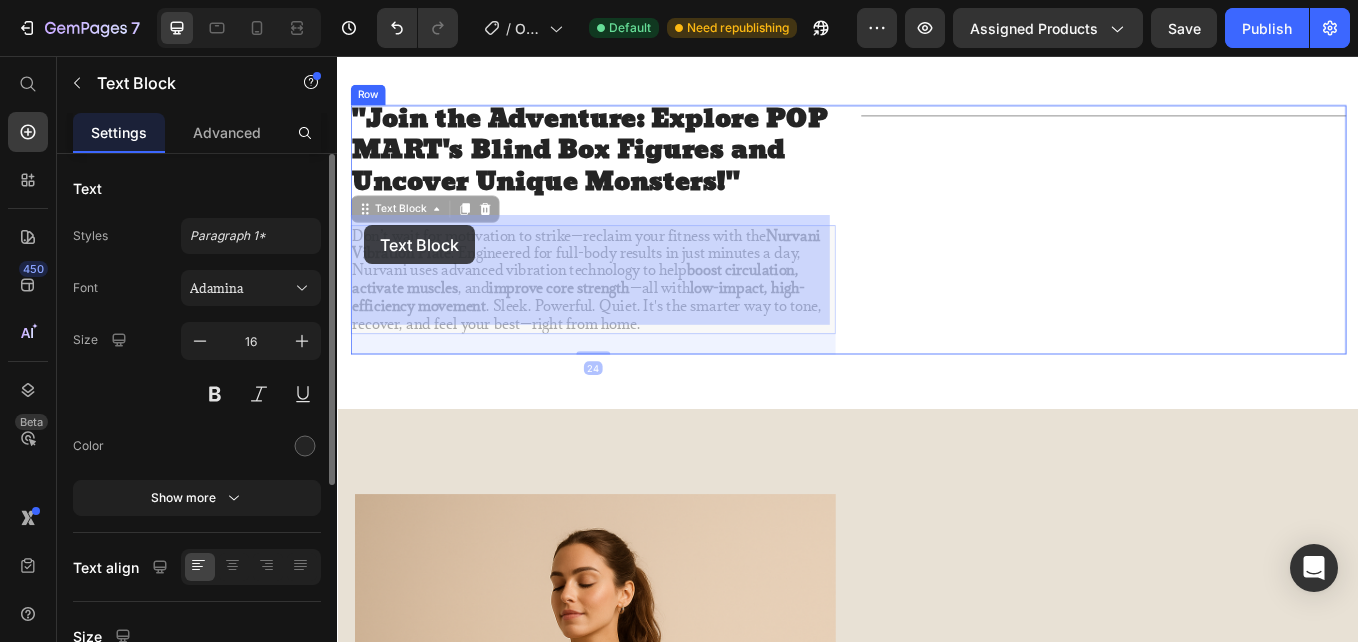 drag, startPoint x: 355, startPoint y: 253, endPoint x: 367, endPoint y: 255, distance: 12.165525 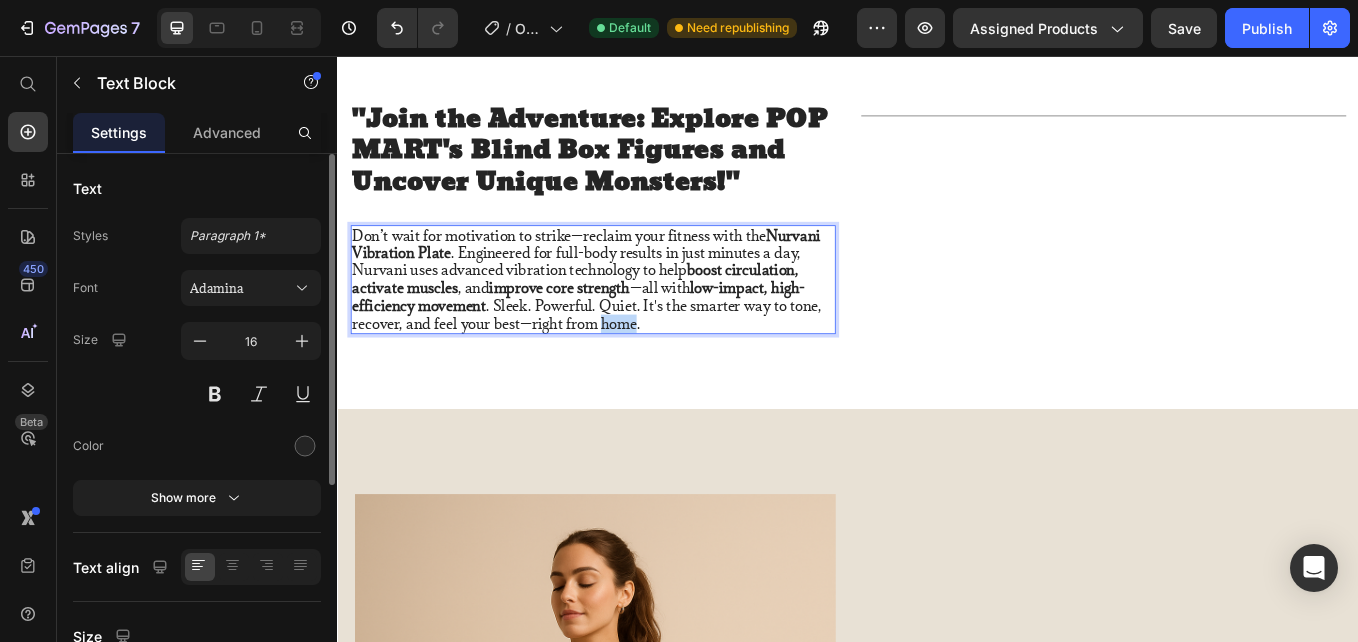 click on "Don’t wait for motivation to strike—reclaim your fitness with the  Nurvani Vibration Plate . Engineered for full-body results in just minutes a day, Nurvani uses advanced vibration technology to help  boost circulation, activate muscles , and  improve core strength —all with  low-impact, high-efficiency movement . Sleek. Powerful. Quiet. It's the smarter way to tone, recover, and feel your best—right from home." at bounding box center (637, 318) 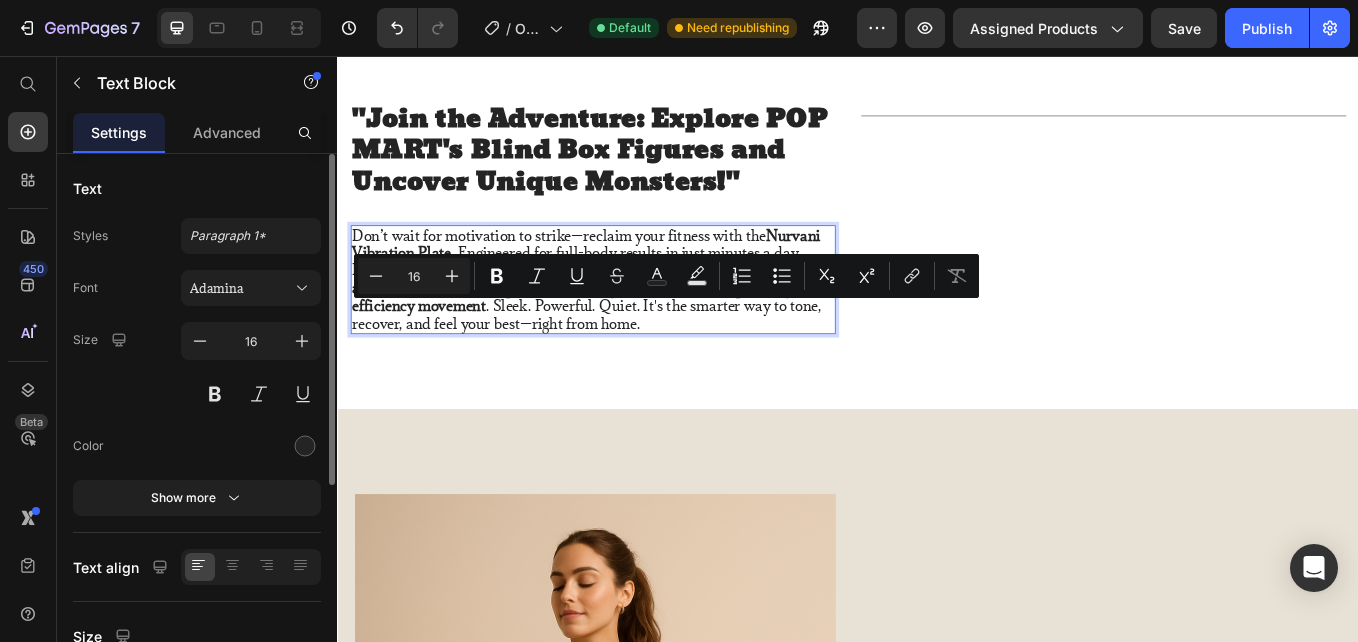 click on "Don’t wait for motivation to strike—reclaim your fitness with the  Nurvani Vibration Plate . Engineered for full-body results in just minutes a day, Nurvani uses advanced vibration technology to help  boost circulation, activate muscles , and  improve core strength —all with  low-impact, high-efficiency movement . Sleek. Powerful. Quiet. It's the smarter way to tone, recover, and feel your best—right from home." at bounding box center [637, 318] 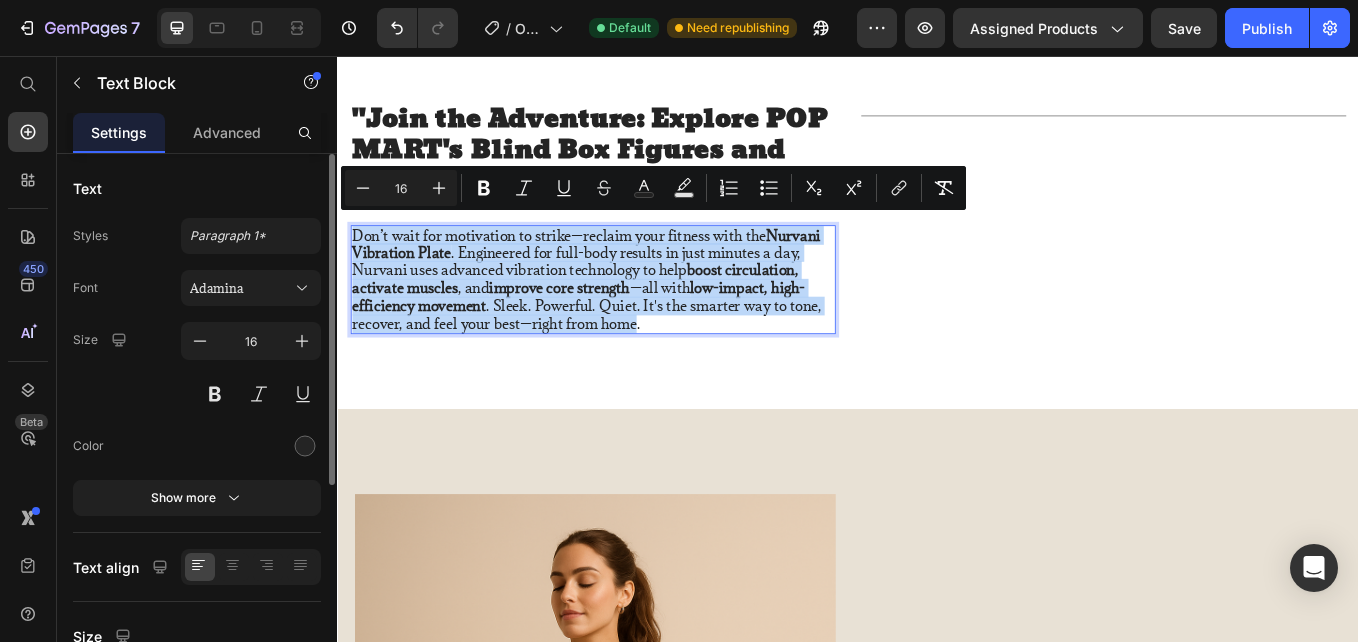 drag, startPoint x: 690, startPoint y: 354, endPoint x: 356, endPoint y: 258, distance: 347.52267 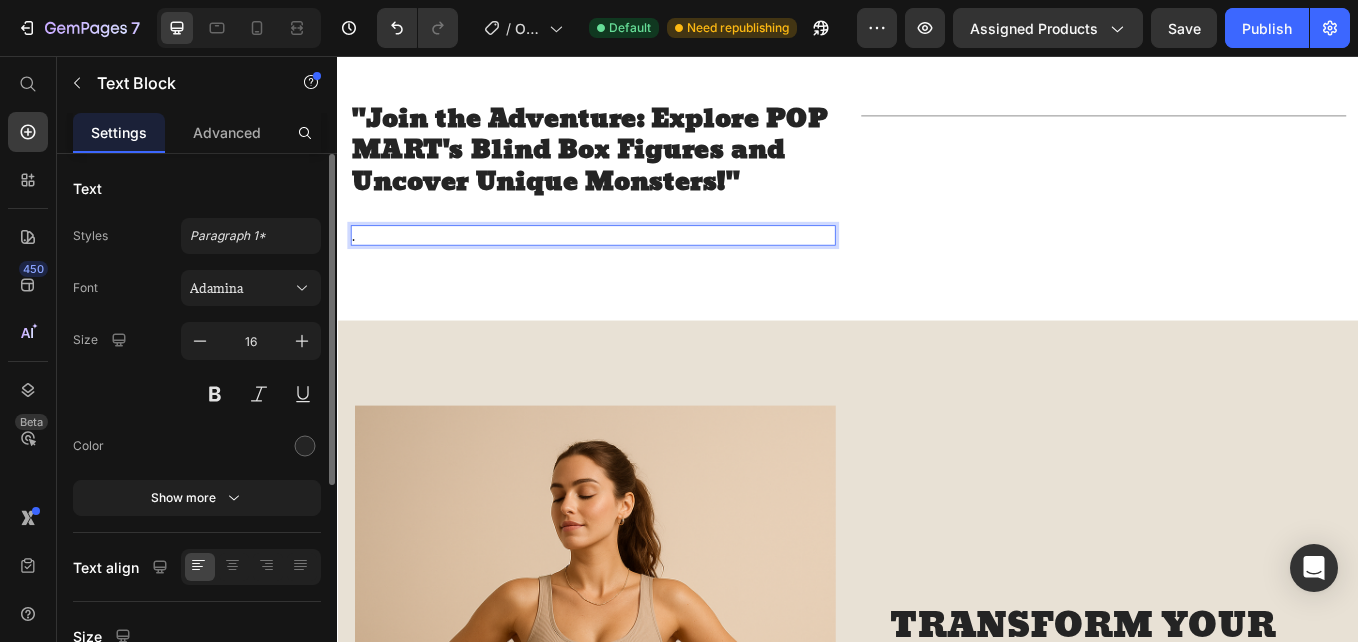 click on "." at bounding box center [637, 266] 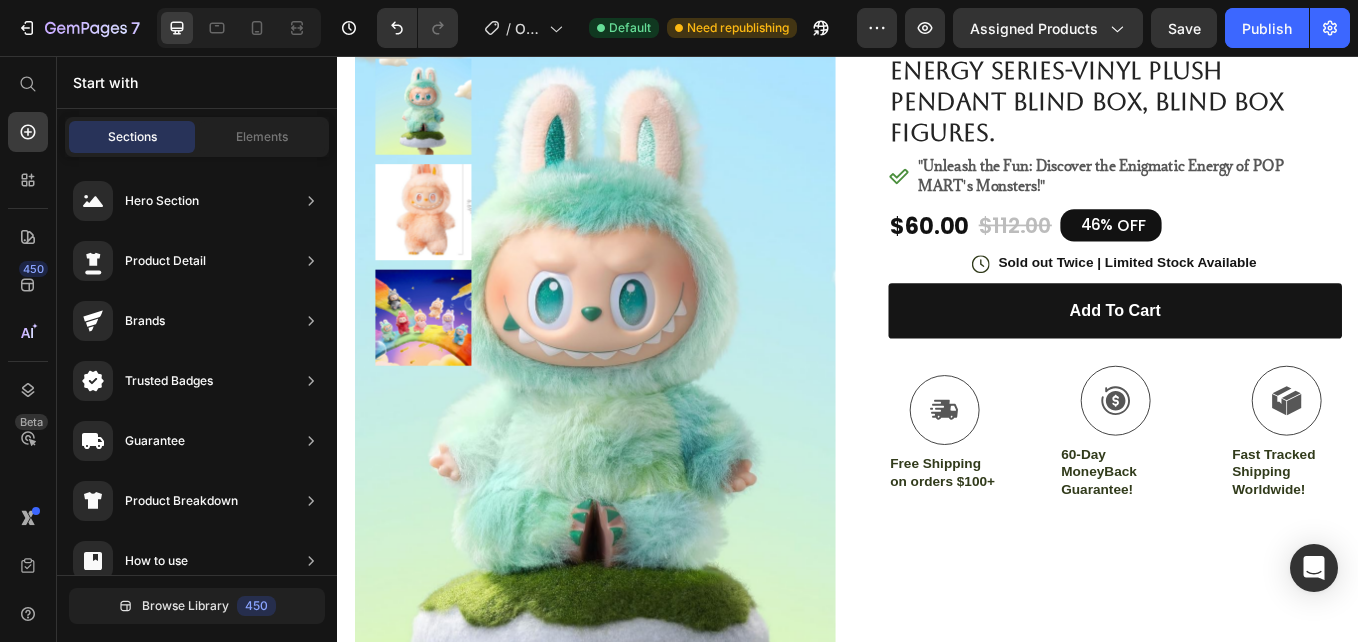 scroll, scrollTop: 222, scrollLeft: 0, axis: vertical 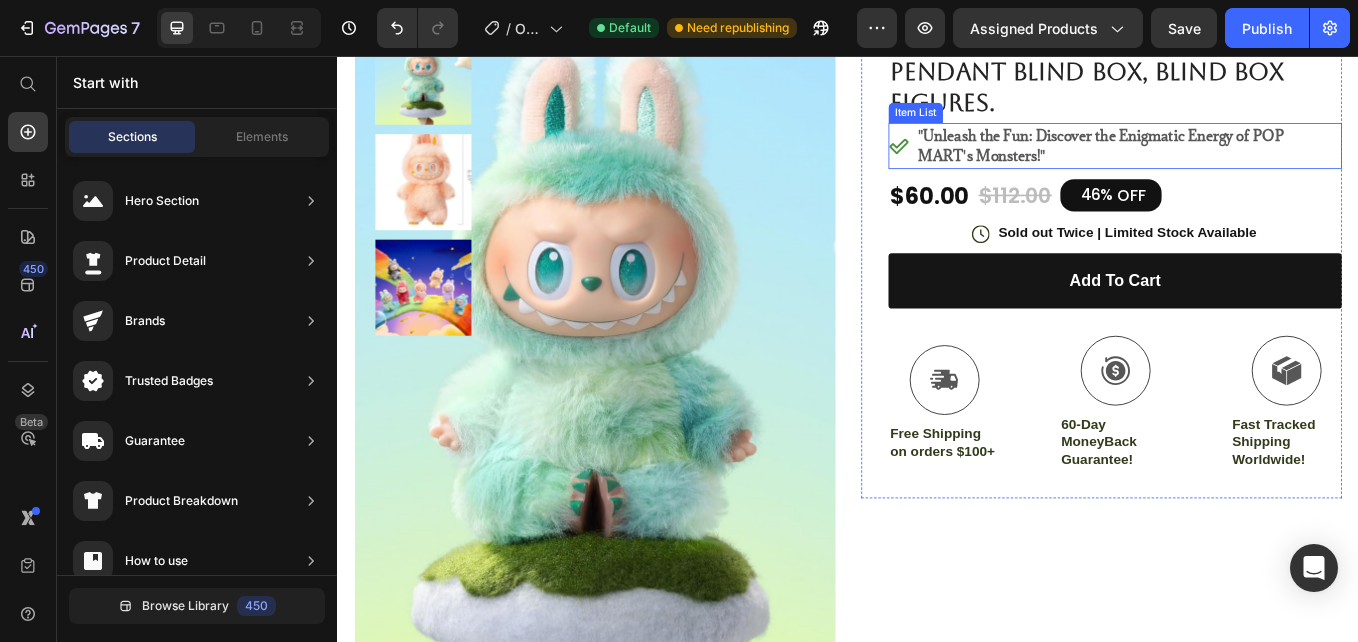 click on ""Unleash the Fun: Discover the Enigmatic Energy of POP MART's Monsters!"" at bounding box center [1234, 162] 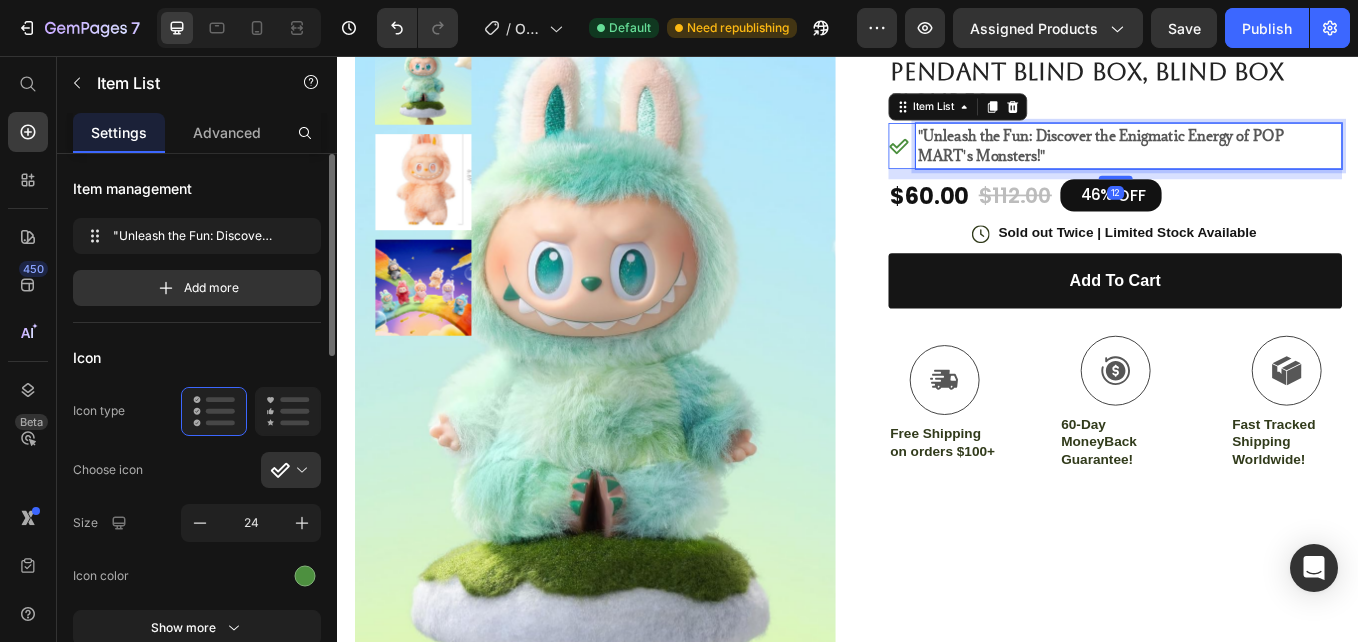 click on ""Unleash the Fun: Discover the Enigmatic Energy of POP MART's Monsters!"" at bounding box center [1234, 162] 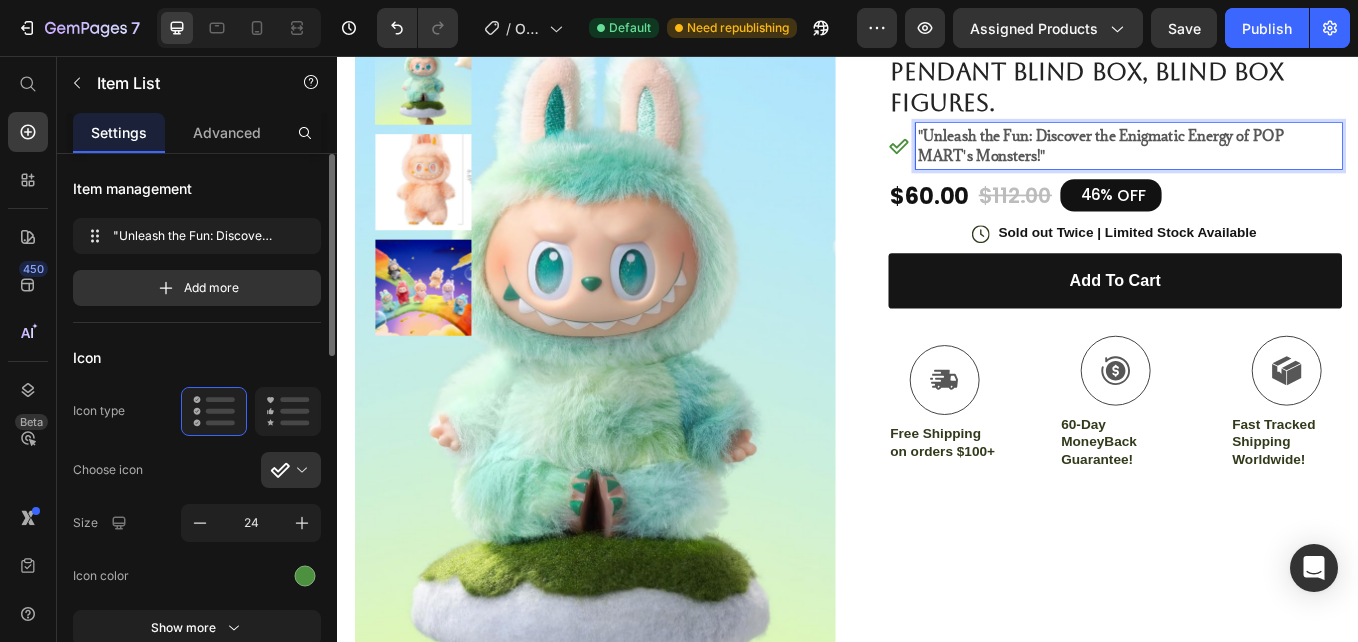 click on ""Unleash the Fun: Discover the Enigmatic Energy of POP MART's Monsters!"" at bounding box center [1266, 162] 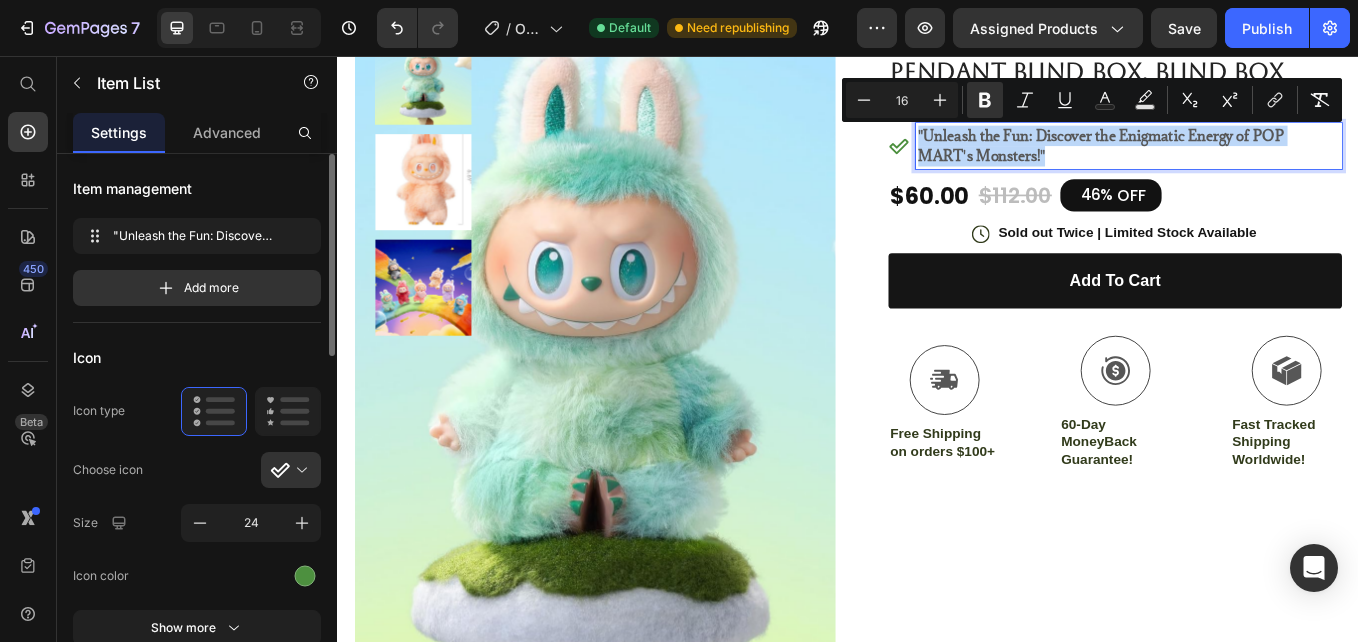 drag, startPoint x: 1164, startPoint y: 172, endPoint x: 1013, endPoint y: 150, distance: 152.59424 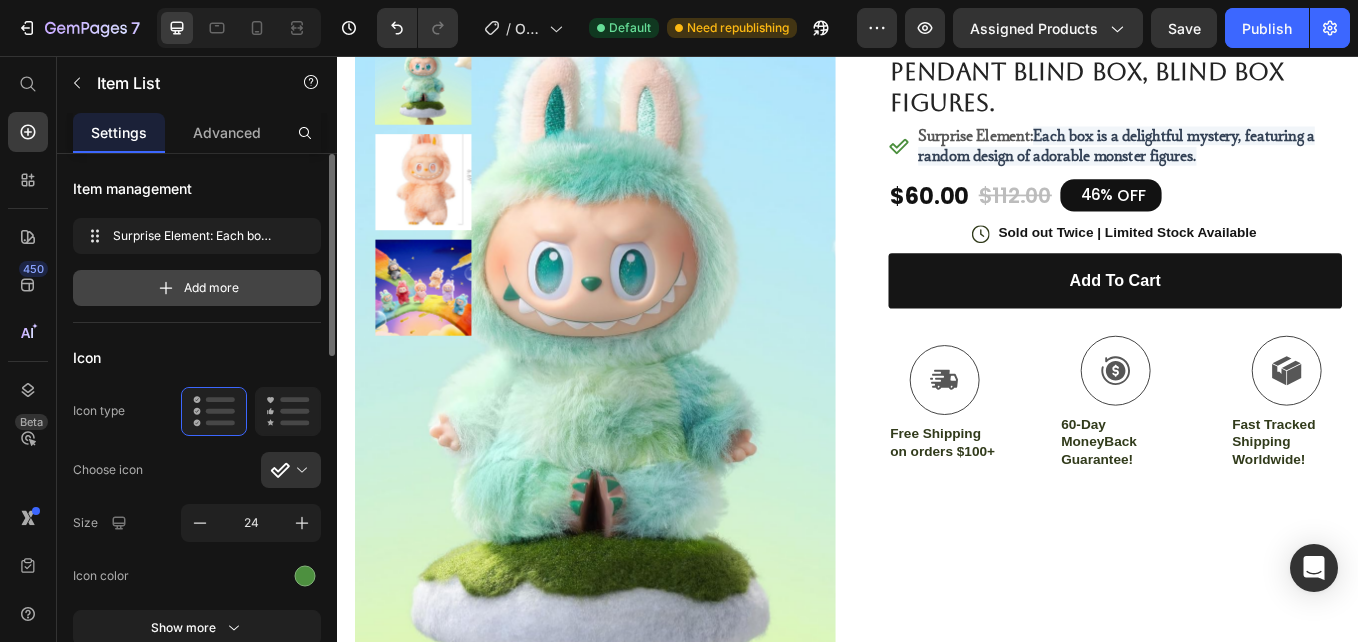 click 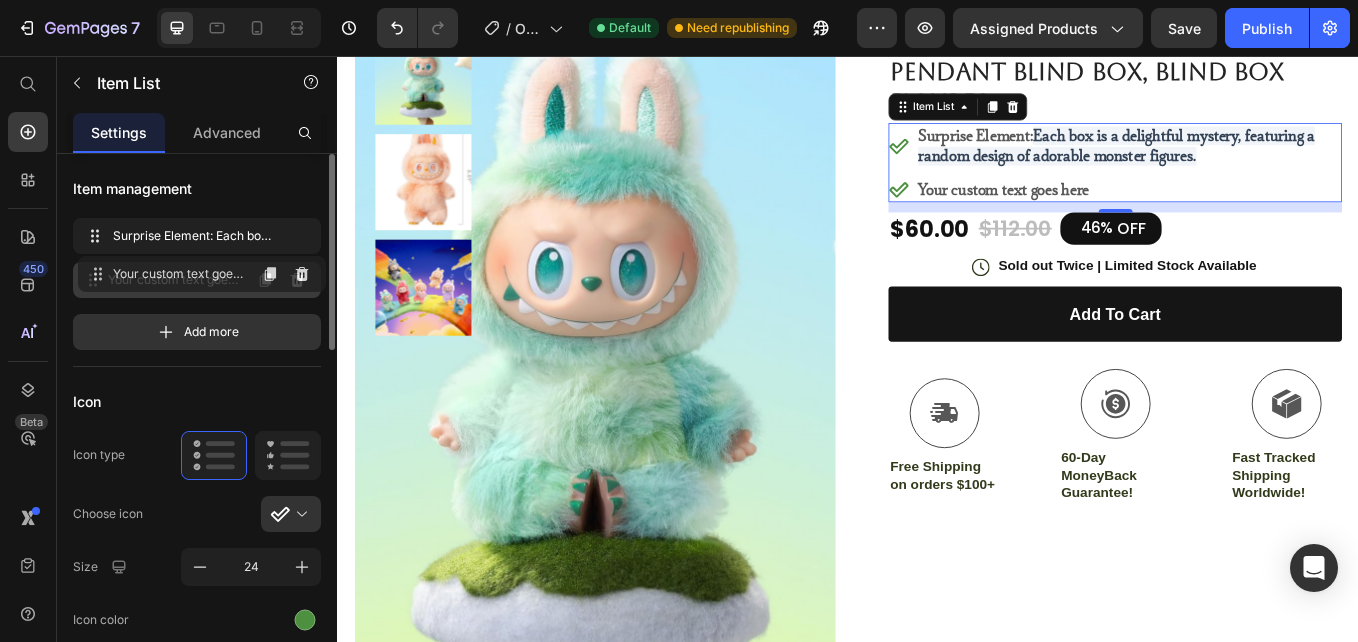click on "Your custom text goes here" at bounding box center [174, 280] 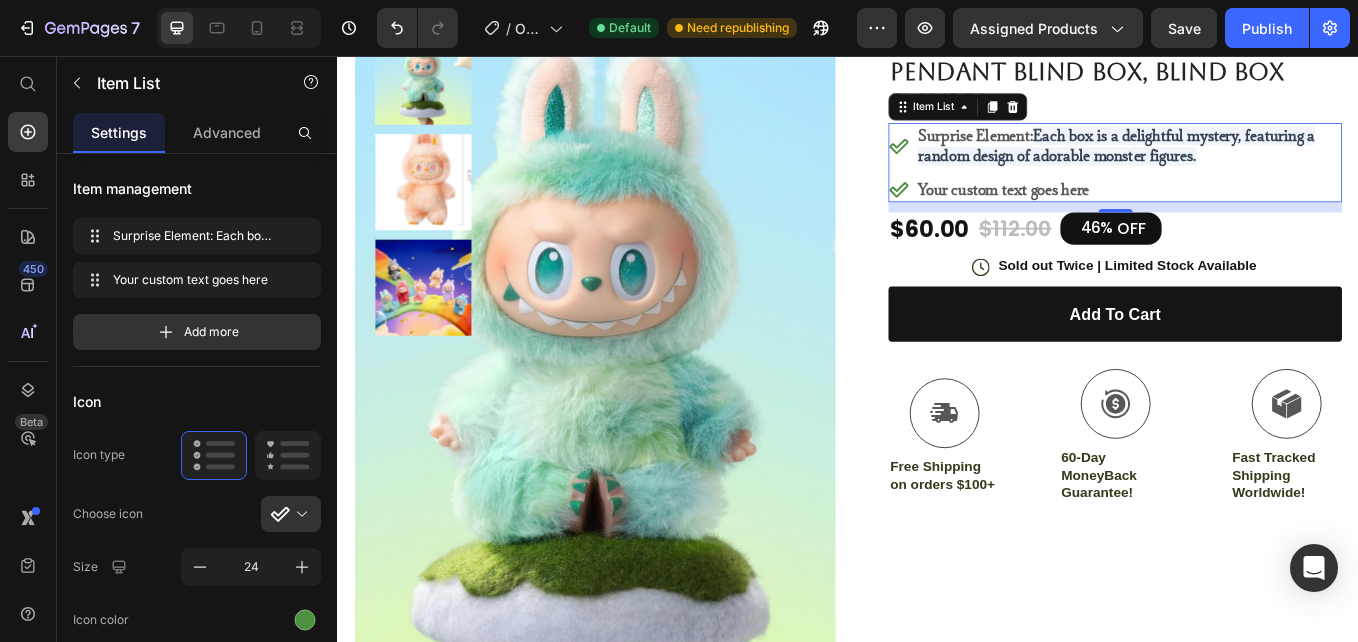 click on "Your custom text goes here" at bounding box center [1266, 213] 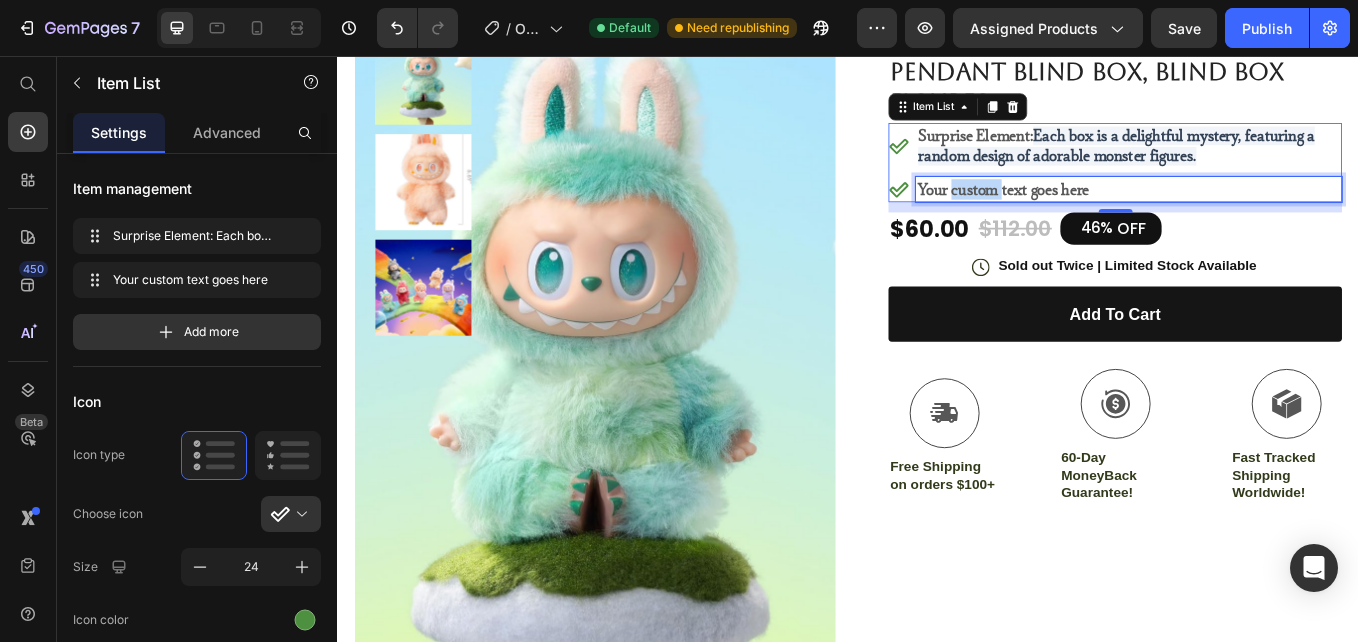 click on "Your custom text goes here" at bounding box center (1266, 213) 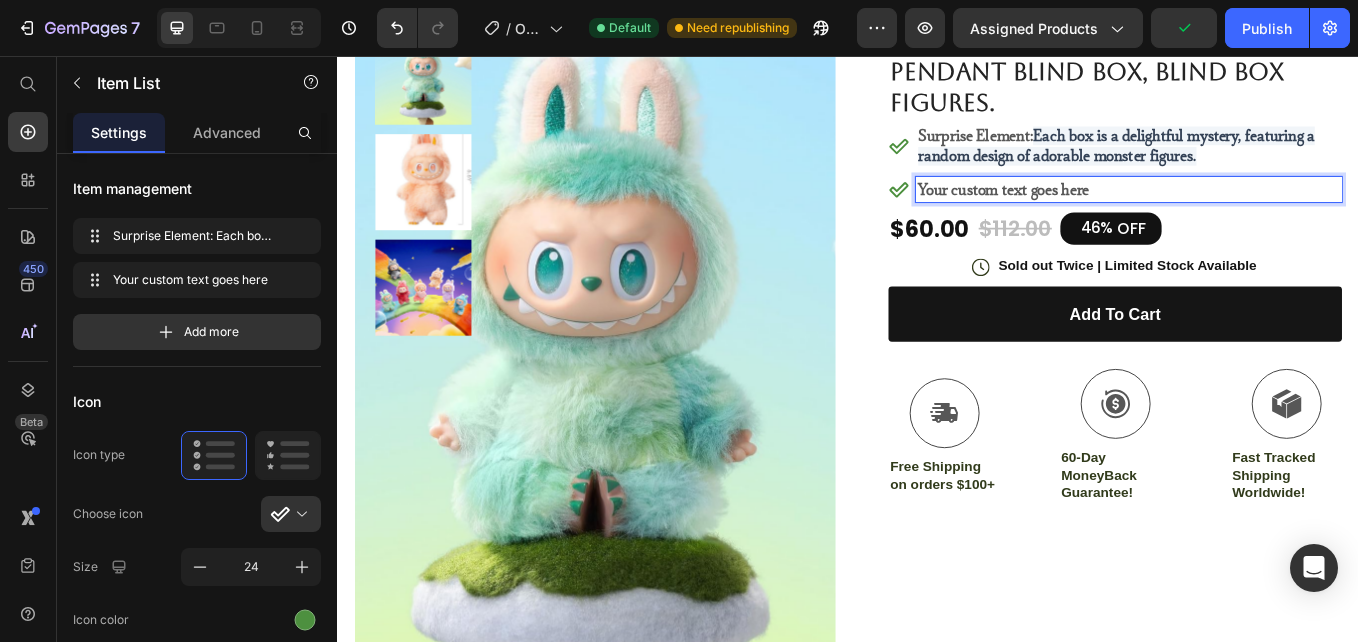 click on "Your custom text goes here" at bounding box center (1266, 213) 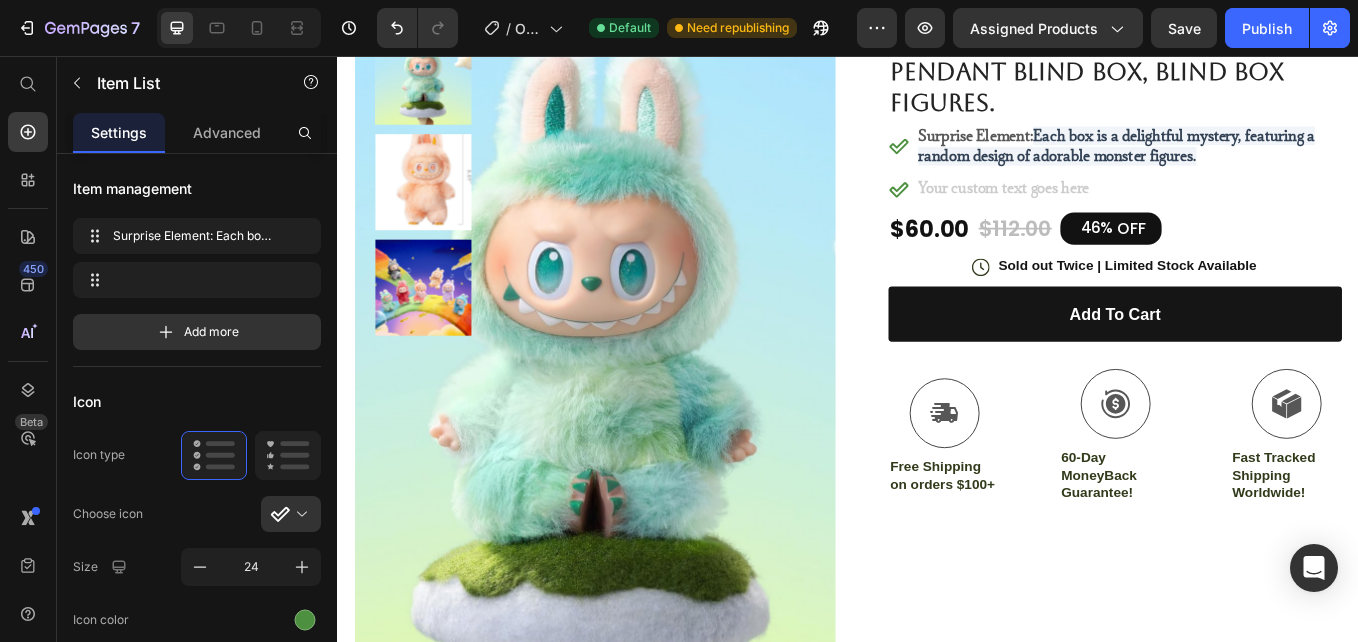 scroll, scrollTop: 213, scrollLeft: 0, axis: vertical 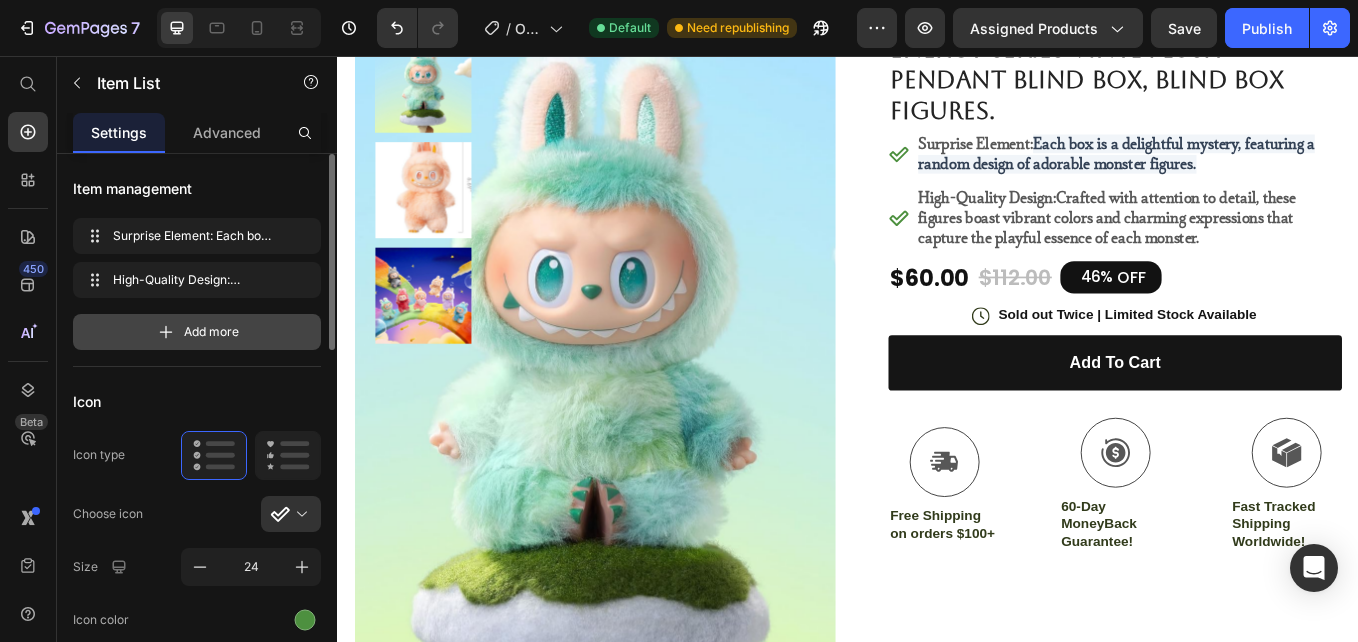 click on "Add more" at bounding box center [211, 332] 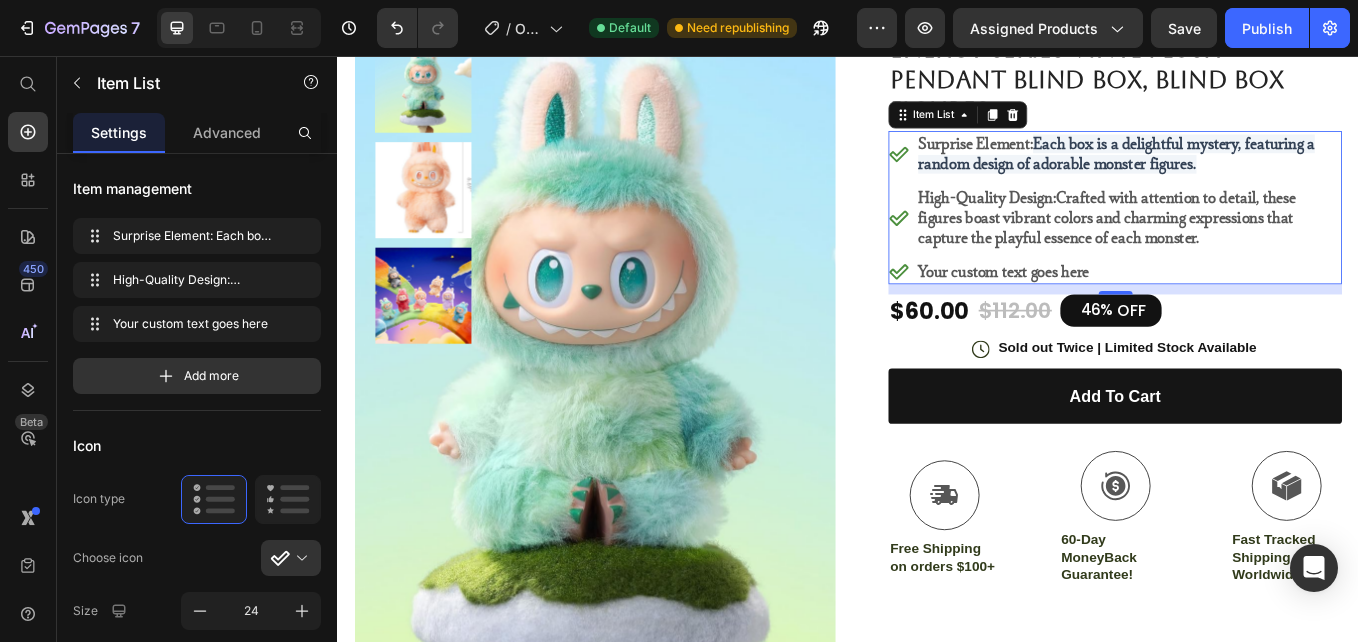 click on "Your custom text goes here" at bounding box center (1266, 309) 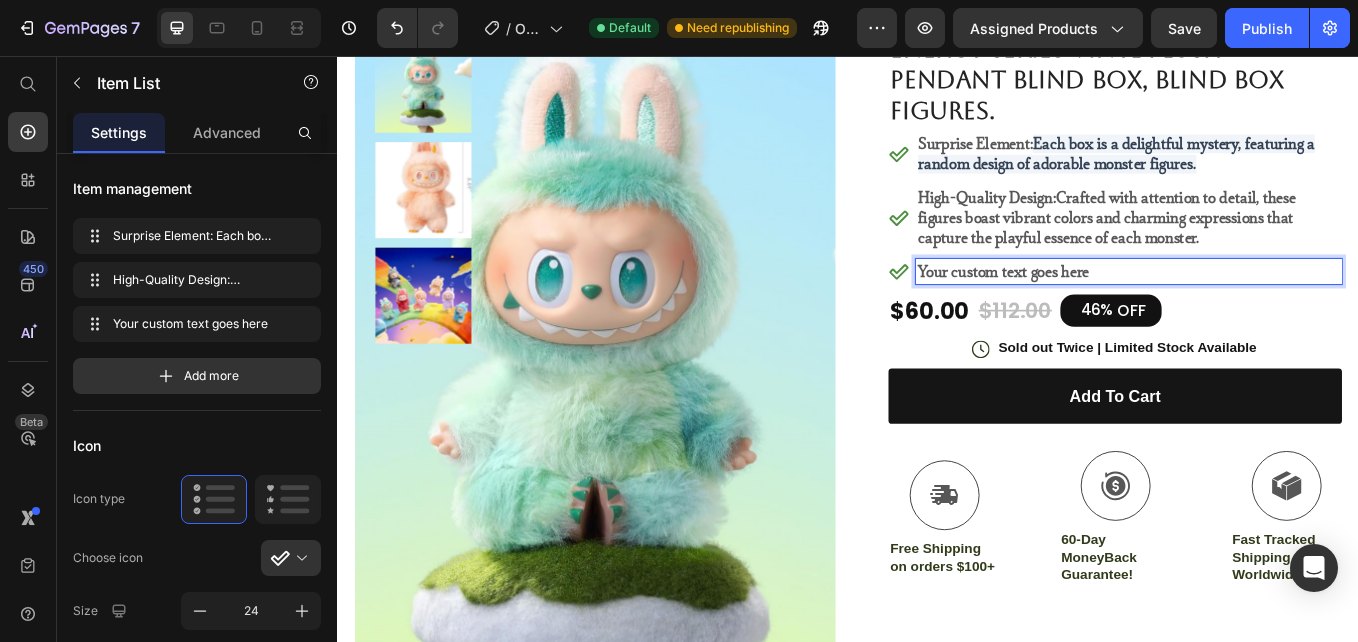 click on "Your custom text goes here" at bounding box center (1266, 309) 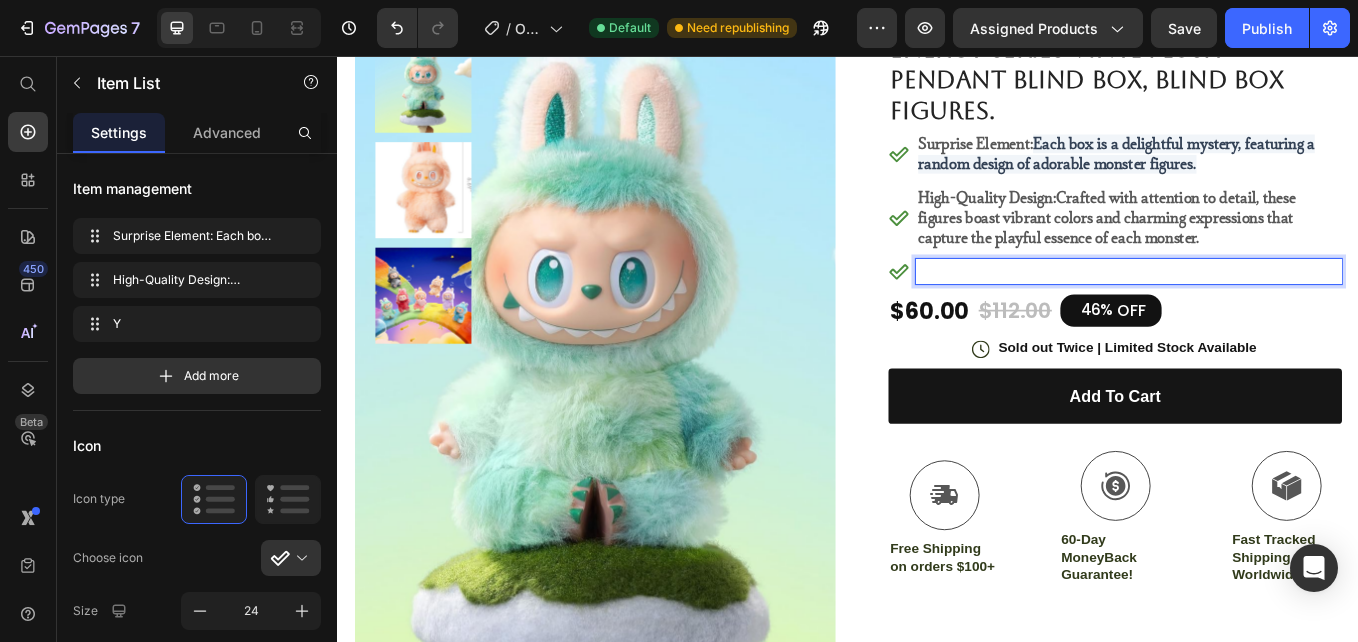 scroll, scrollTop: 204, scrollLeft: 0, axis: vertical 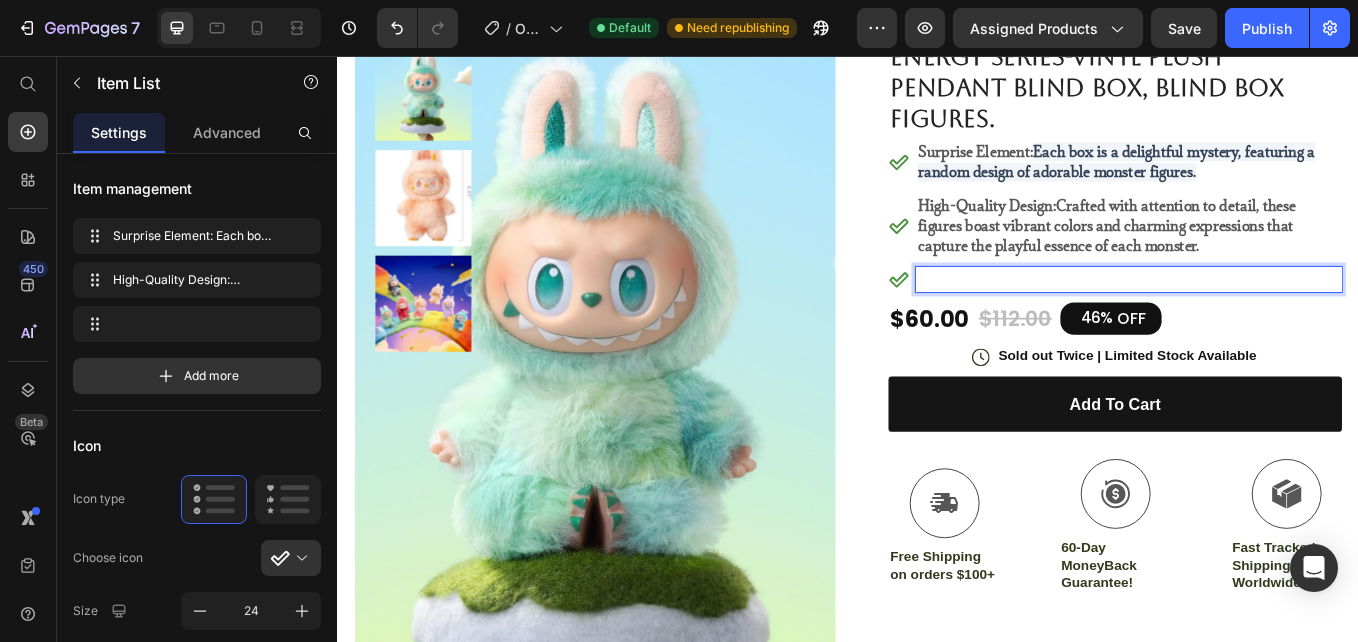 click at bounding box center [1266, 318] 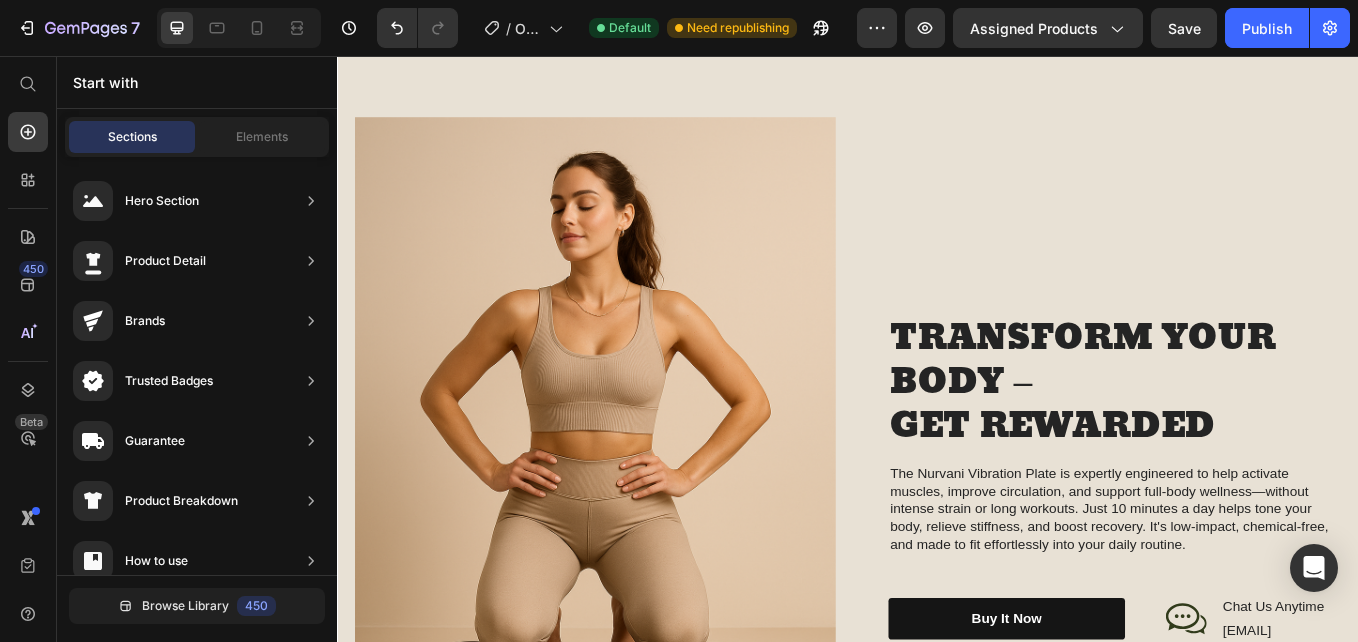 scroll, scrollTop: 1882, scrollLeft: 0, axis: vertical 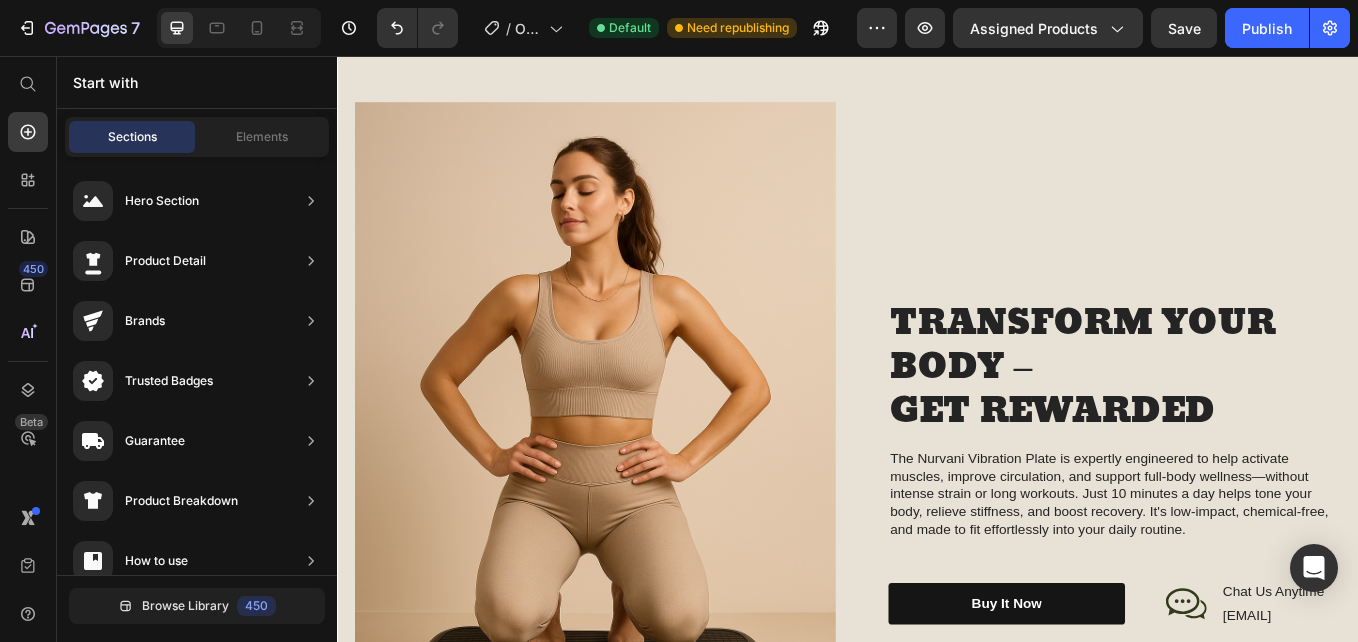 click at bounding box center (639, 534) 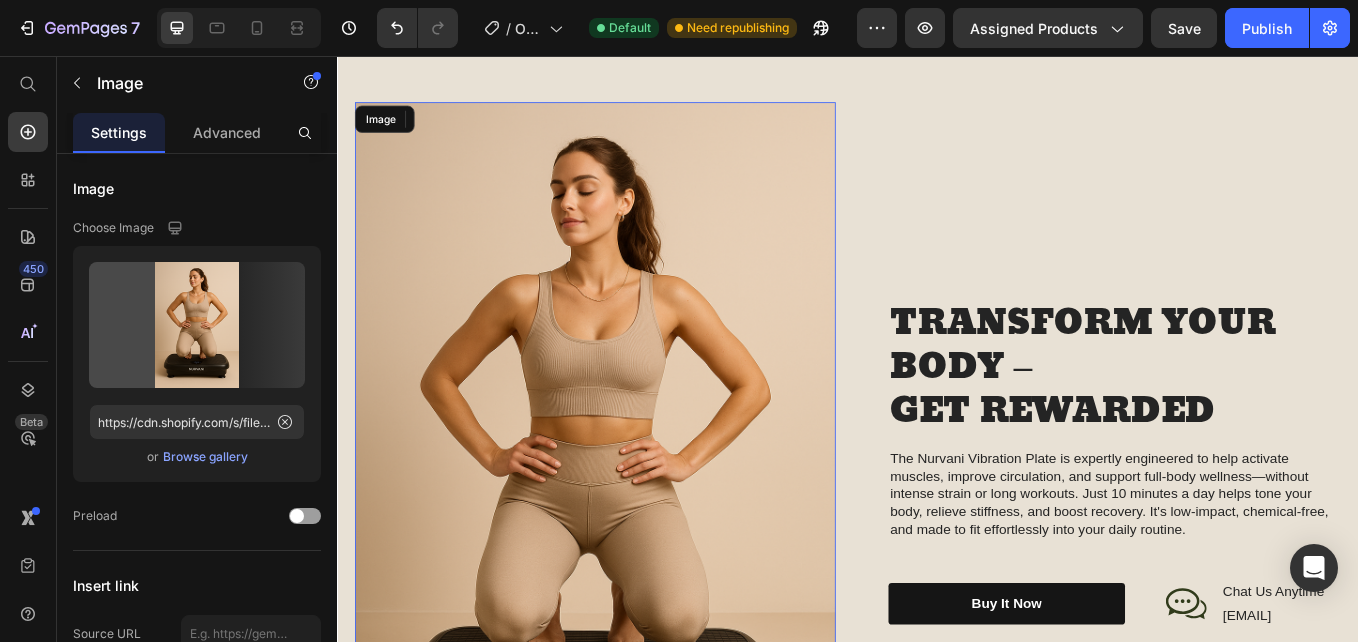 click at bounding box center (639, 534) 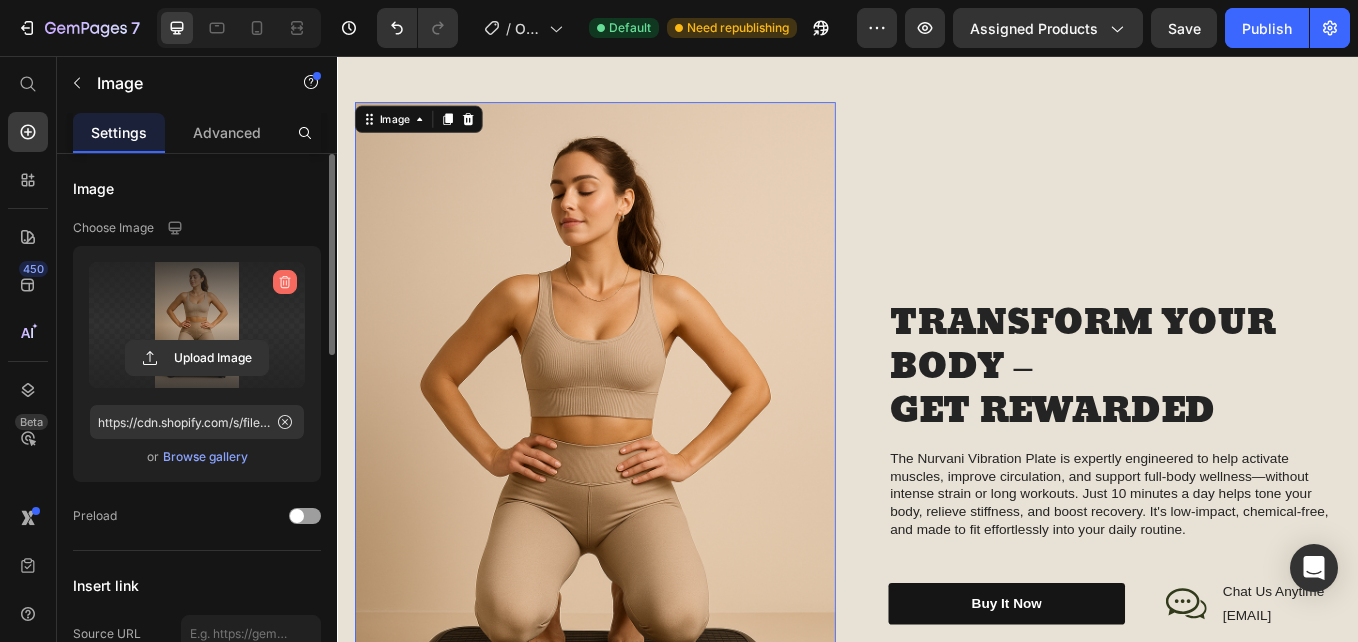 click 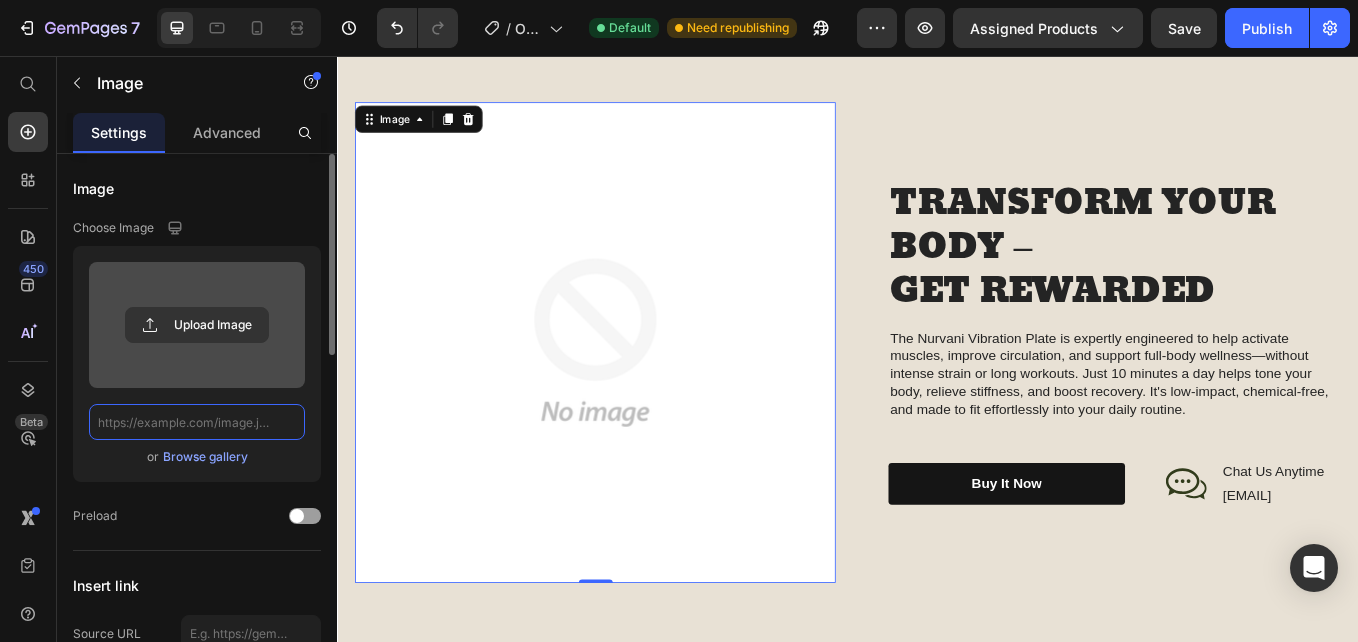 scroll, scrollTop: 0, scrollLeft: 0, axis: both 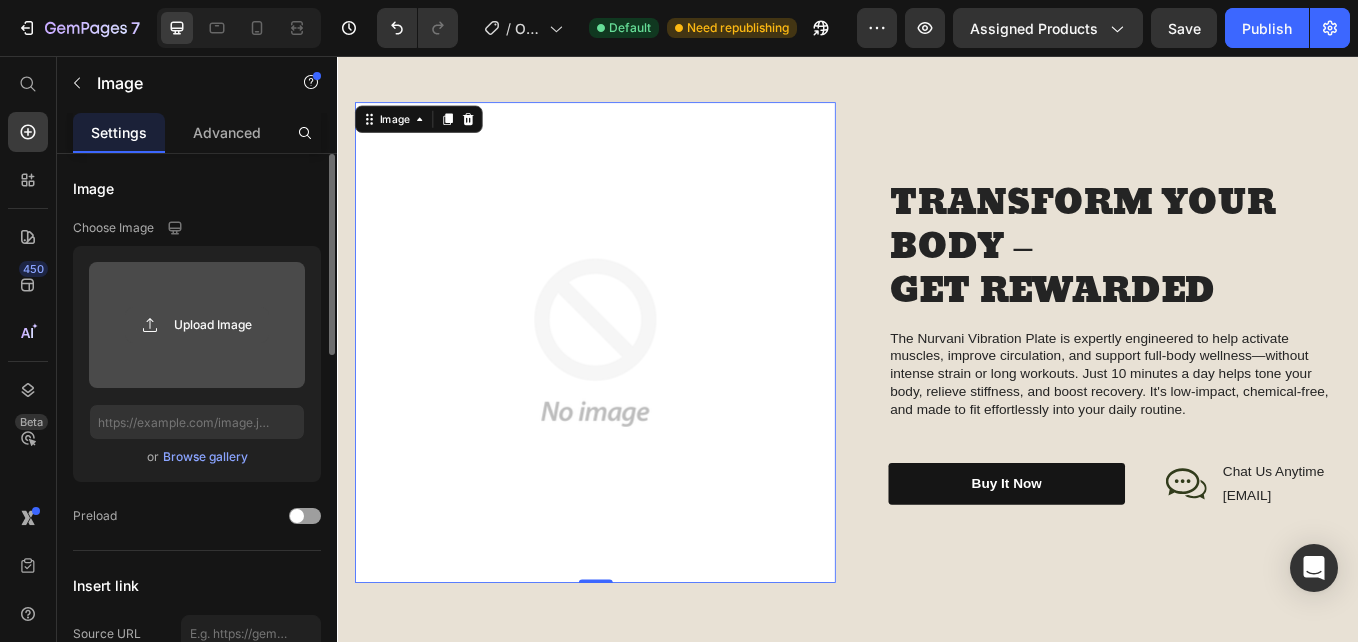 click 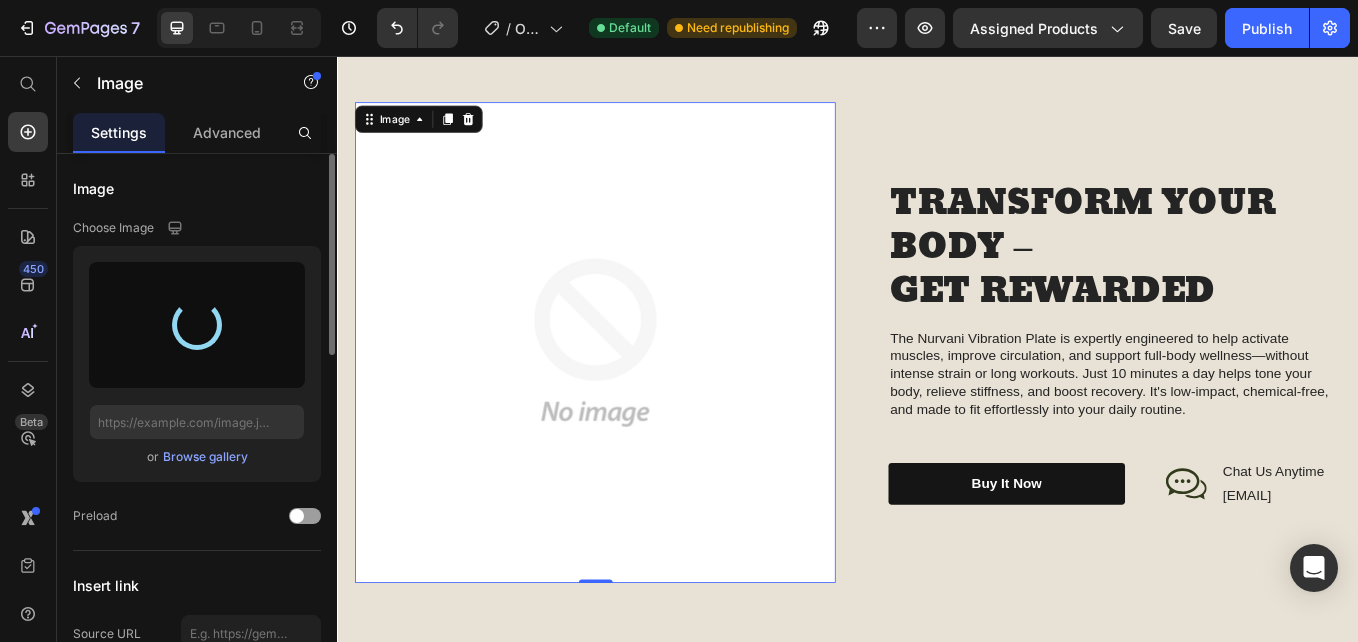 type on "https://cdn.shopify.com/s/files/1/0956/4861/2628/files/gempages_575152703940854896-1d42f64a-daee-476e-8b61-79d36bc634e9.jpg" 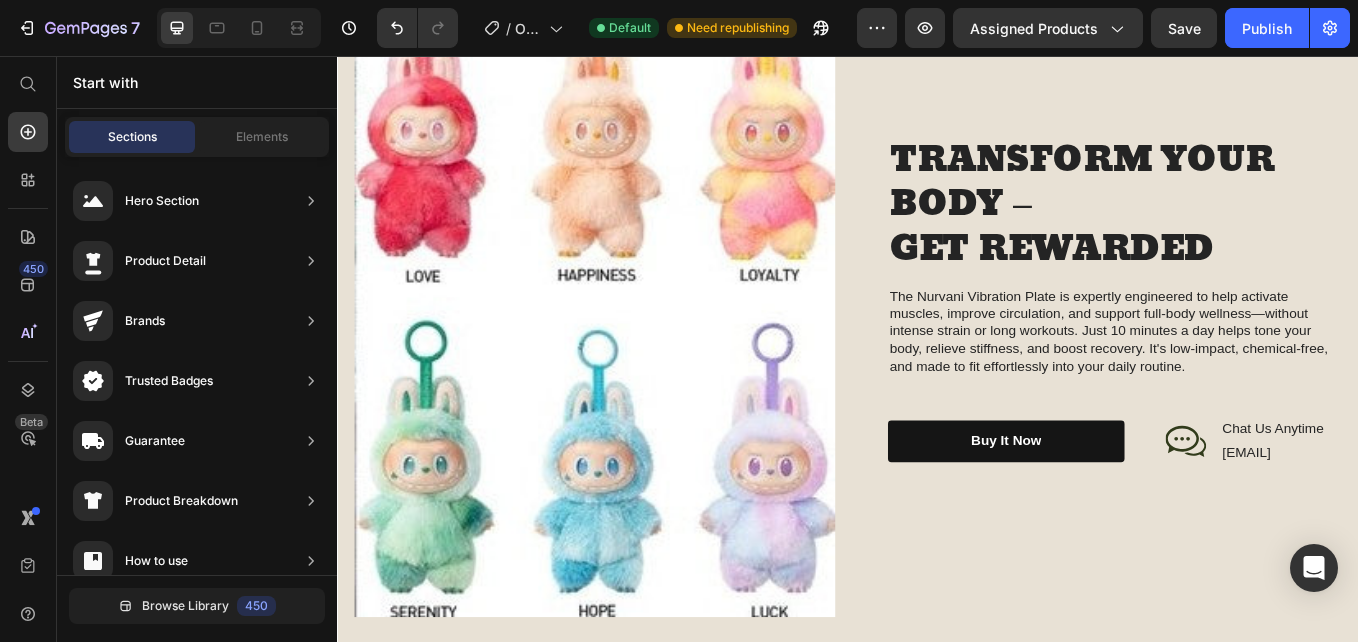 scroll, scrollTop: 2042, scrollLeft: 0, axis: vertical 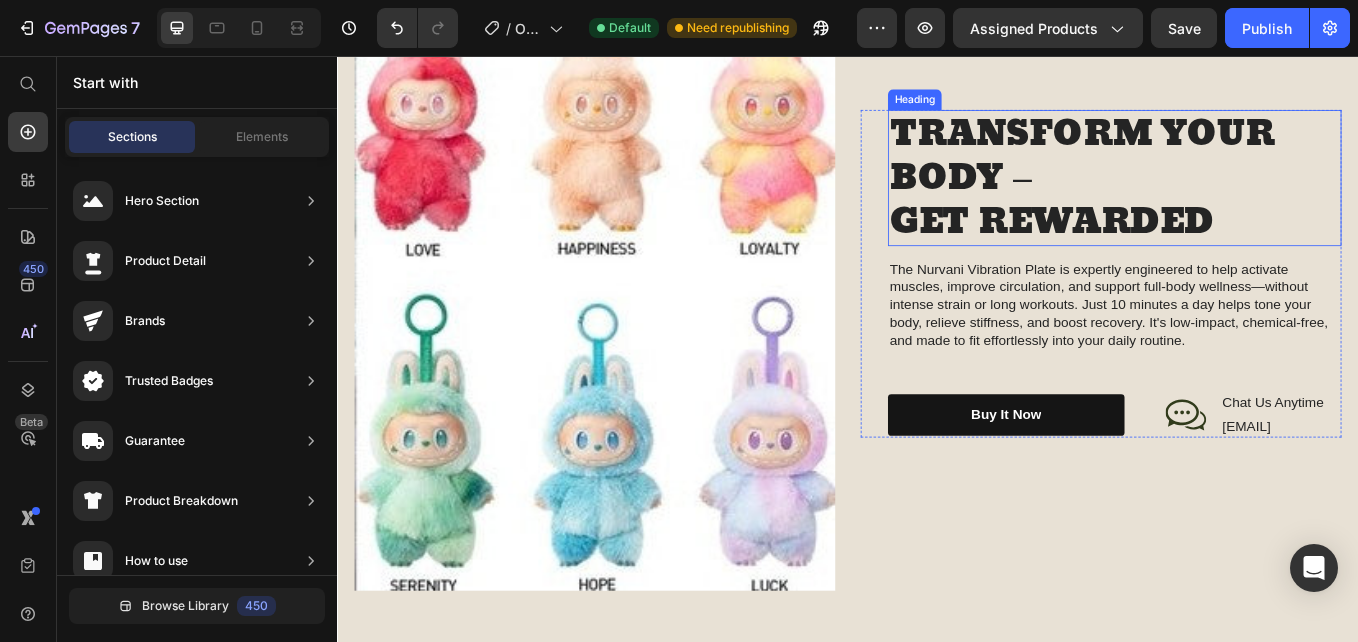 click on "TRANSFORM YOUR BODY –  GET REWARDED Heading" at bounding box center (1250, 199) 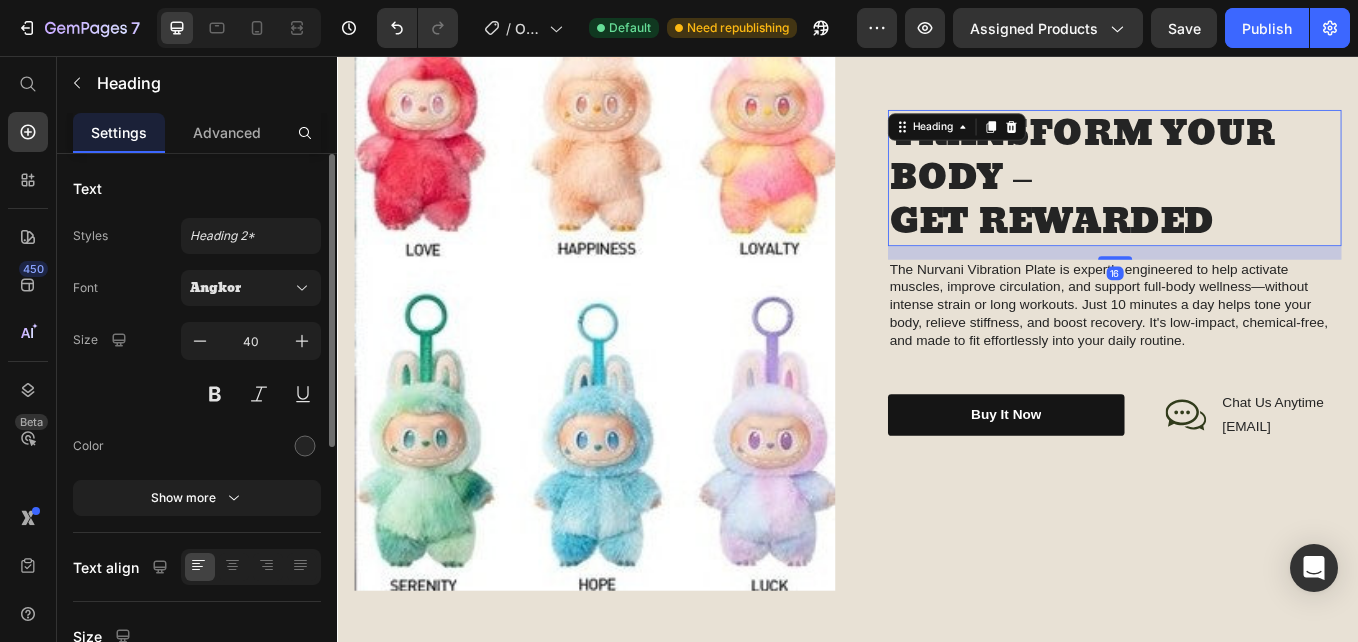 click on "TRANSFORM YOUR BODY –  GET REWARDED" at bounding box center [1250, 199] 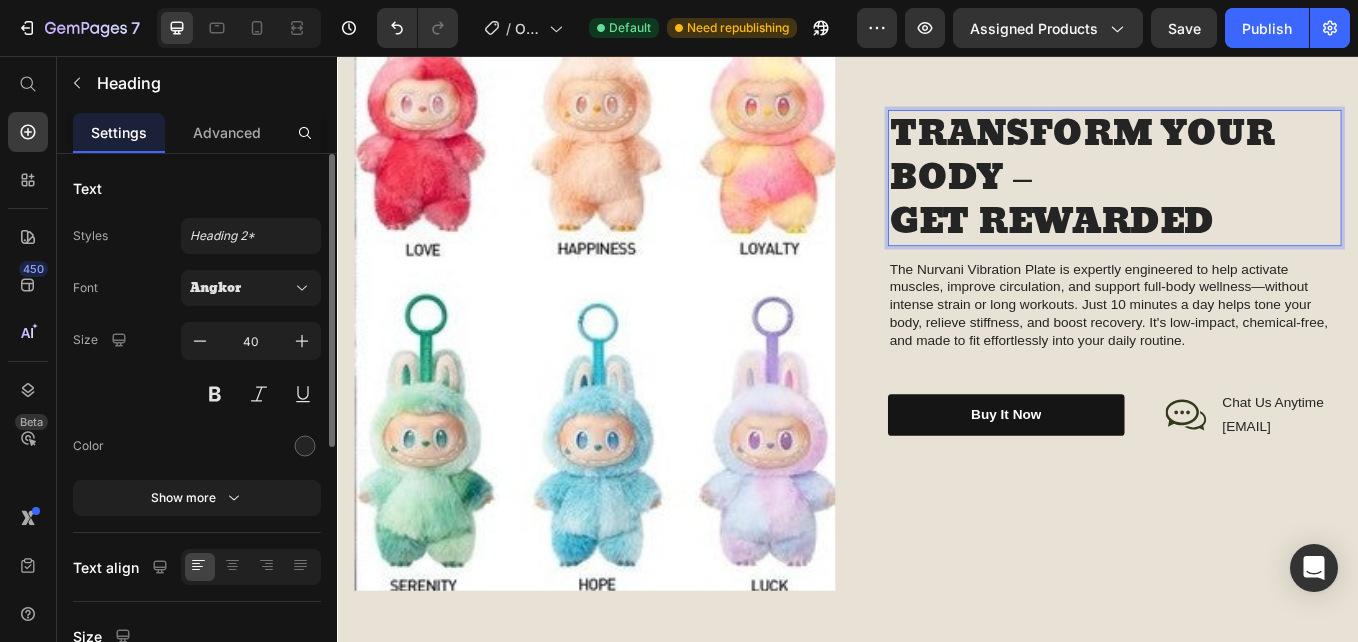 click on "TRANSFORM YOUR BODY –  GET REWARDED" at bounding box center (1250, 199) 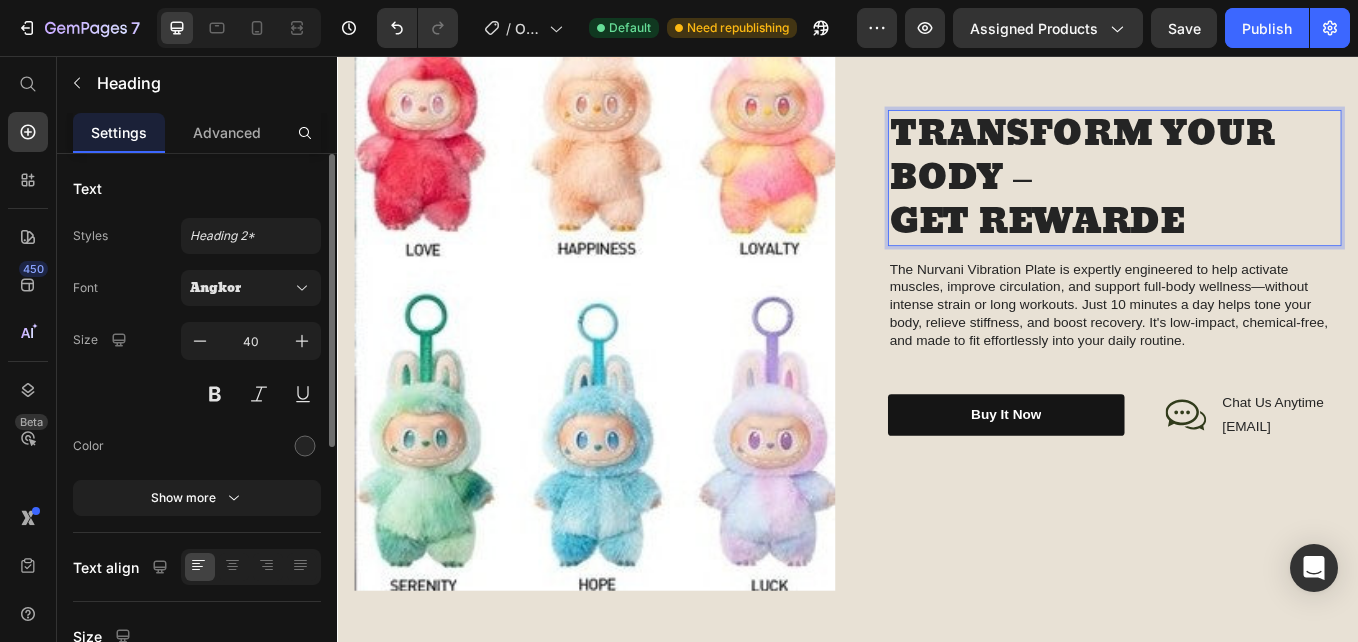 scroll, scrollTop: 8, scrollLeft: 0, axis: vertical 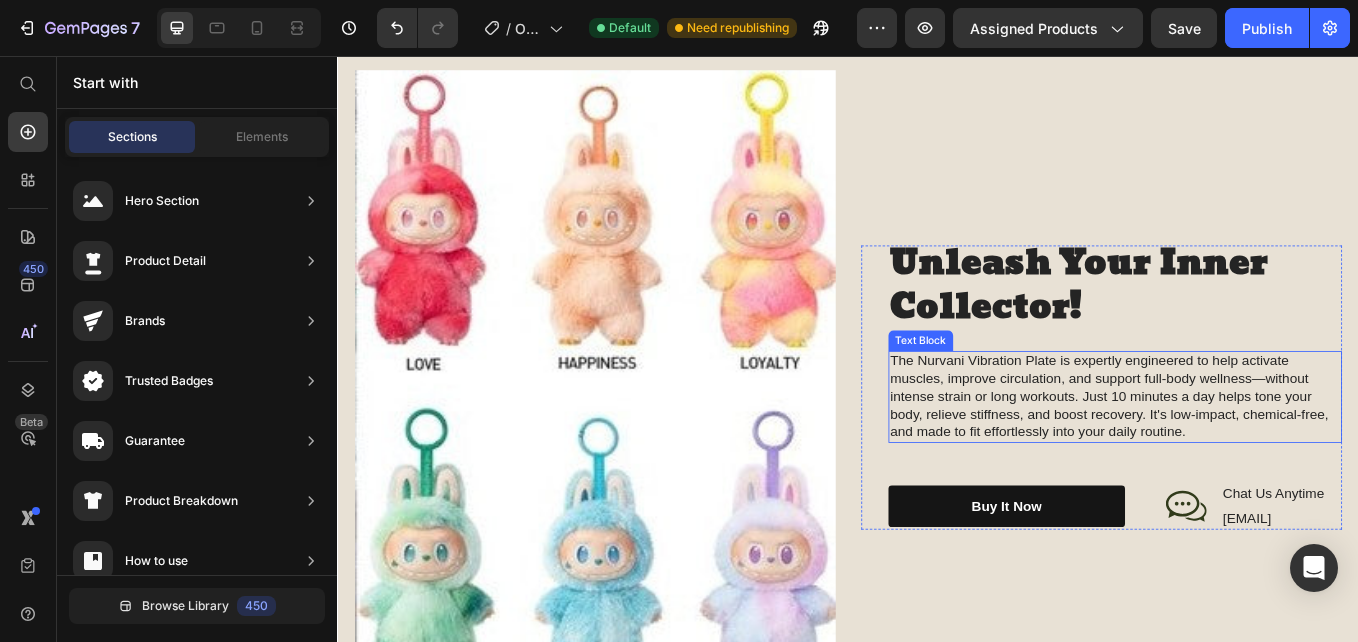 click on "The Nurvani Vibration Plate is expertly engineered to help activate muscles, improve circulation, and support full-body wellness—without intense strain or long workouts. Just 10 minutes a day helps tone your body, relieve stiffness, and boost recovery. It's low-impact, chemical-free, and made to fit effortlessly into your daily routine." at bounding box center (1250, 456) 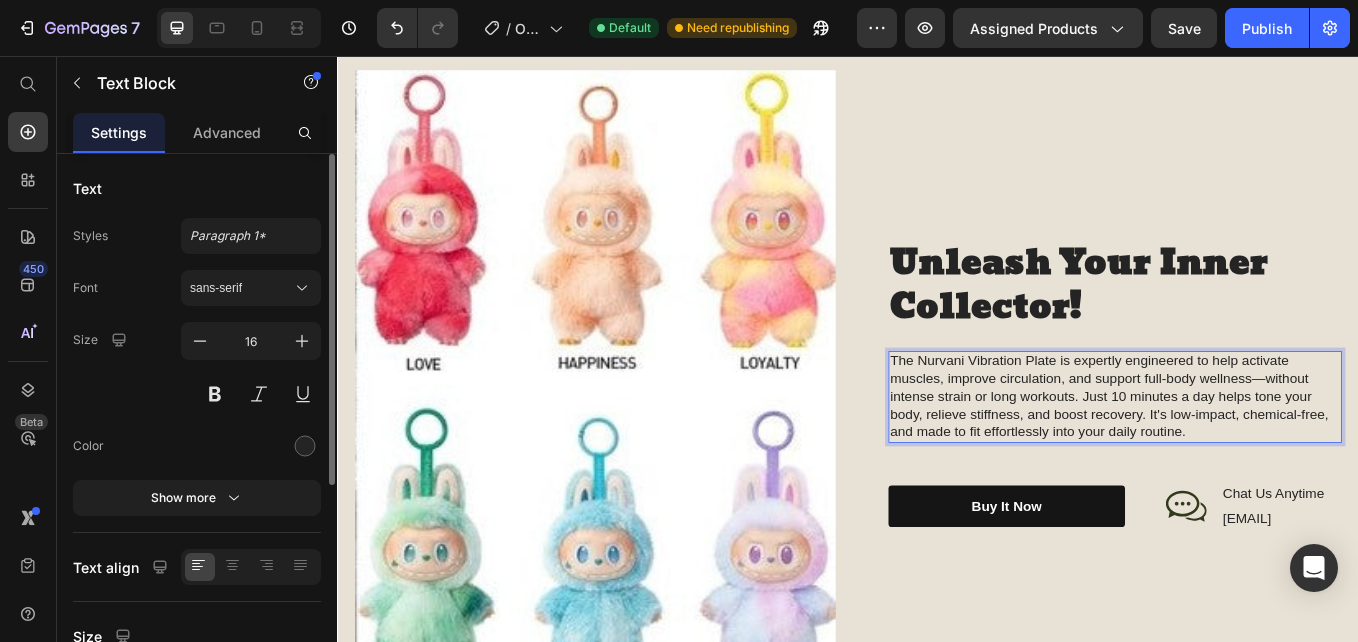 click on "The Nurvani Vibration Plate is expertly engineered to help activate muscles, improve circulation, and support full-body wellness—without intense strain or long workouts. Just 10 minutes a day helps tone your body, relieve stiffness, and boost recovery. It's low-impact, chemical-free, and made to fit effortlessly into your daily routine." at bounding box center (1250, 456) 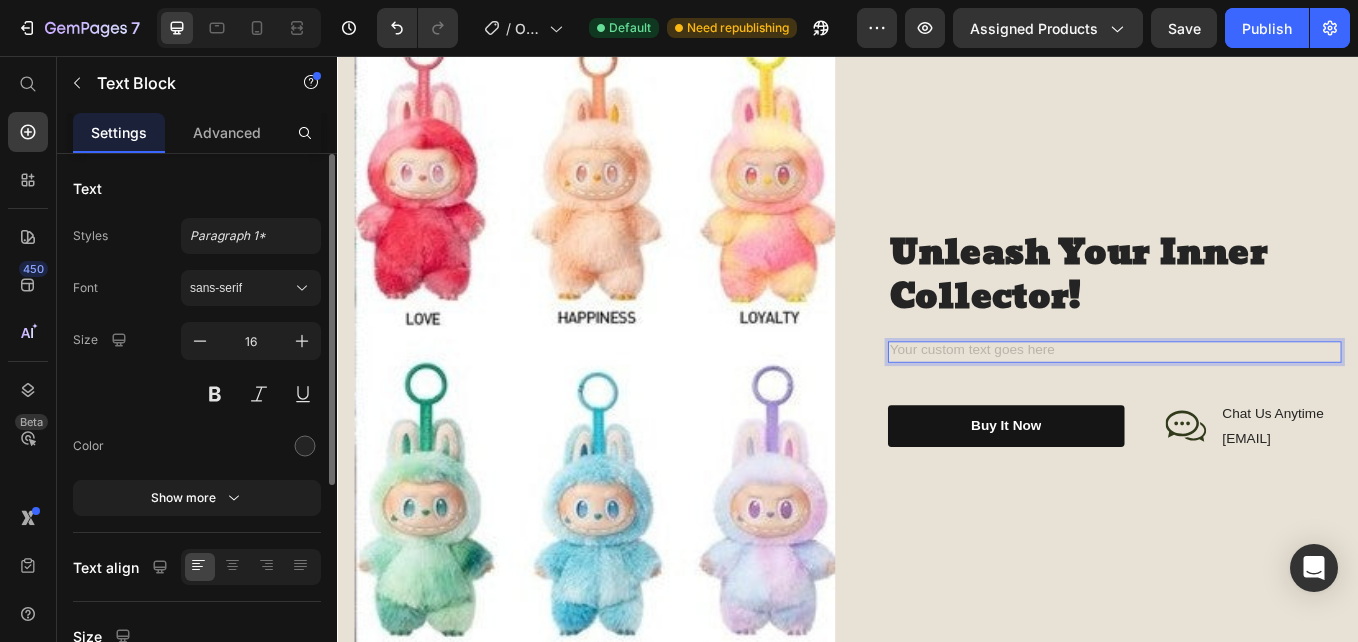 scroll, scrollTop: 1950, scrollLeft: 0, axis: vertical 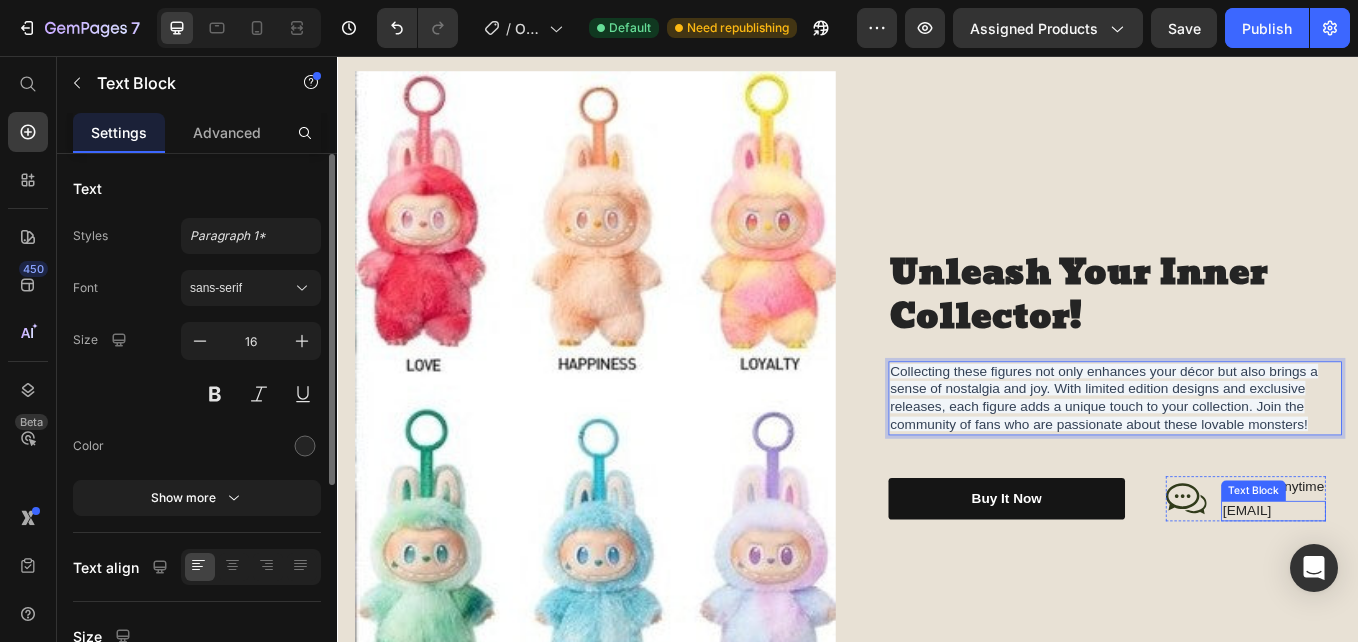 click on "[EMAIL]" at bounding box center (1436, 590) 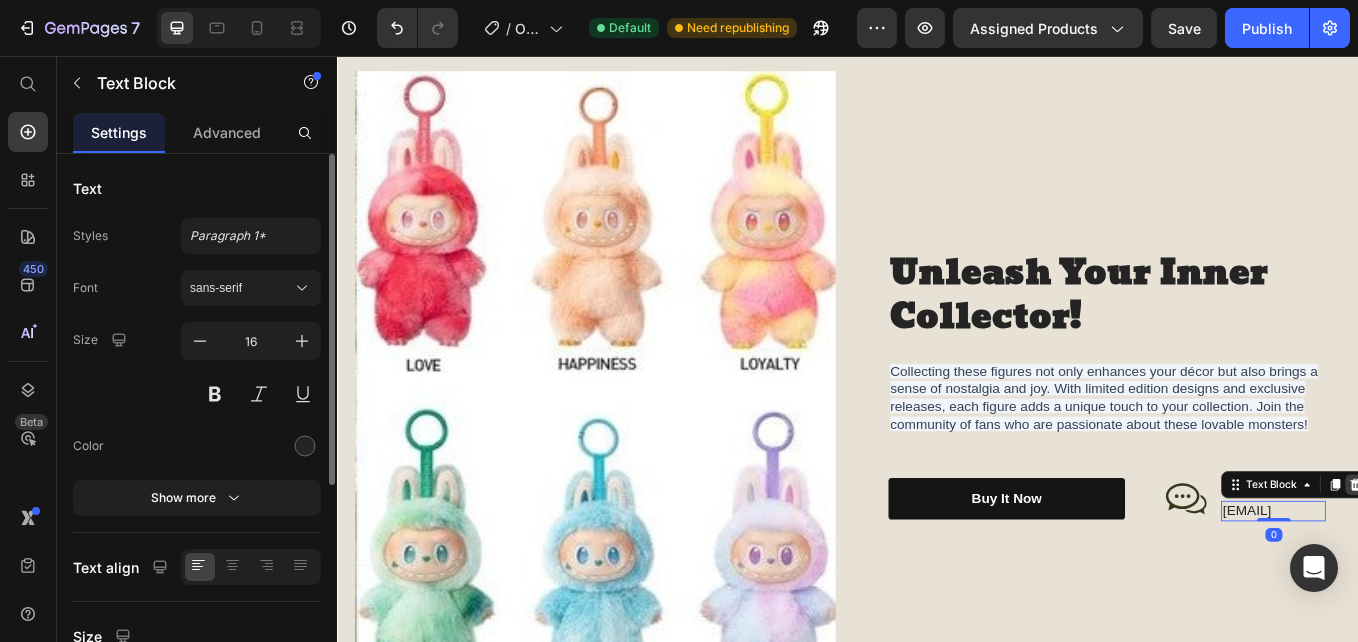 click 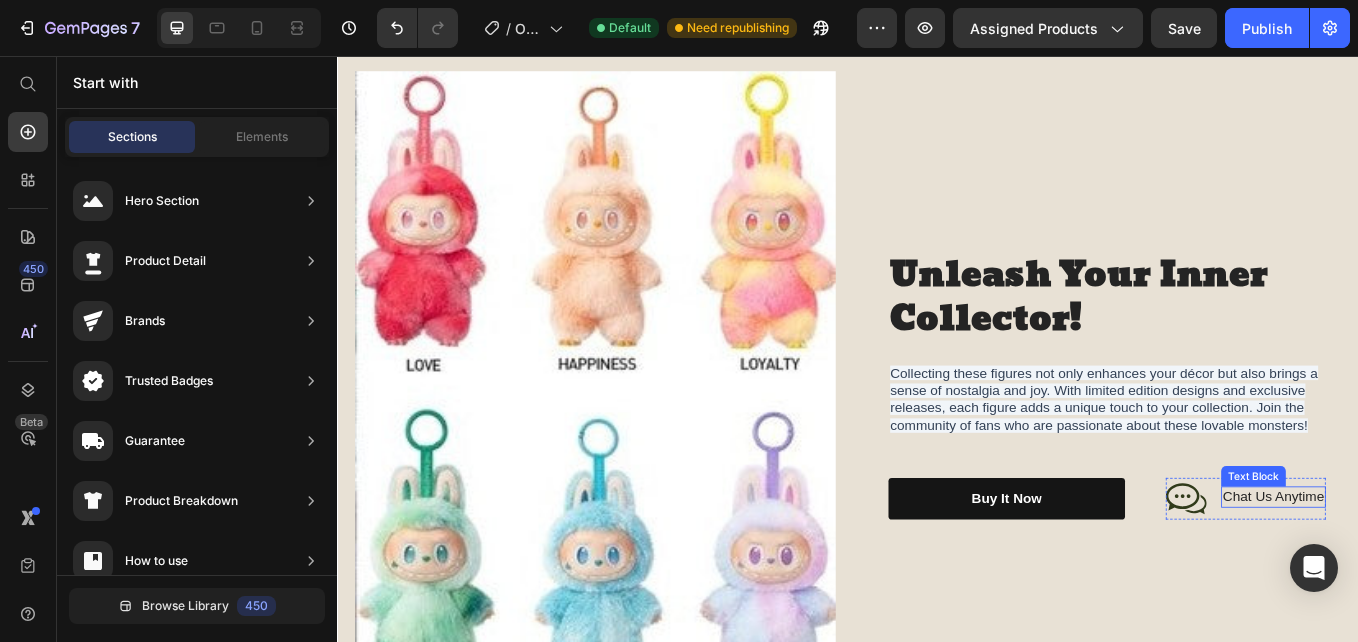 click on "Chat Us Anytime" at bounding box center [1436, 573] 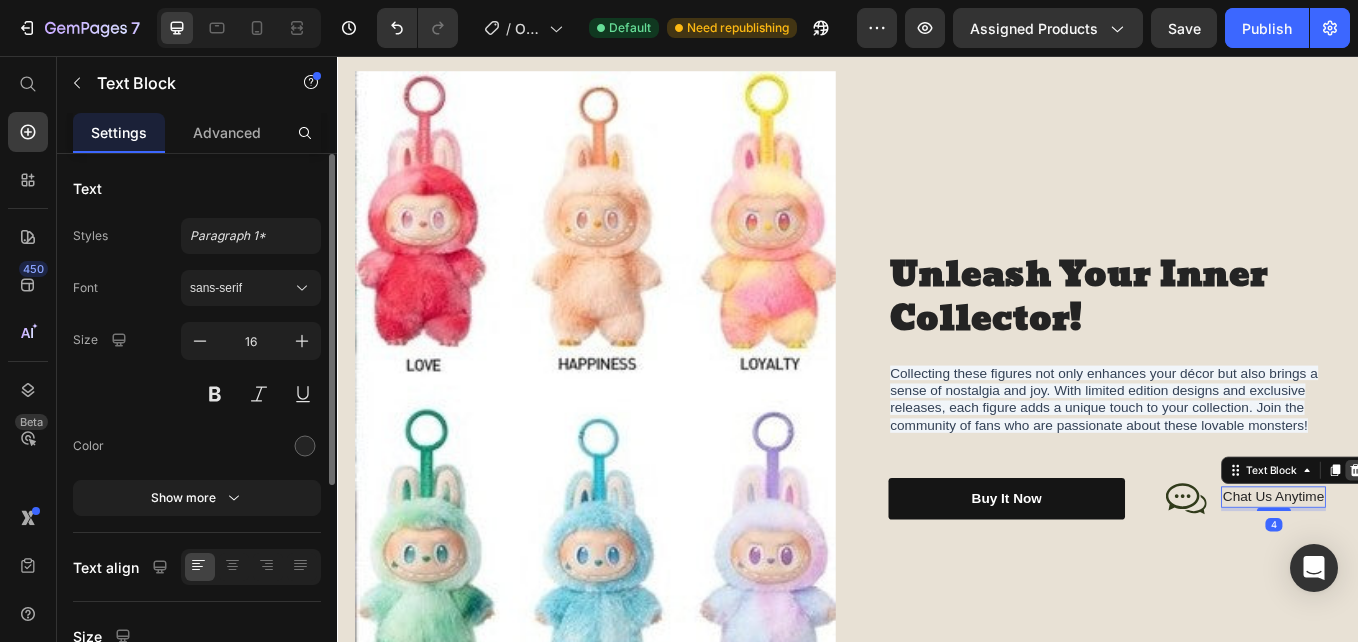 click 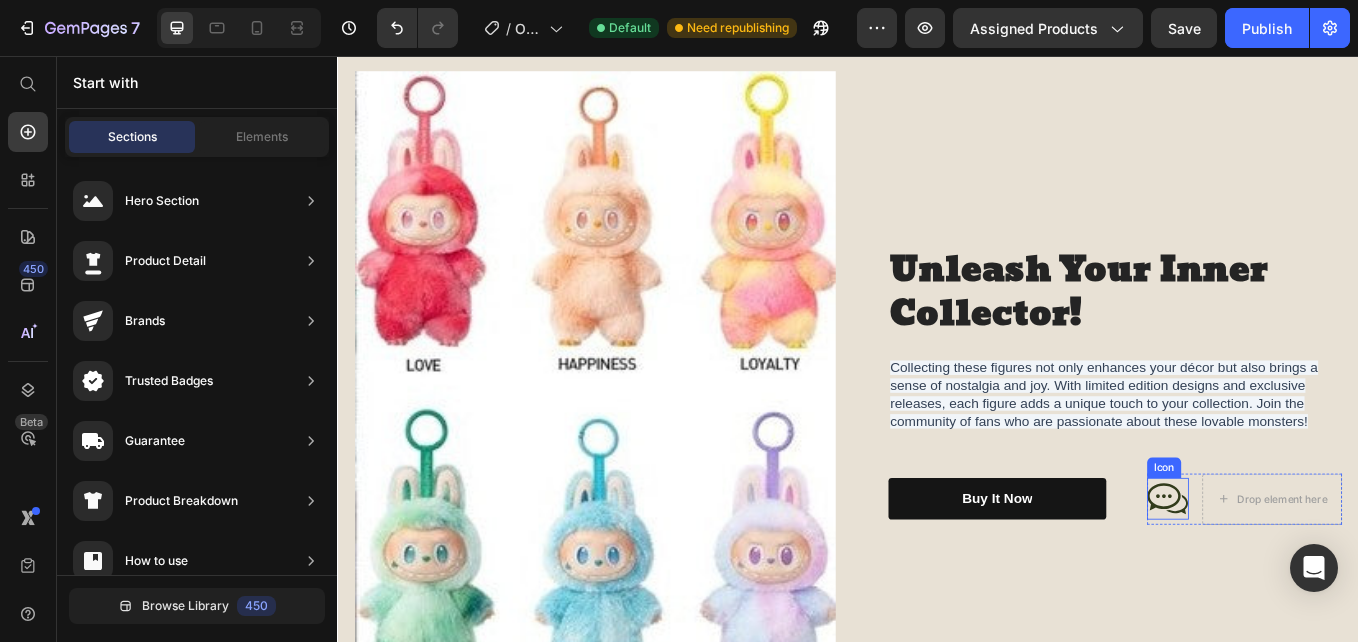 click 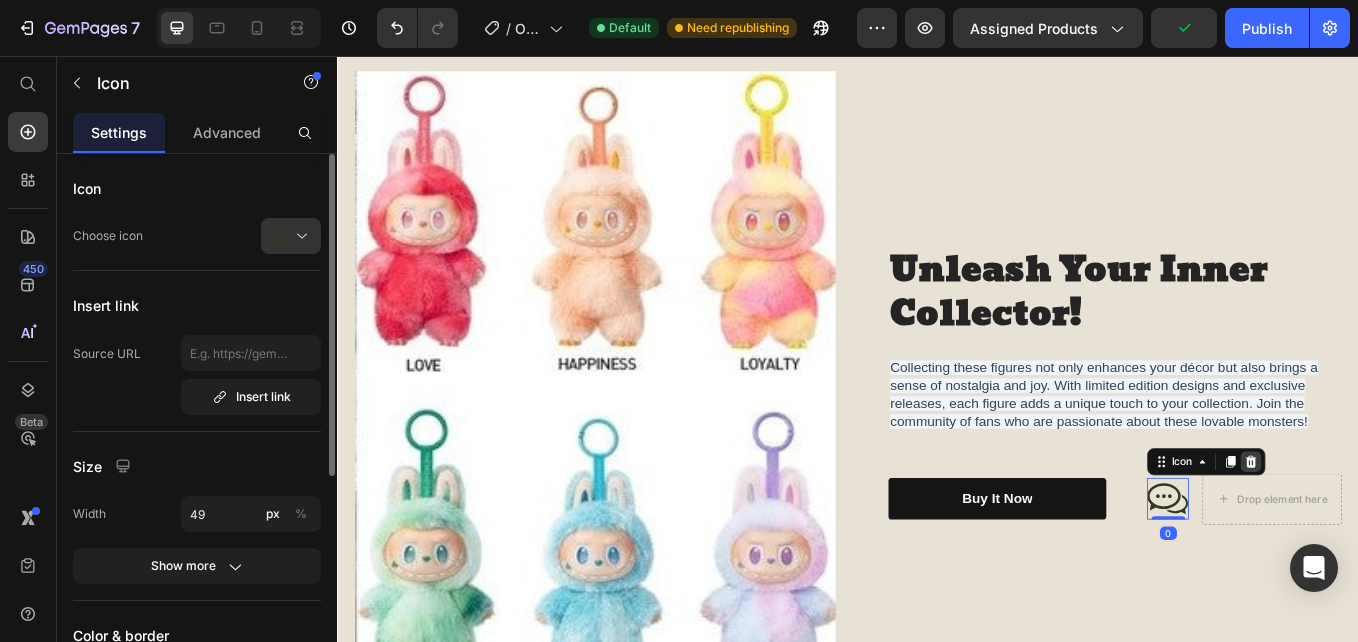 click 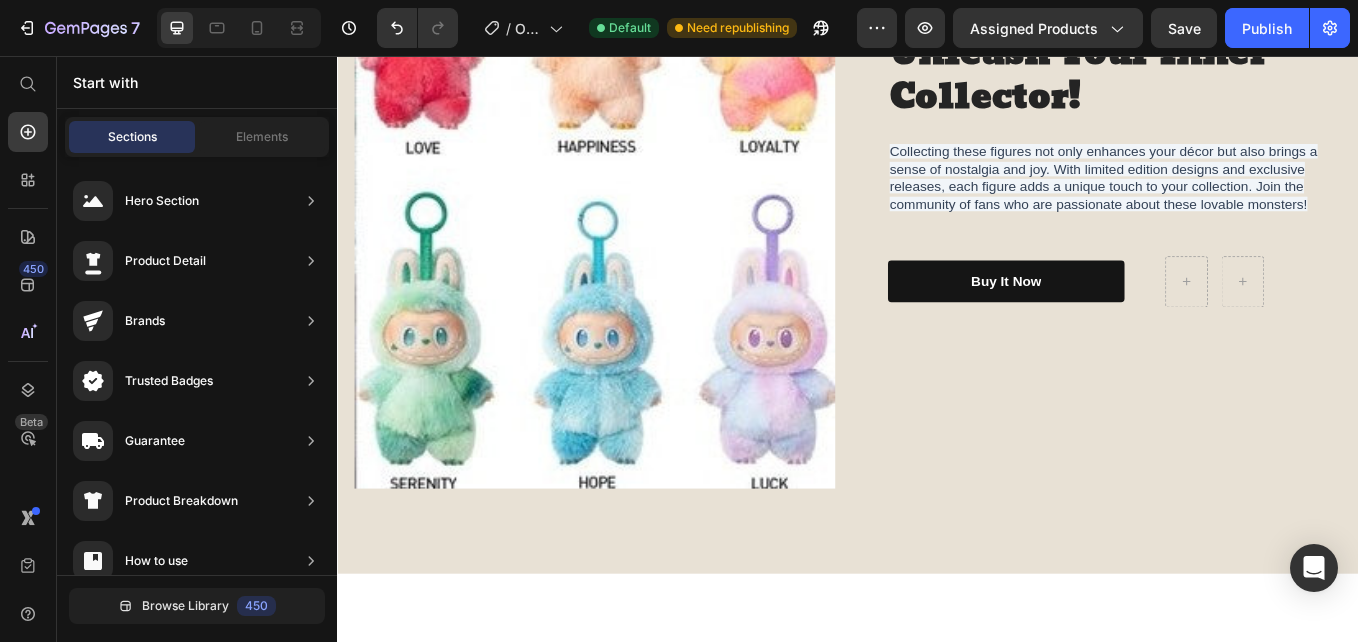 scroll, scrollTop: 2196, scrollLeft: 0, axis: vertical 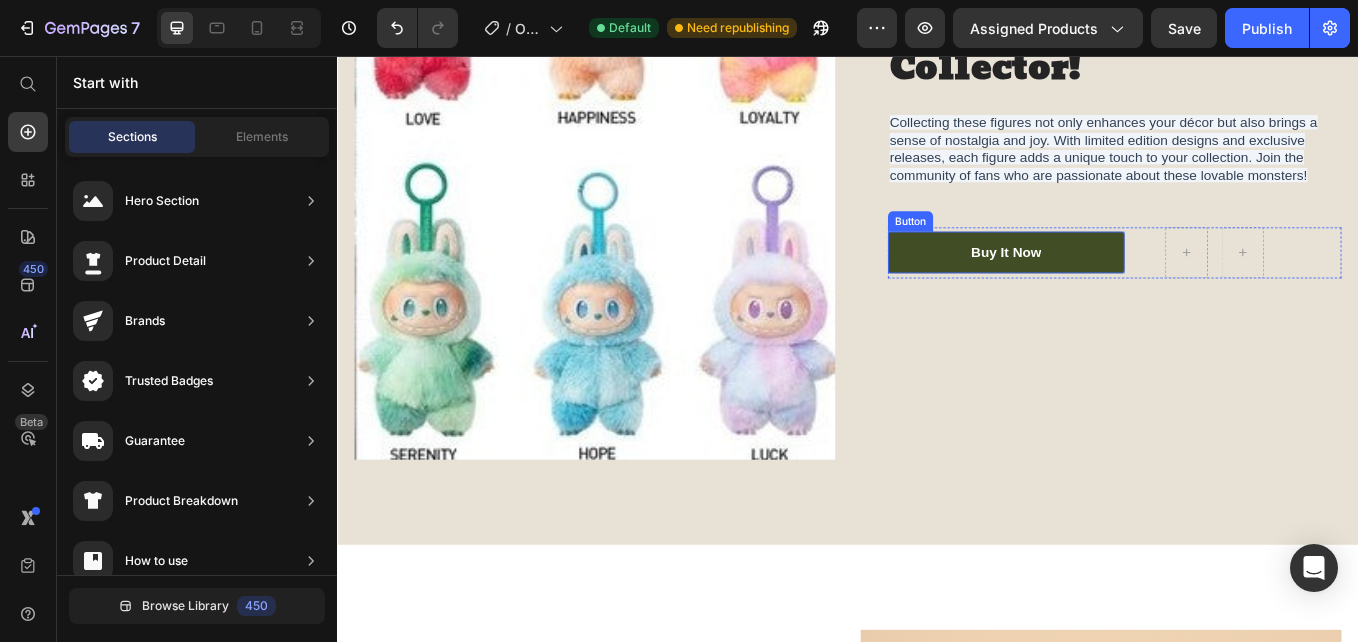 click on "buy it now" at bounding box center (1123, 286) 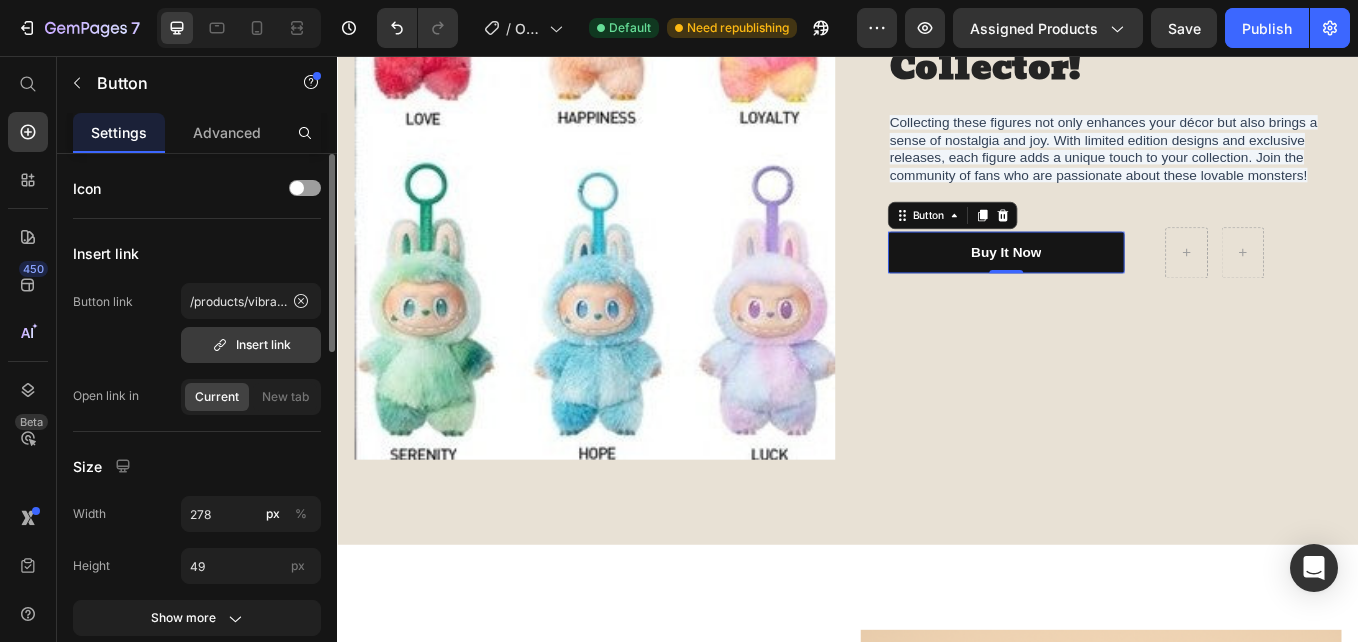 click on "Insert link" at bounding box center (251, 345) 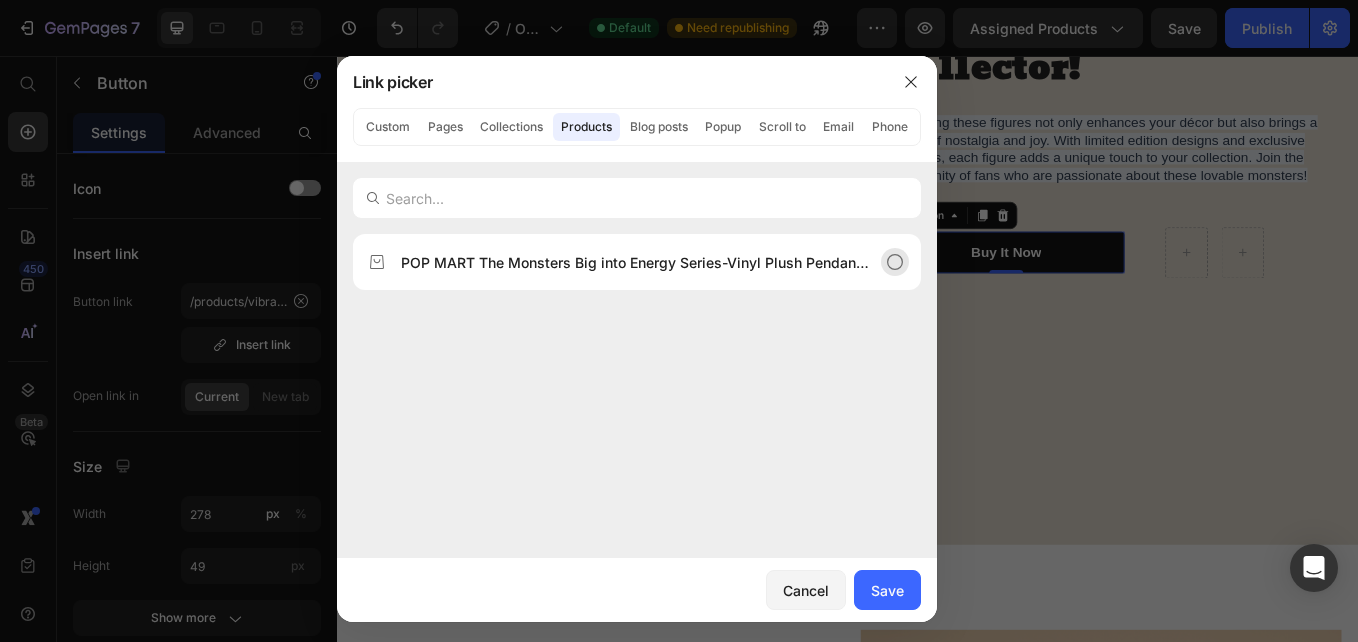 click on "POP MART The Monsters Big into Energy Series-Vinyl Plush Pendant Blind Box, Blind Box Figures." at bounding box center (637, 262) 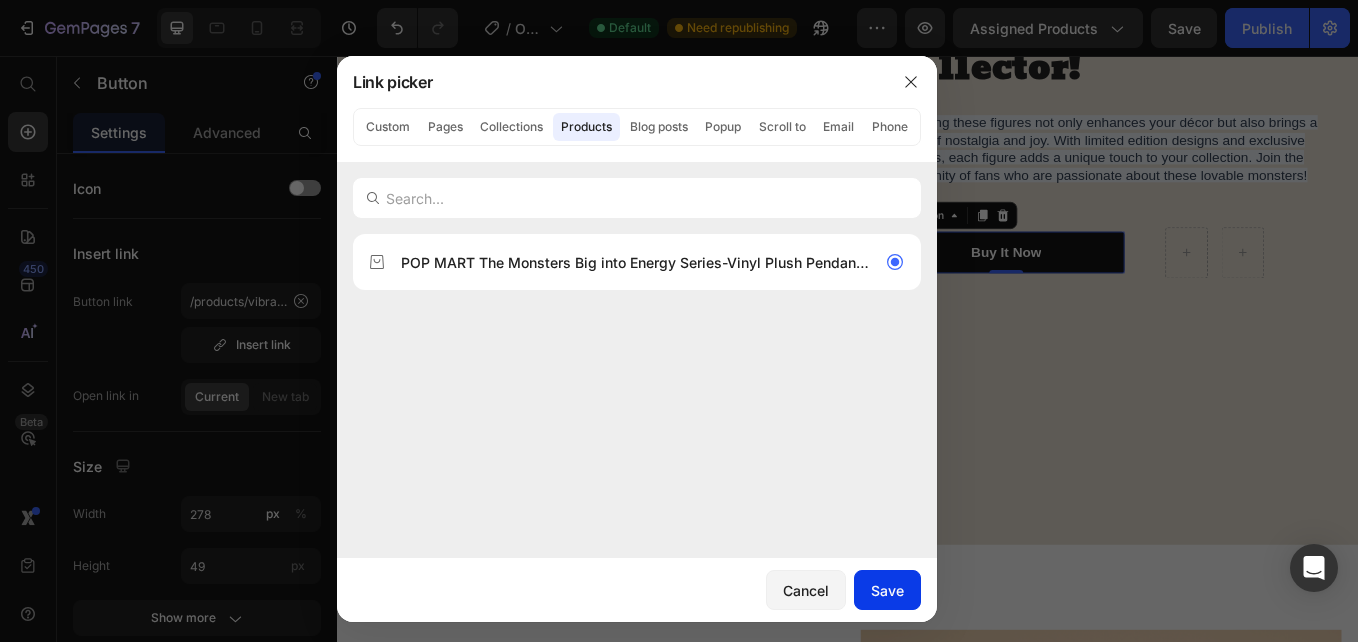 click on "Save" at bounding box center (887, 590) 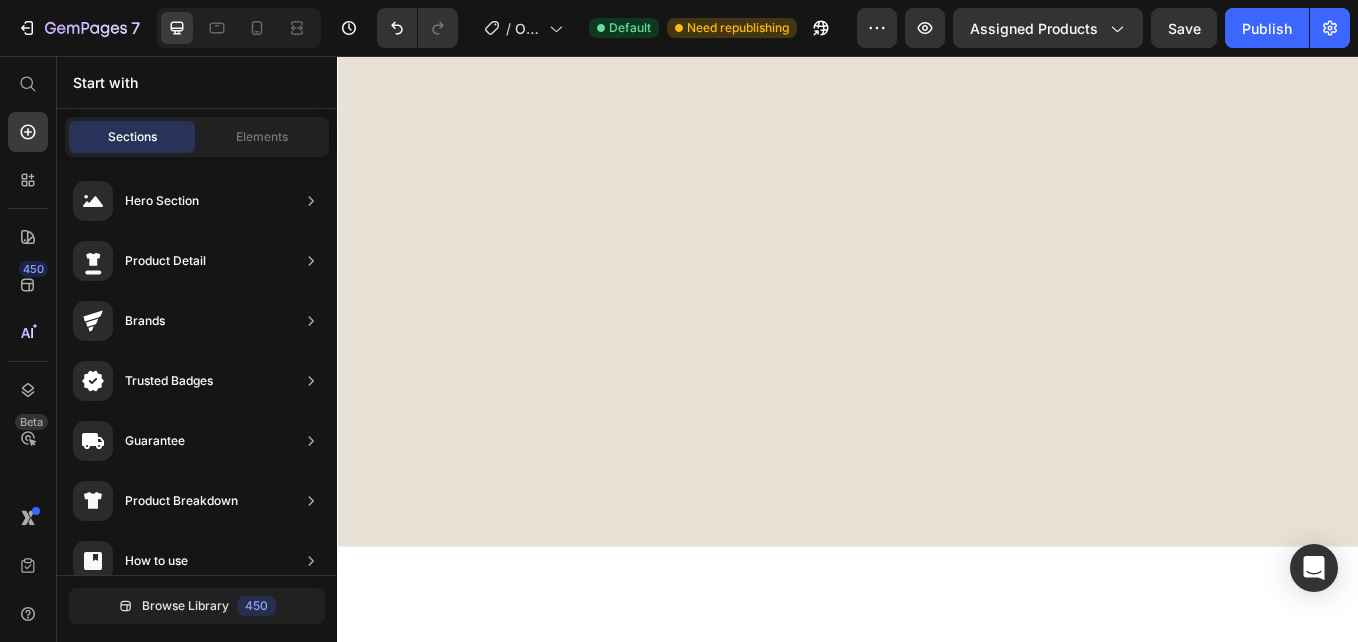 scroll, scrollTop: 50, scrollLeft: 0, axis: vertical 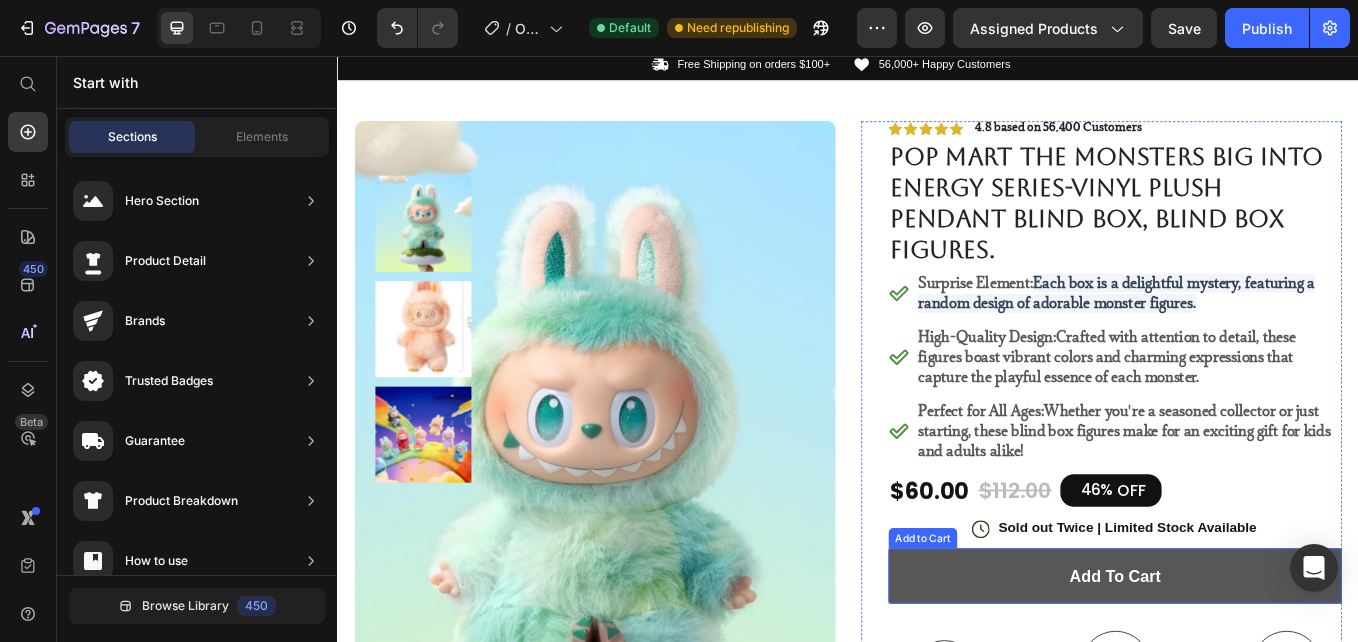 click on "add to cart" at bounding box center (1250, 666) 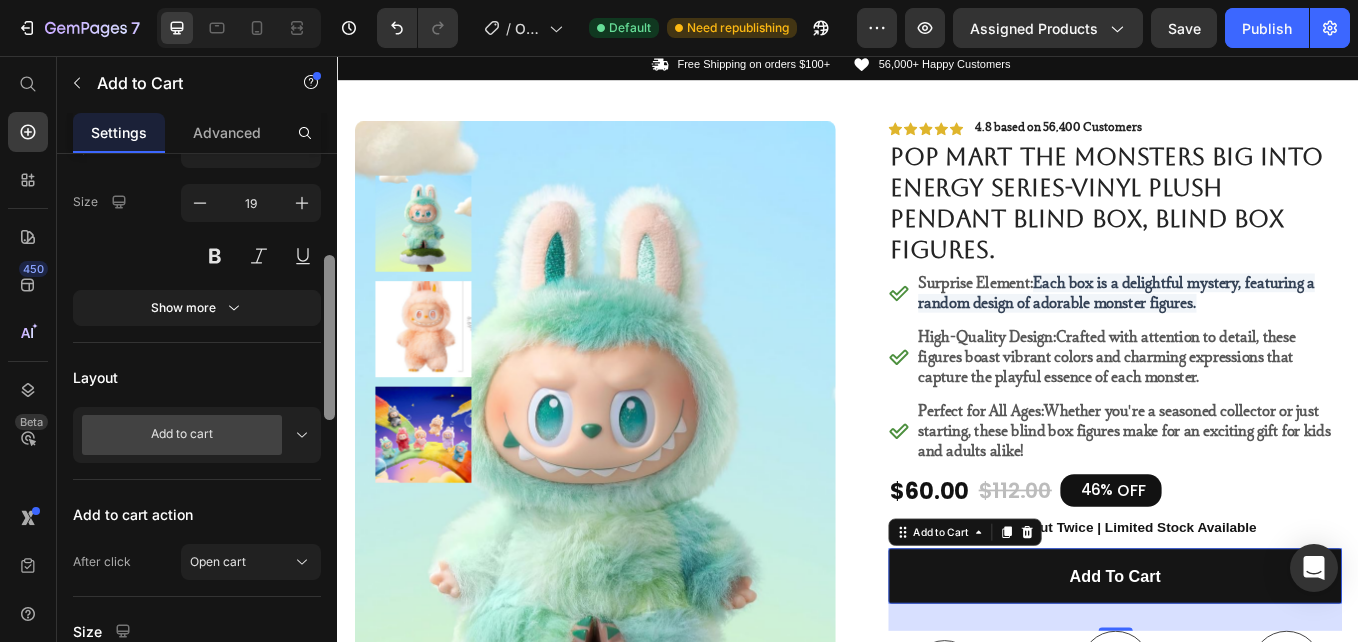 scroll, scrollTop: 357, scrollLeft: 0, axis: vertical 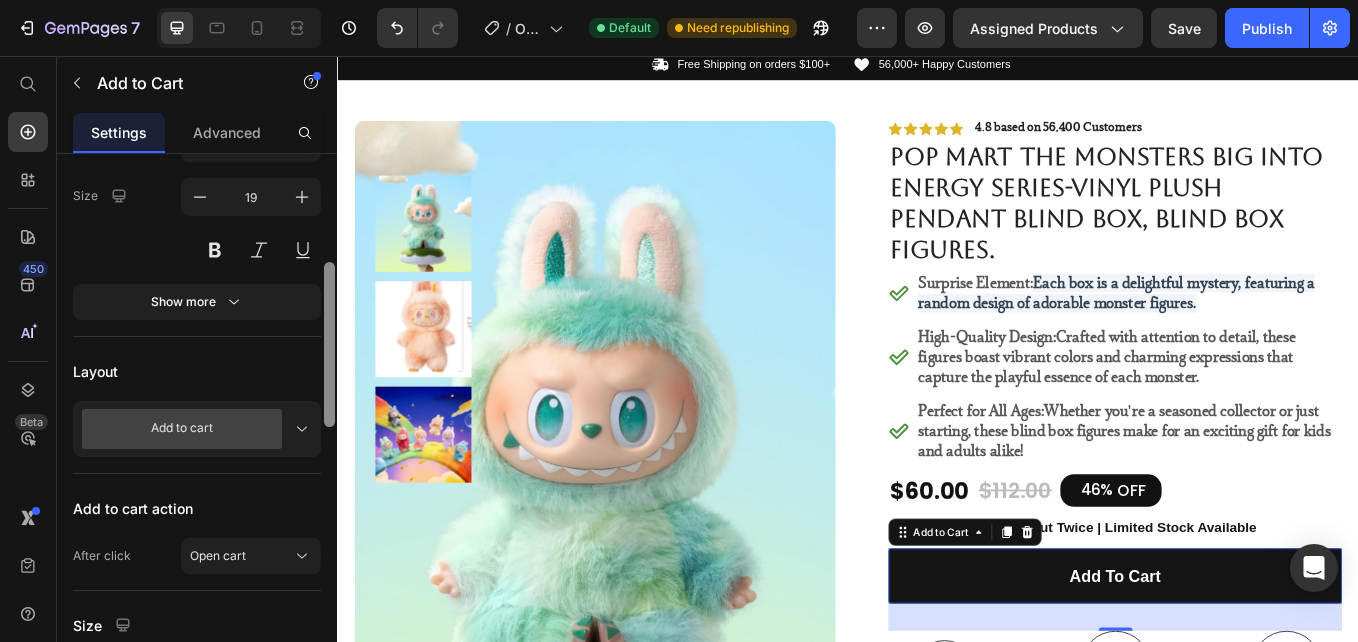 drag, startPoint x: 327, startPoint y: 302, endPoint x: 321, endPoint y: 410, distance: 108.16654 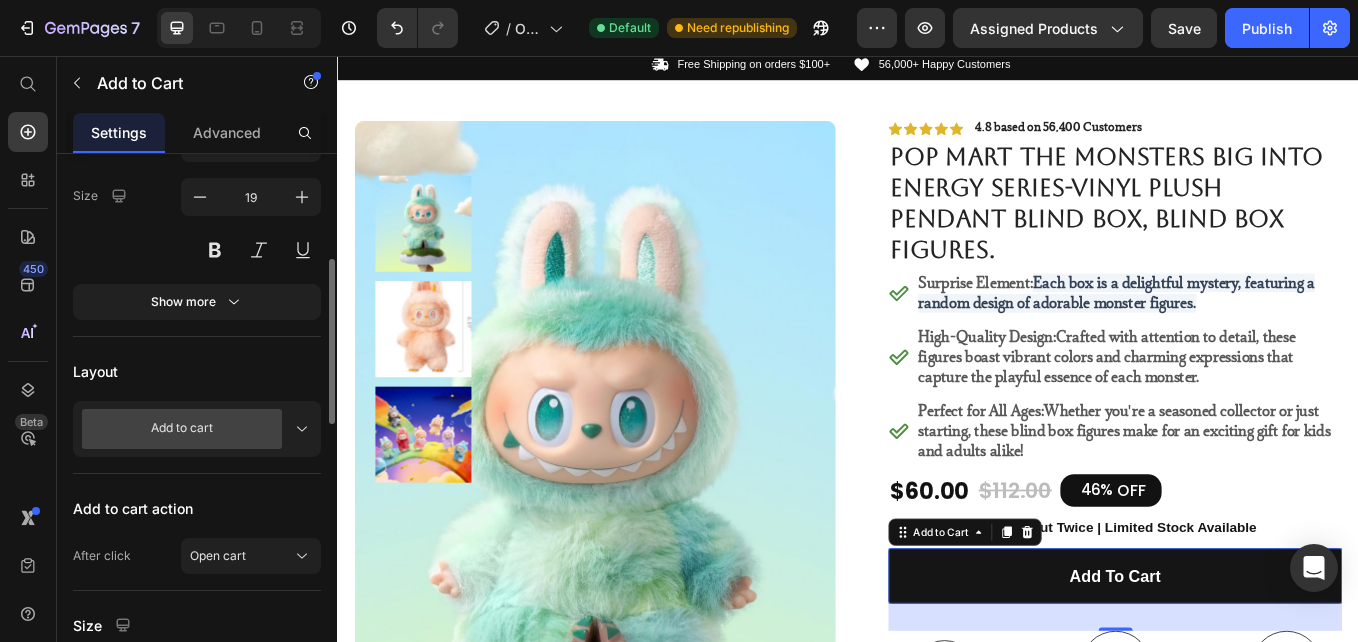 scroll, scrollTop: 354, scrollLeft: 0, axis: vertical 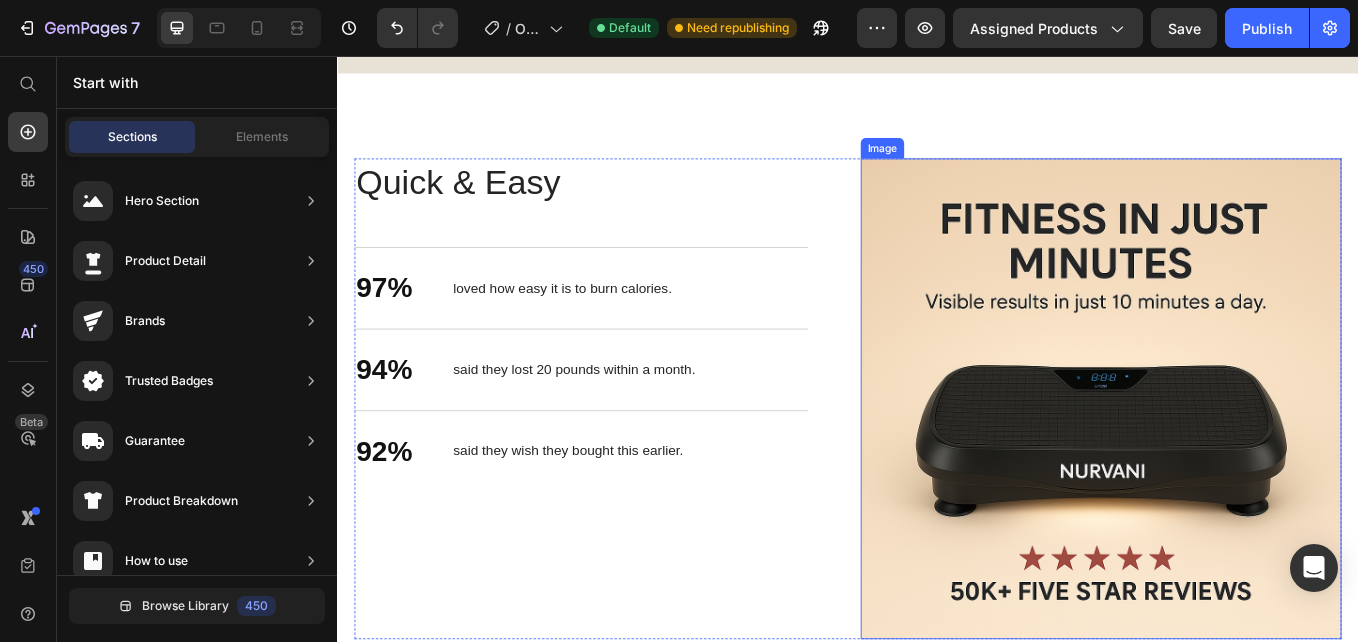 click at bounding box center (1234, 458) 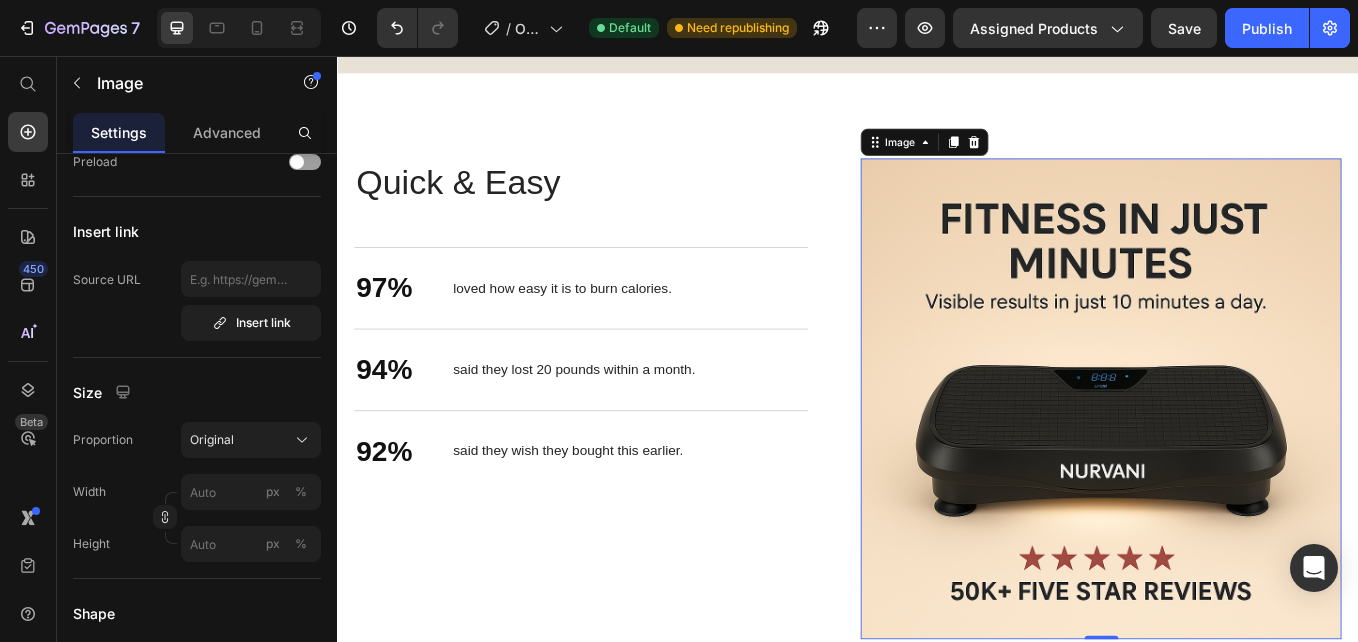 scroll, scrollTop: 0, scrollLeft: 0, axis: both 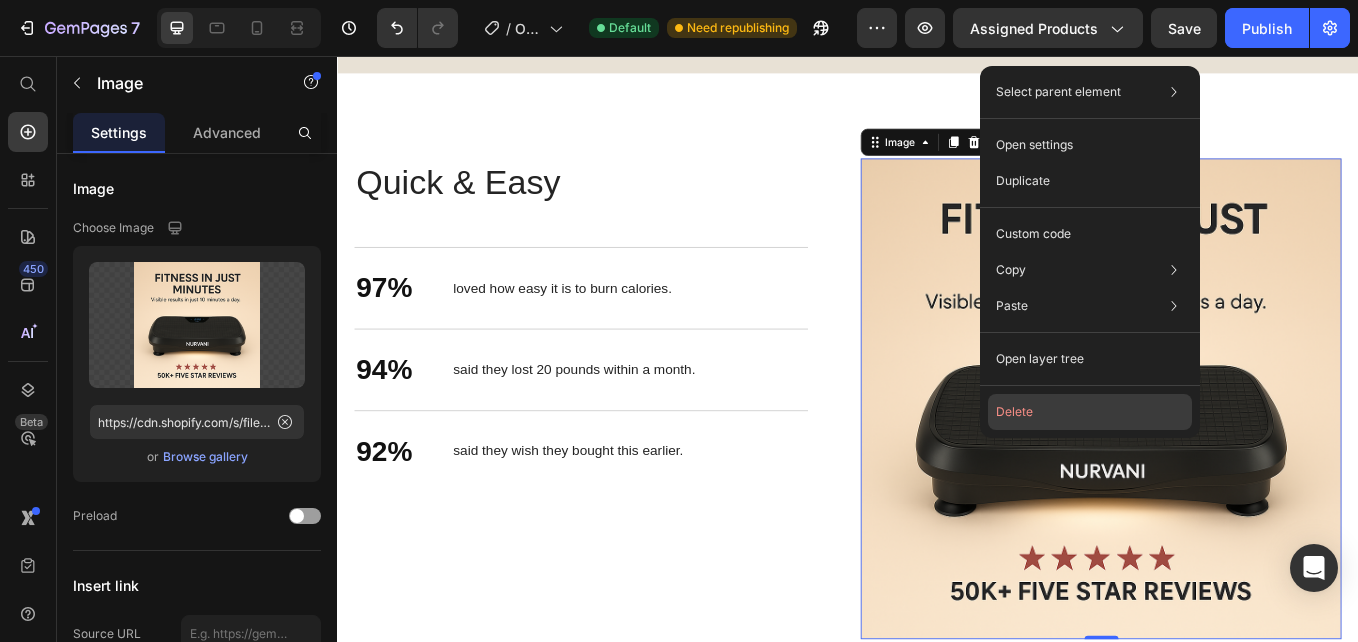 click on "Delete" 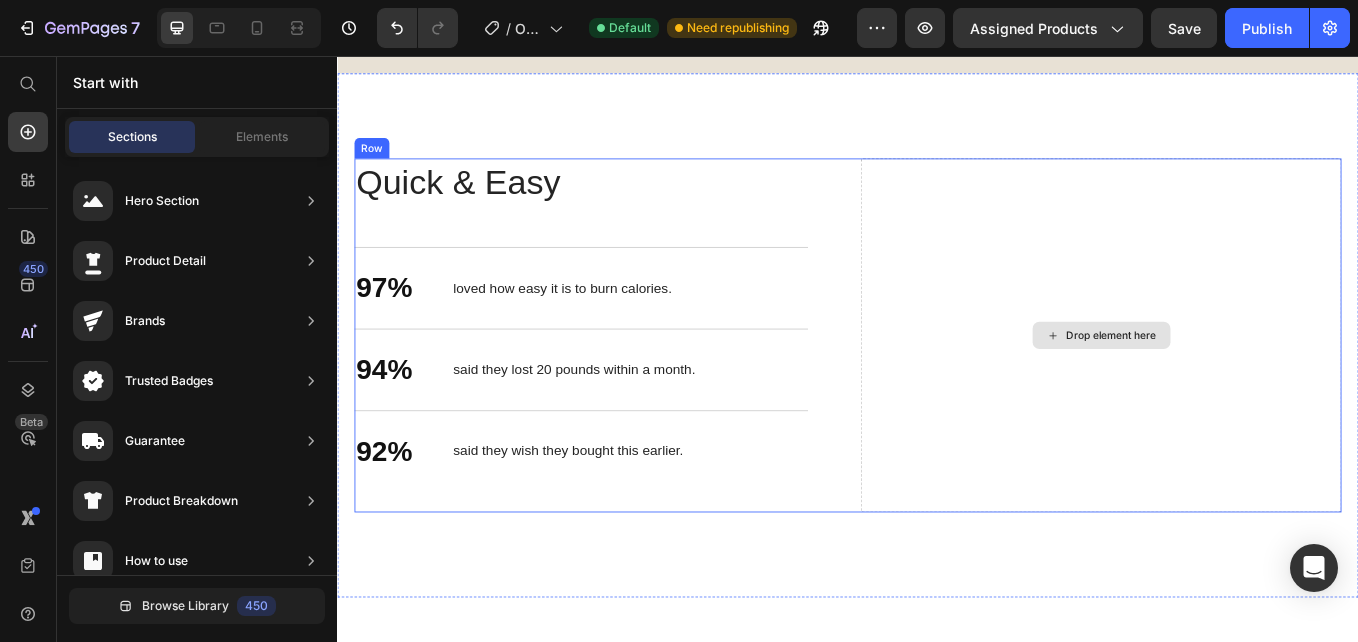 click on "Drop element here" at bounding box center (1235, 384) 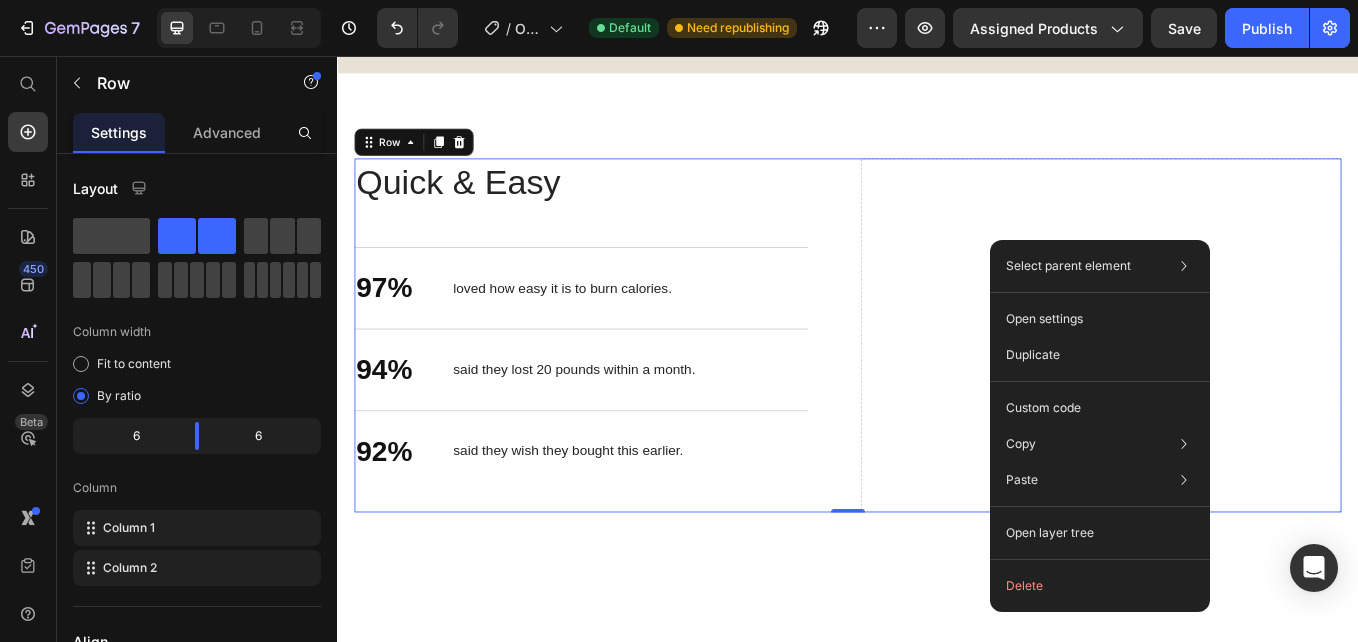 click on "Drop element here" at bounding box center (1234, 384) 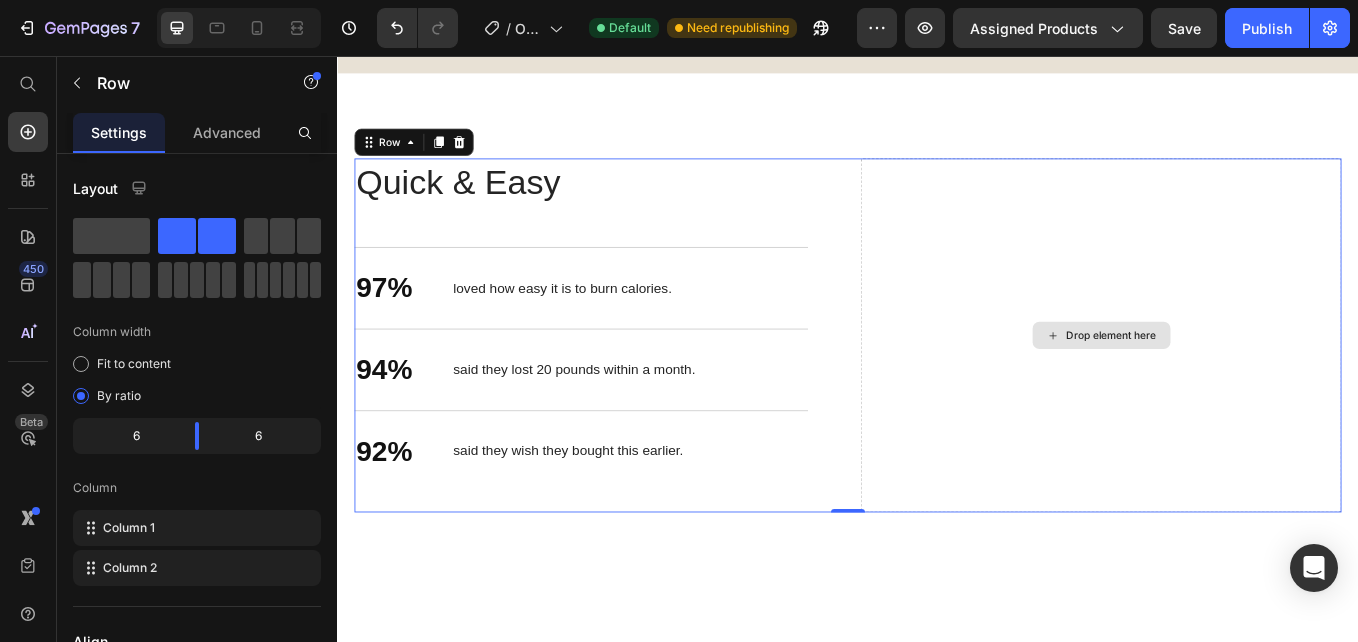 click on "Drop element here" at bounding box center (1234, 384) 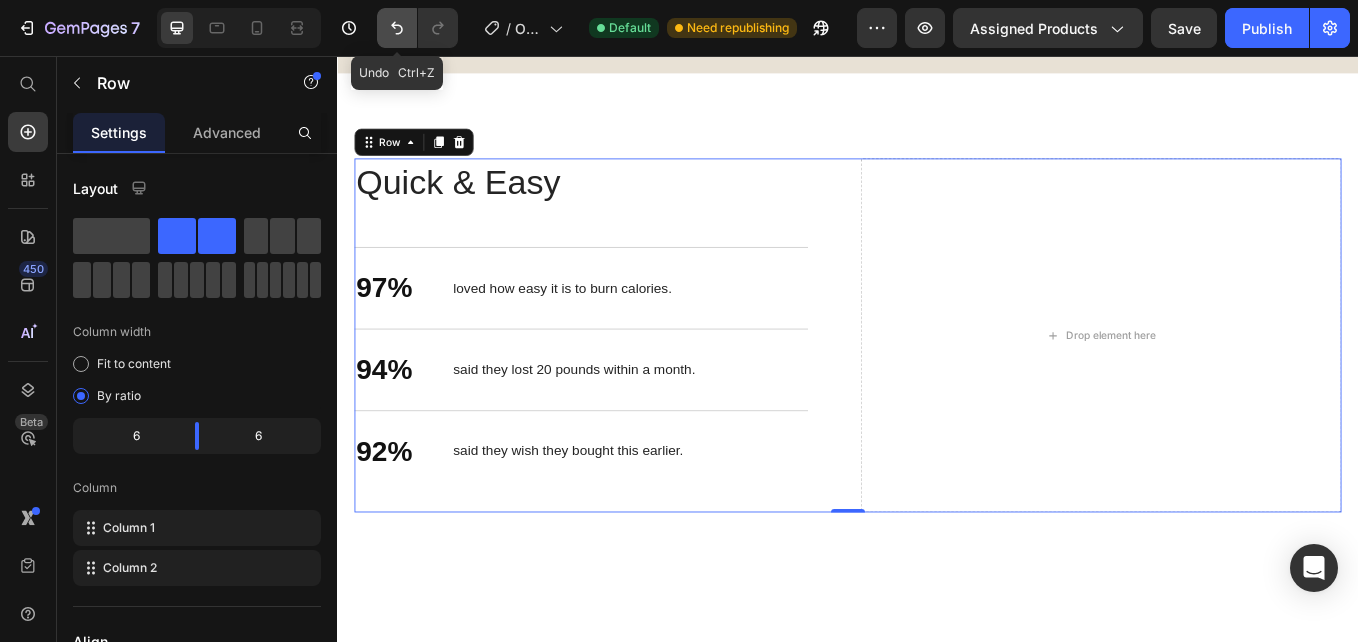 click 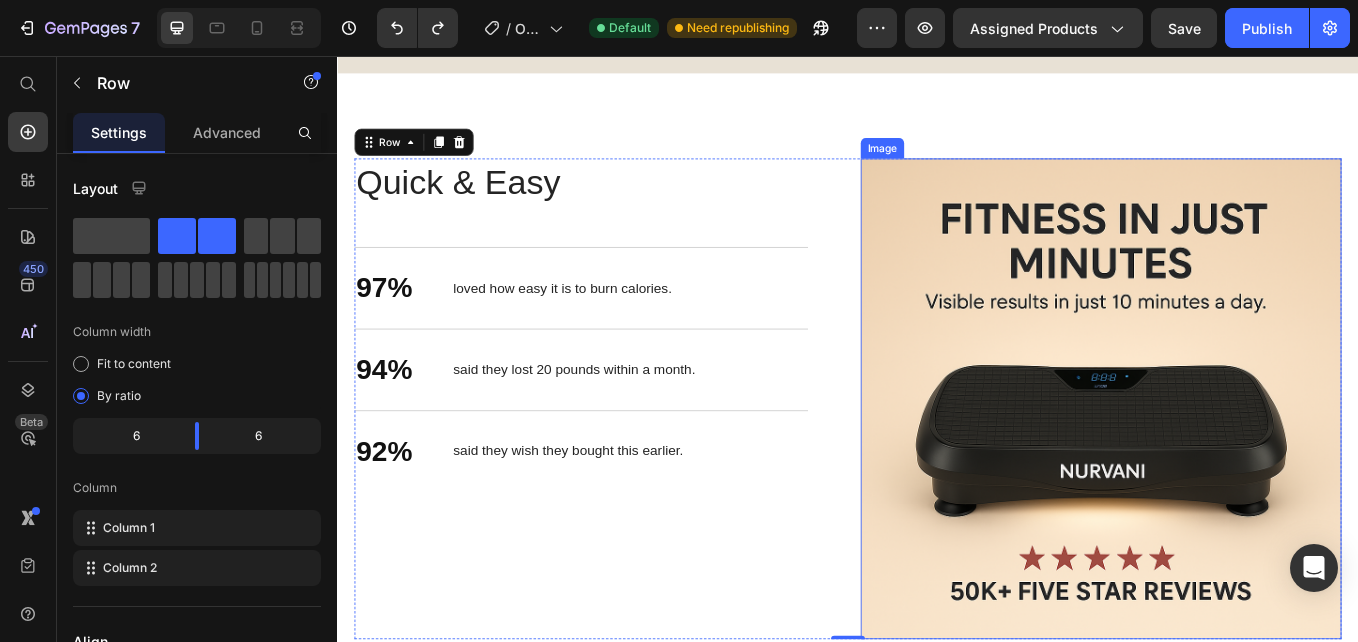 click at bounding box center (1234, 458) 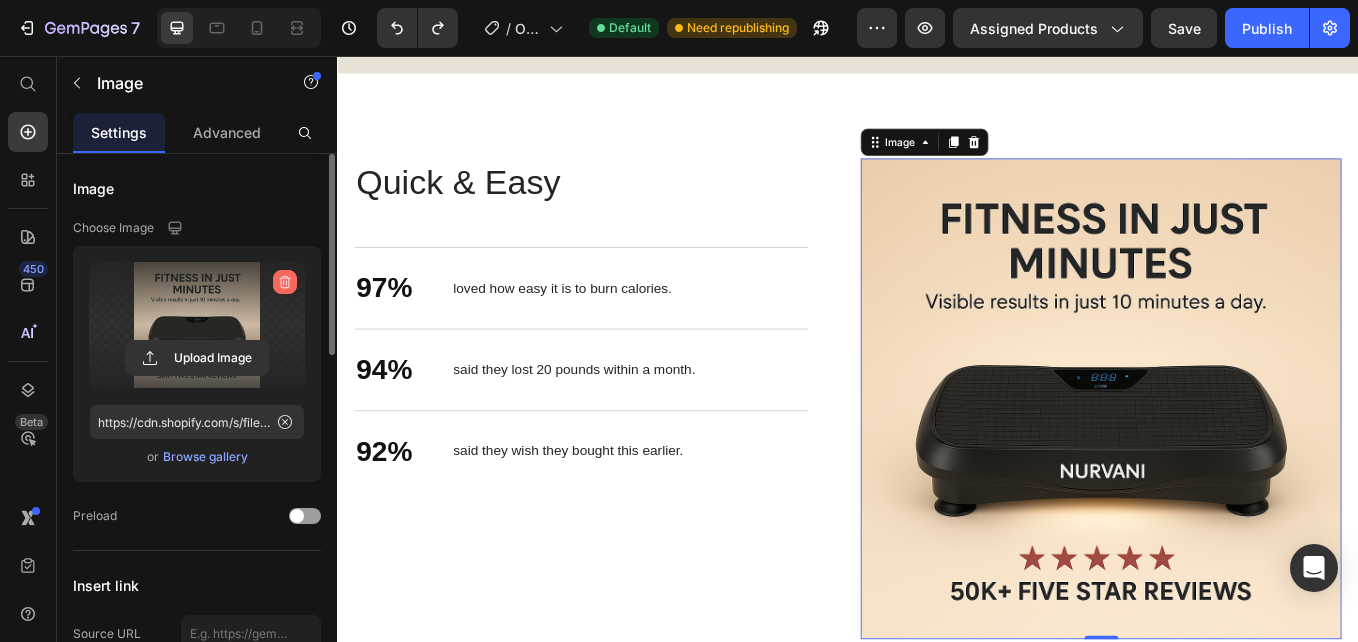 click 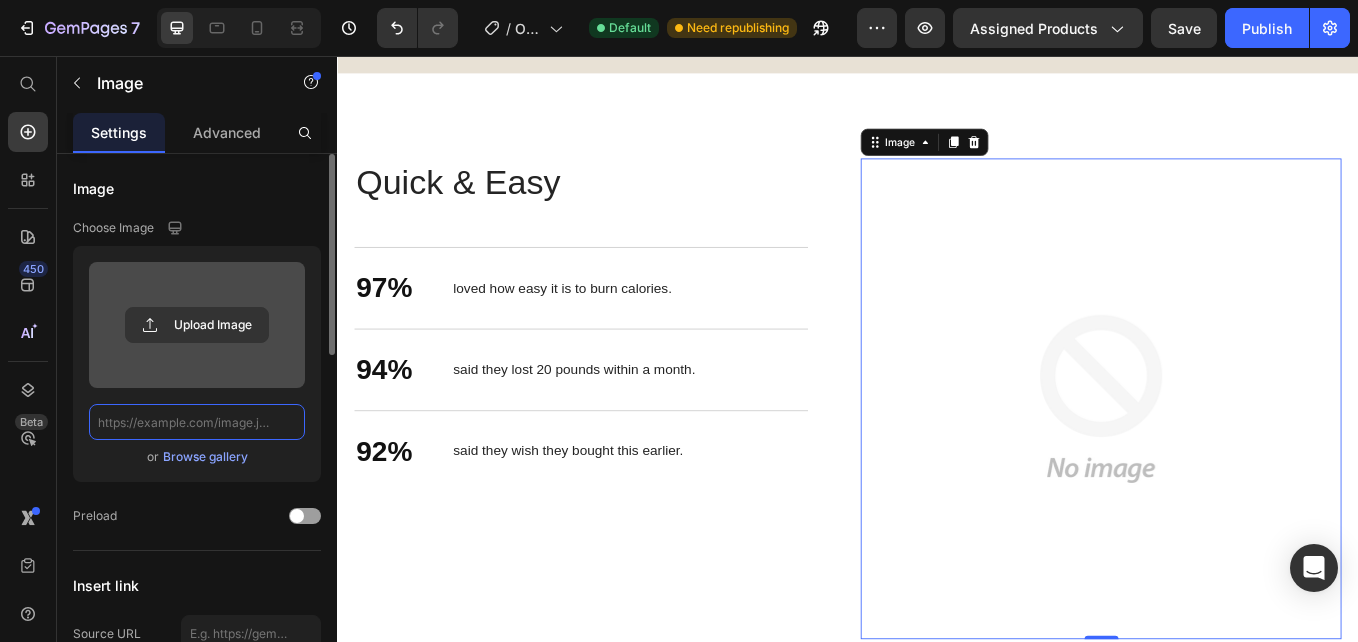 scroll, scrollTop: 0, scrollLeft: 0, axis: both 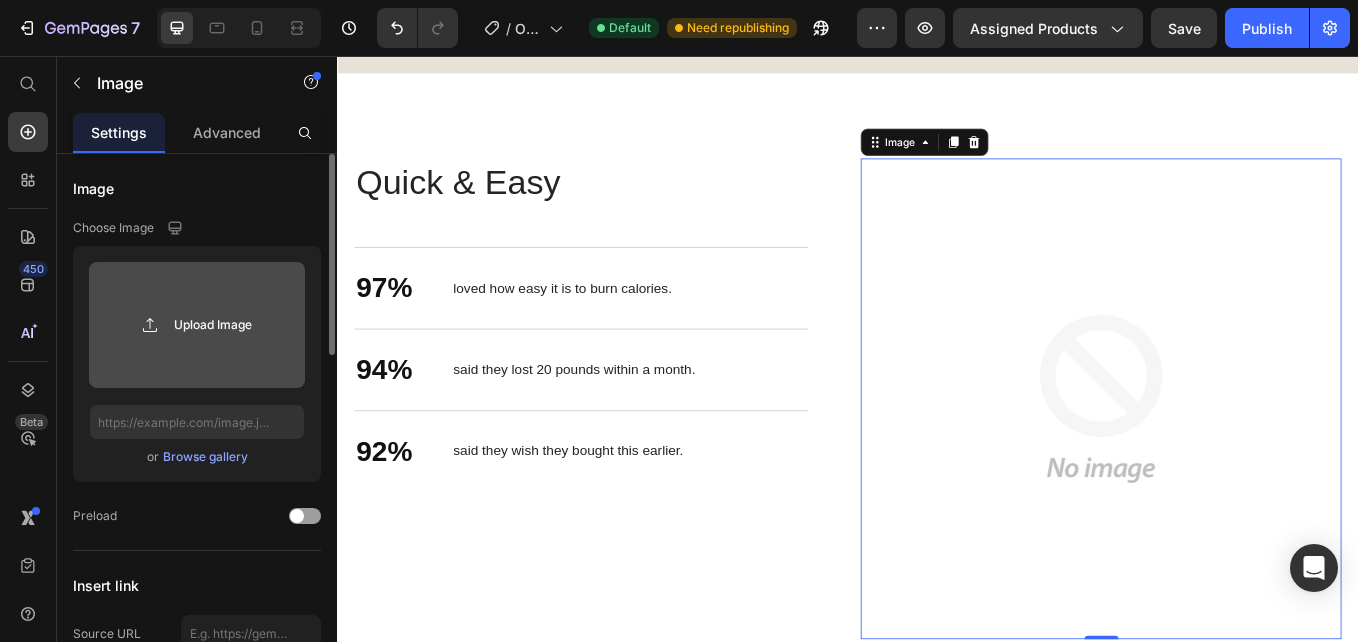 click 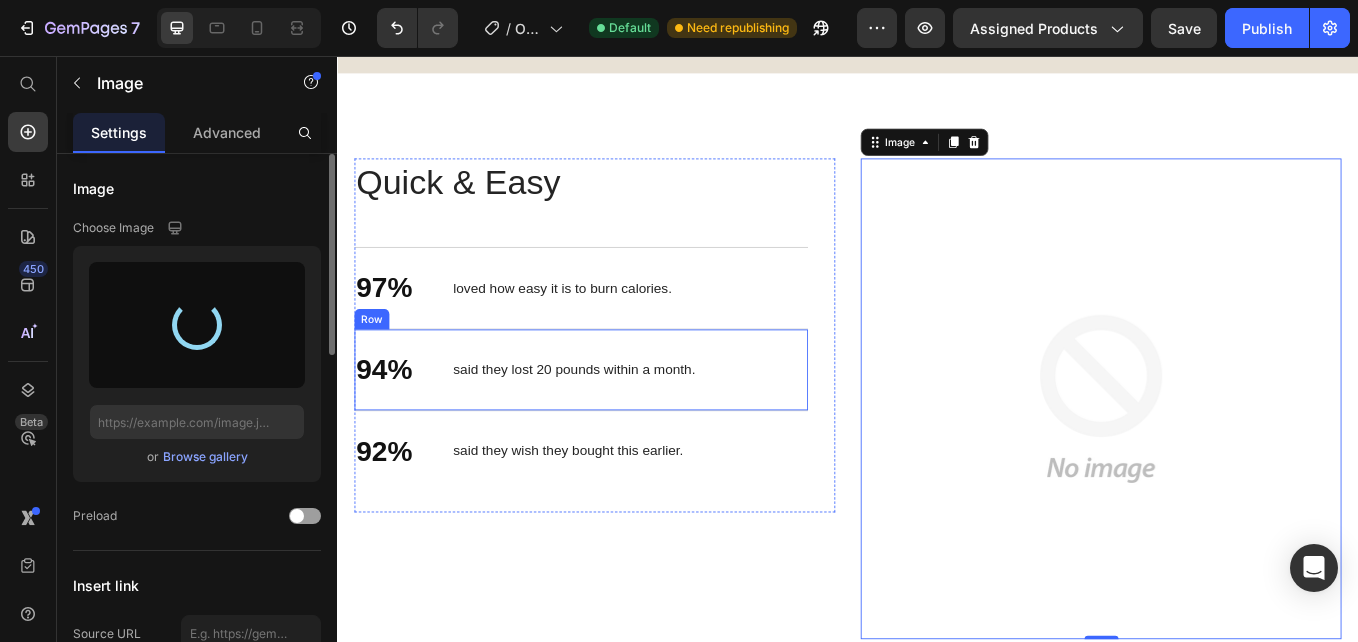 type on "https://cdn.shopify.com/s/files/1/0956/4861/2628/files/gempages_575152703940854896-bf490438-2a74-4e14-913b-623f861fabf2.jpg" 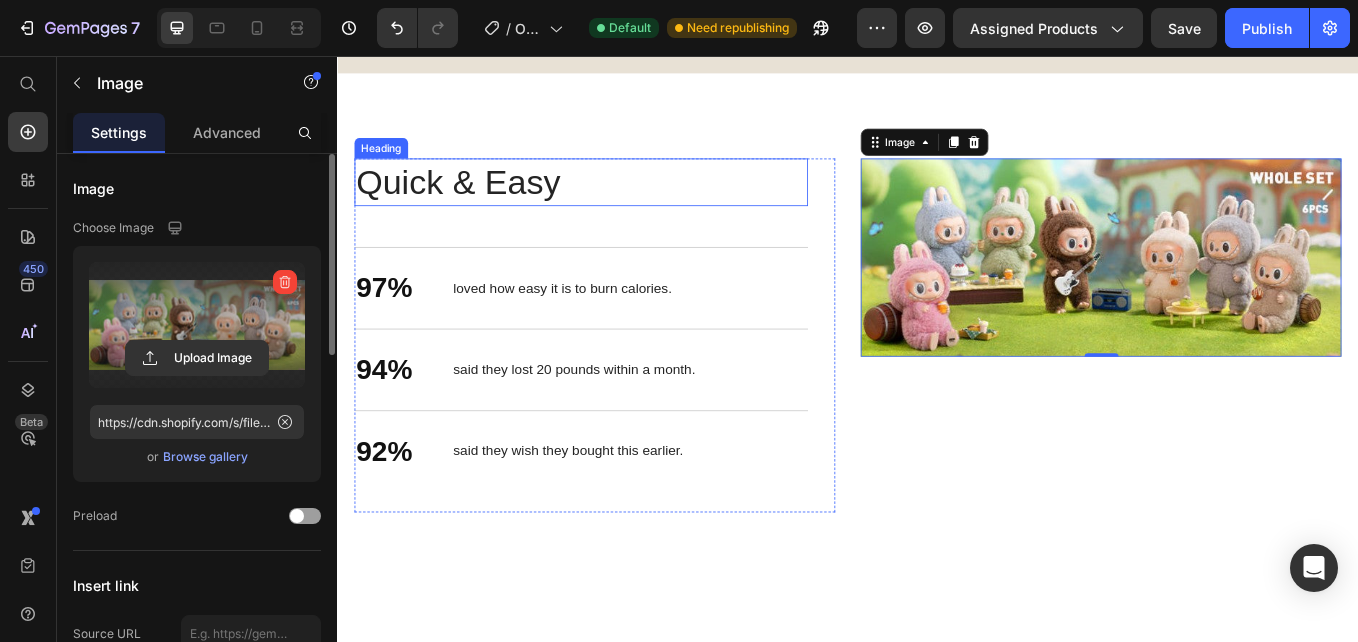 click on "Quick & Easy" at bounding box center [623, 204] 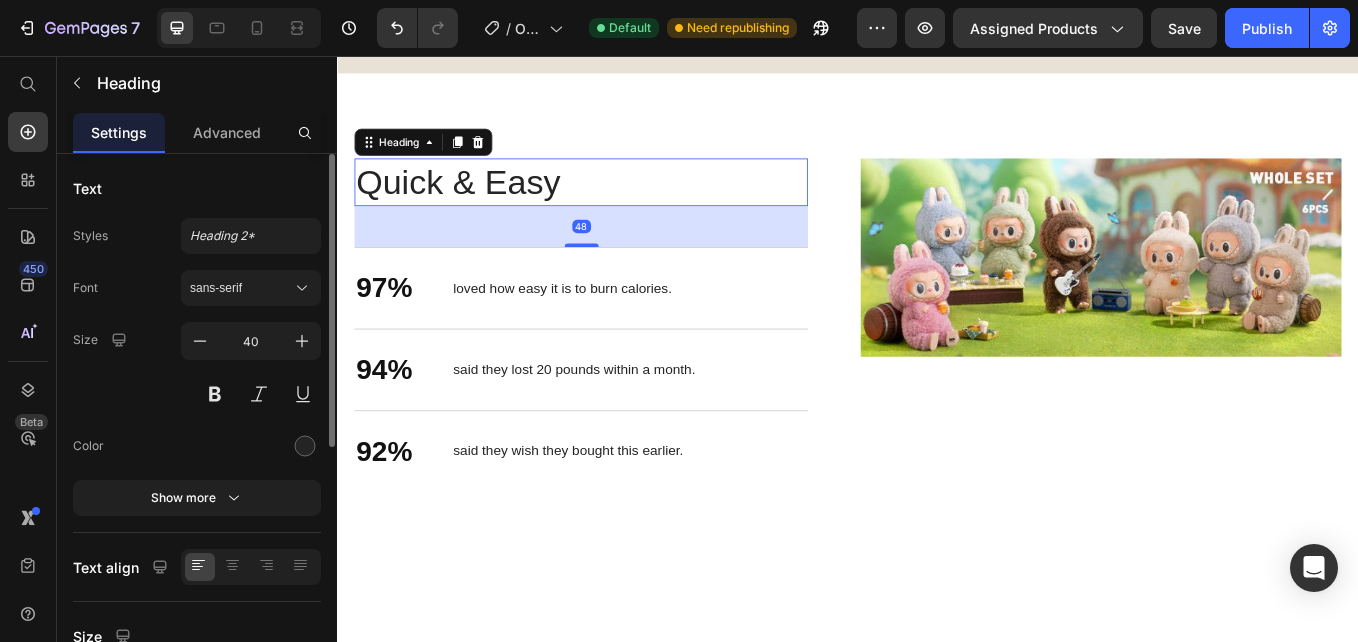 click on "Quick & Easy" at bounding box center (623, 204) 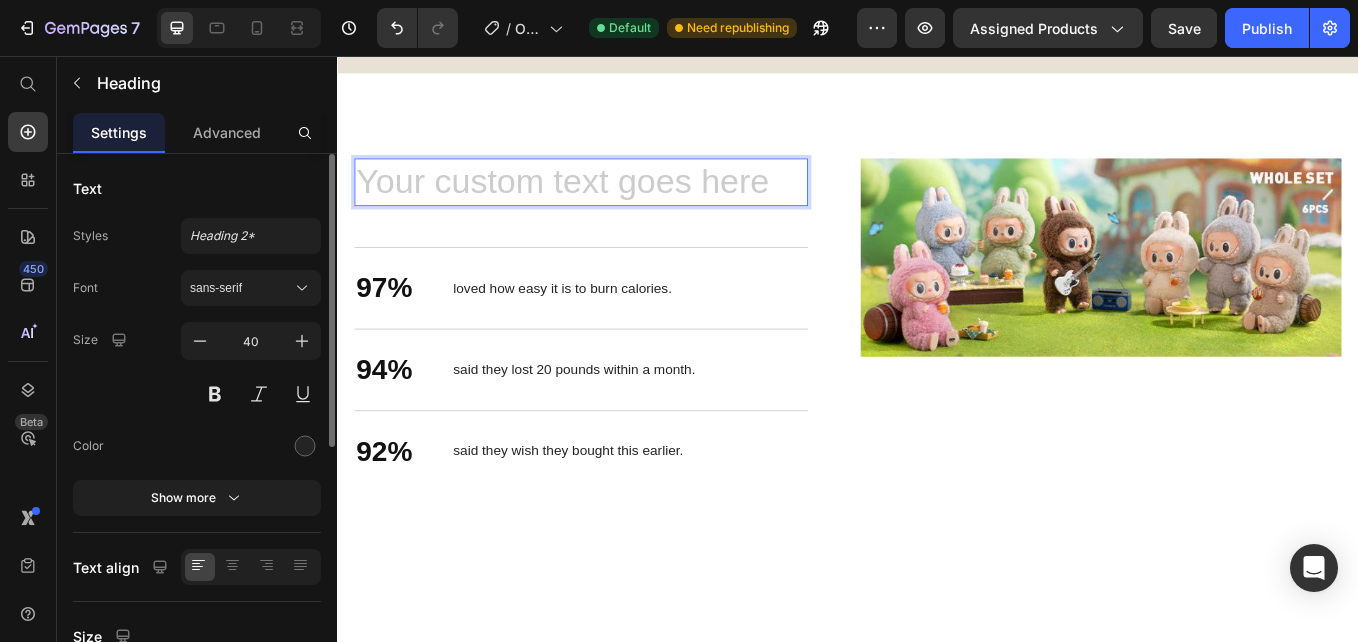 click at bounding box center [623, 204] 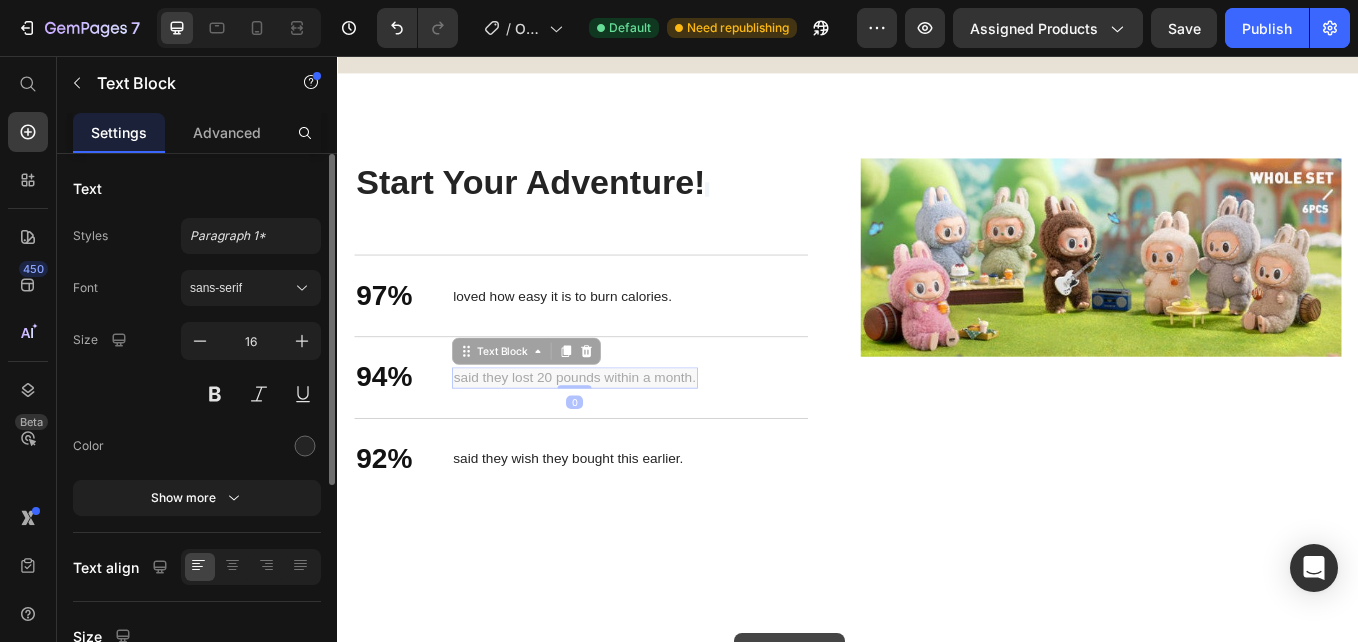 drag, startPoint x: 475, startPoint y: 413, endPoint x: 807, endPoint y: 743, distance: 468.1068 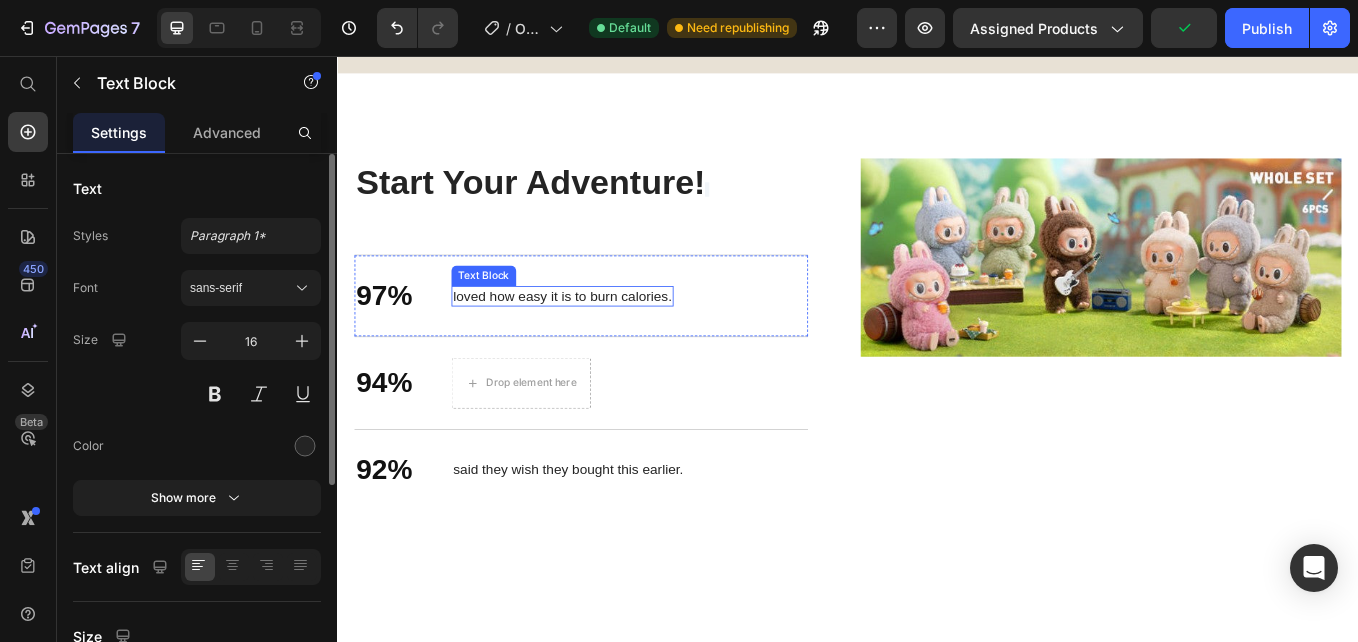 click on "loved how easy it is to burn calories." at bounding box center [601, 338] 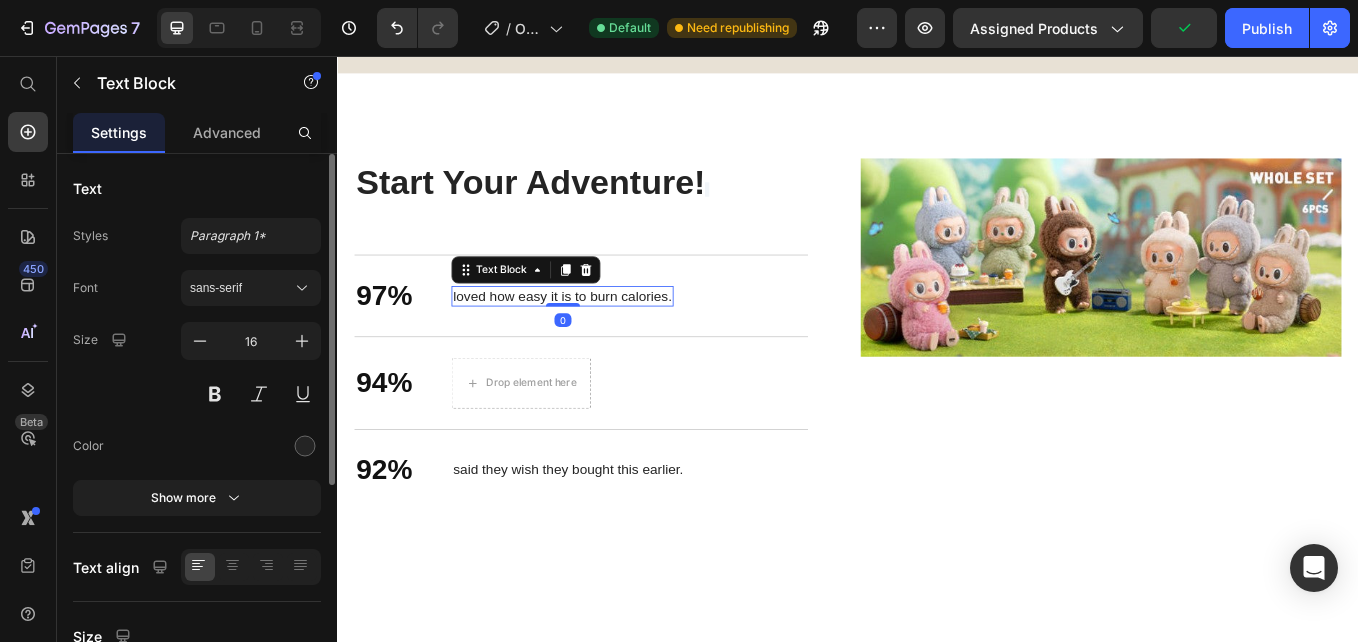 click on "loved how easy it is to burn calories." at bounding box center (601, 338) 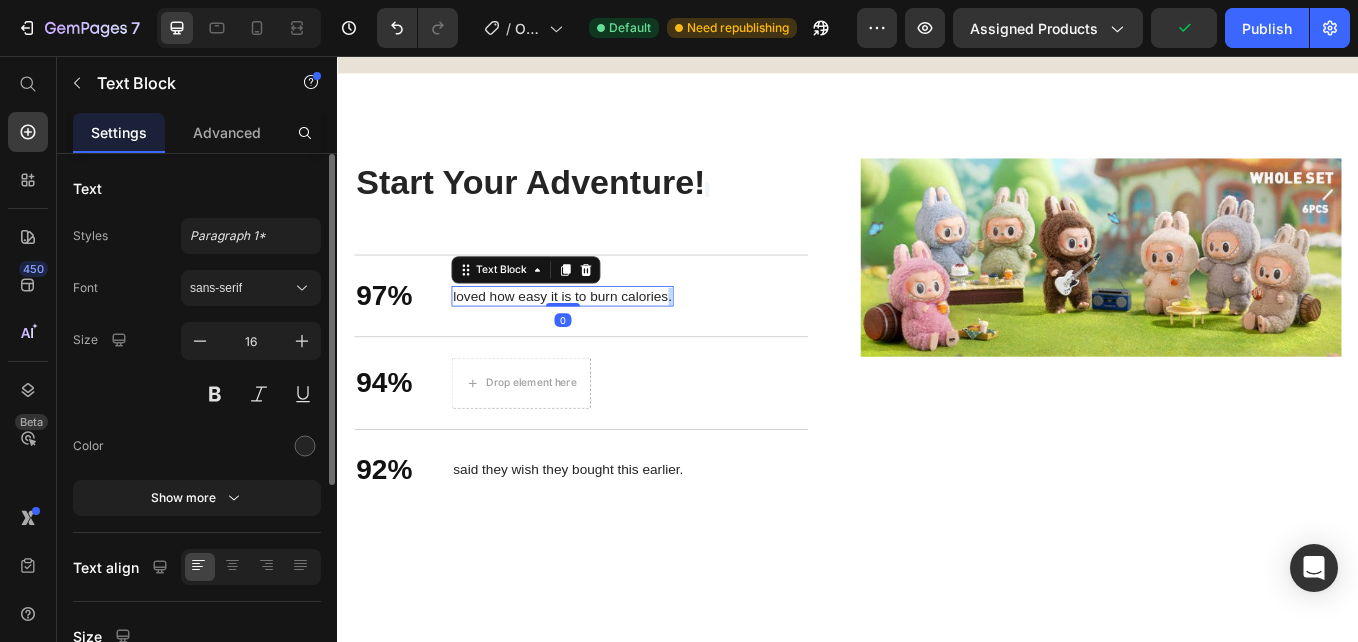click on "loved how easy it is to burn calories." at bounding box center [601, 338] 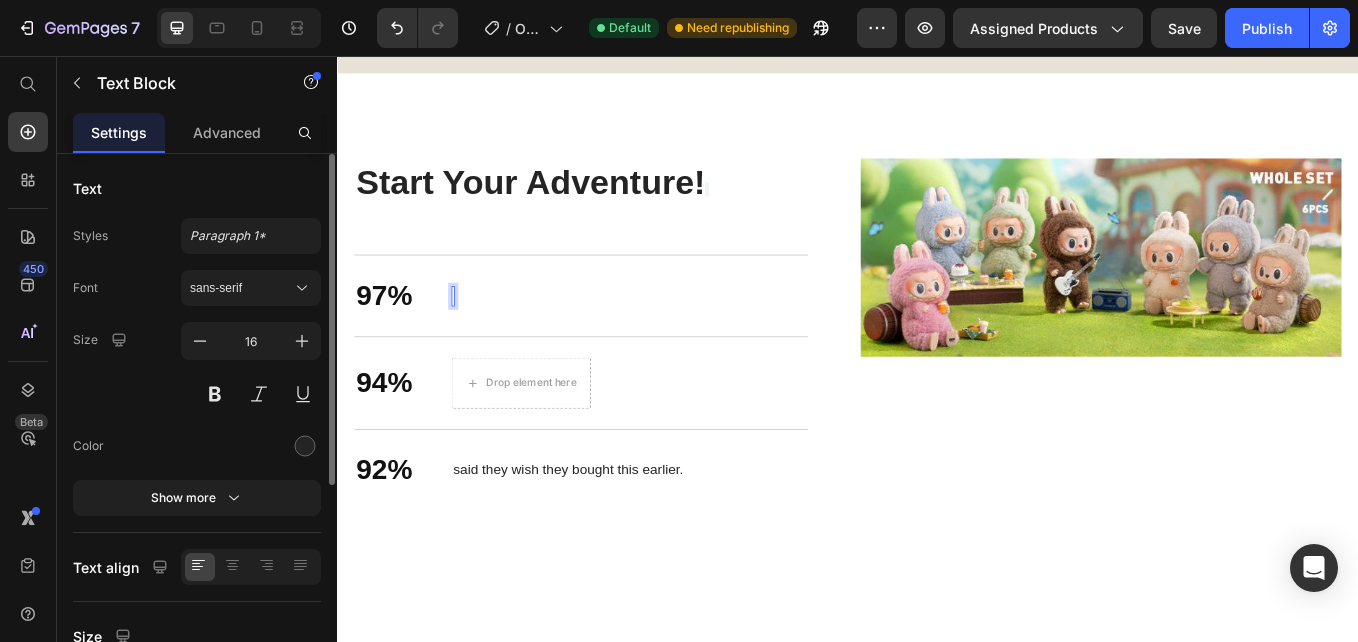 scroll, scrollTop: 2740, scrollLeft: 0, axis: vertical 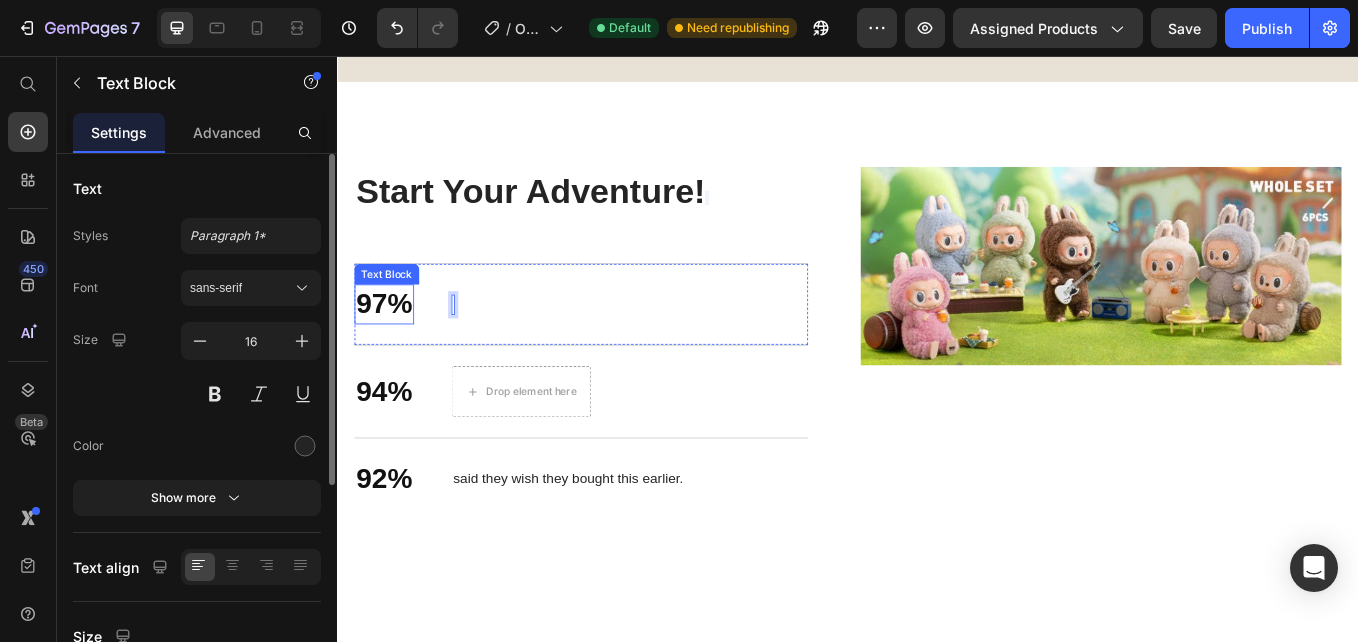 click on "97%" at bounding box center [392, 347] 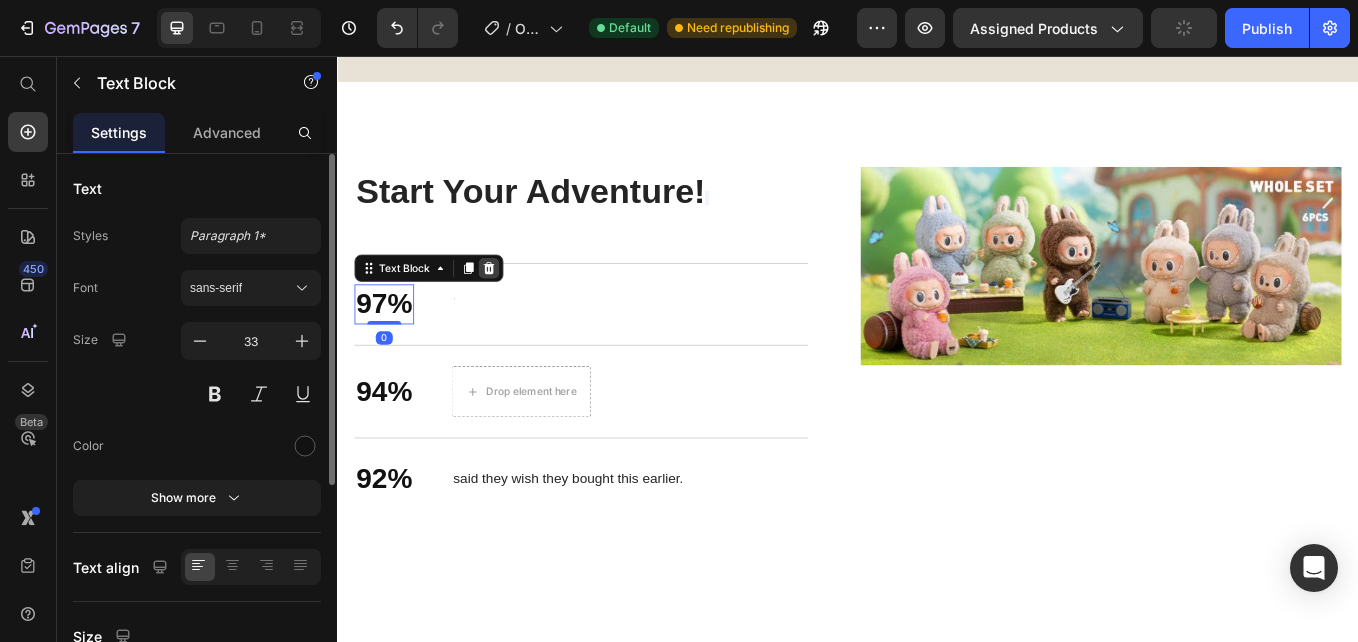 click 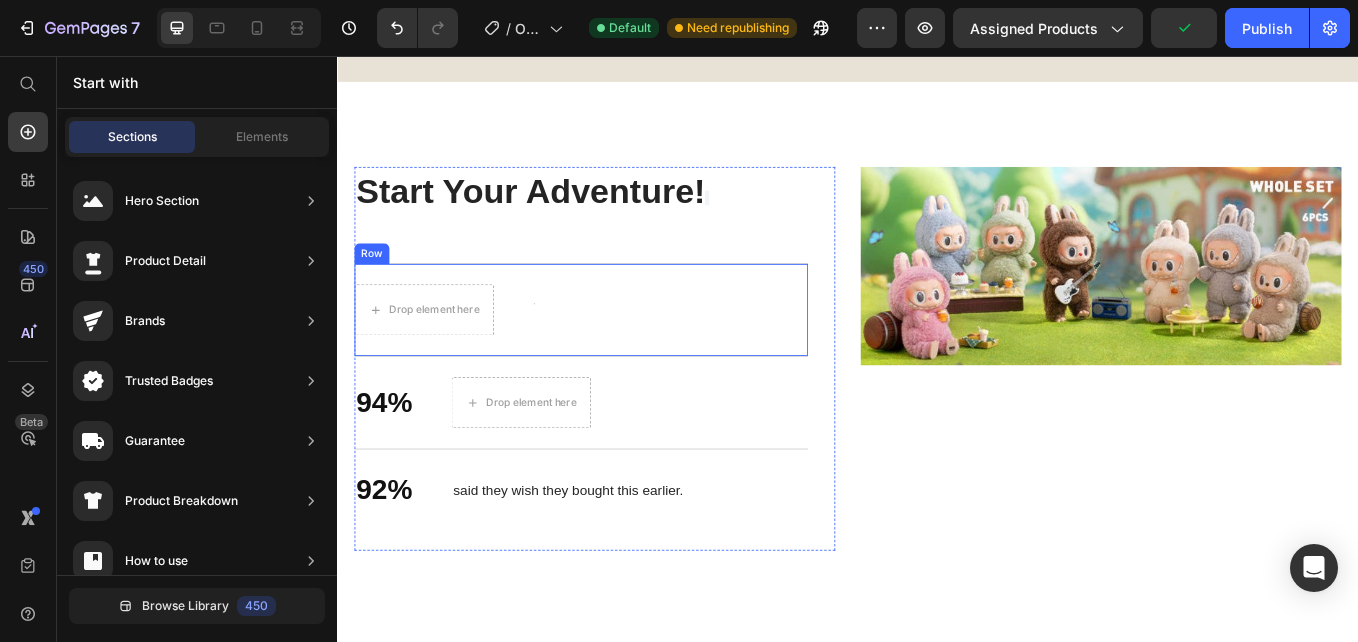 click on "Drop element here Text Block Row" at bounding box center (623, 353) 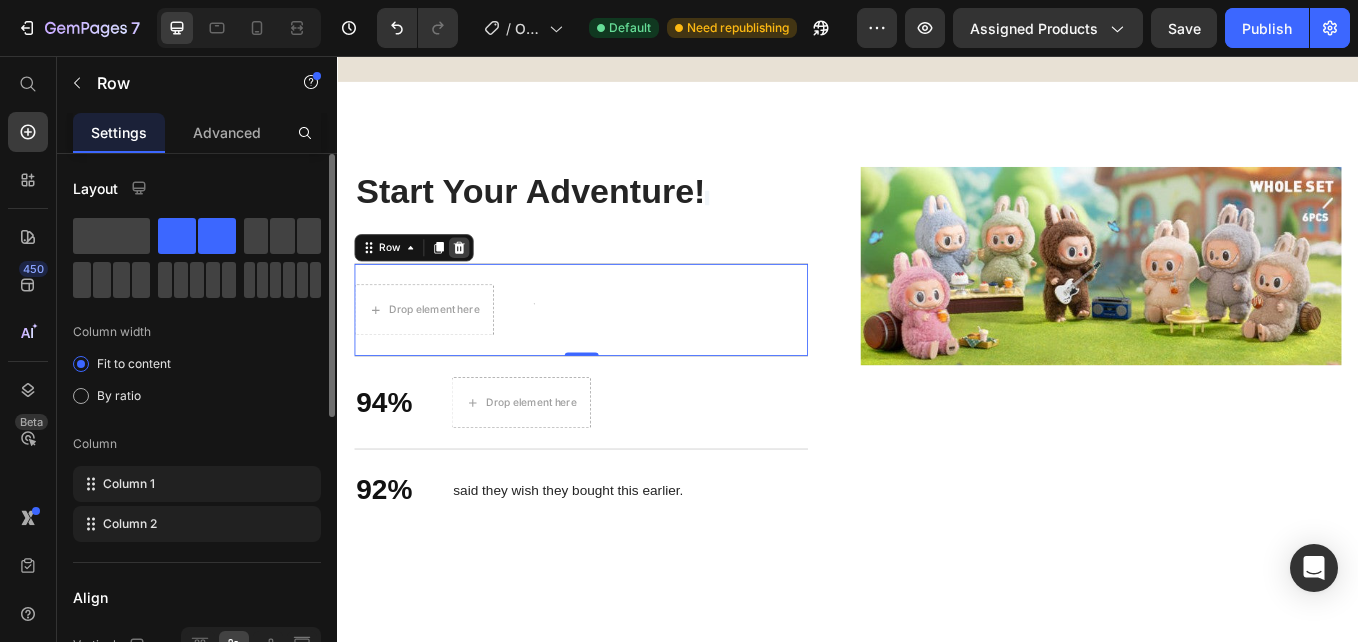 click 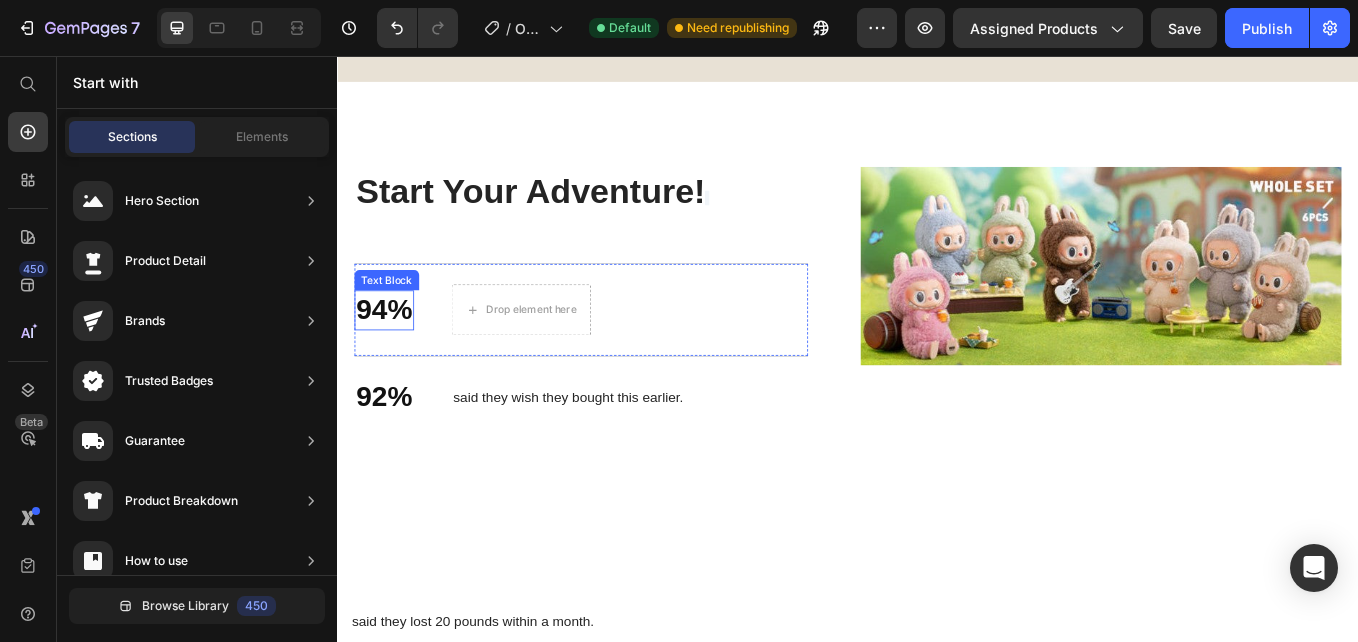 click on "94%" at bounding box center (392, 354) 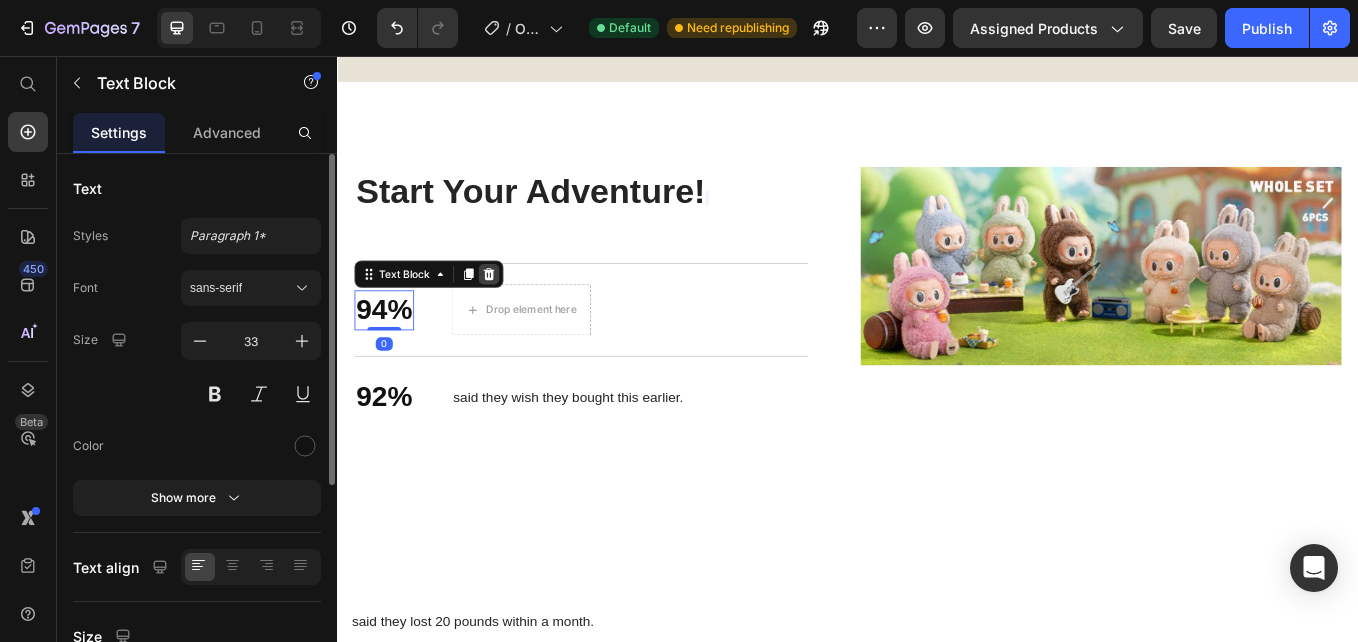 click 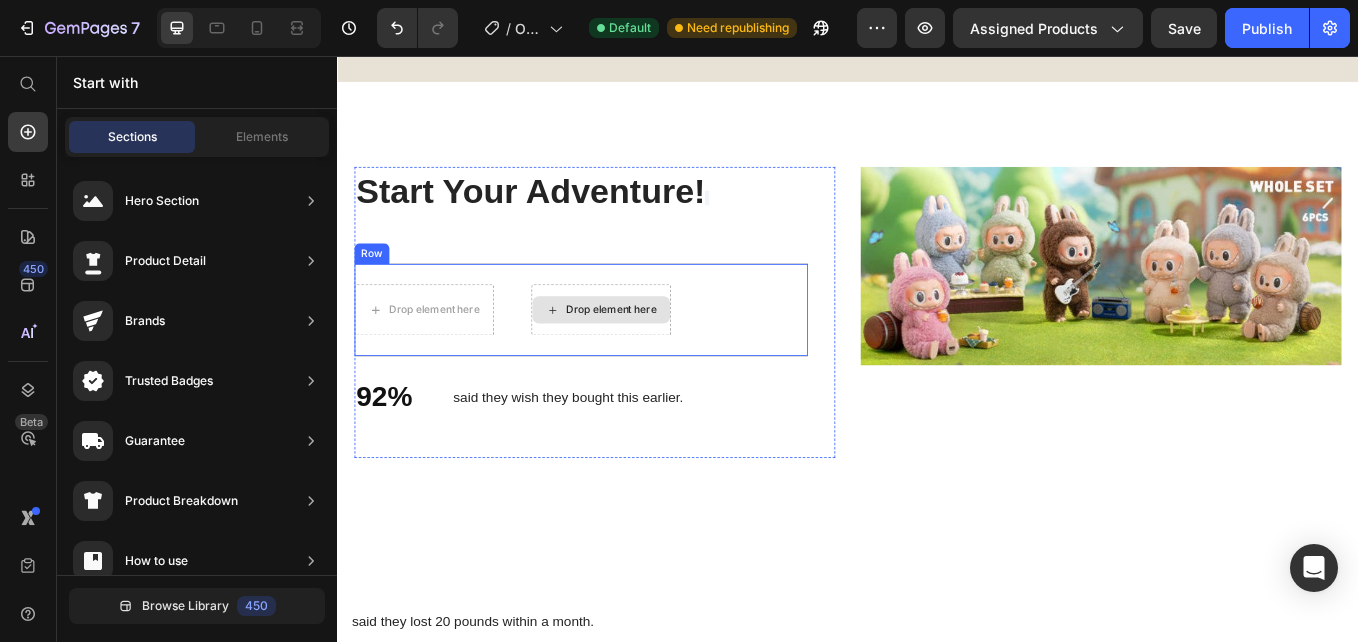 click on "Drop element here" at bounding box center (659, 354) 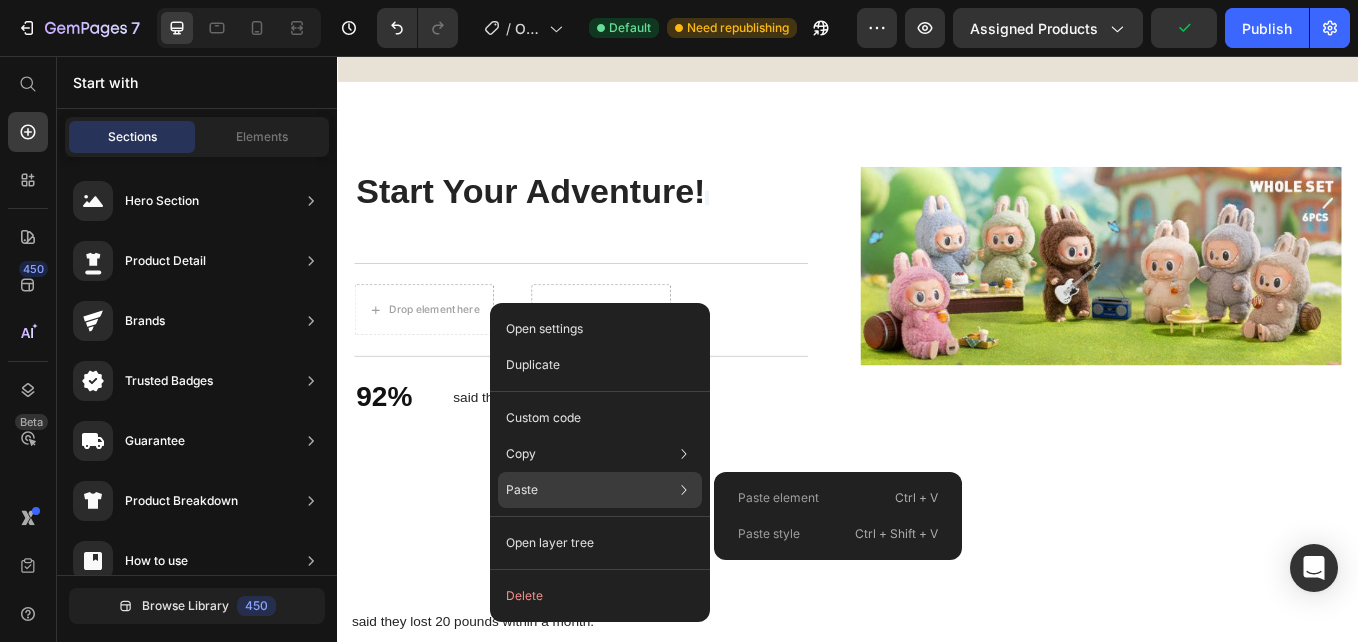 click on "Paste" at bounding box center [522, 490] 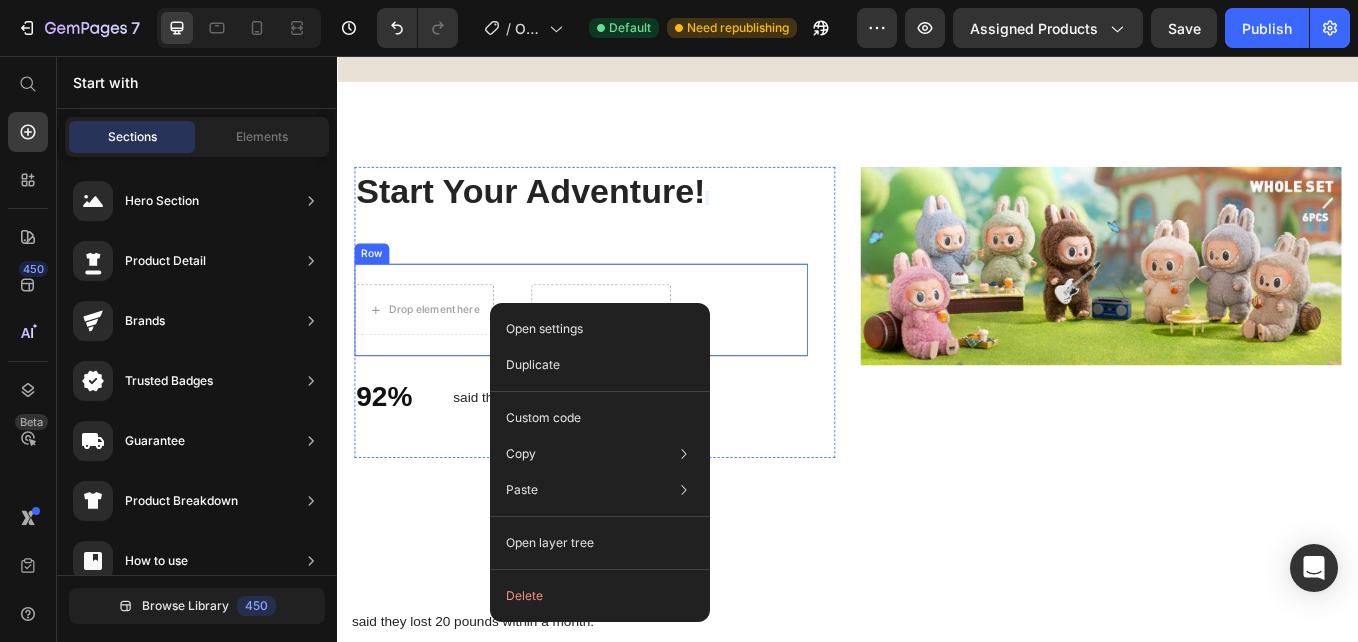 click on "Drop element here
Drop element here Row" at bounding box center [623, 353] 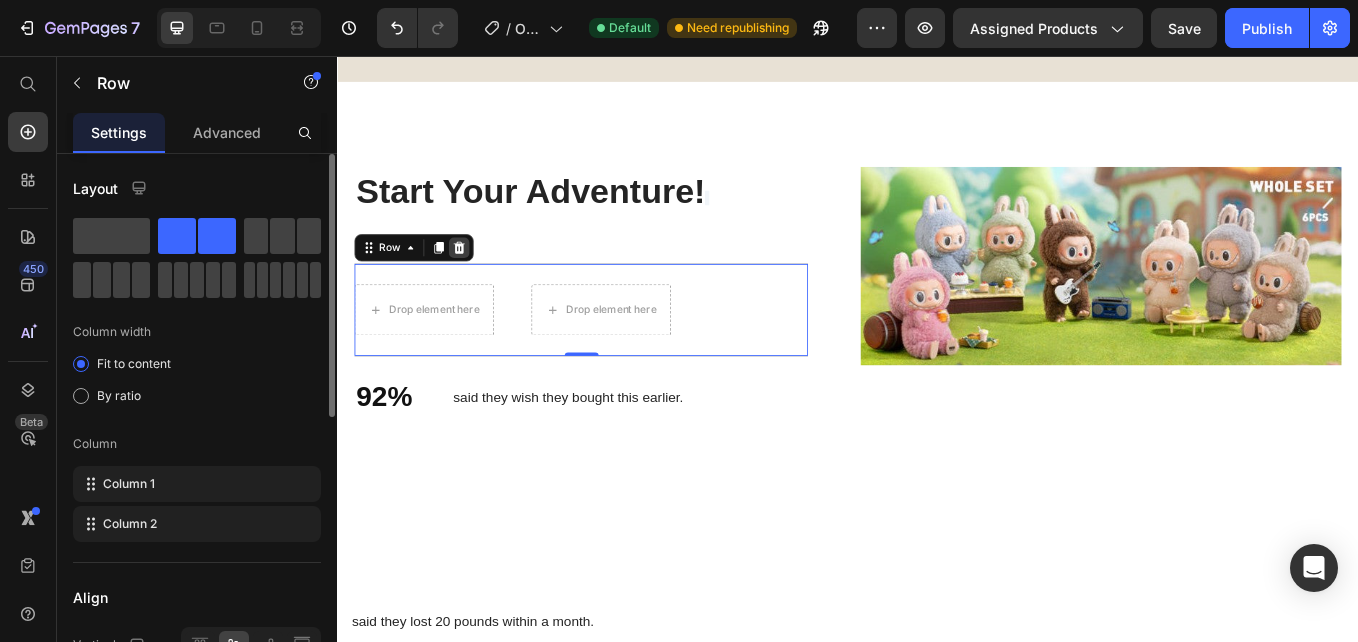 click 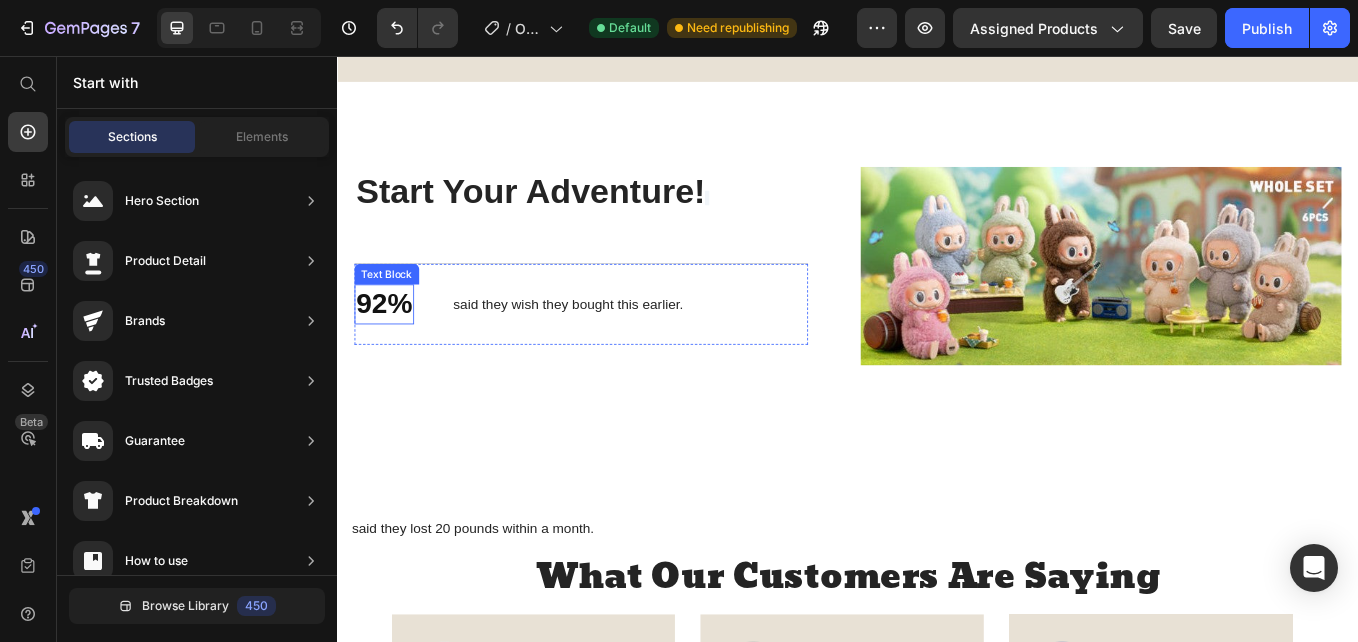 click on "Text Block" at bounding box center [395, 312] 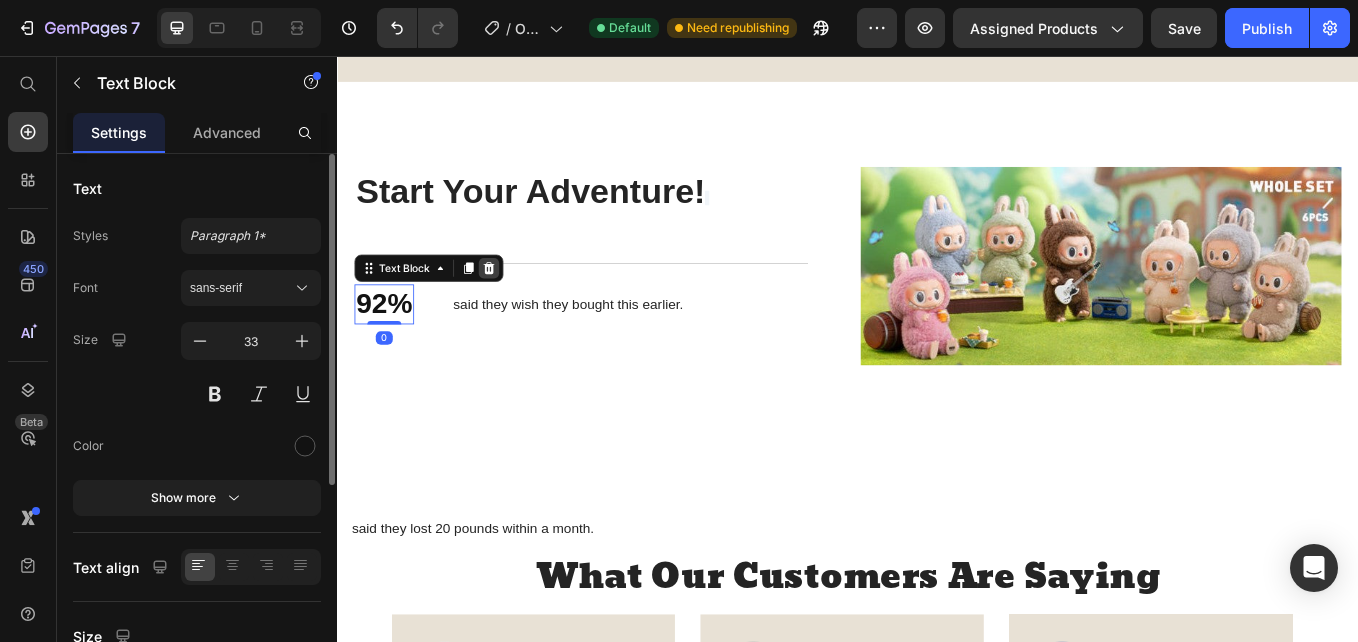 click 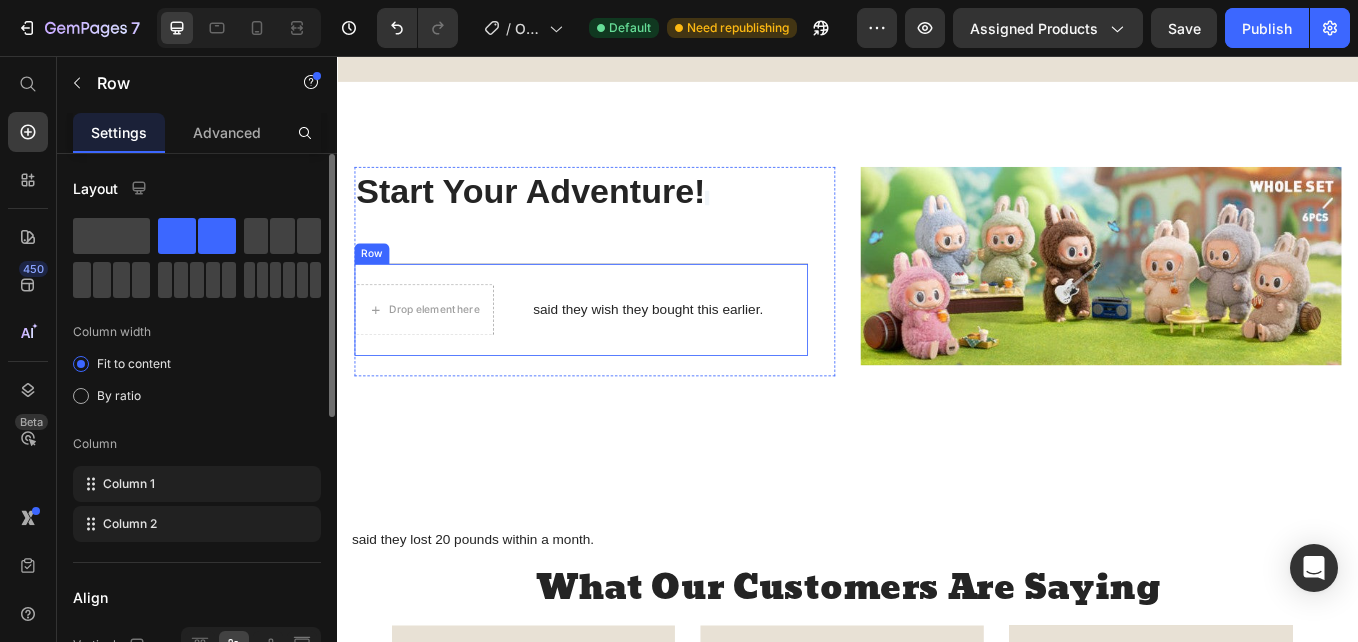 click on "Row" at bounding box center (377, 288) 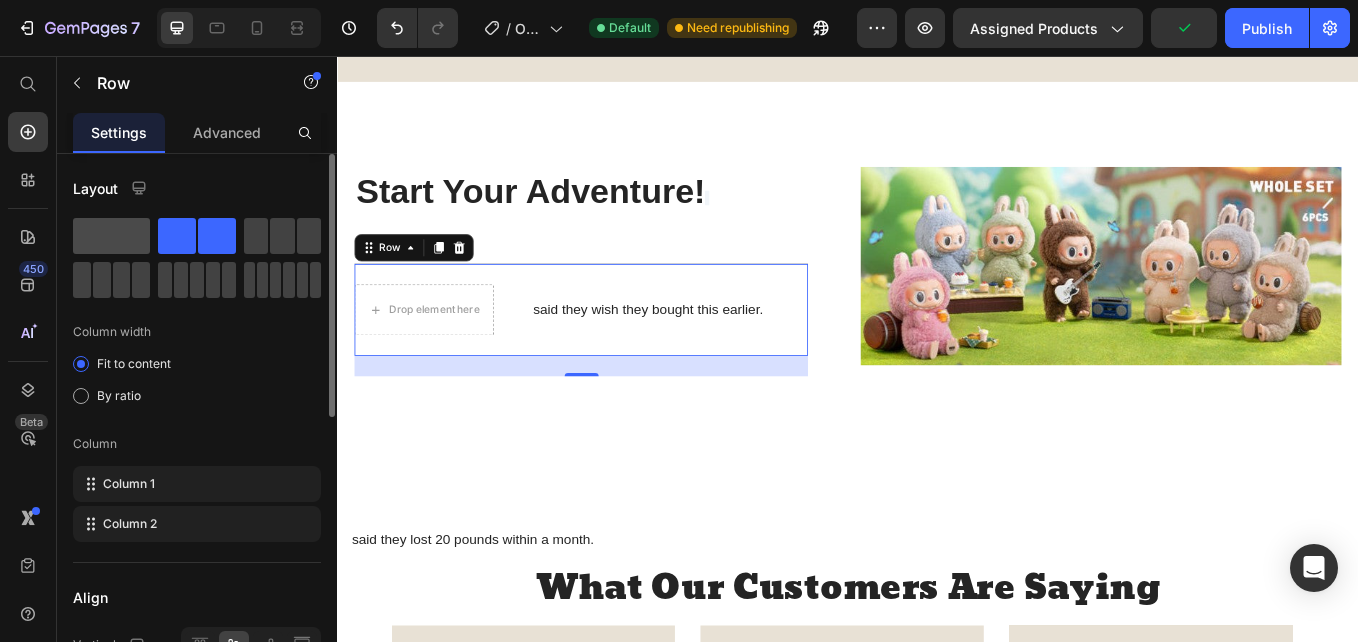 click 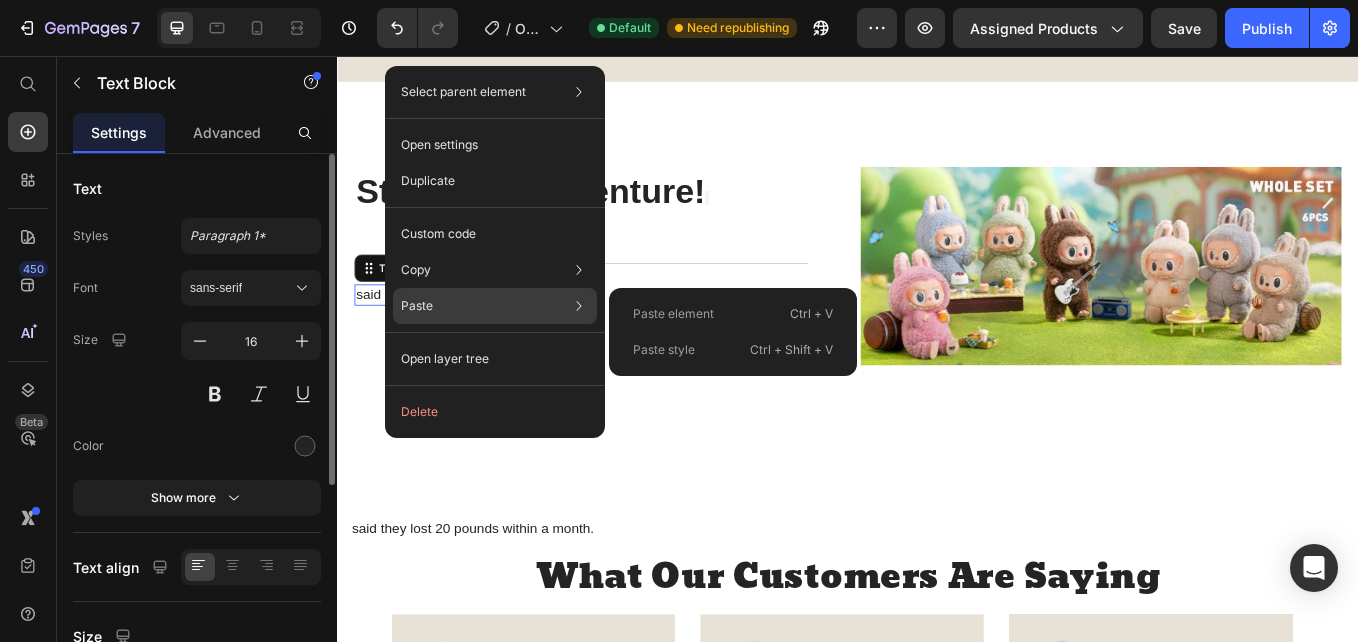 click on "Paste Paste element  Ctrl + V Paste style  Ctrl + Shift + V" 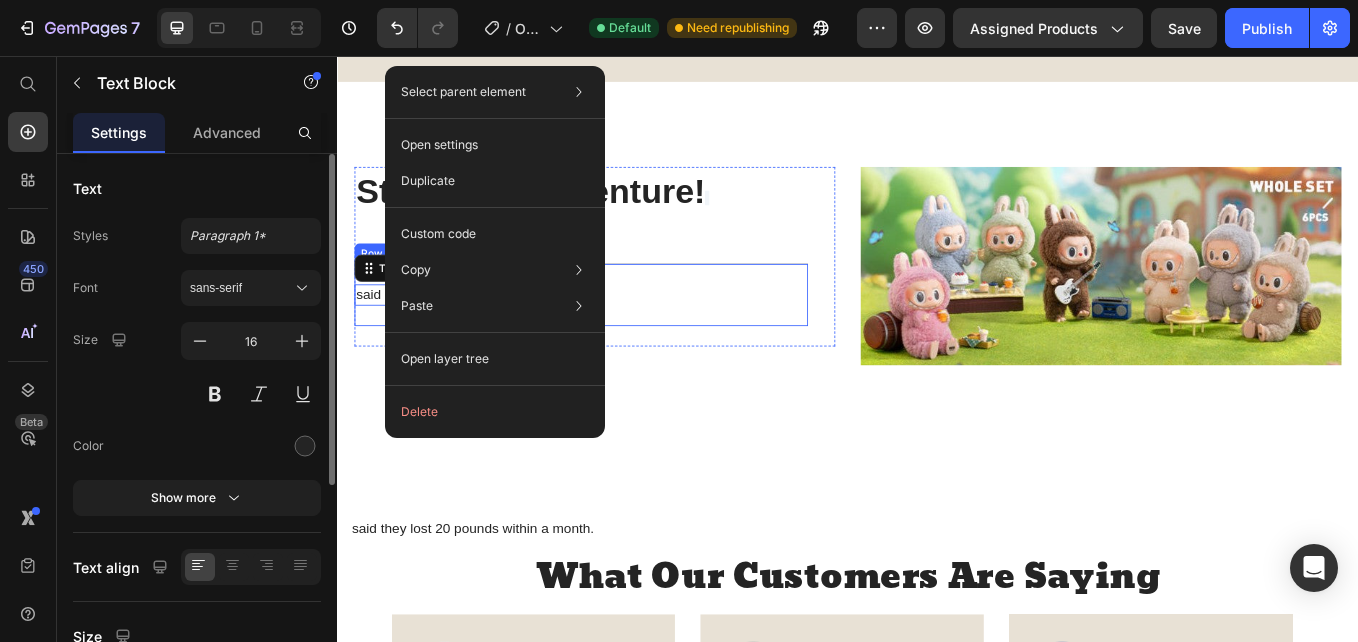 click on "said they wish they bought this earlier. Text Block   0 Row" at bounding box center (623, 336) 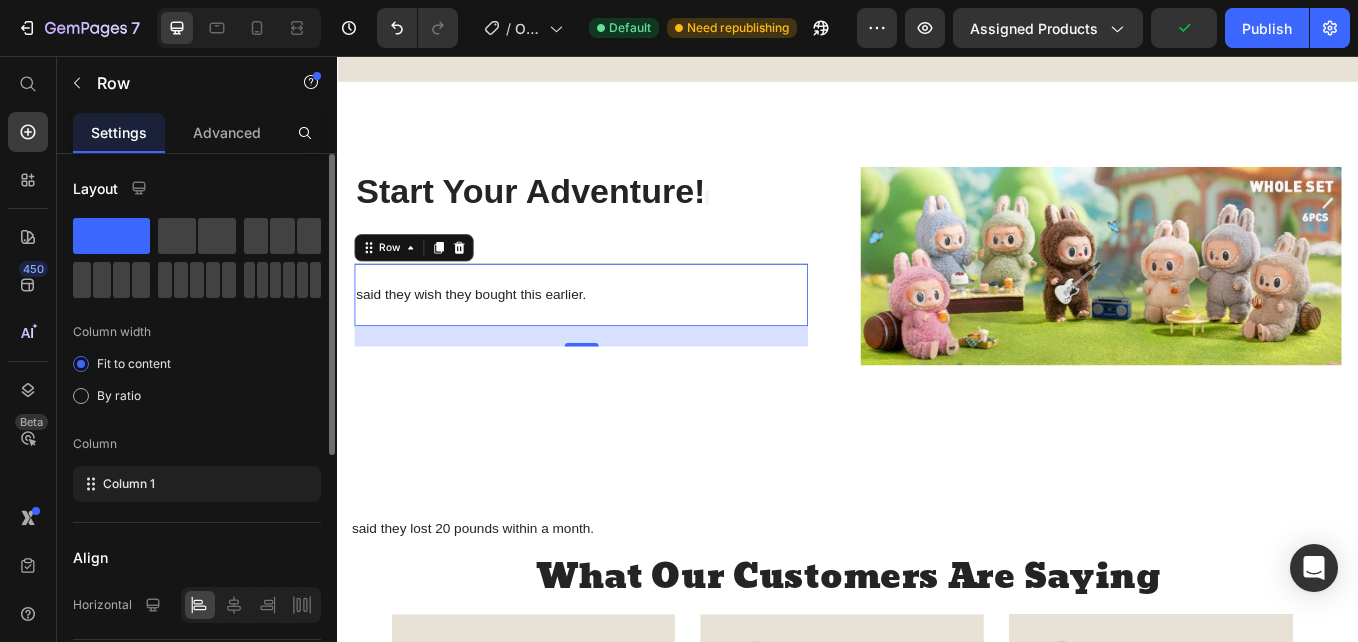click on "said they wish they bought this earlier. Text Block Row   24" at bounding box center (623, 336) 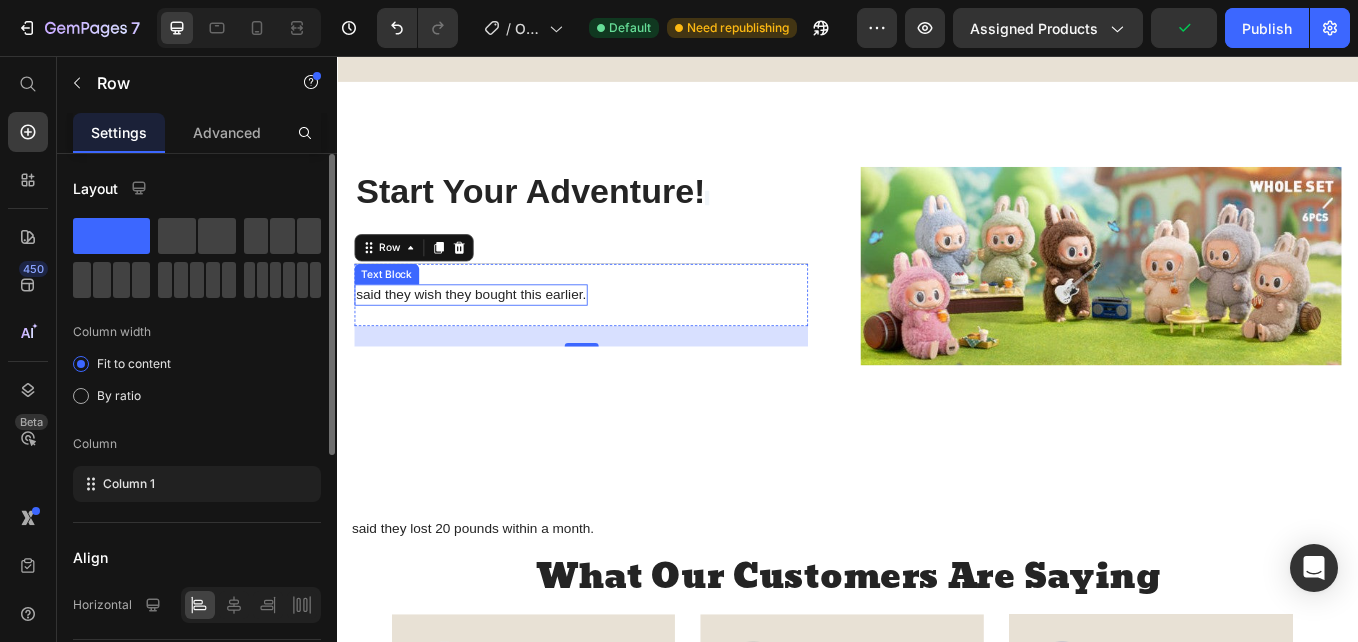 click on "said they wish they bought this earlier." at bounding box center [494, 336] 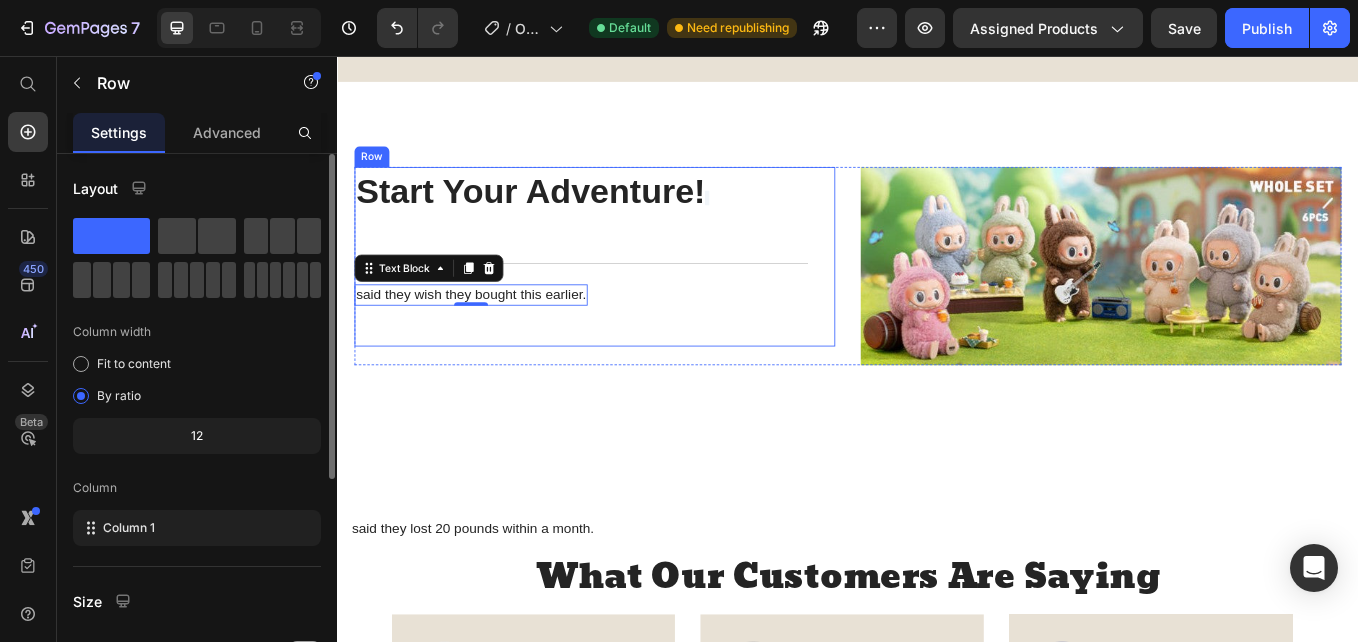 click on "⁠⁠⁠⁠⁠⁠⁠ Start Your Adventure!   Heading said they wish they bought this earlier. Text Block   0 Row" at bounding box center [623, 291] 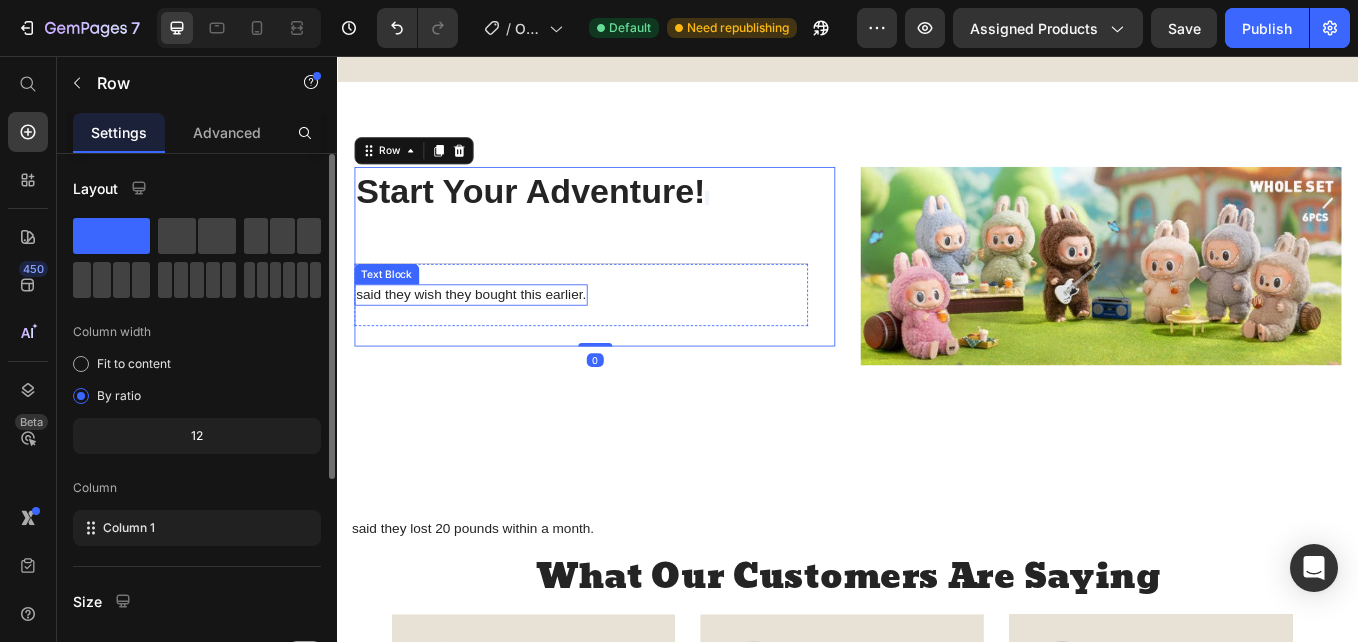 click on "said they wish they bought this earlier." at bounding box center (494, 336) 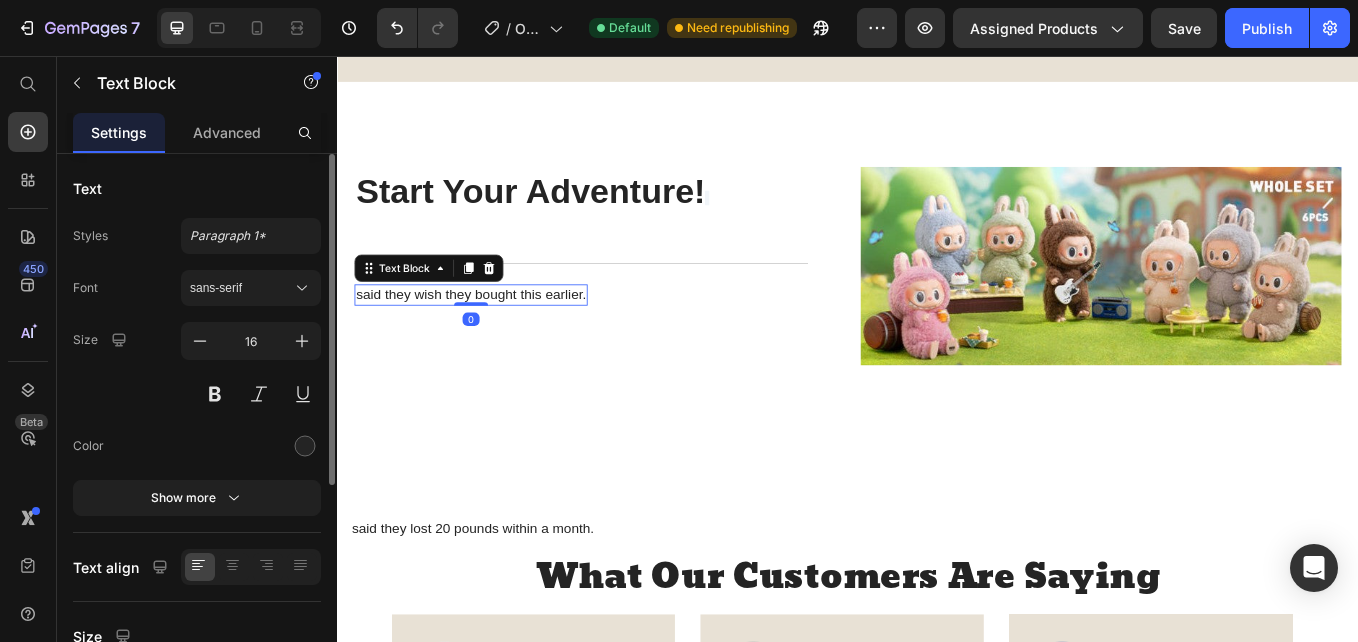 click on "said they wish they bought this earlier." at bounding box center (494, 336) 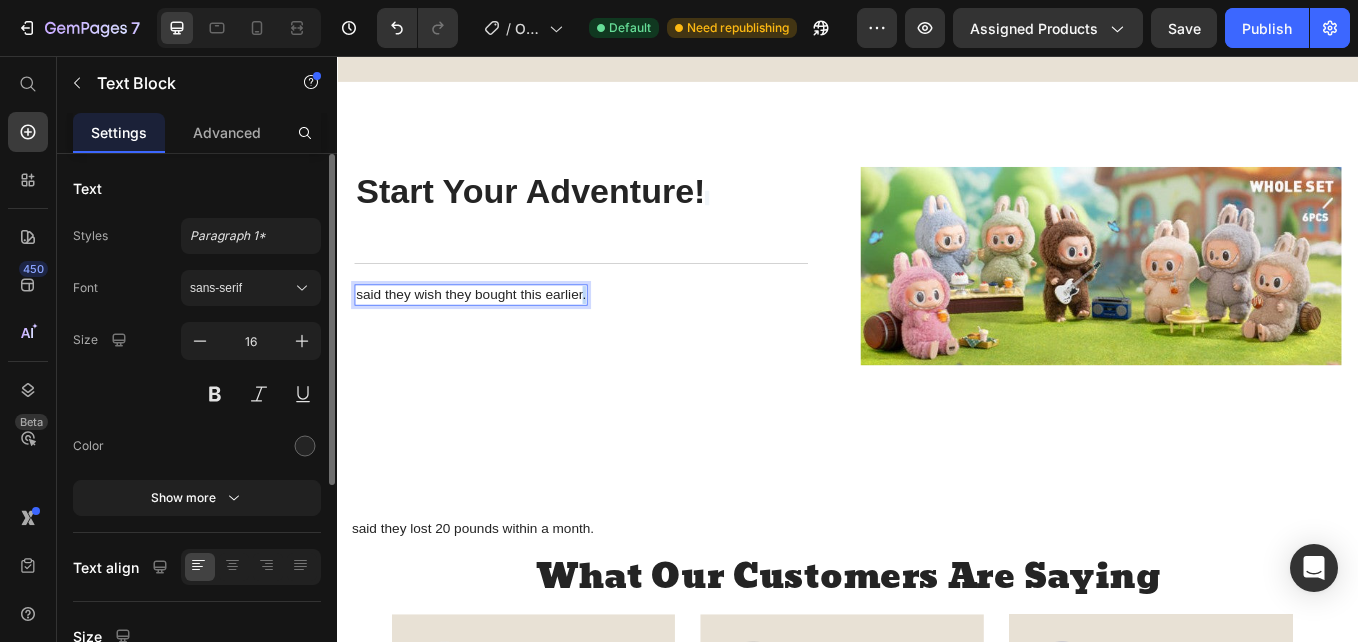 click on "said they wish they bought this earlier." at bounding box center (494, 336) 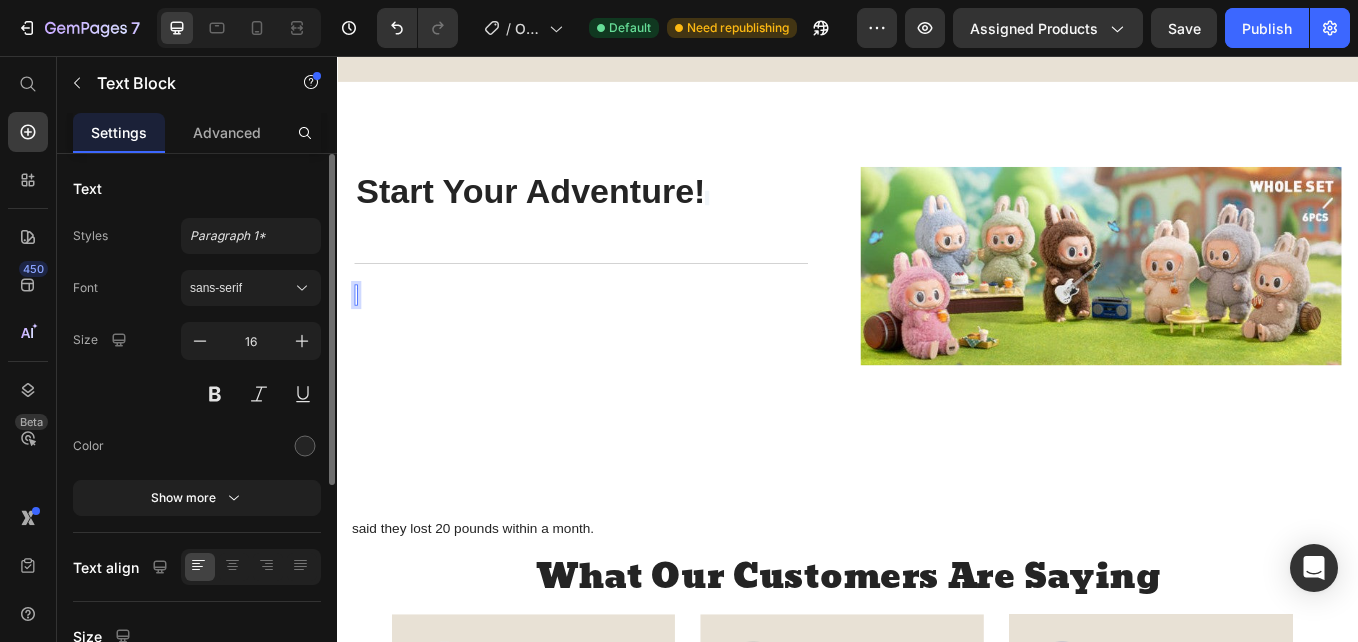 click at bounding box center (359, 336) 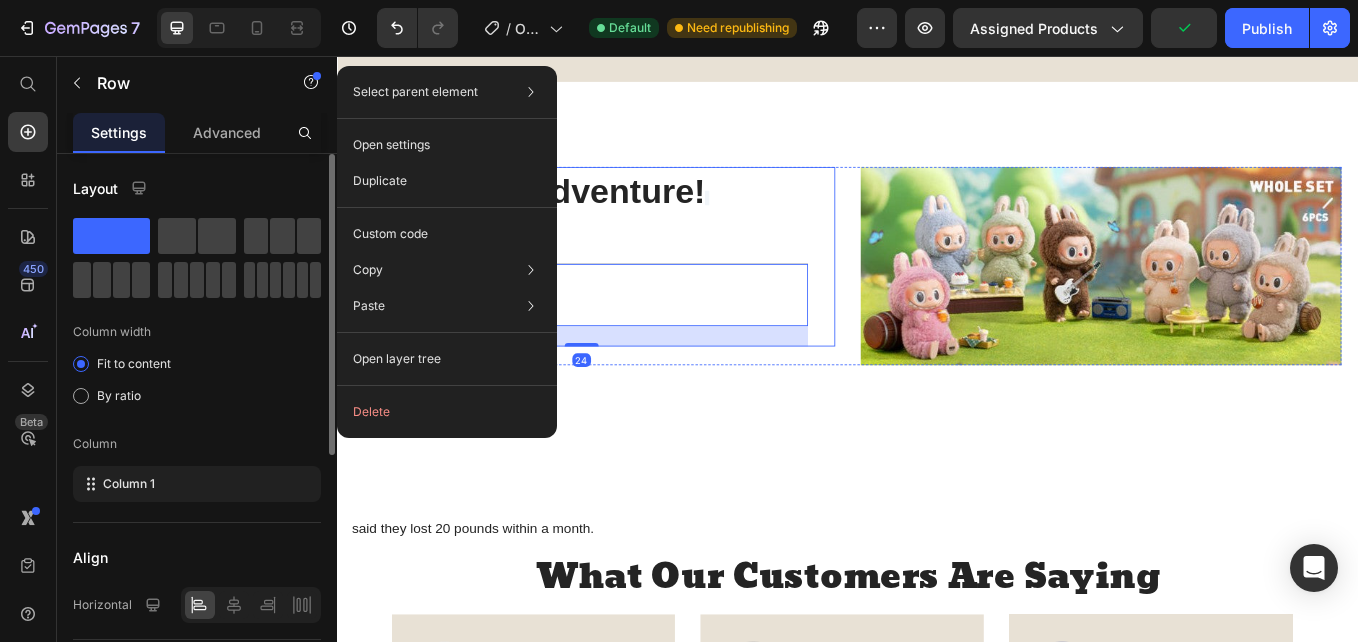 click on "⁠⁠⁠⁠⁠⁠⁠ Start Your Adventure!   Heading Text Block Row   24" at bounding box center [623, 291] 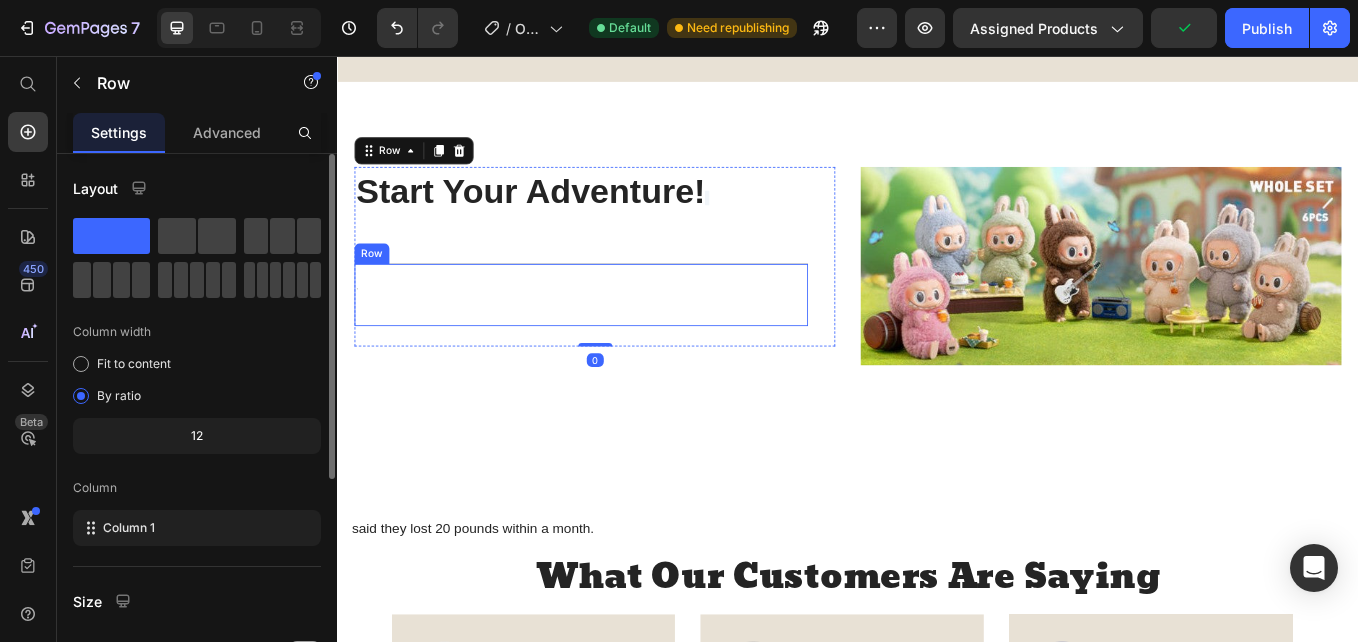 click on "Text Block Row" at bounding box center (623, 336) 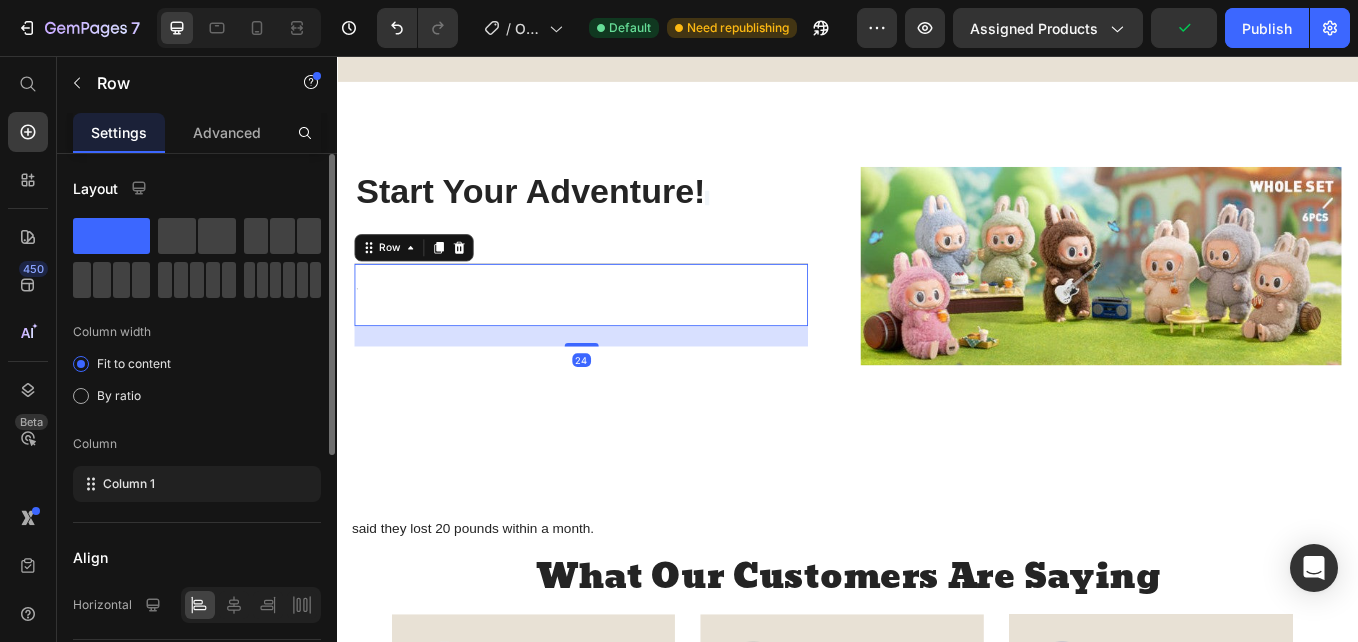 click at bounding box center (359, 336) 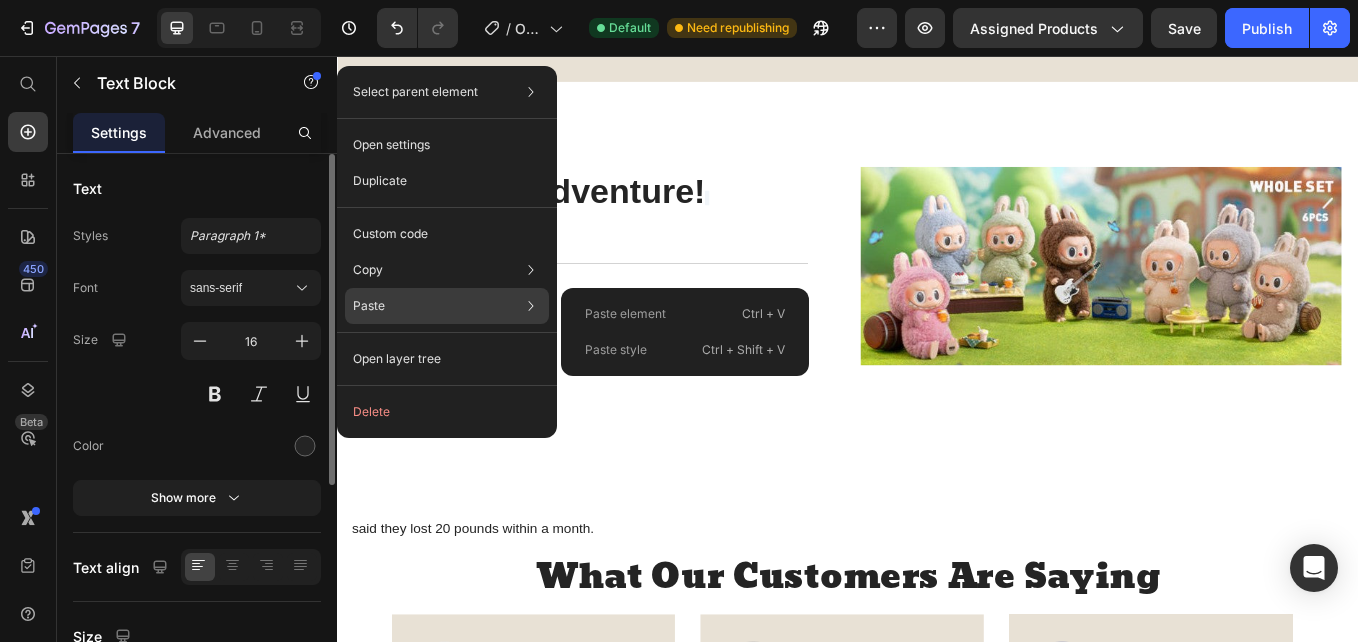 click on "Paste" at bounding box center [369, 306] 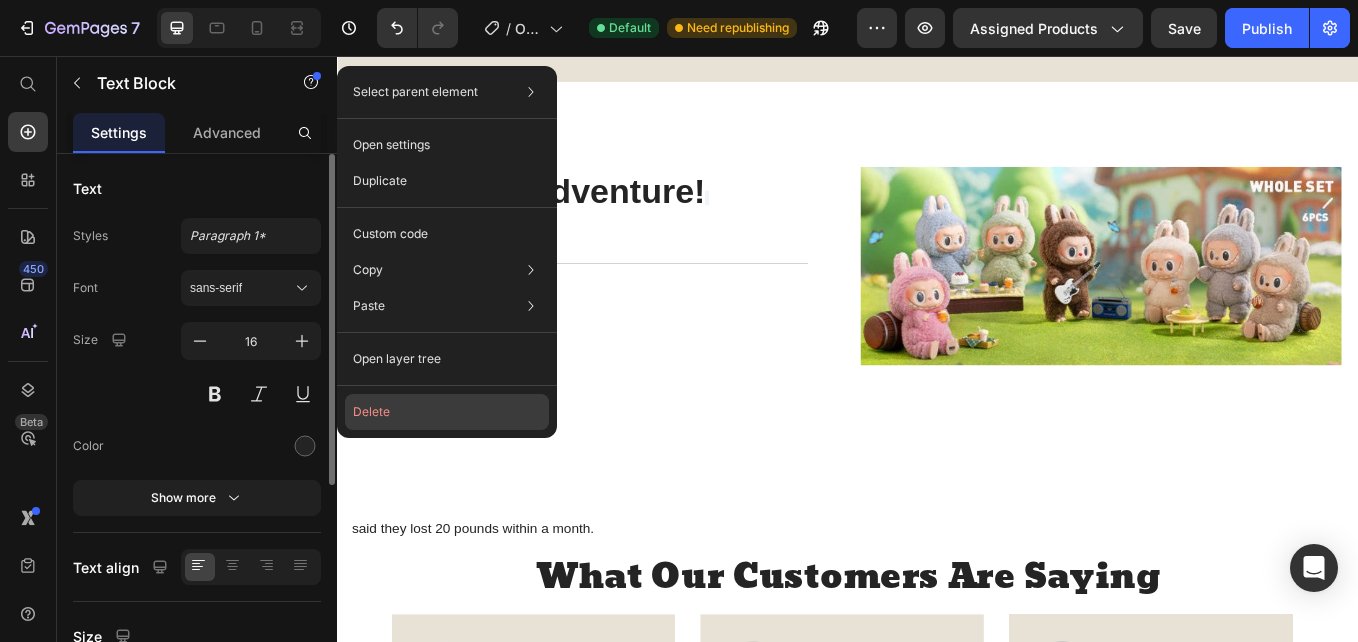 click on "Delete" 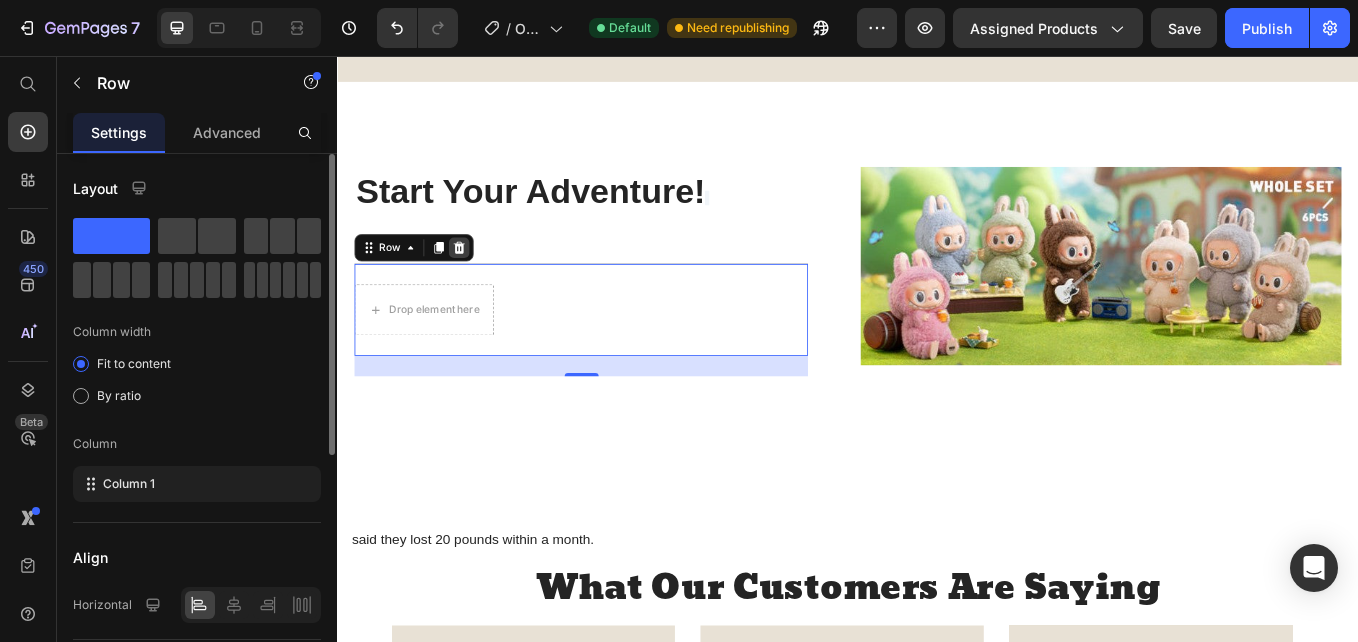 click 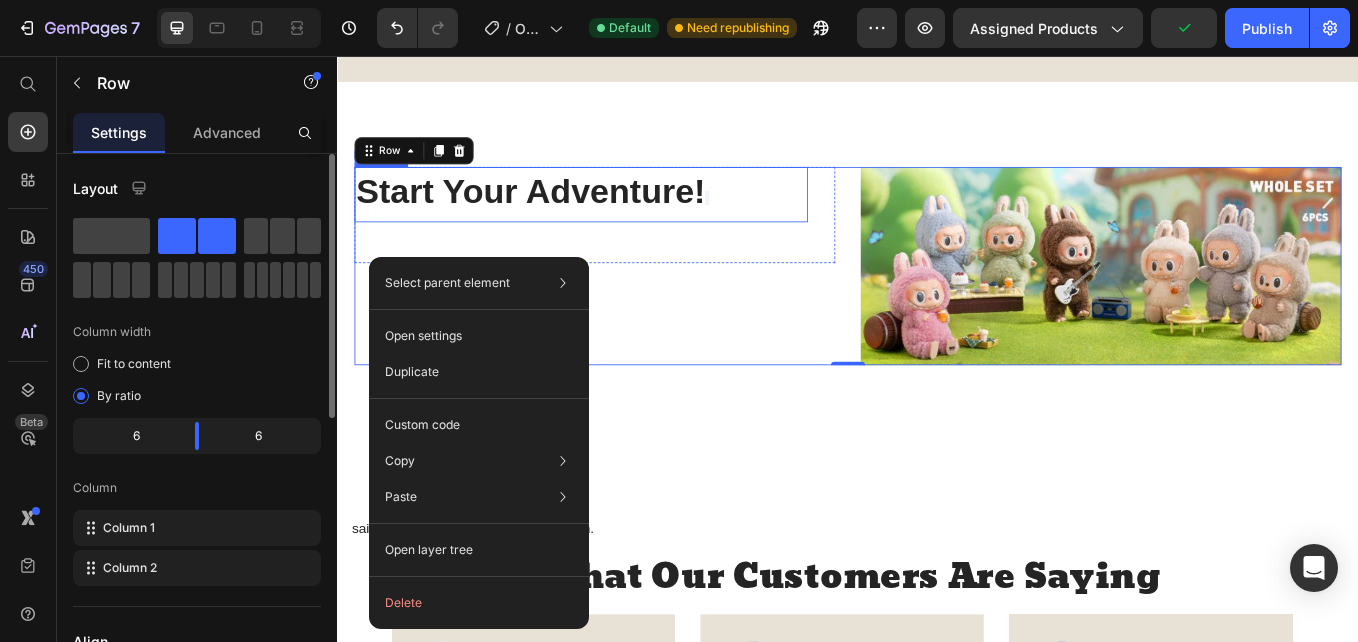 click on "⁠⁠⁠⁠⁠⁠⁠ Start Your Adventure!" at bounding box center [623, 218] 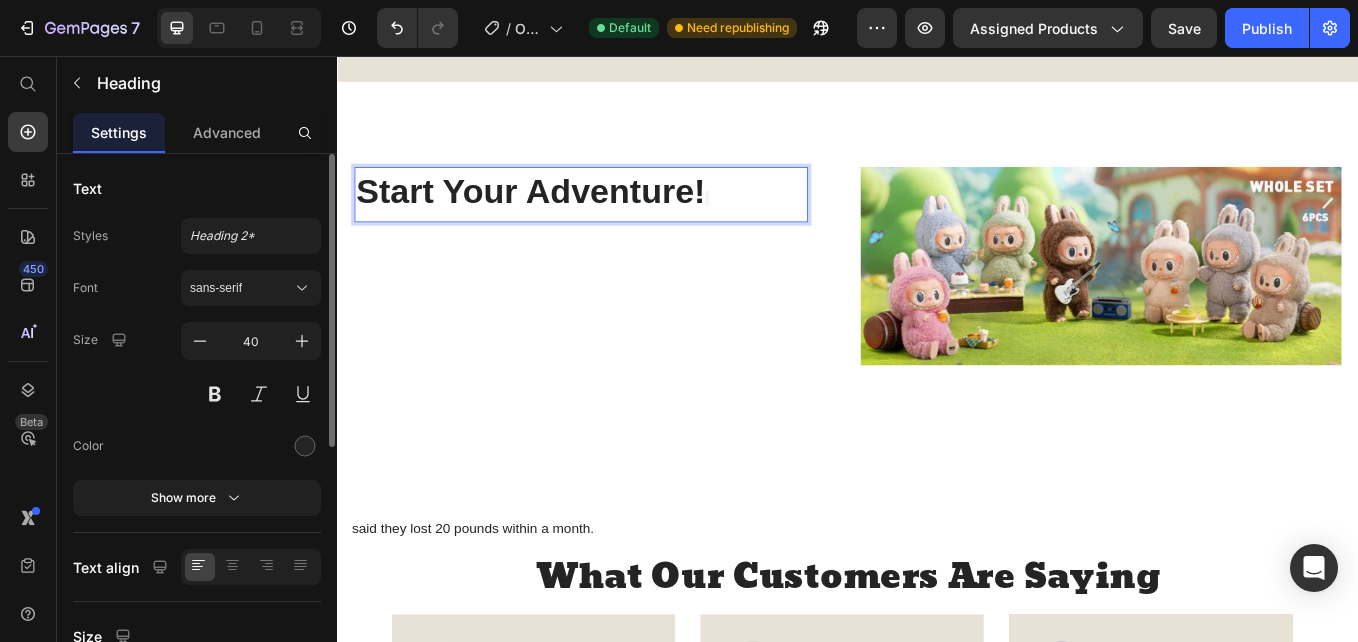 click on "Start Your Adventure!" at bounding box center [623, 218] 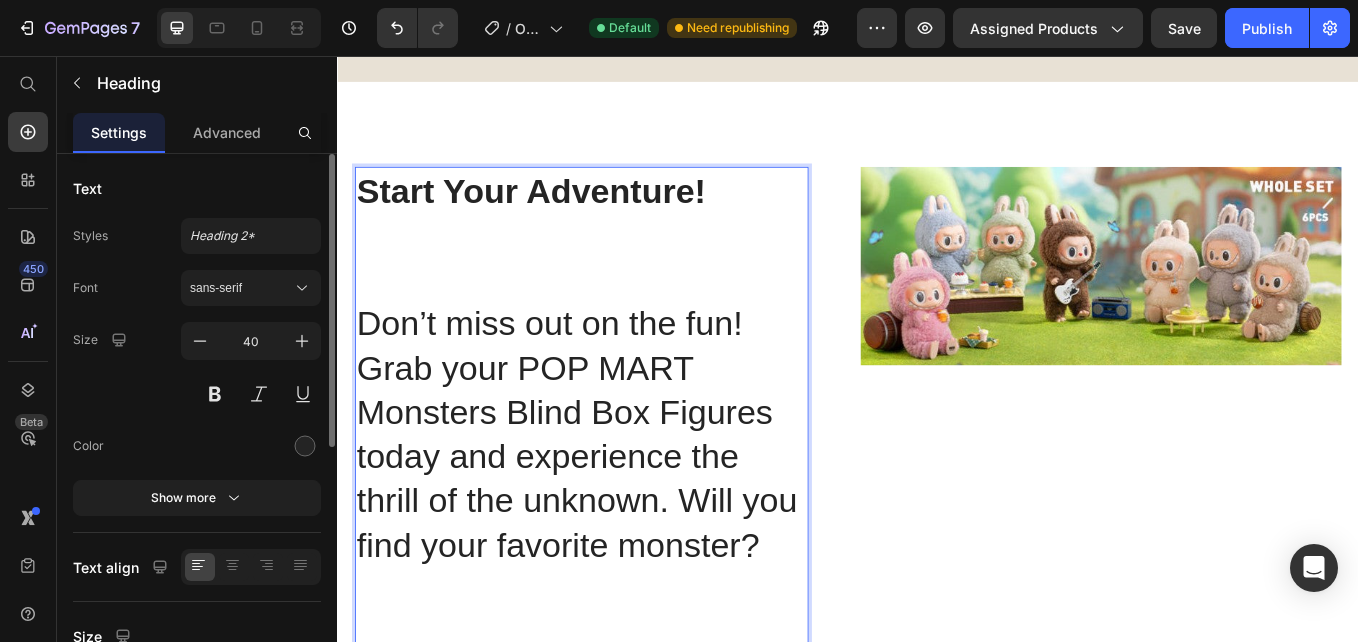 scroll, scrollTop: 2766, scrollLeft: 0, axis: vertical 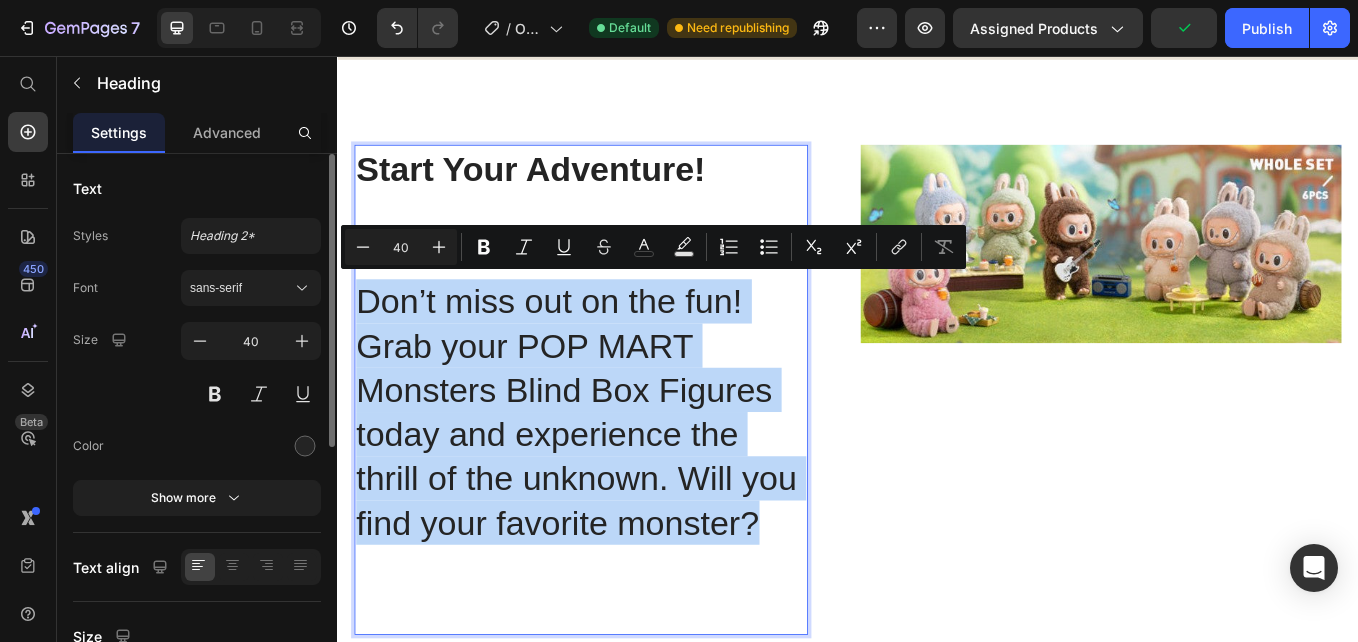 drag, startPoint x: 366, startPoint y: 325, endPoint x: 848, endPoint y: 597, distance: 553.451 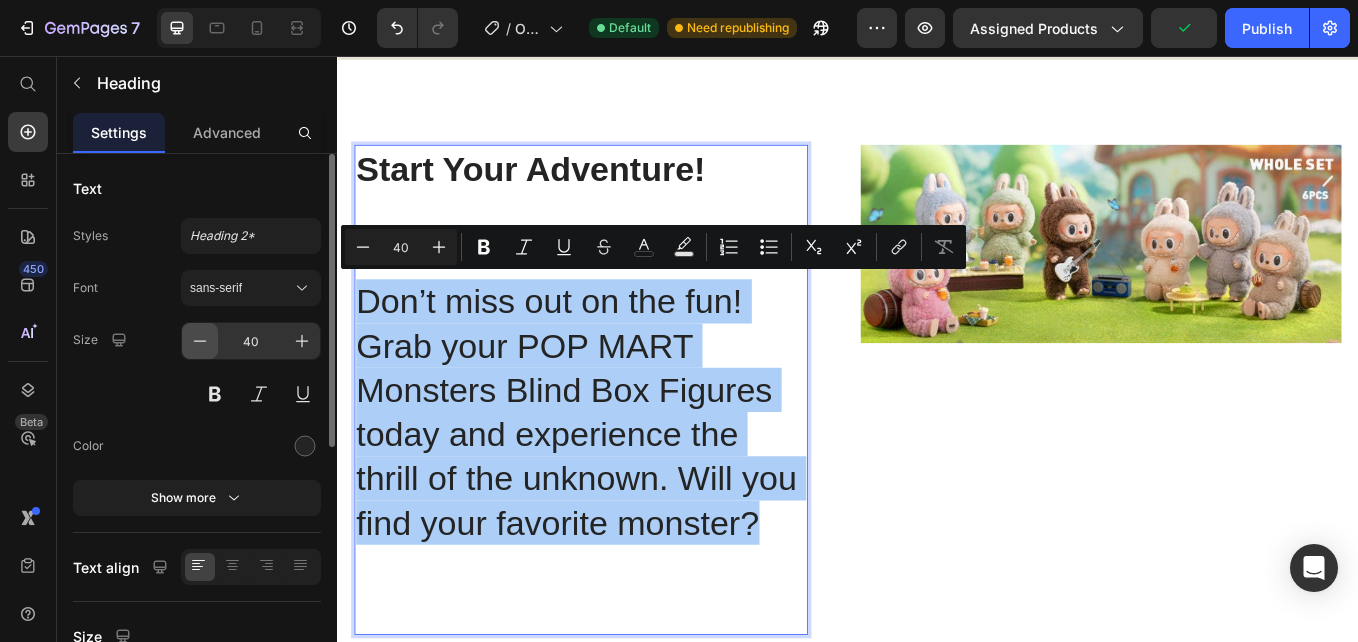 click 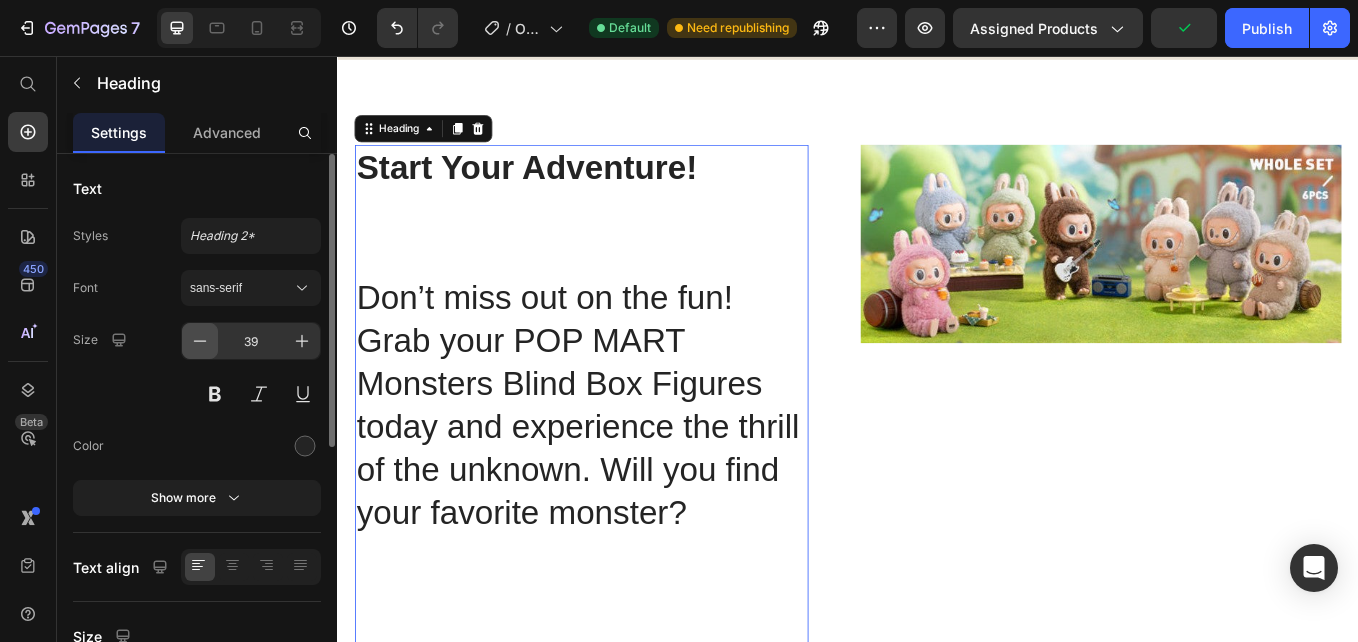 click 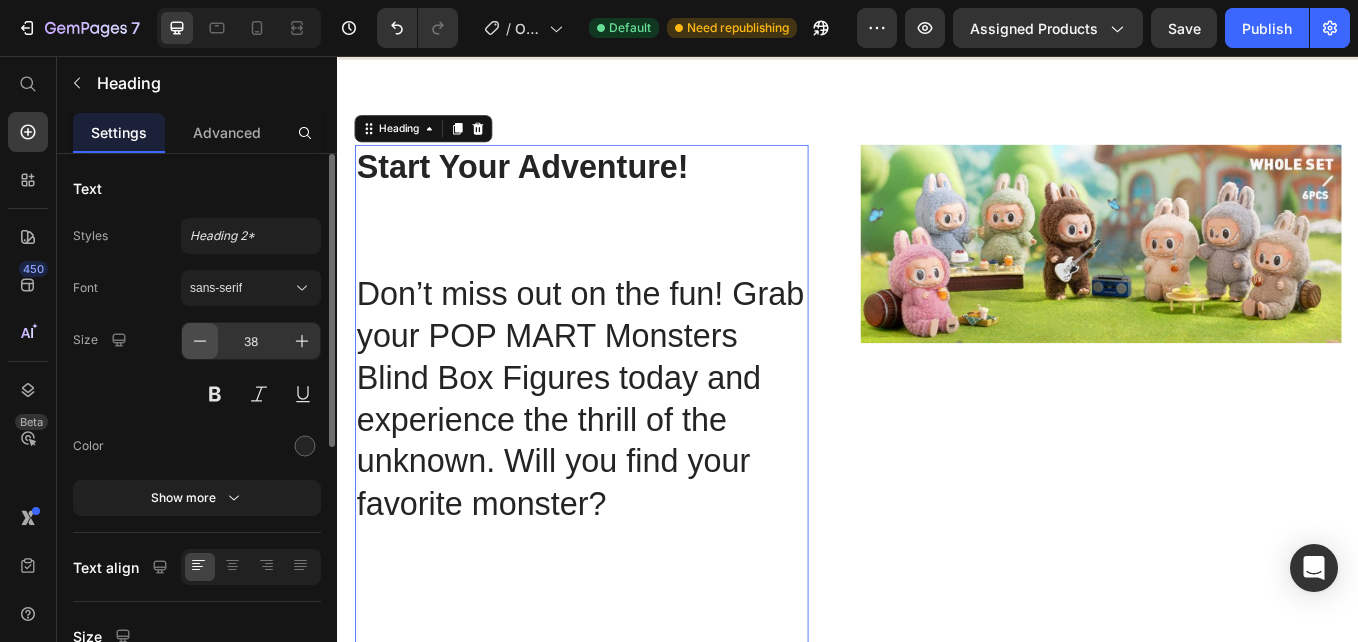 click 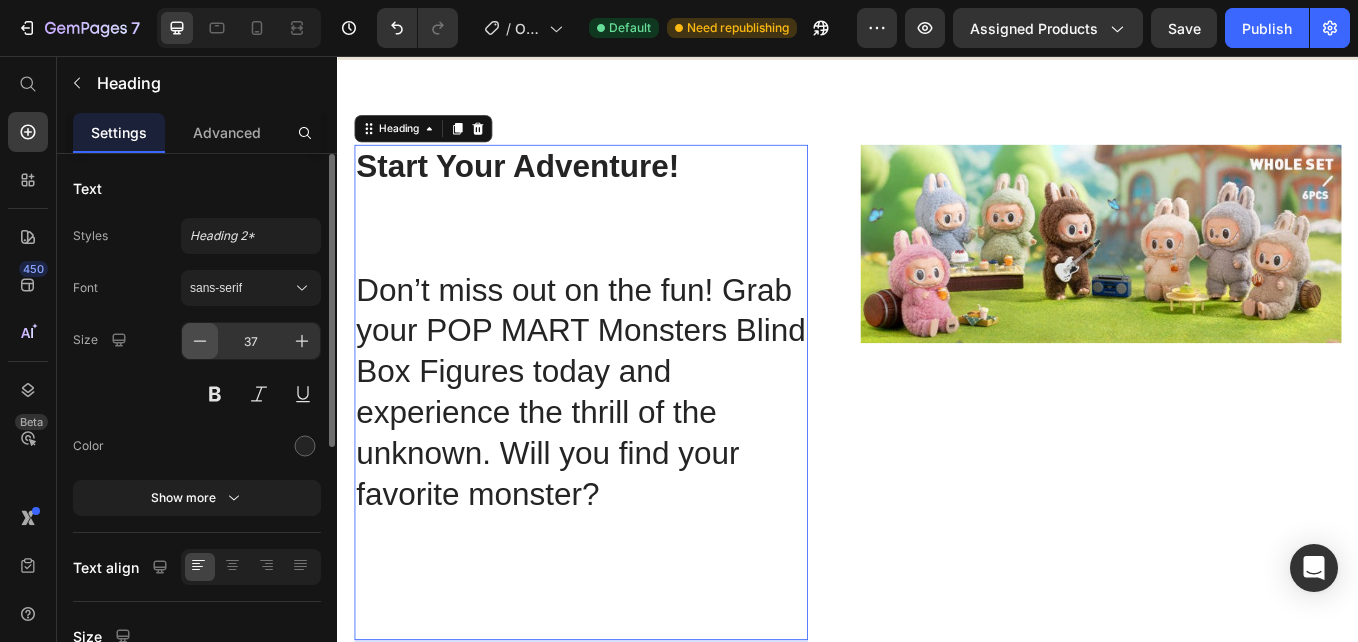 click 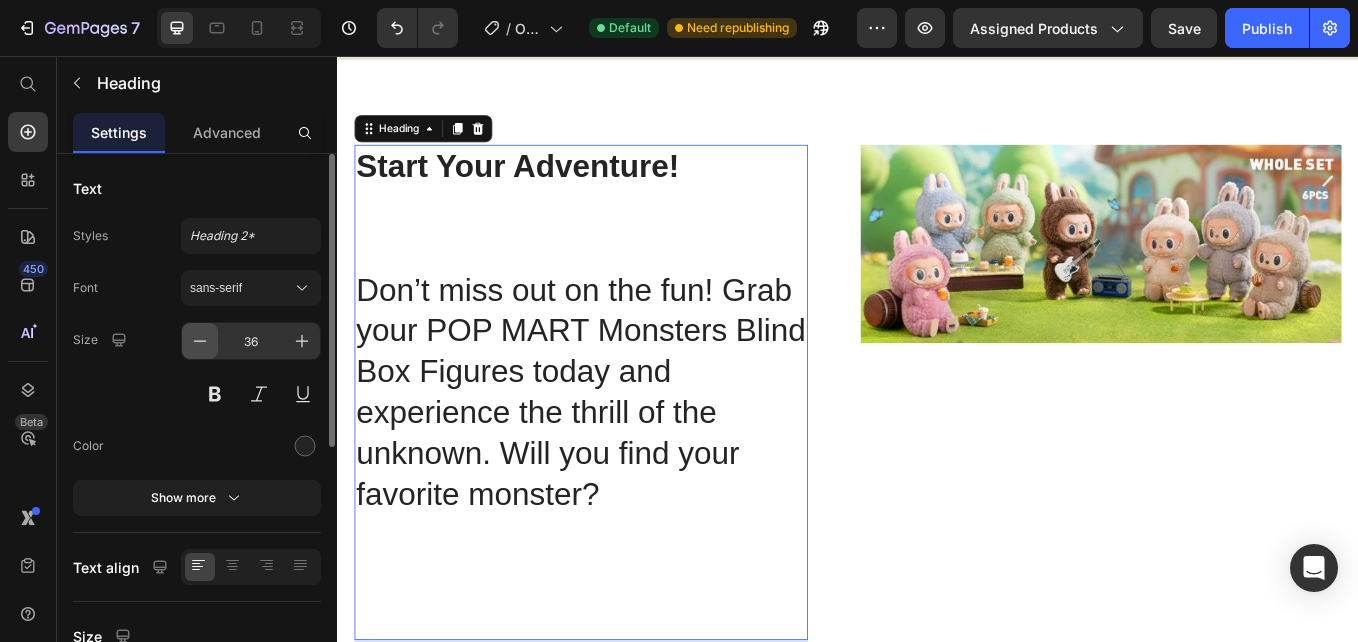 click 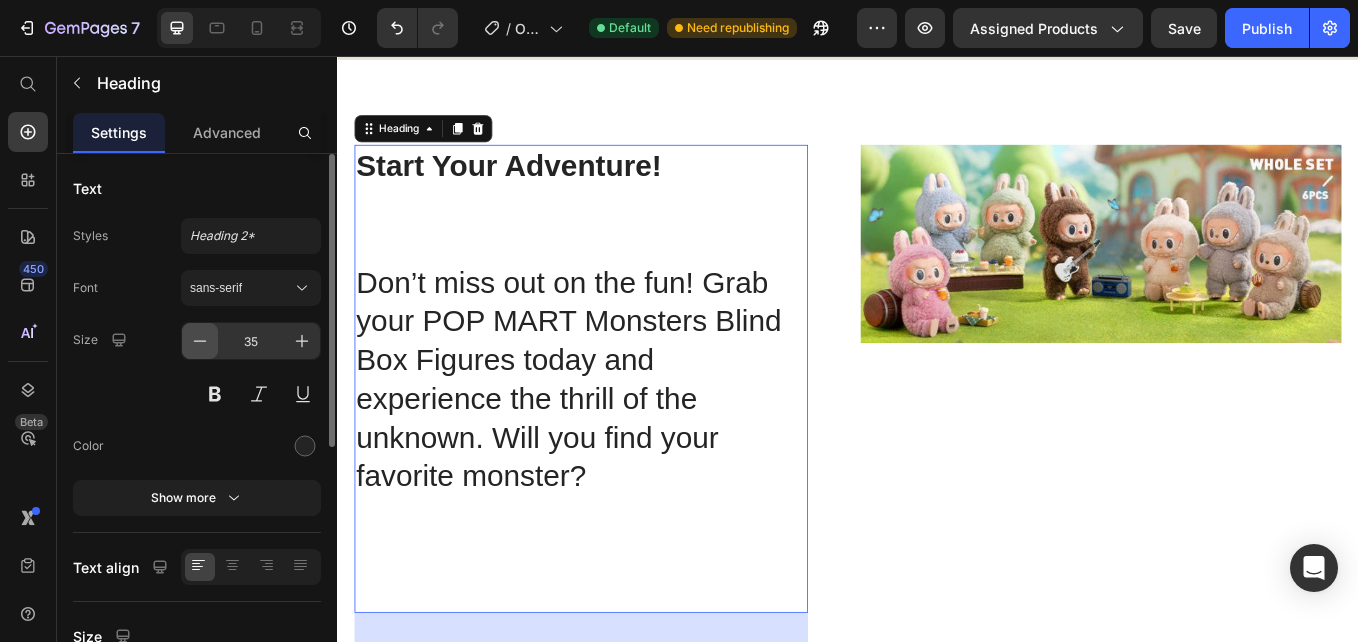click 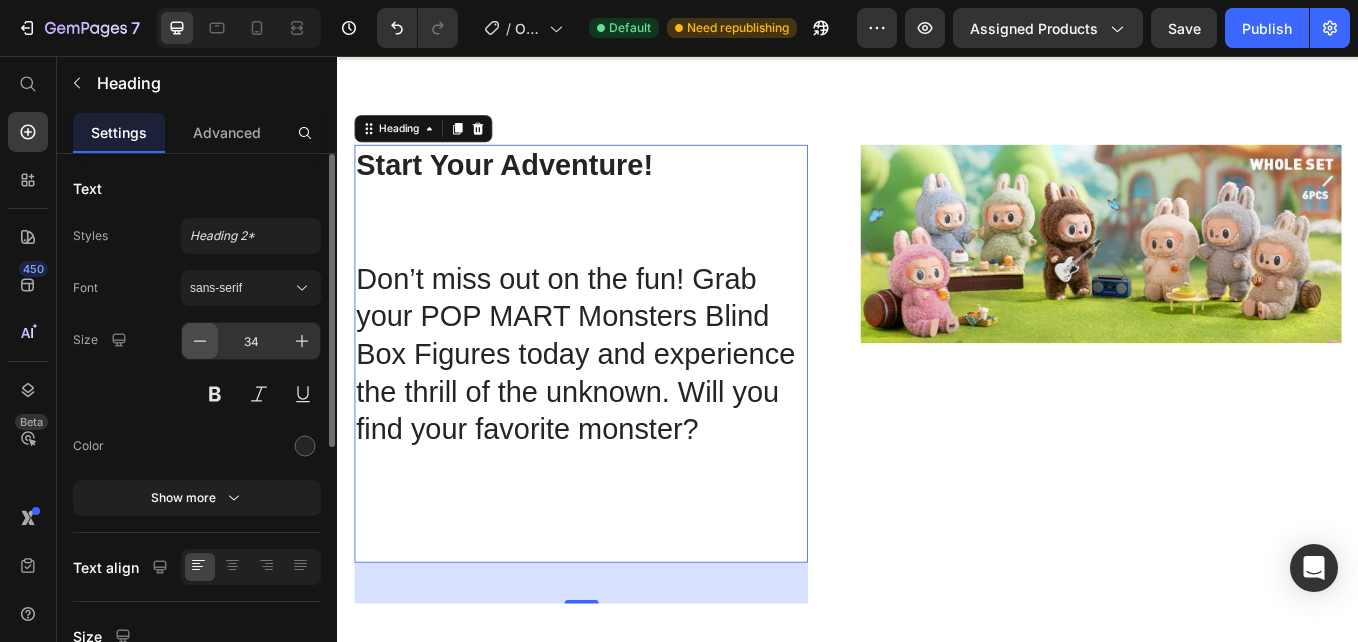 click 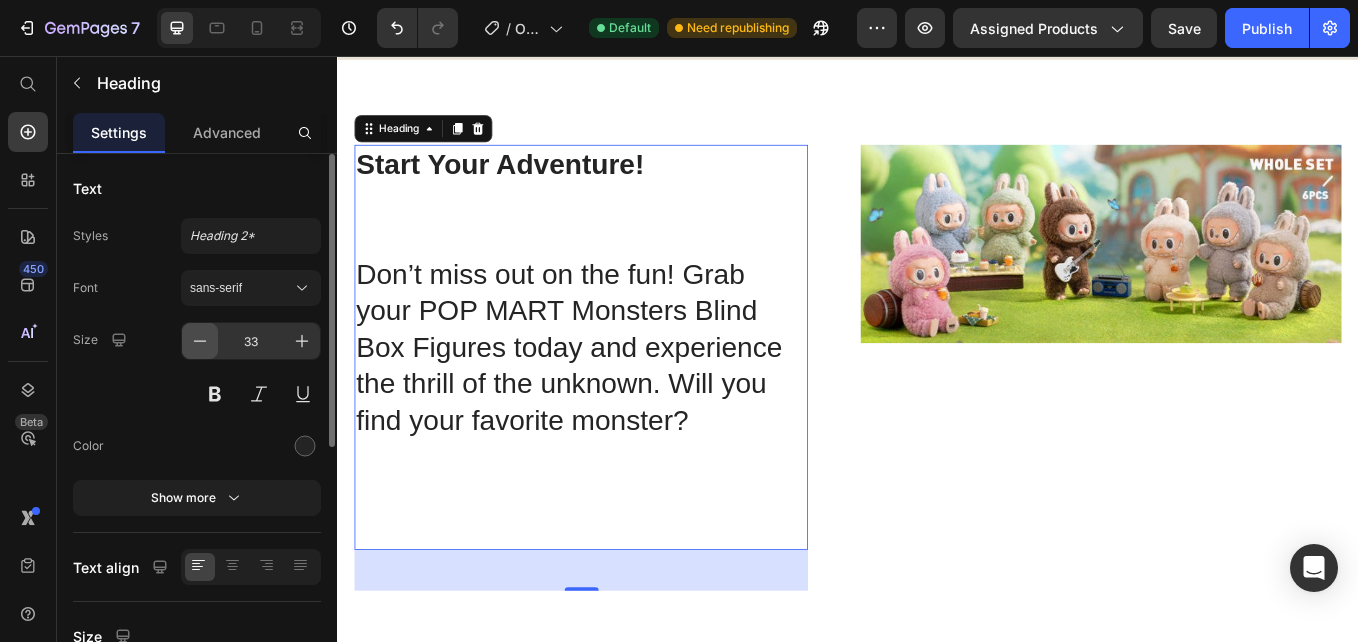 click 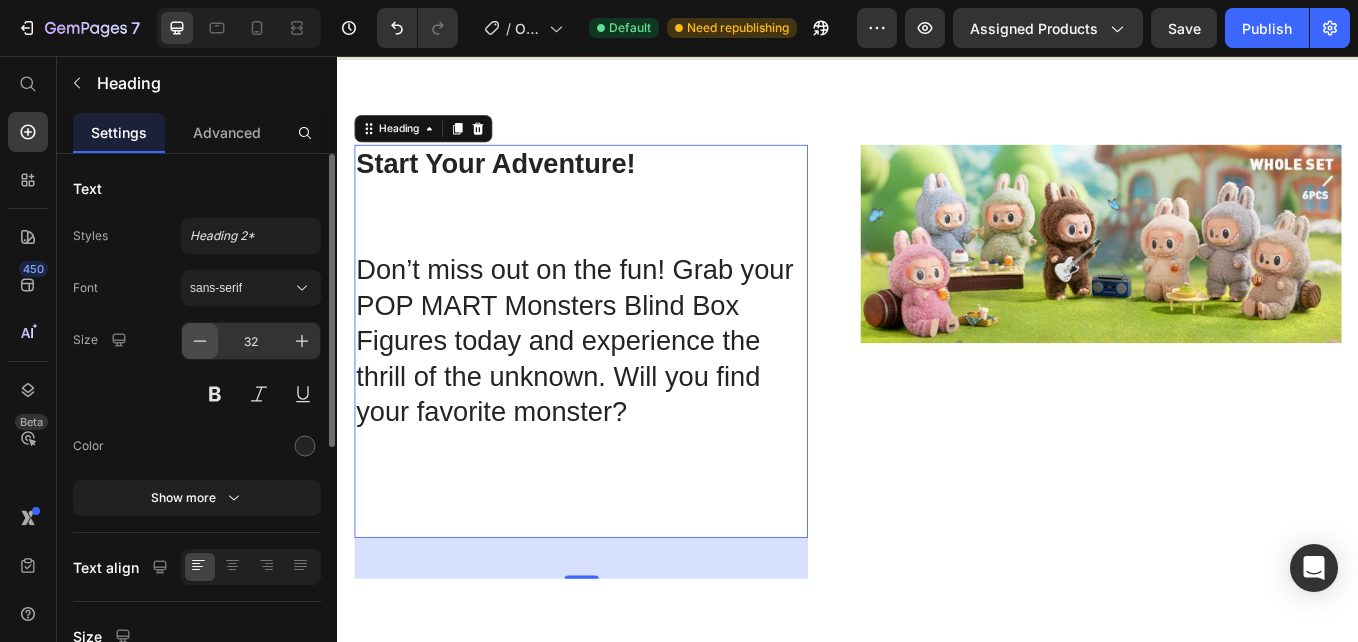 click 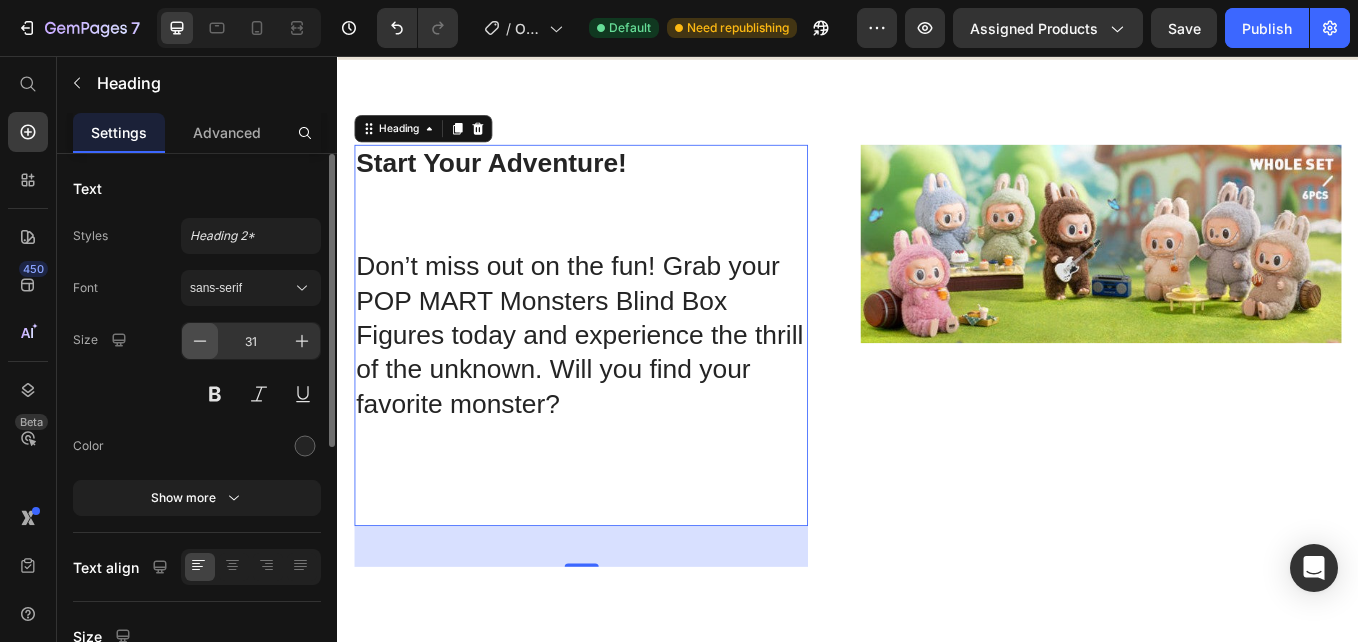 click 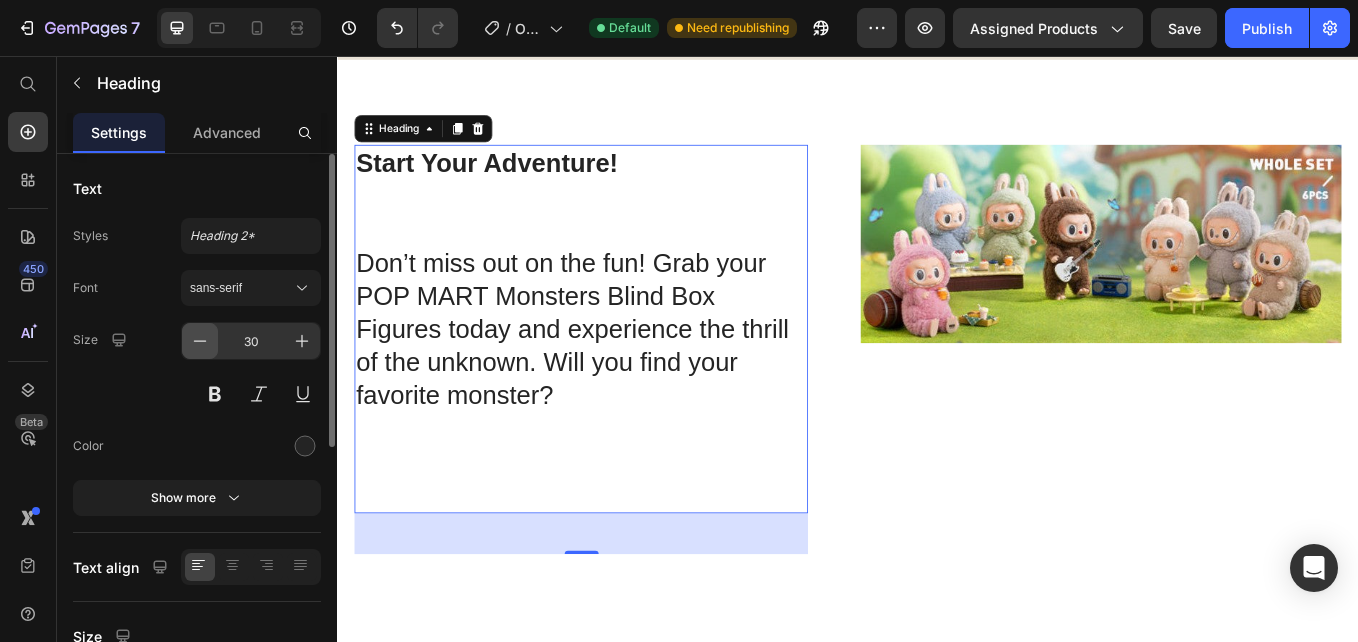 click 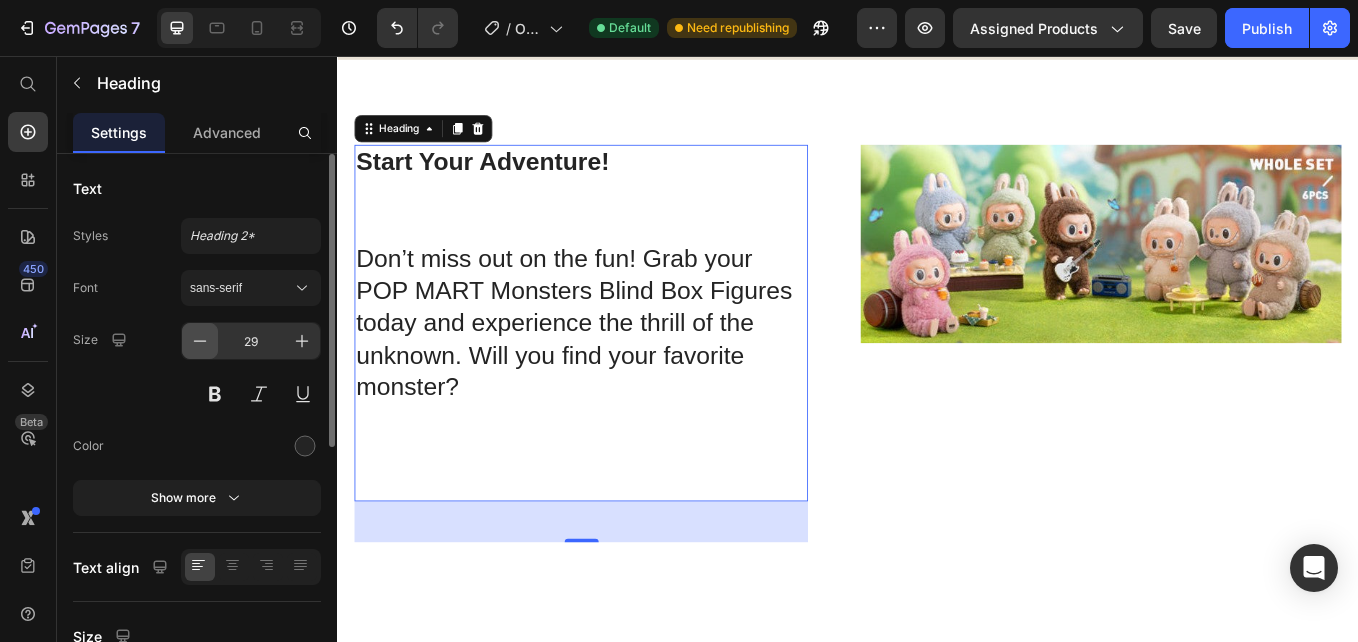 click 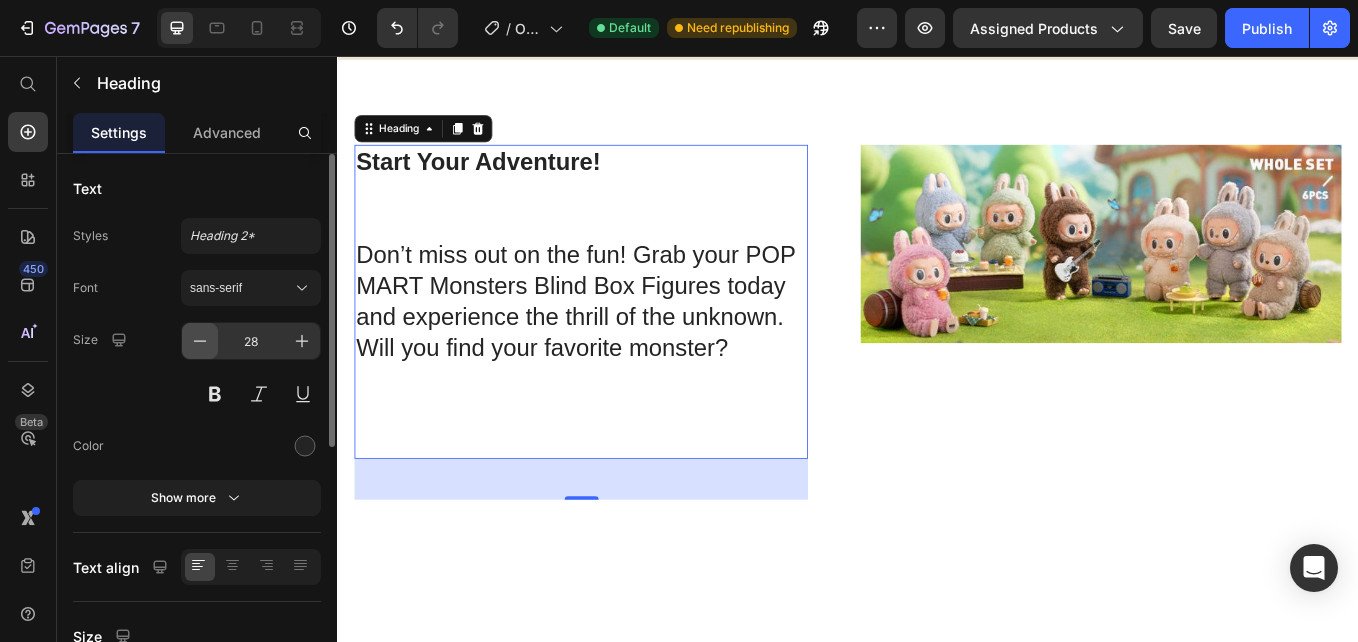click 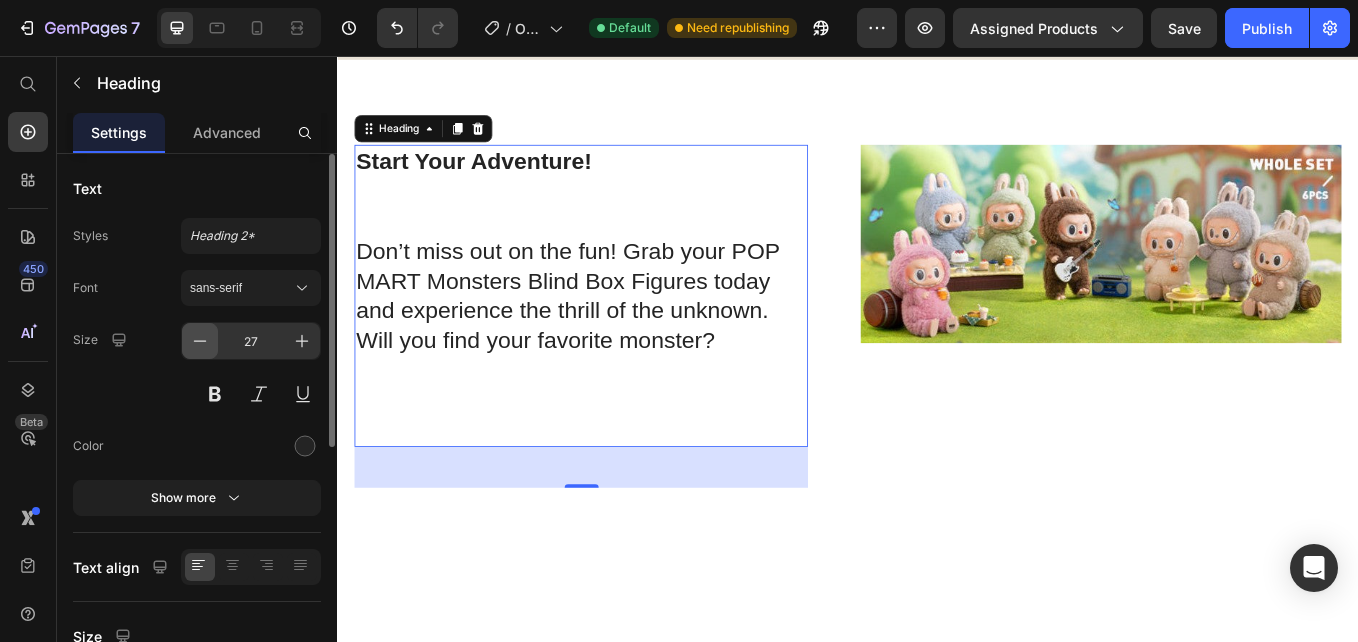 click 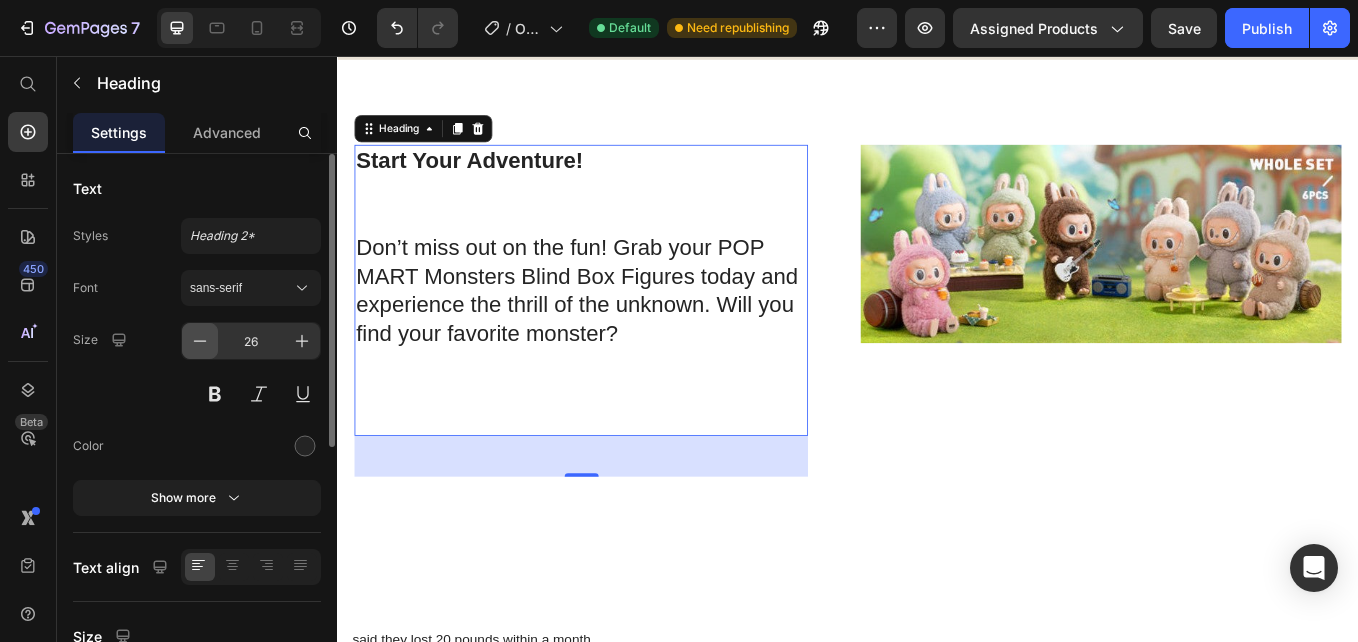 click 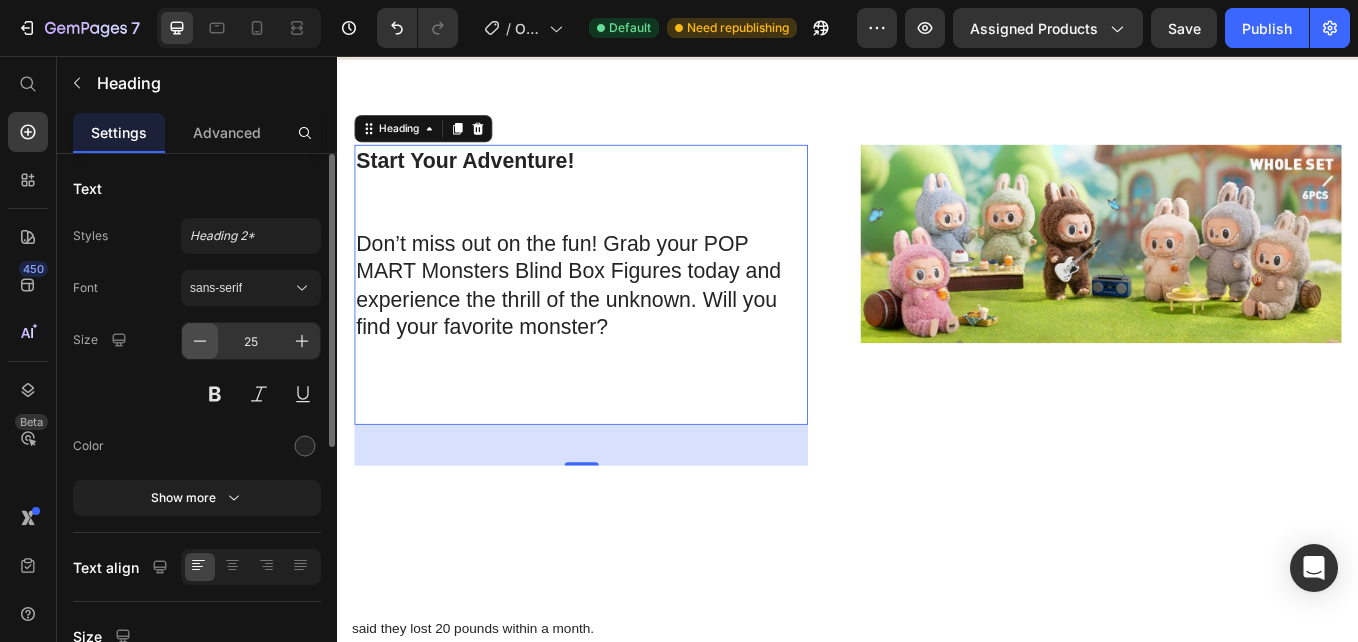 click 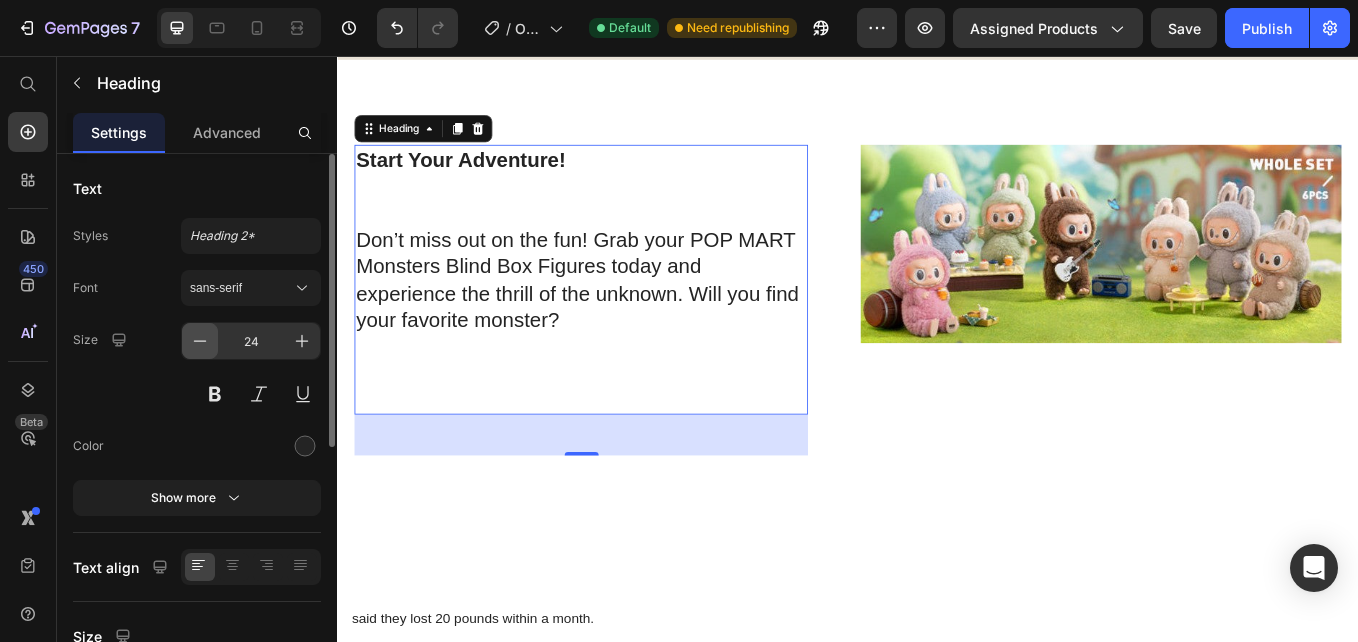 click 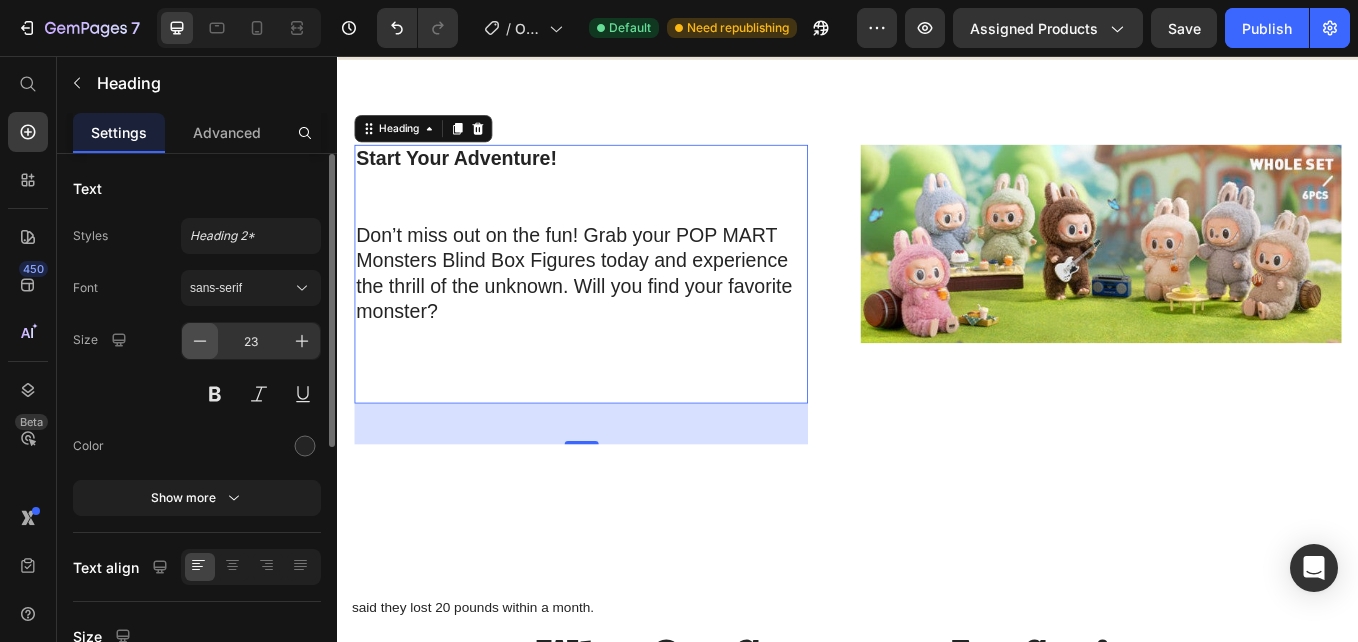 click 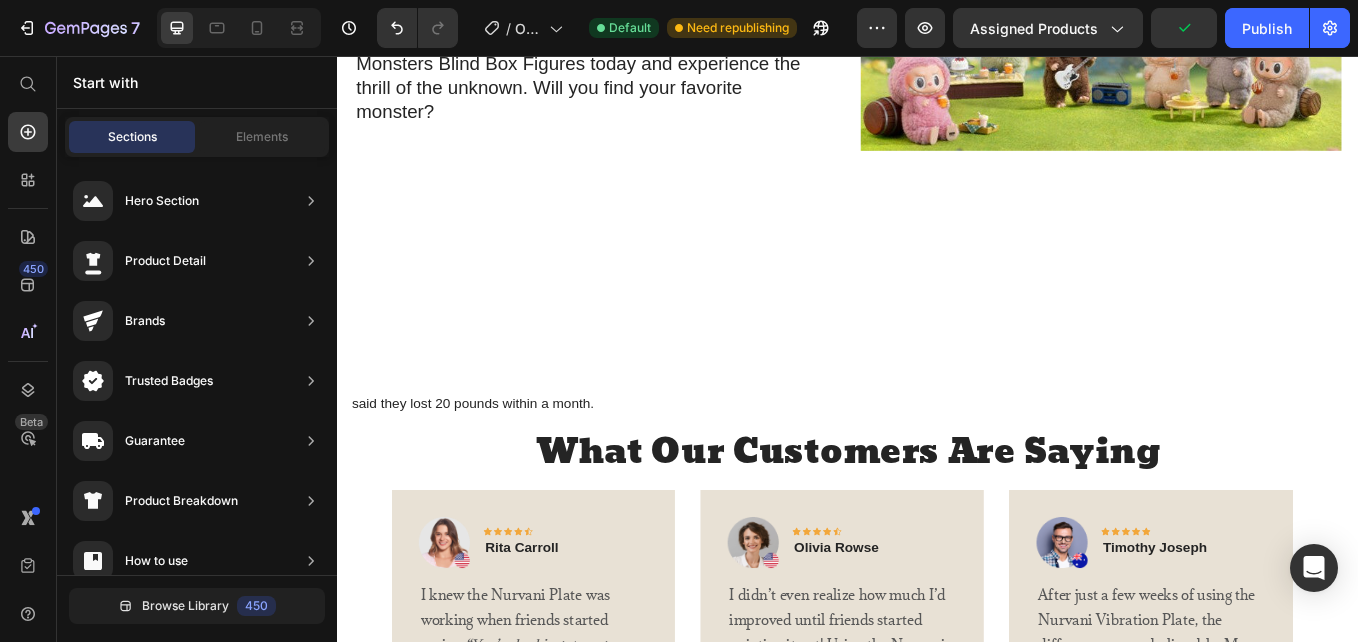 scroll, scrollTop: 3006, scrollLeft: 0, axis: vertical 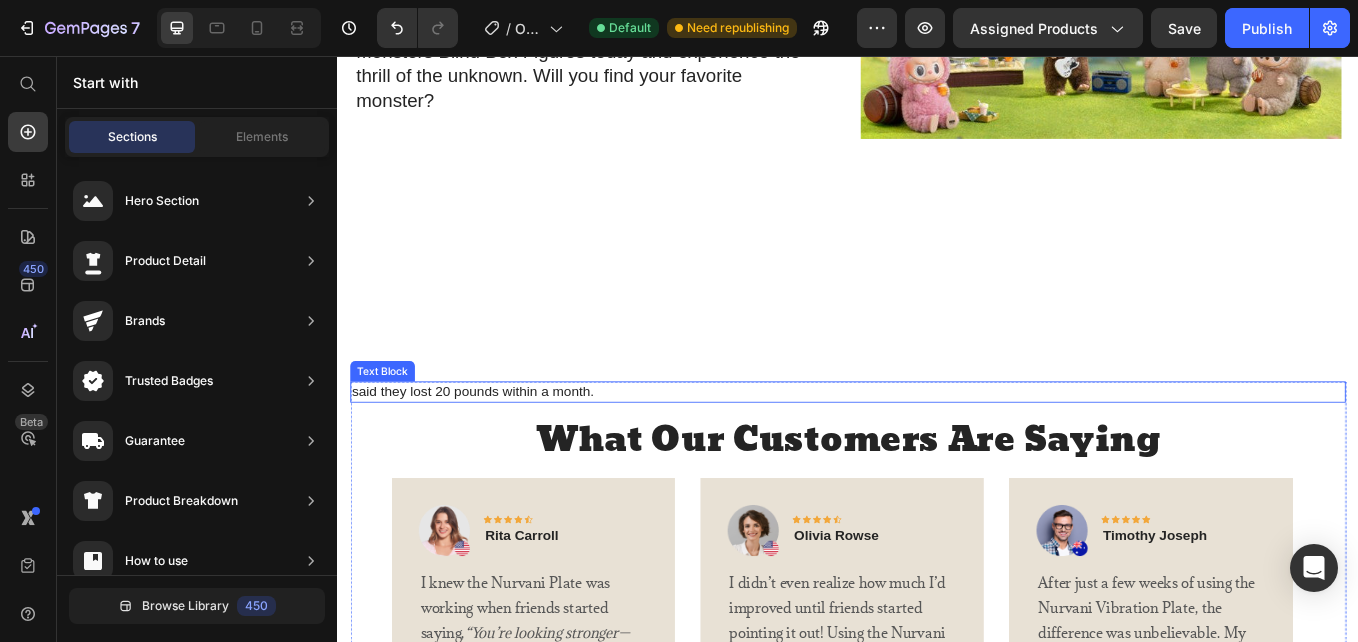 click on "said they lost 20 pounds within a month." at bounding box center (937, 450) 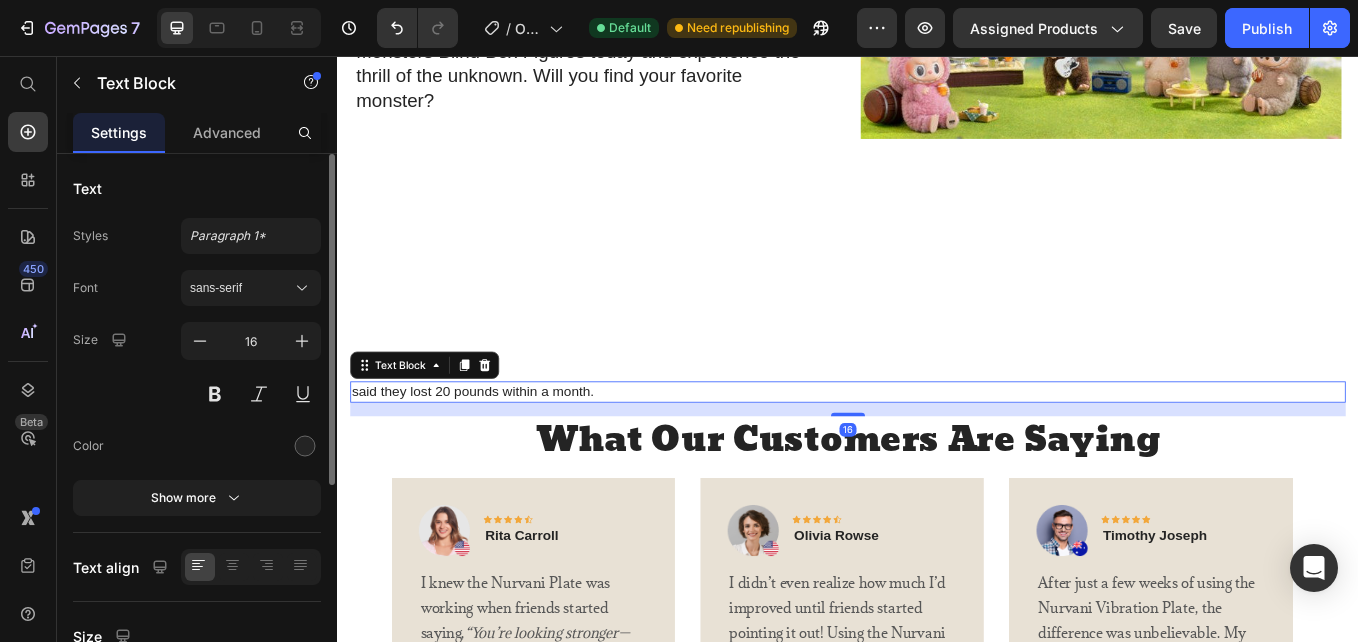 click on "said they lost 20 pounds within a month." at bounding box center [937, 450] 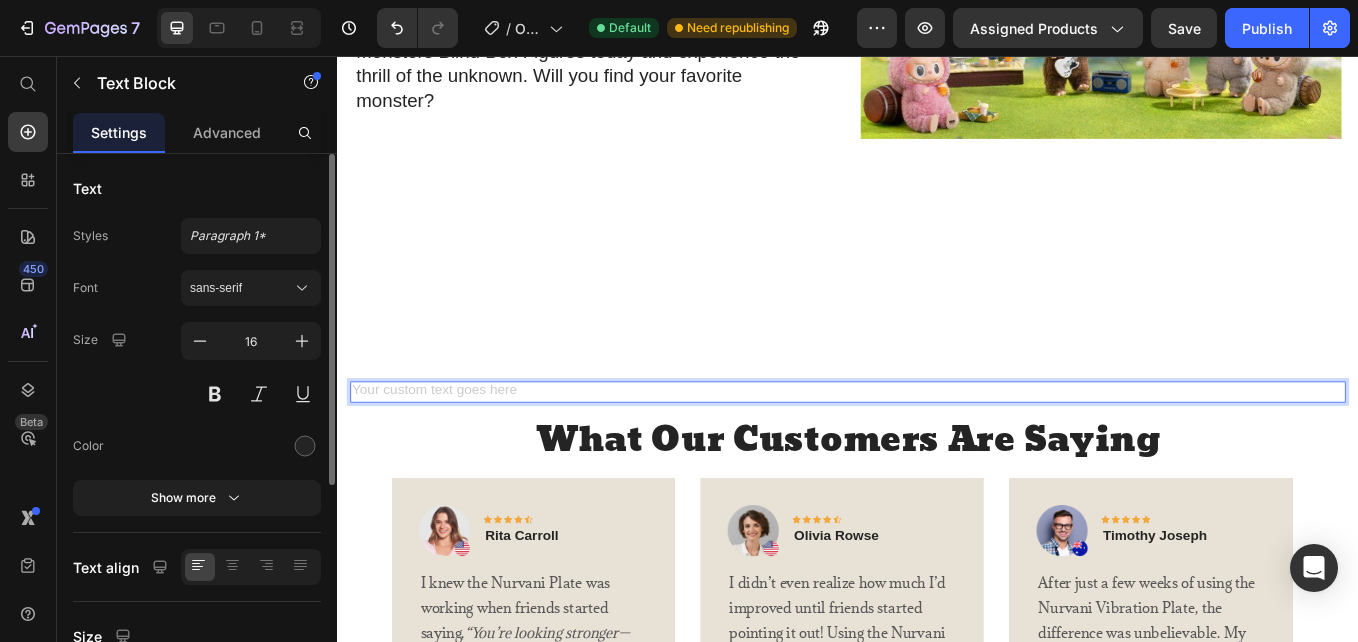 click at bounding box center (937, 450) 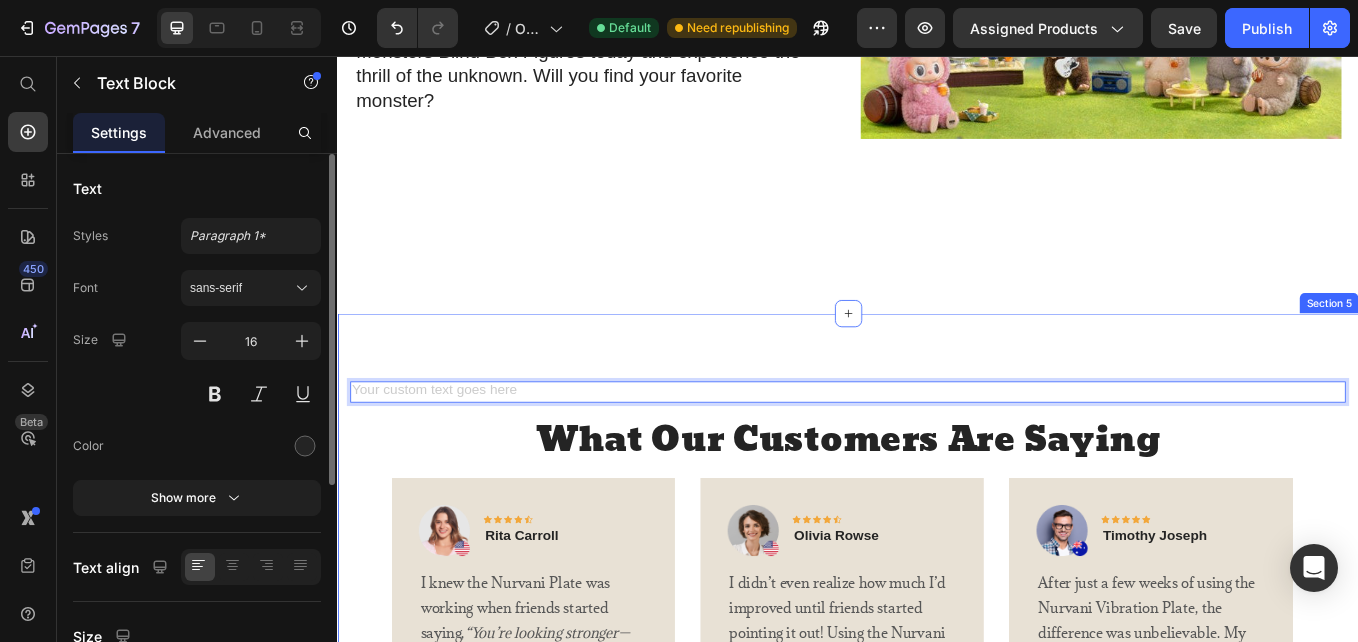 click on "Icon Rita Carroll Text block Row I knew the Nurvani Plate was working when friends started saying,  “You’re looking stronger—what have you been doing?”  Within just a couple of weeks, I noticed less stiffness, more energy, and real tone in my legs and core. Even on busy days, just 10 minutes leaves me feeling refreshed and recharged. The best part? It’s so easy to use—and it actually feels good. I finally feel like I have a sustainable way to stay active and feel better every day. Text block                Title Line (P) Images  Gallery POP MART The Monsters Big into Energy Series-Vinyl Plush Pendant Blind Box, Blind Box Figures. (P) Title $60.00 (P) Price $112.00 (P) Price Row Buy Now (P) Cart Button Product Row Image  Icon  Icon  Icon  Icon" at bounding box center [937, 916] 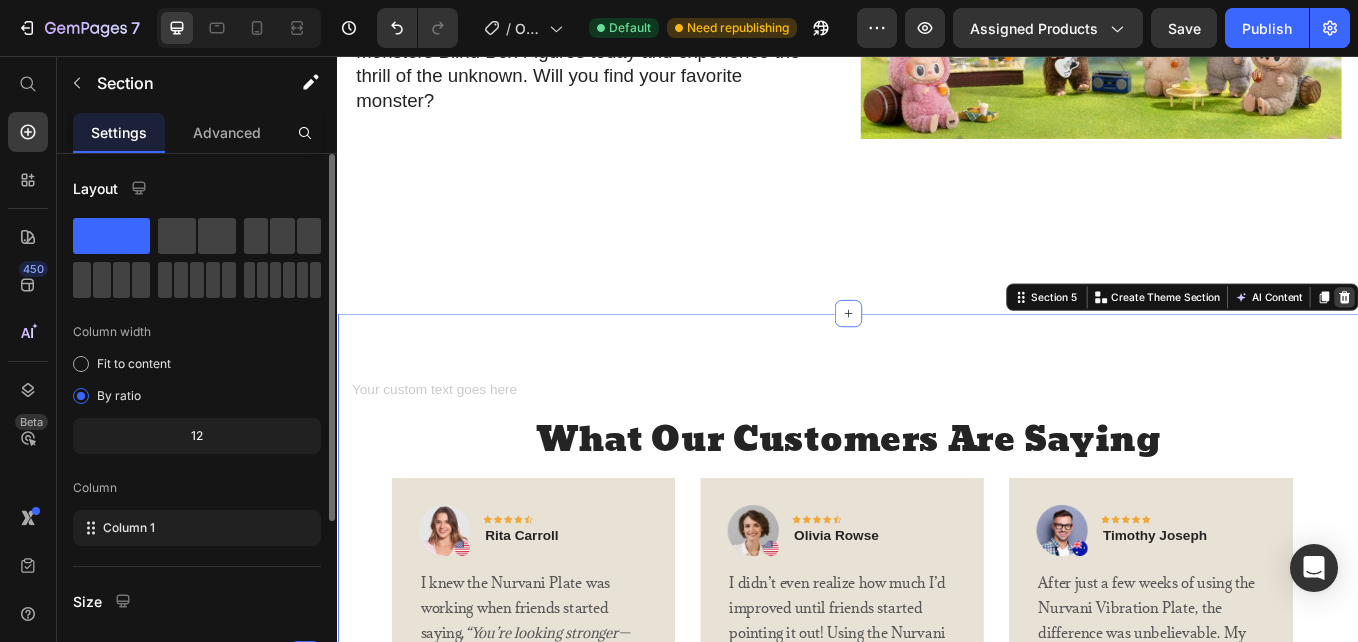 click 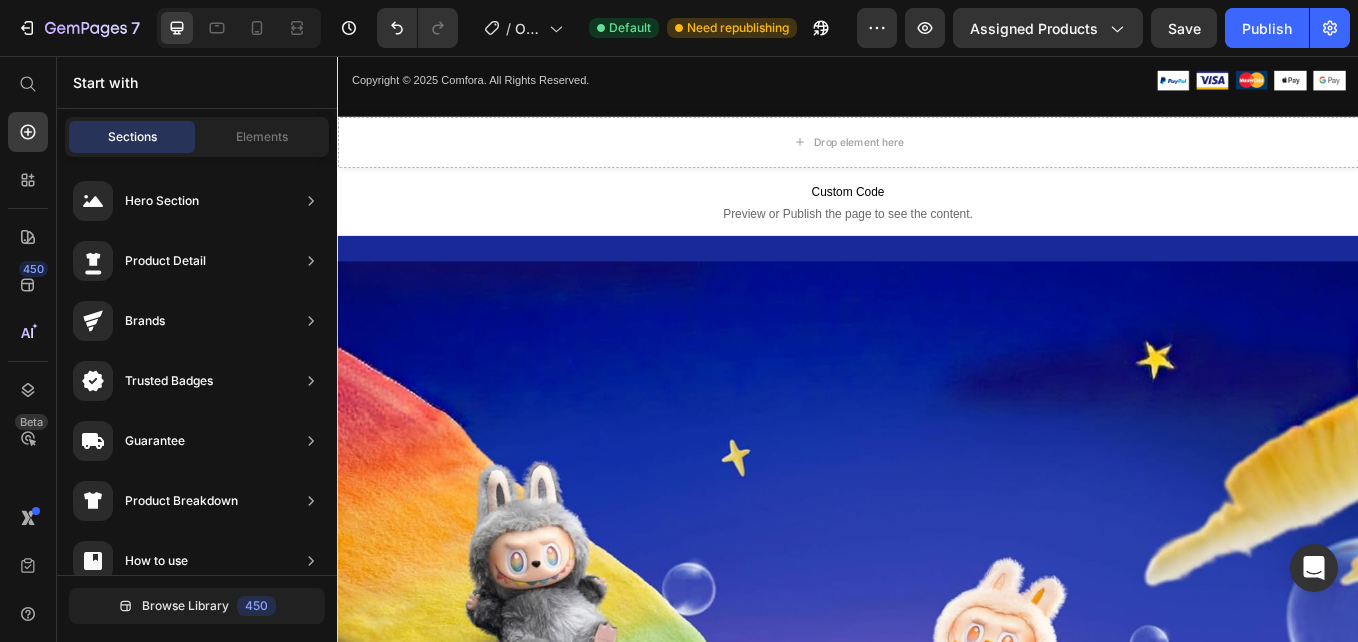 scroll, scrollTop: 5302, scrollLeft: 0, axis: vertical 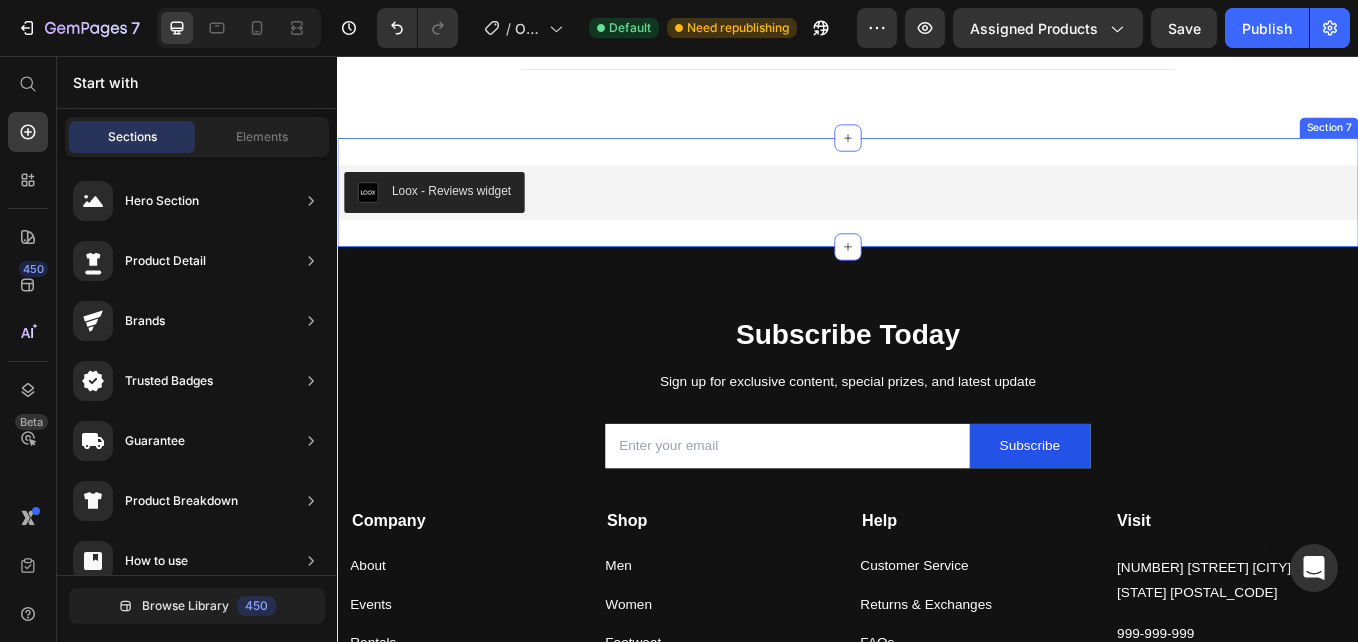 click on "Section 7" at bounding box center [1502, 140] 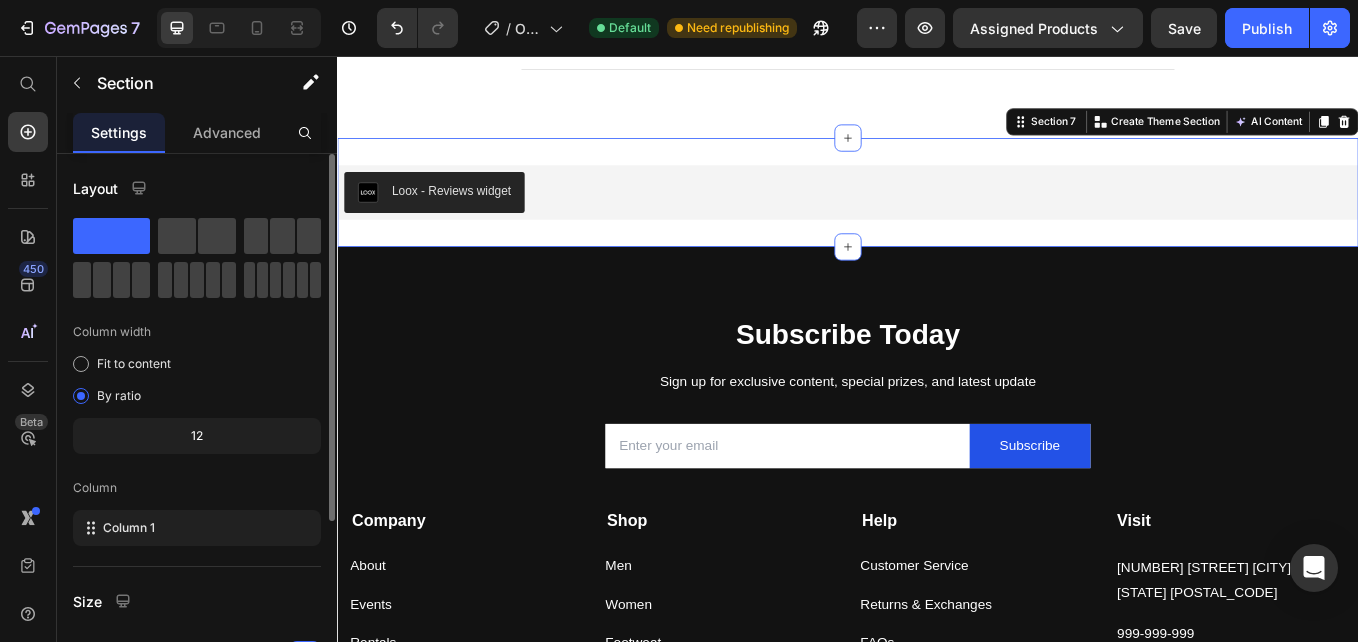 click 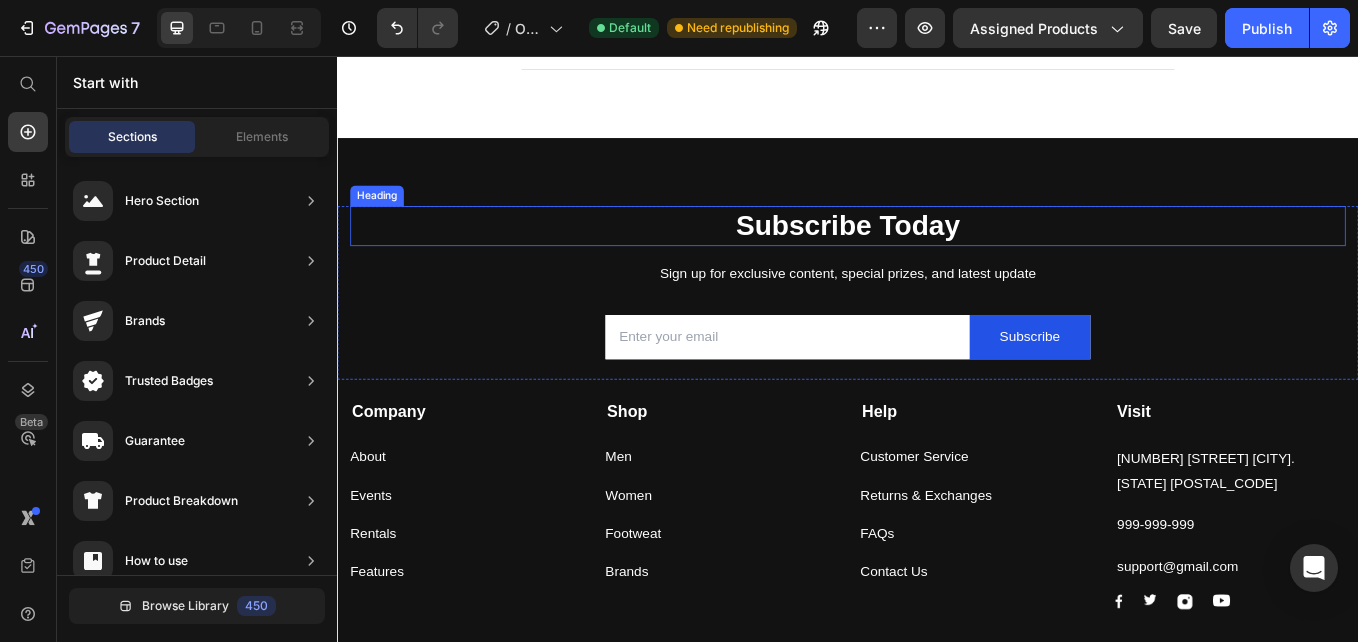 click on "Subscribe Today" at bounding box center [937, 255] 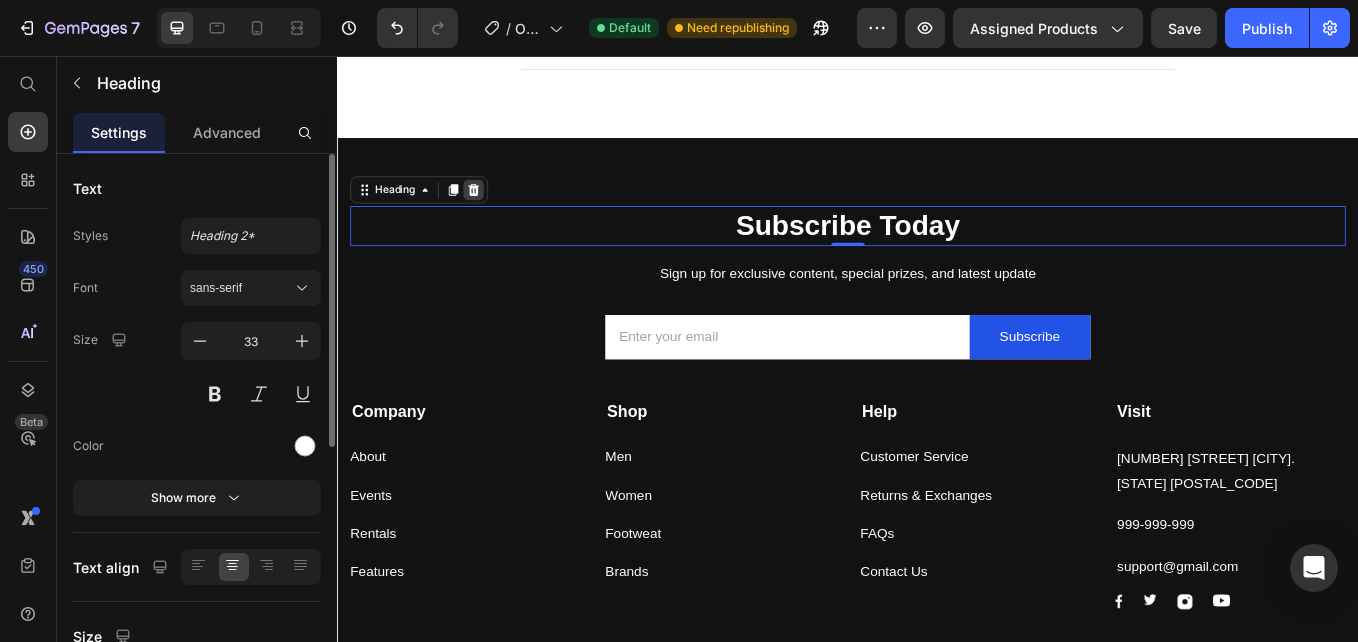 click 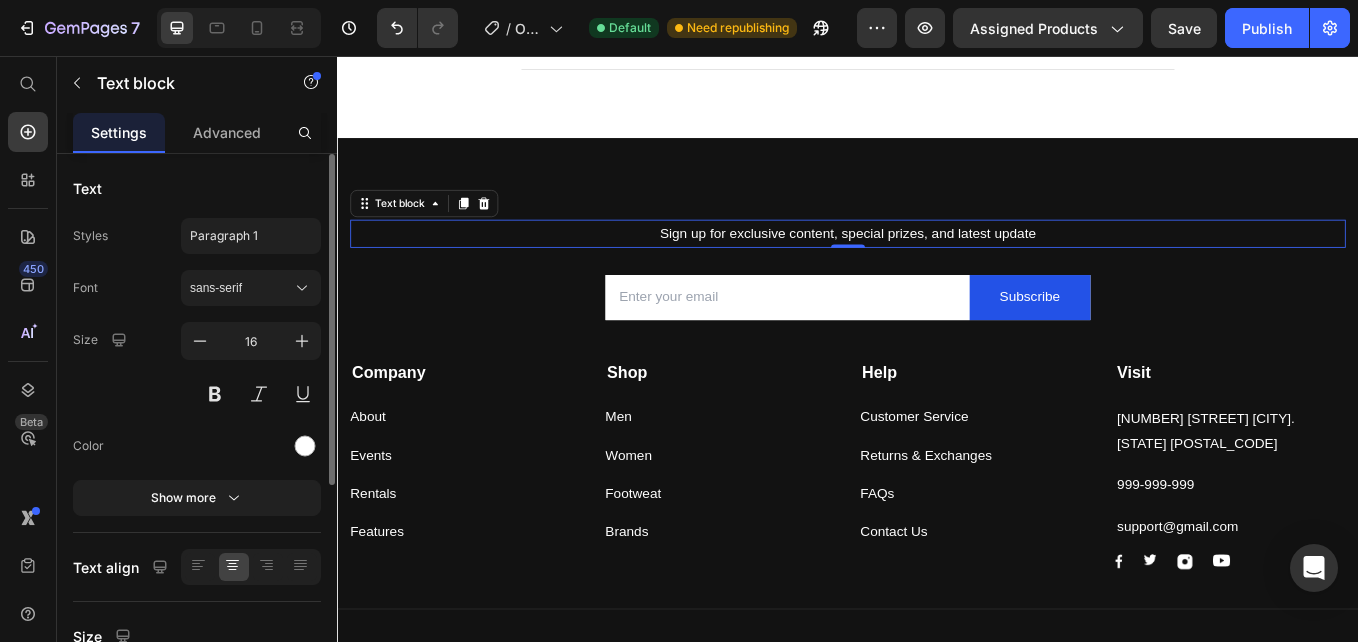 click on "Sign up for exclusive content, special prizes, and latest update" at bounding box center (937, 264) 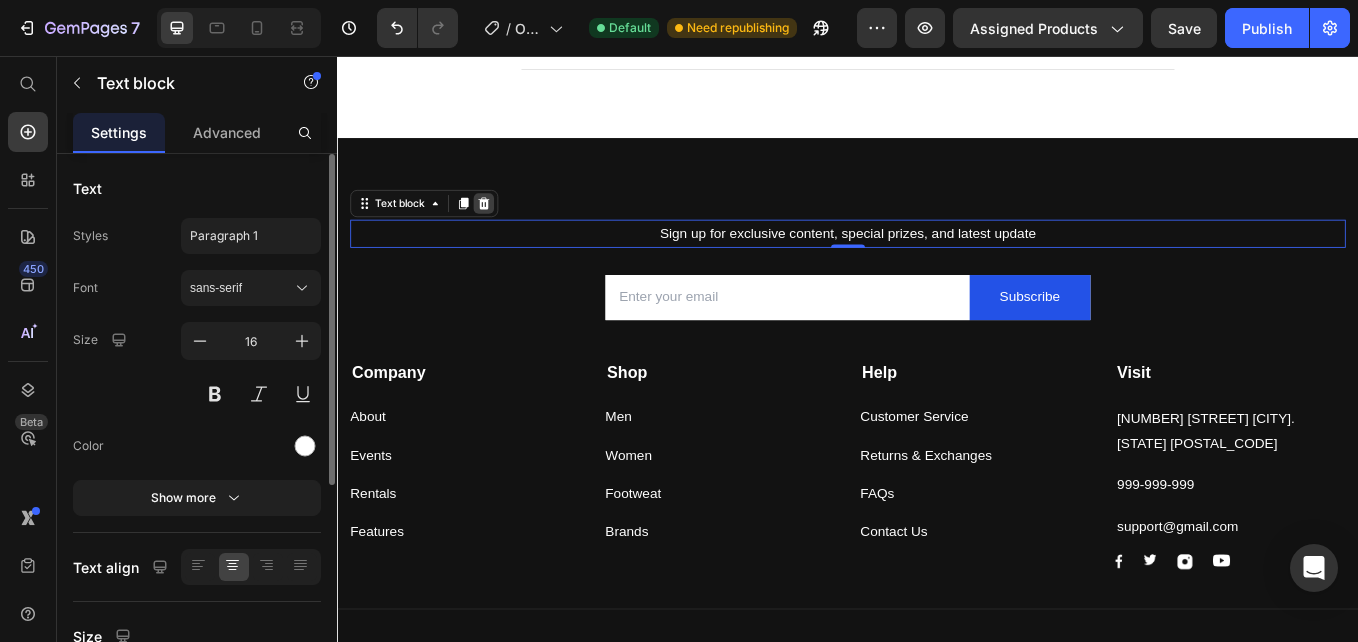 click 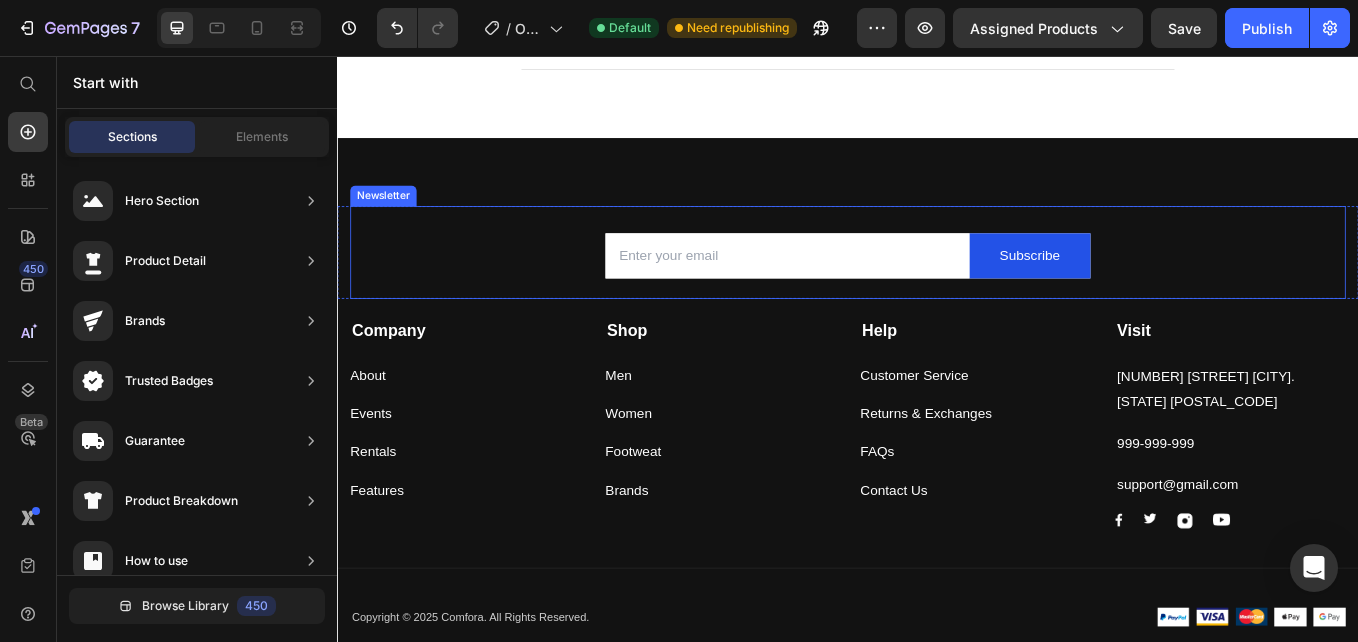 click on "Email Field Subscribe Submit Button Row Newsletter" at bounding box center (937, 286) 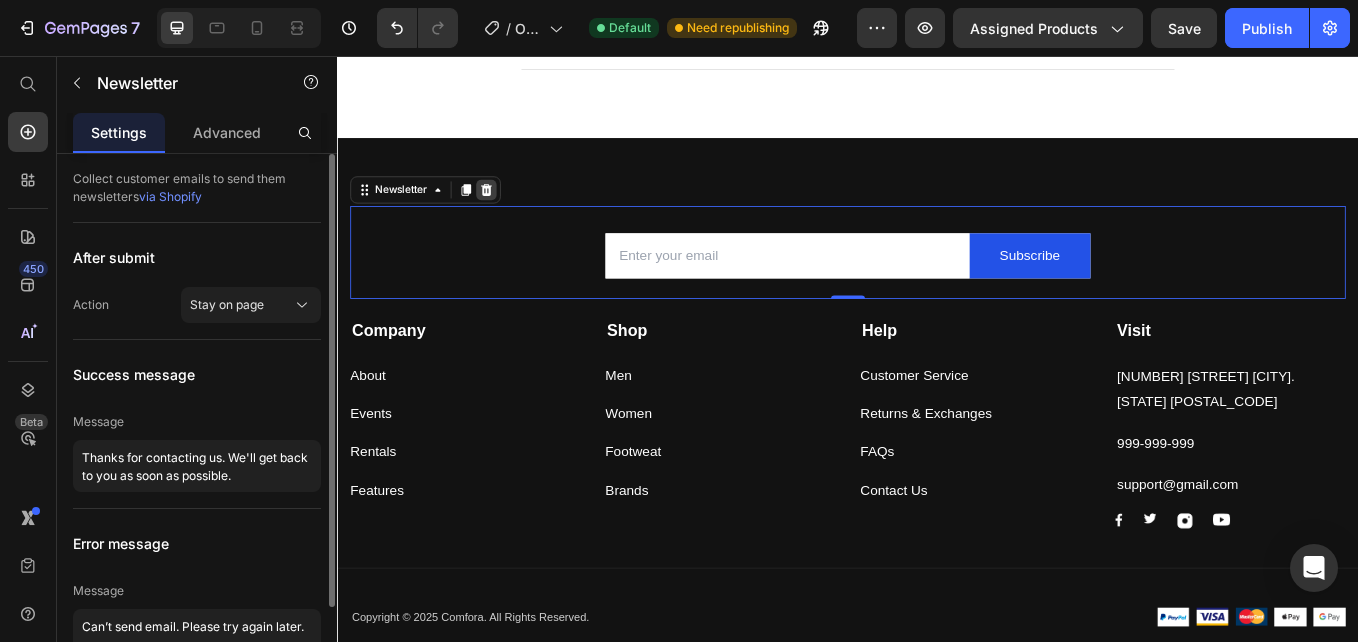 click 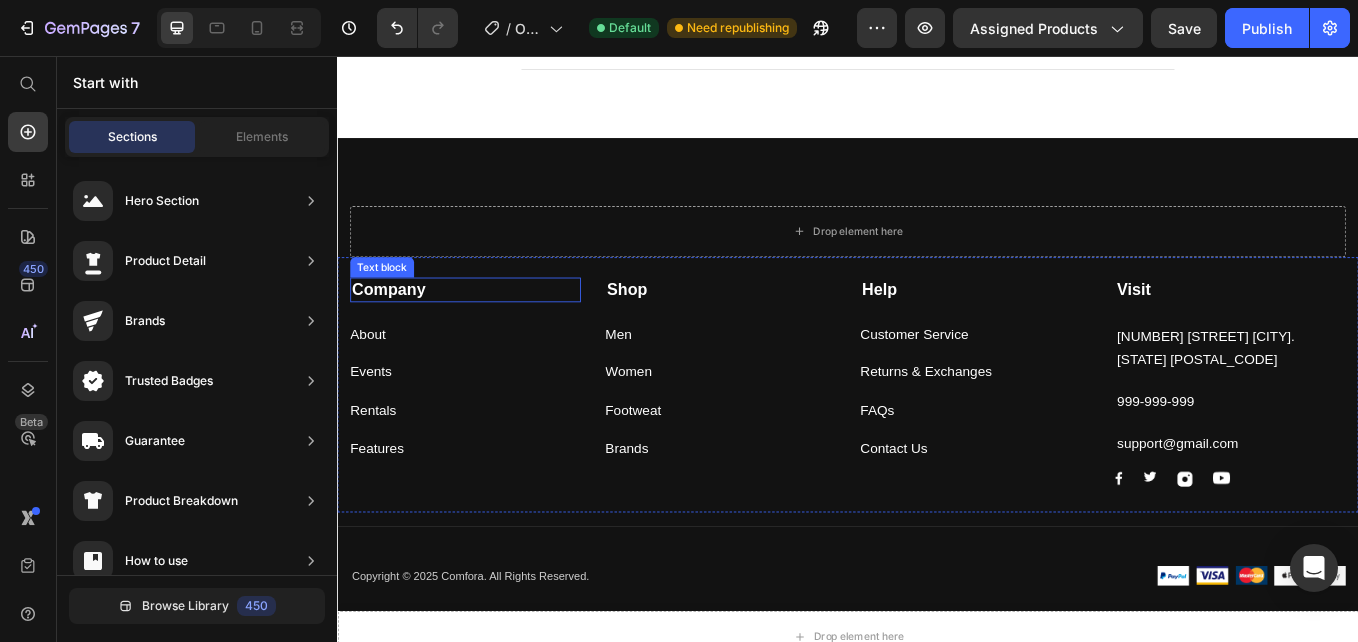 click on "Company" at bounding box center [397, 329] 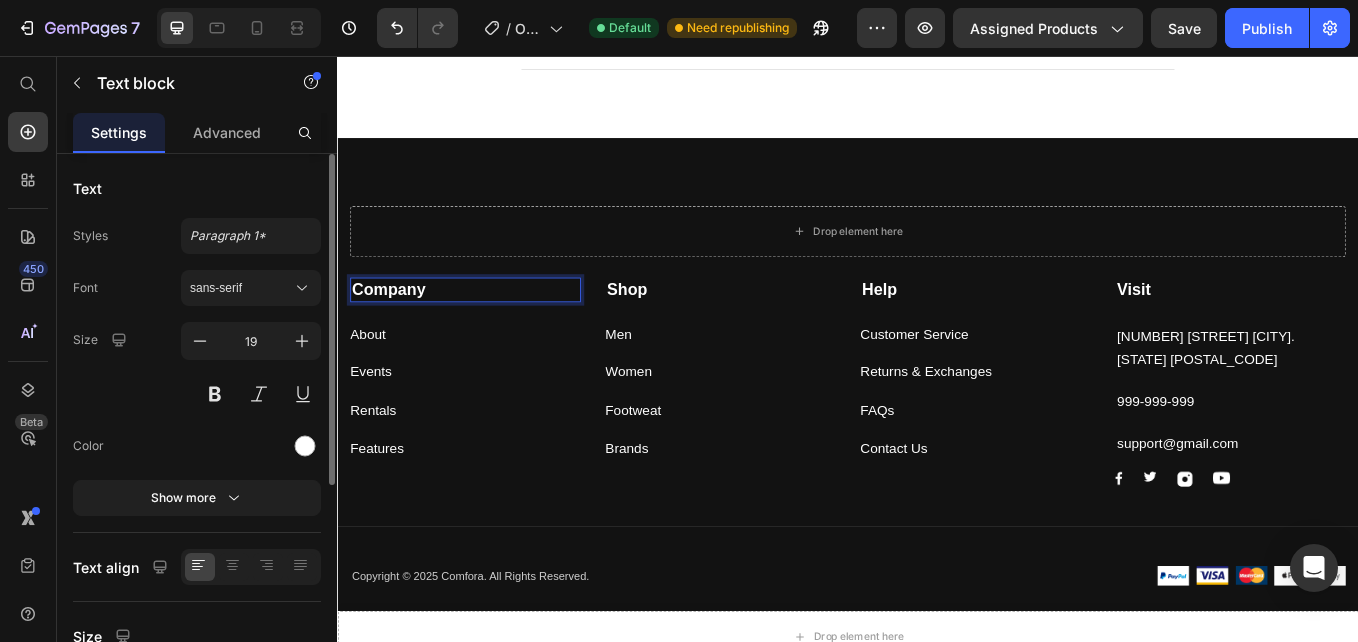 click on "Company" at bounding box center (487, 330) 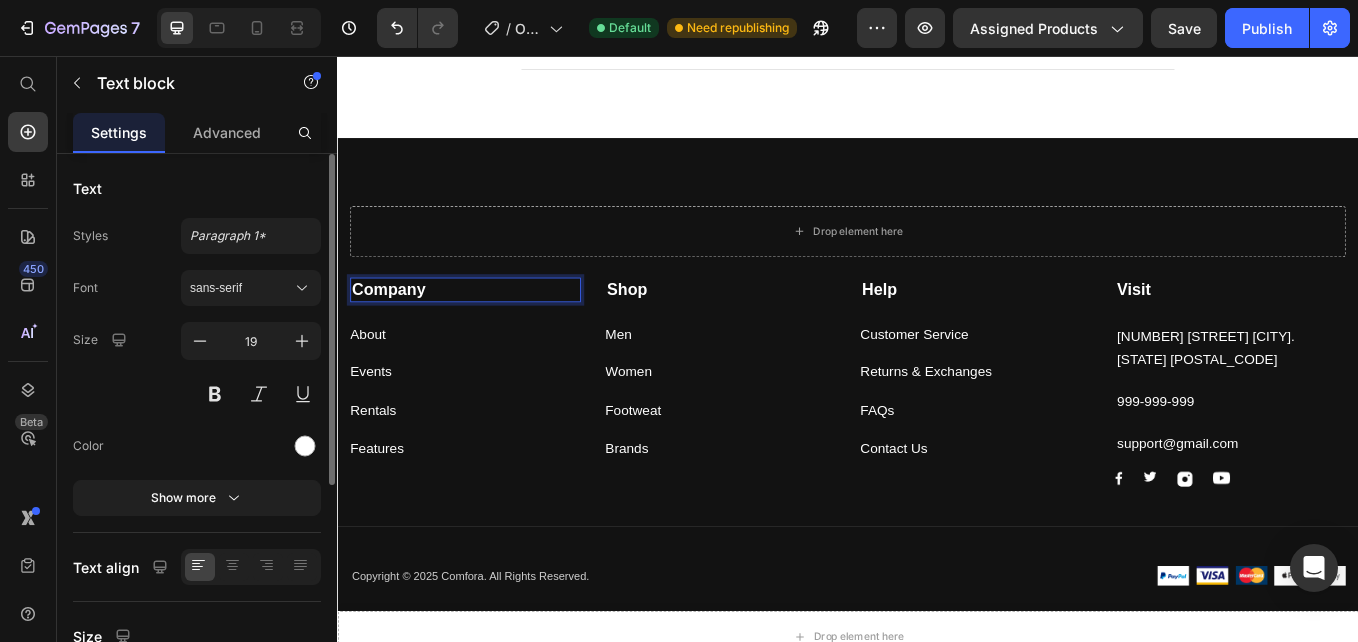 click on "Company" at bounding box center [487, 330] 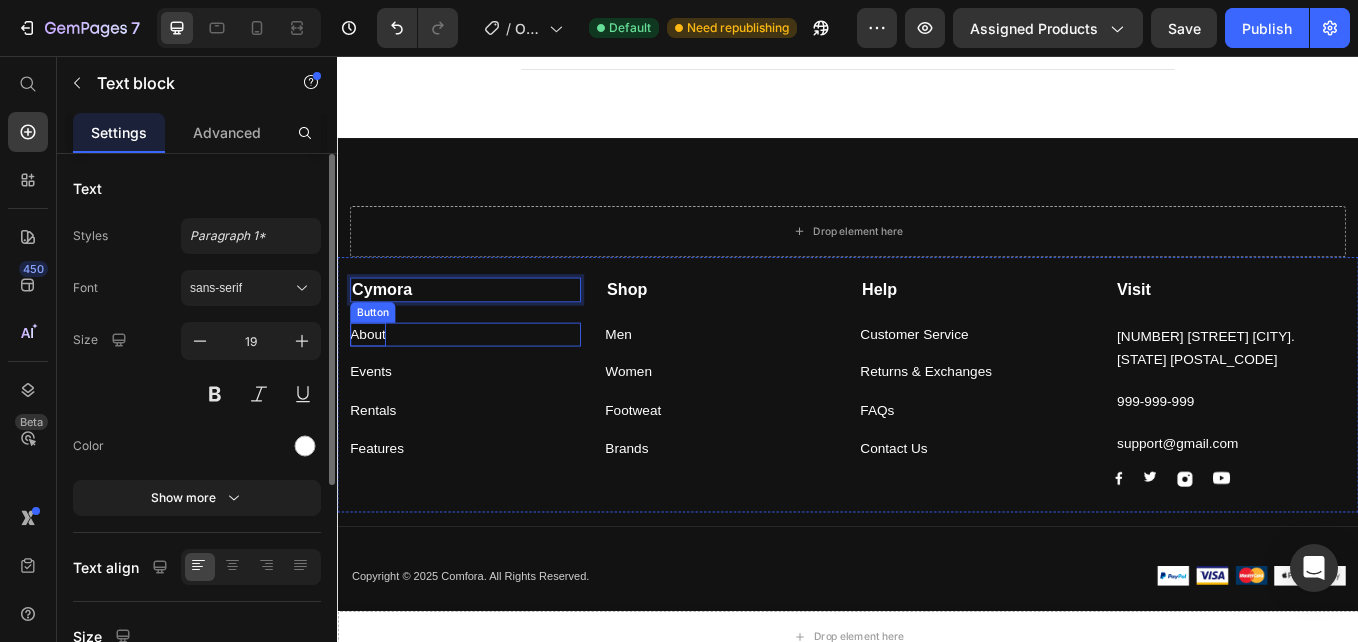 click on "About" at bounding box center (373, 383) 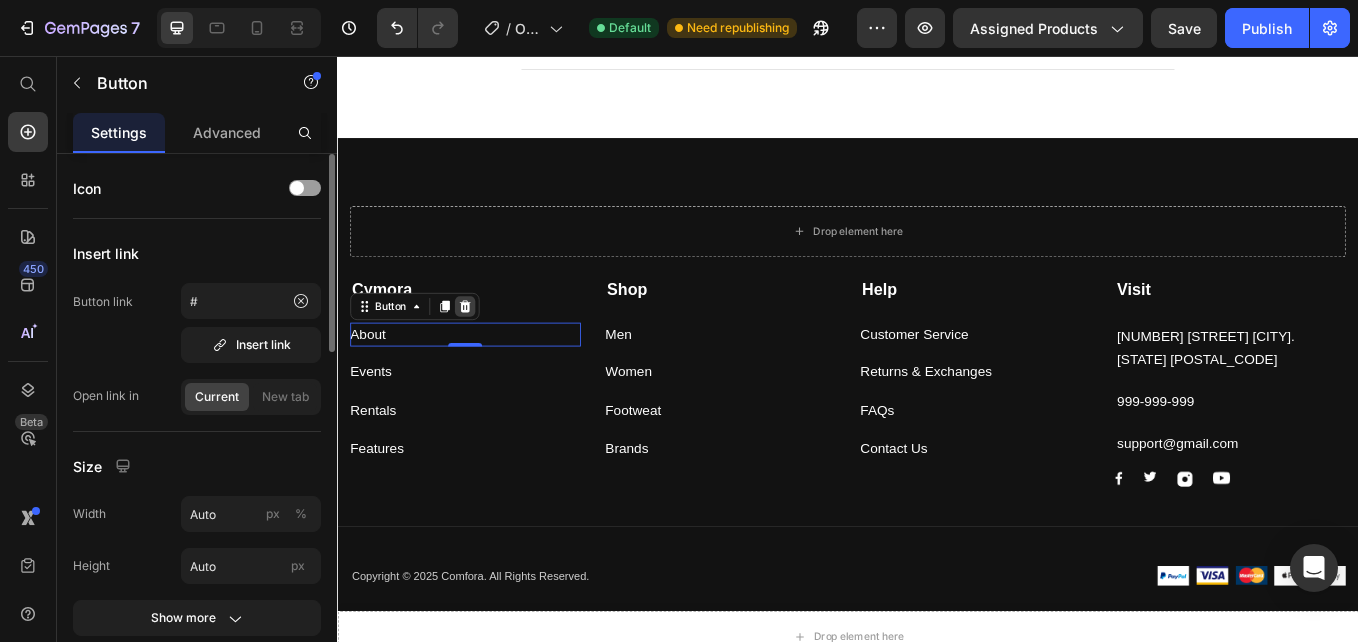 click 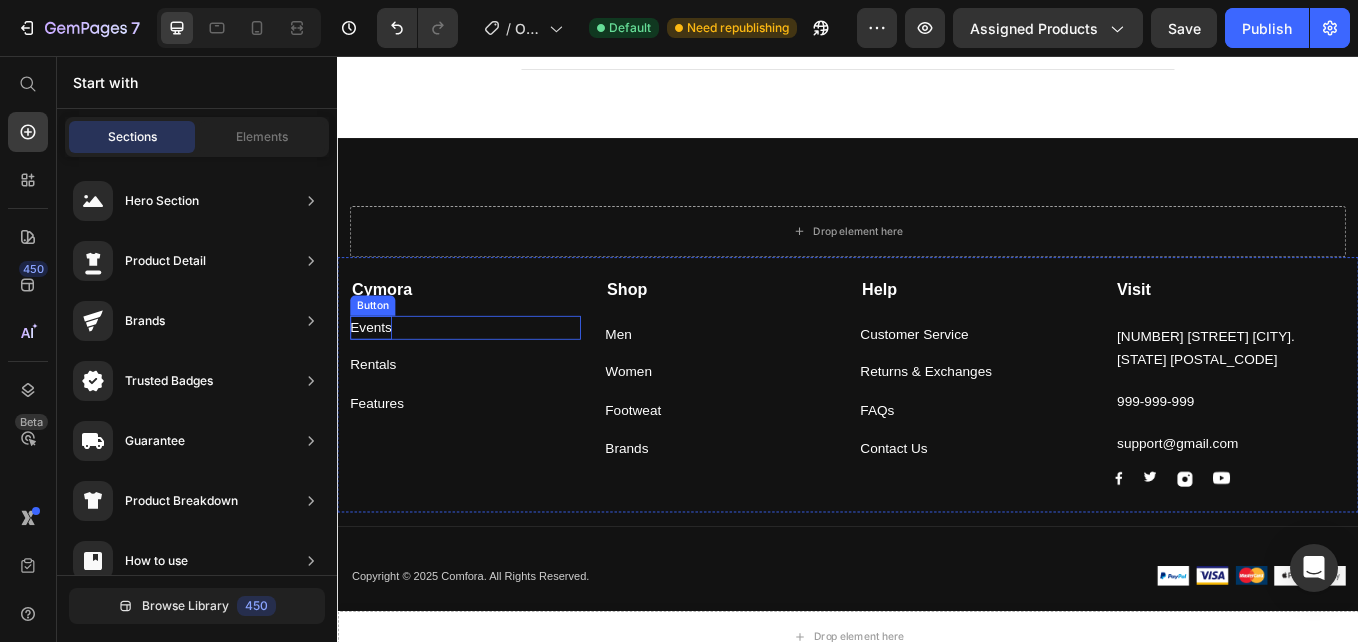 click on "Events" at bounding box center [376, 375] 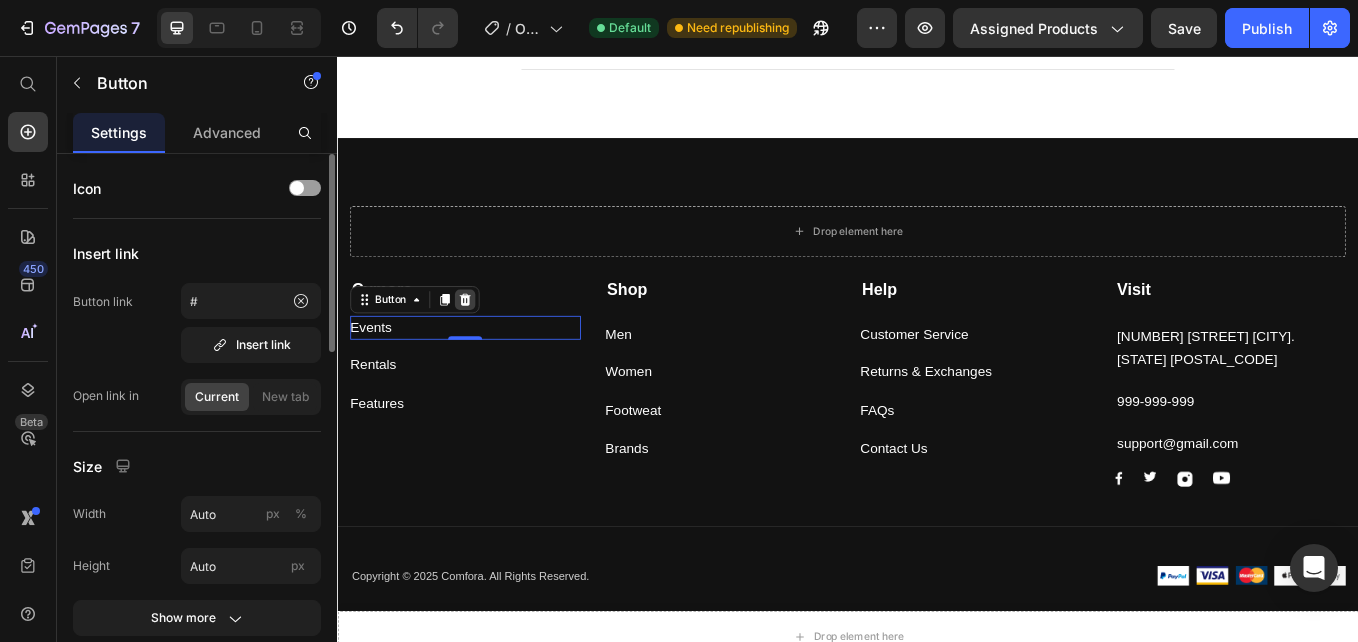 click 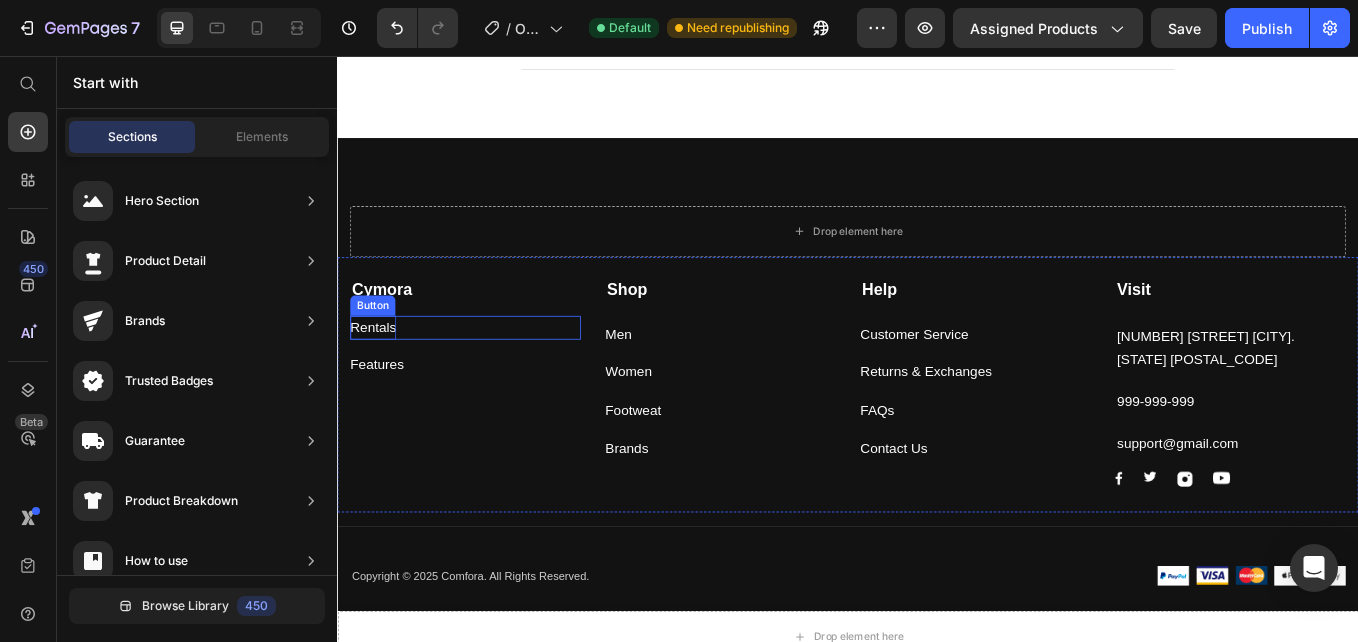 click on "Rentals" at bounding box center [379, 375] 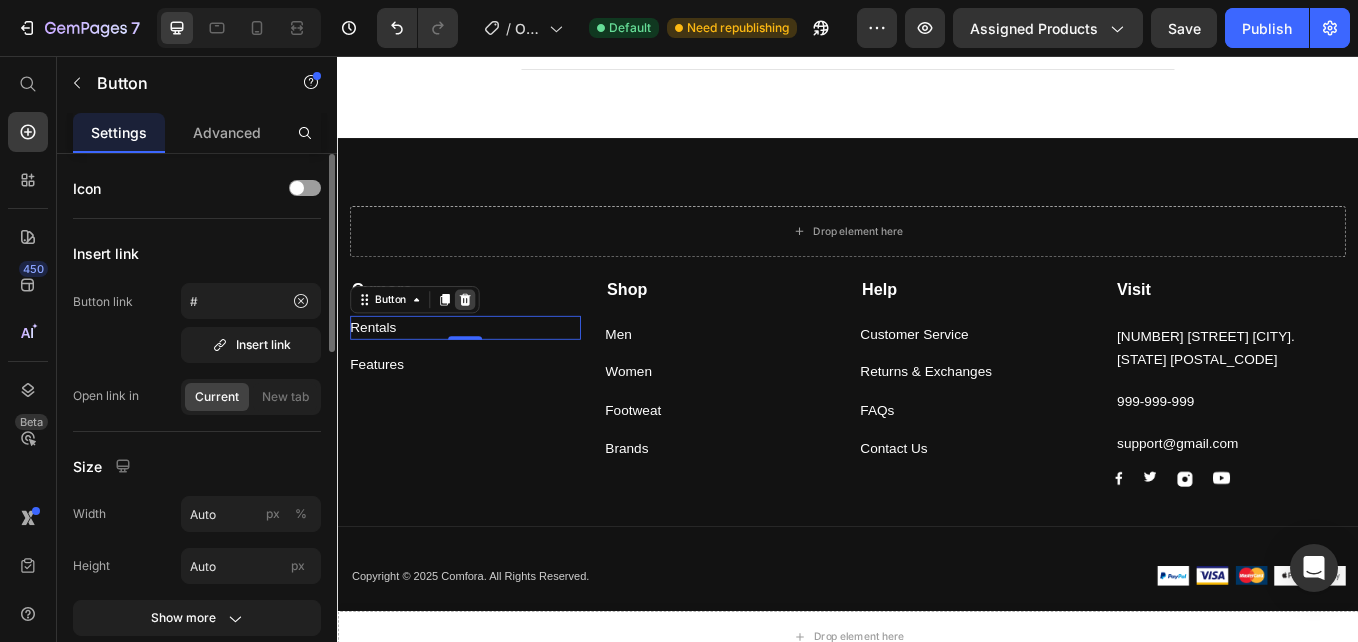 click 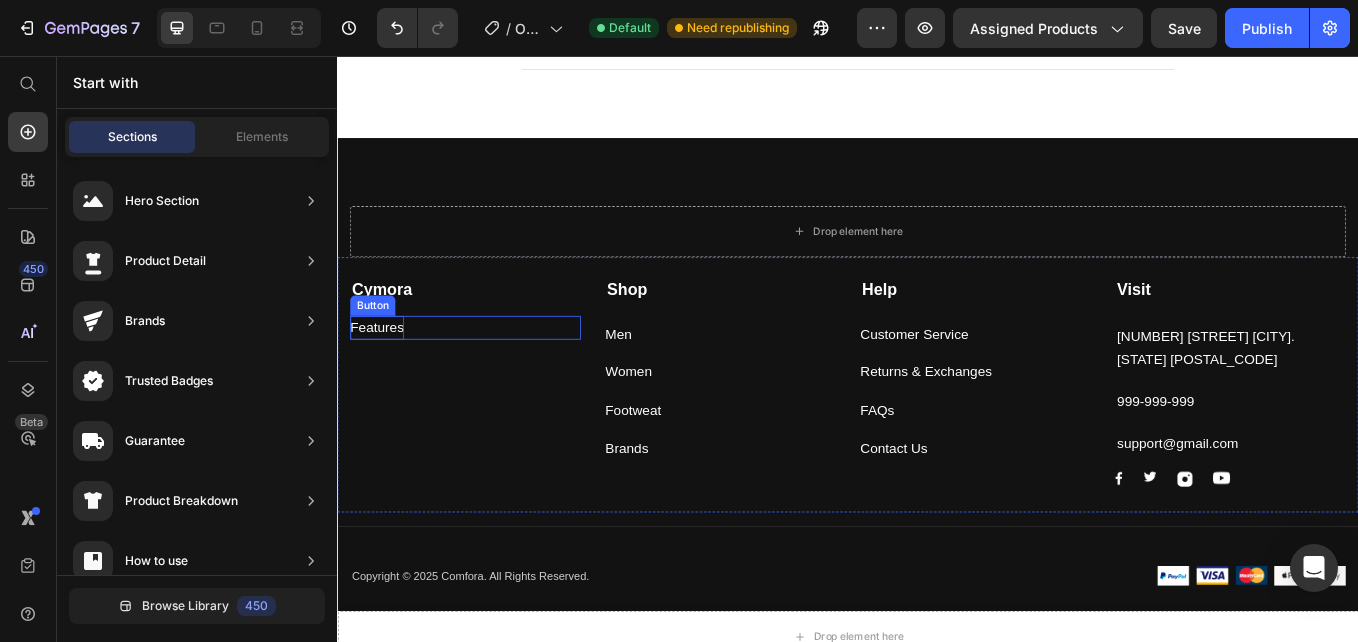click on "Features" at bounding box center (383, 375) 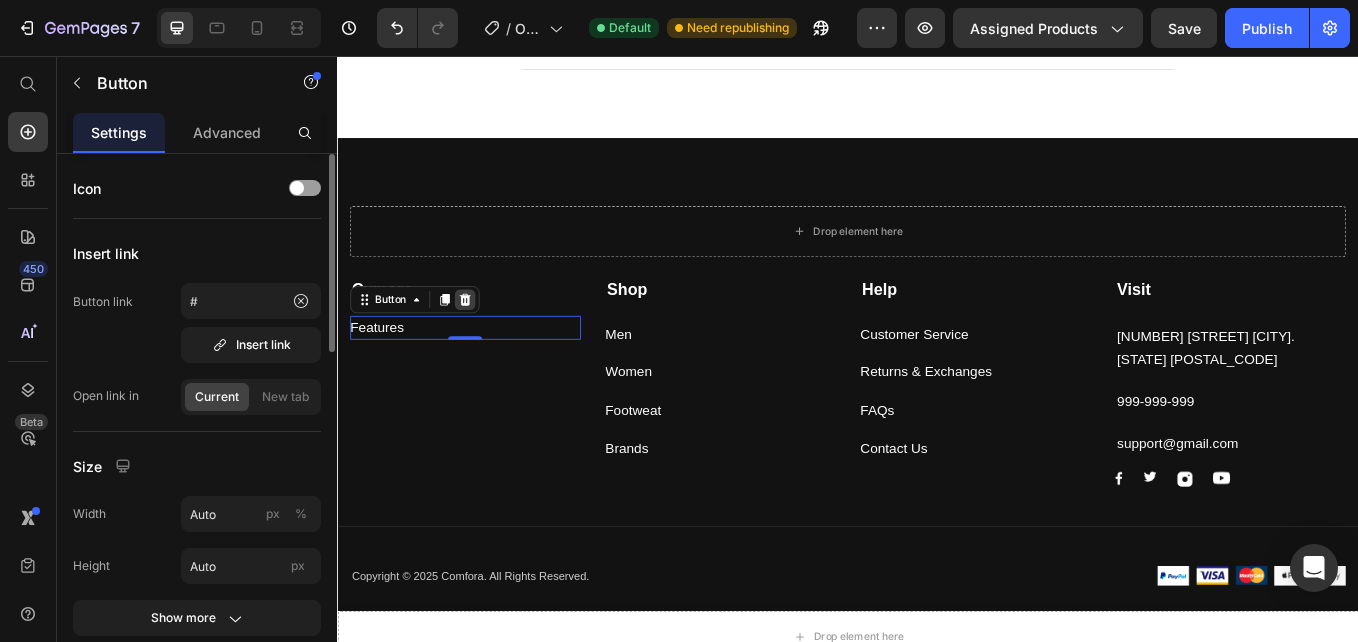 click 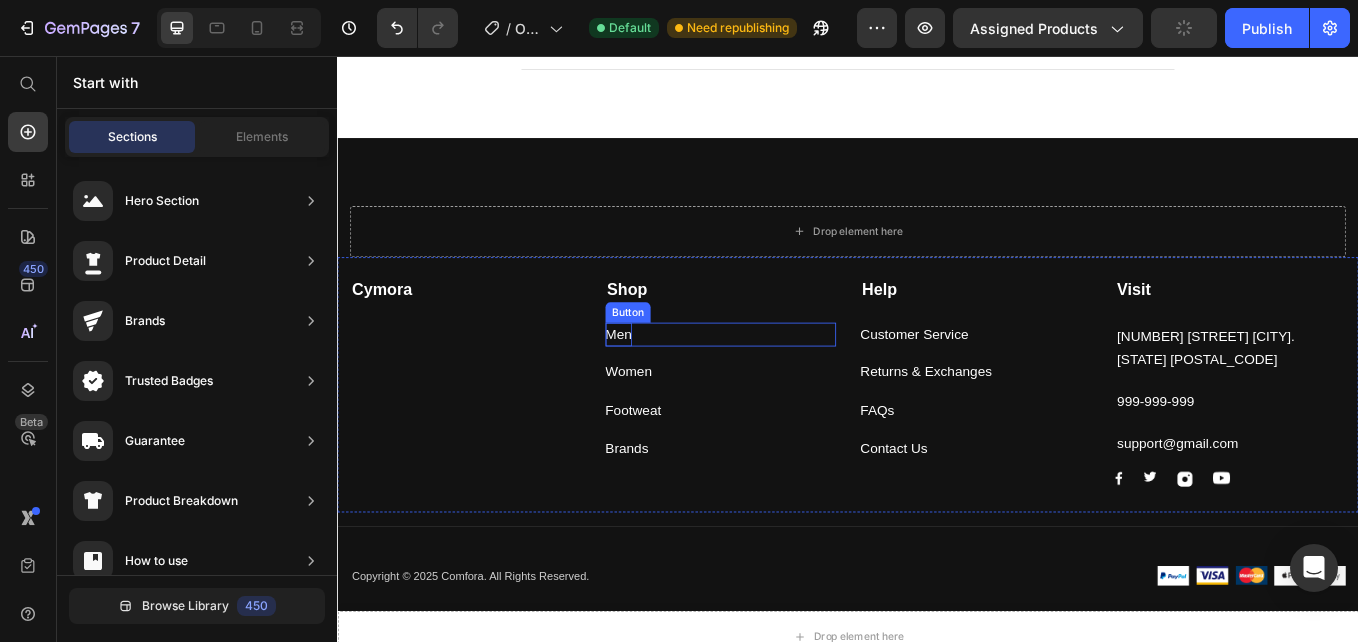click on "Men" at bounding box center (667, 383) 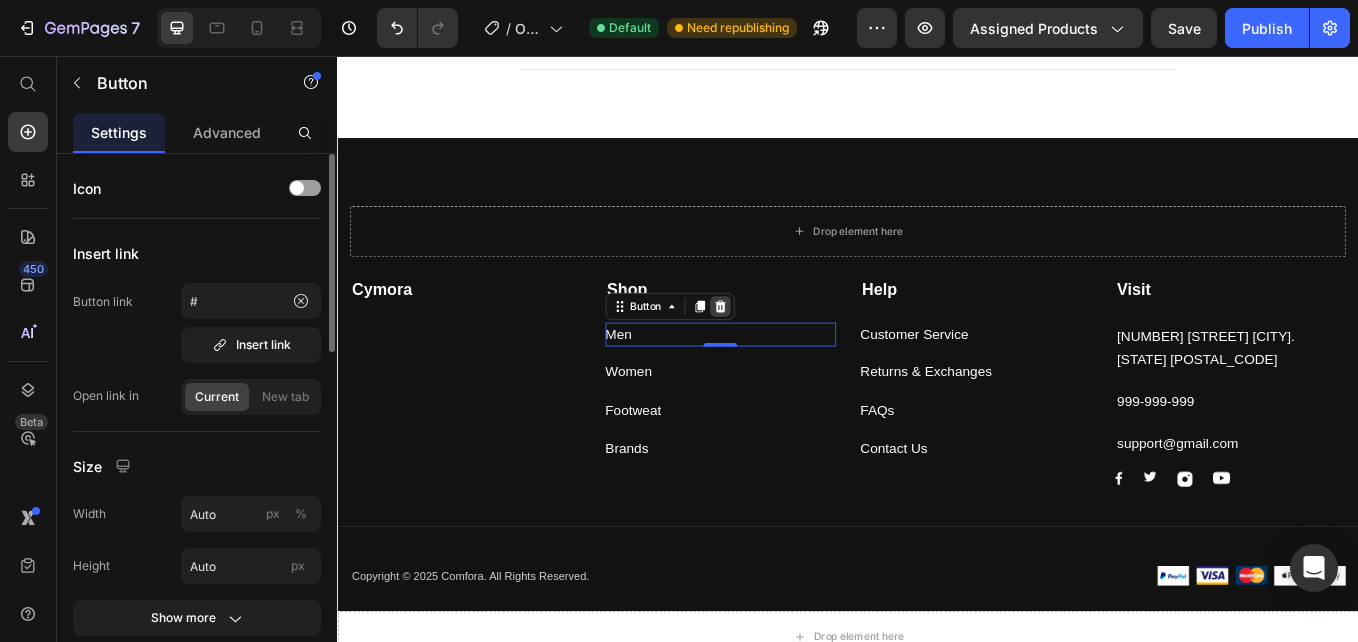 click 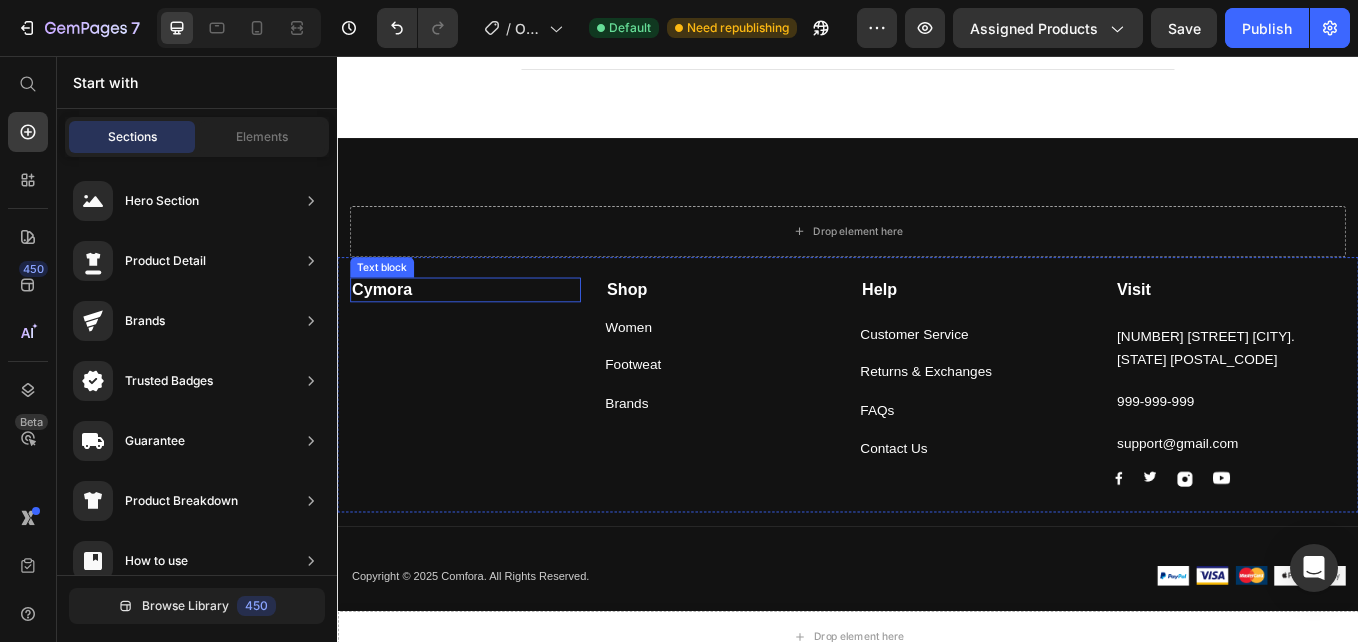 click on "Cymora" at bounding box center [487, 330] 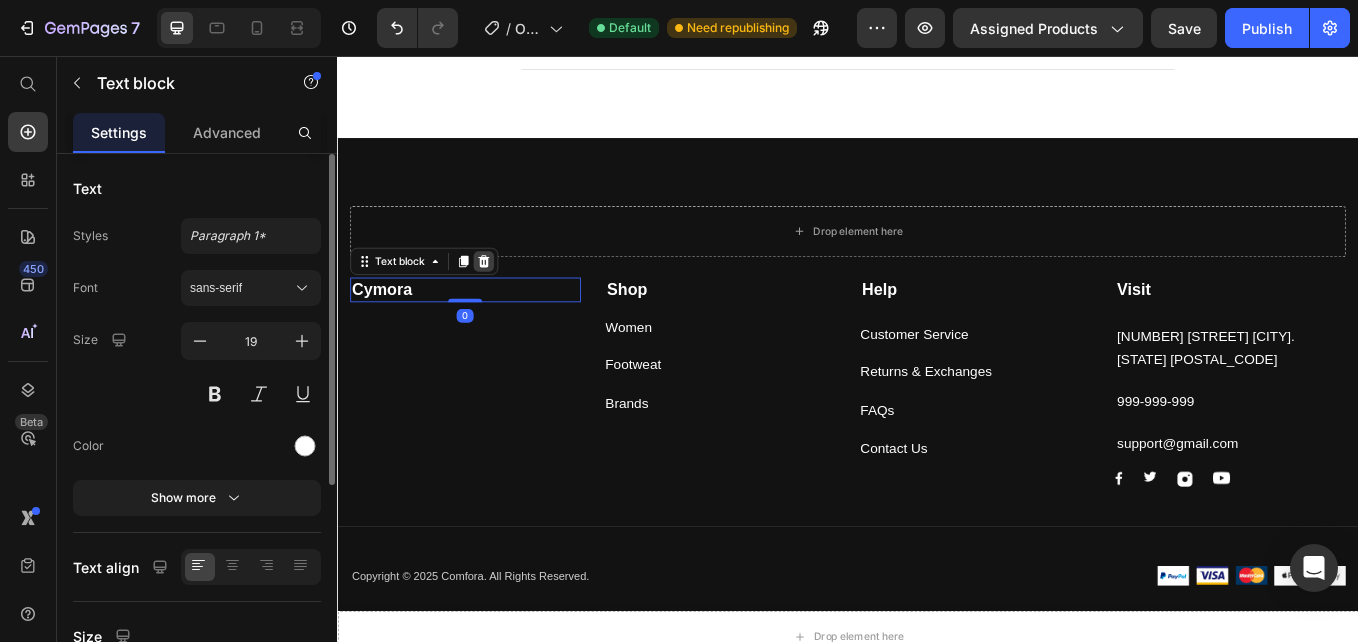 click 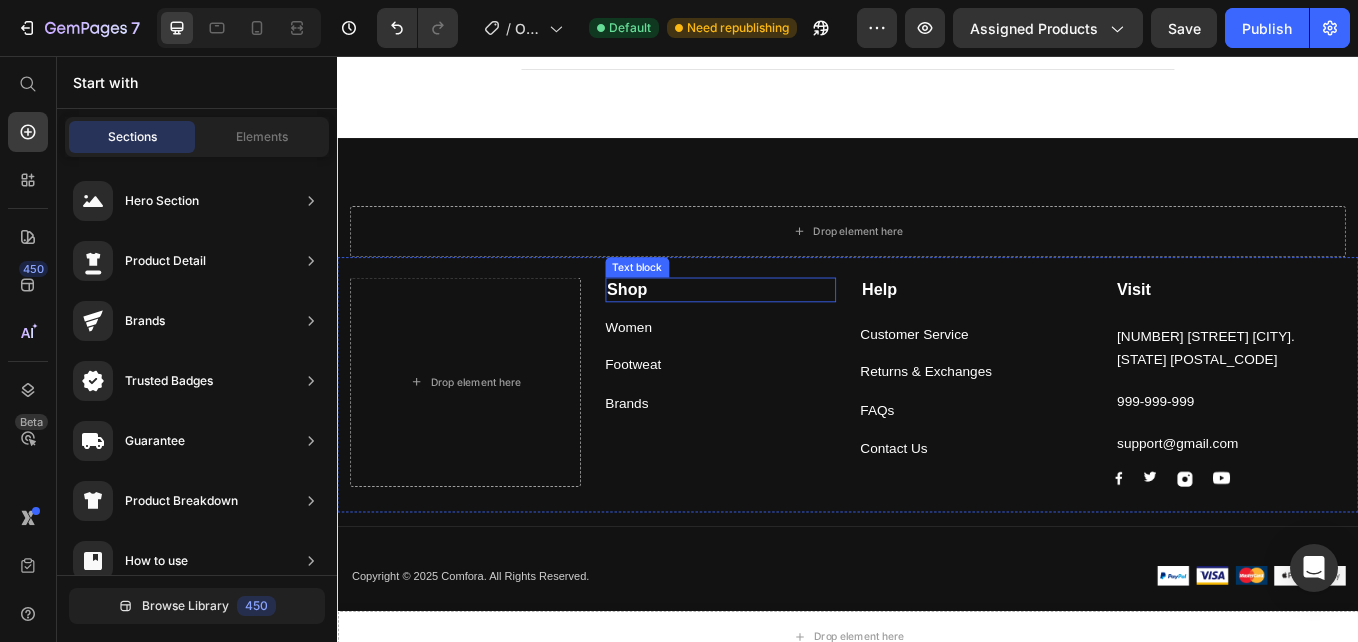 click on "Shop" at bounding box center (678, 329) 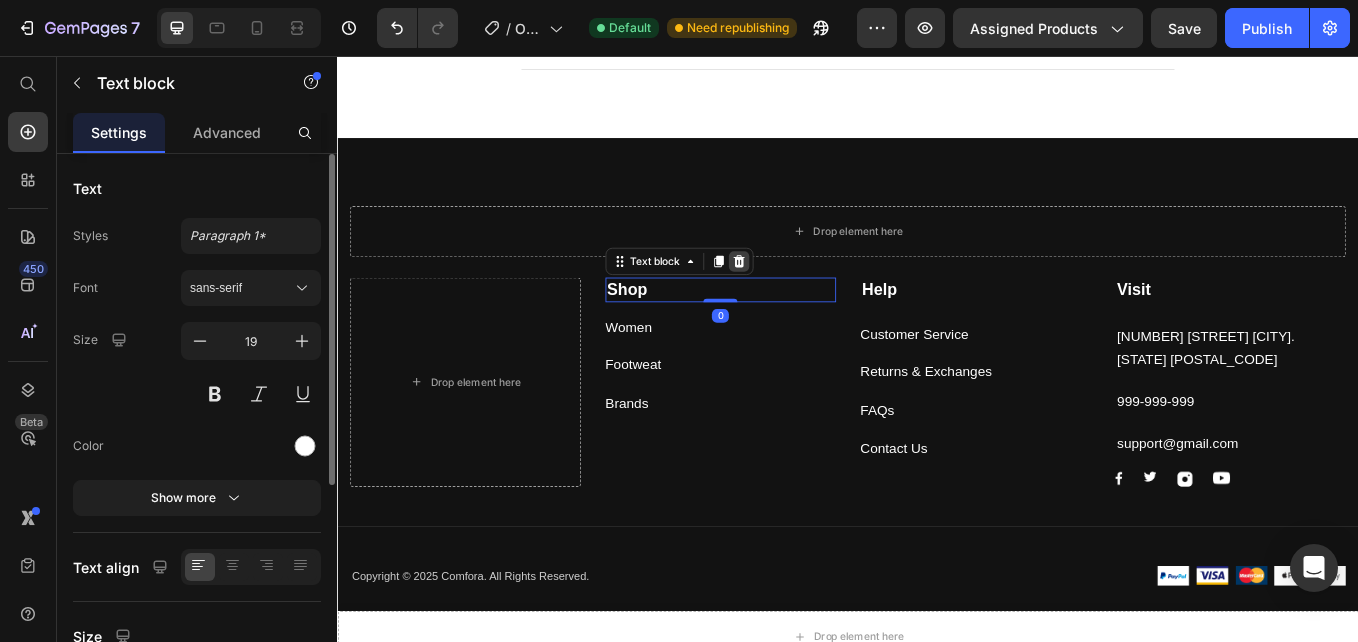 click 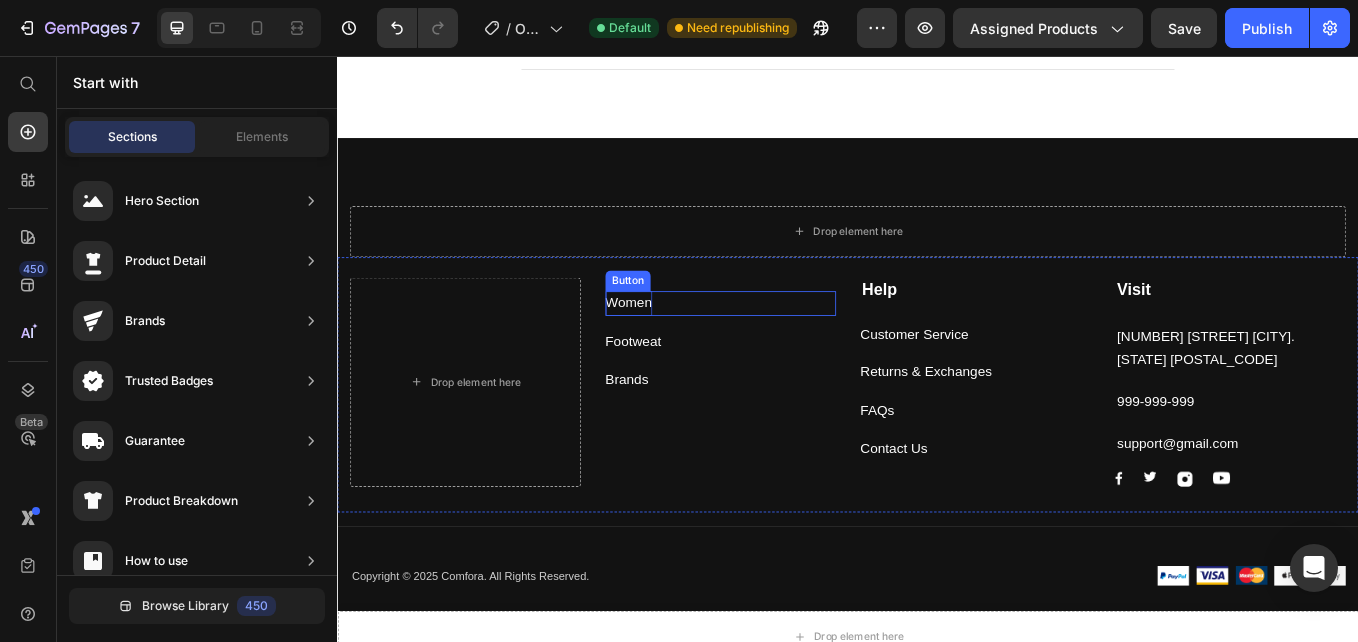 click on "Women" at bounding box center [679, 346] 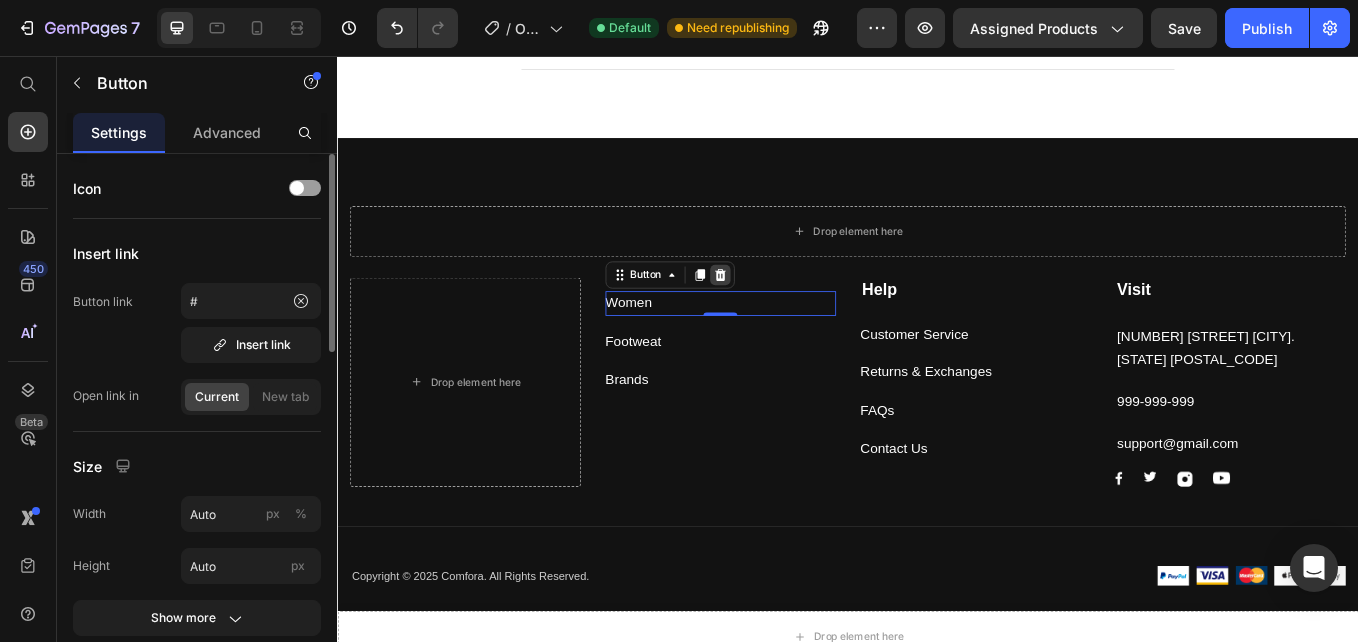 click 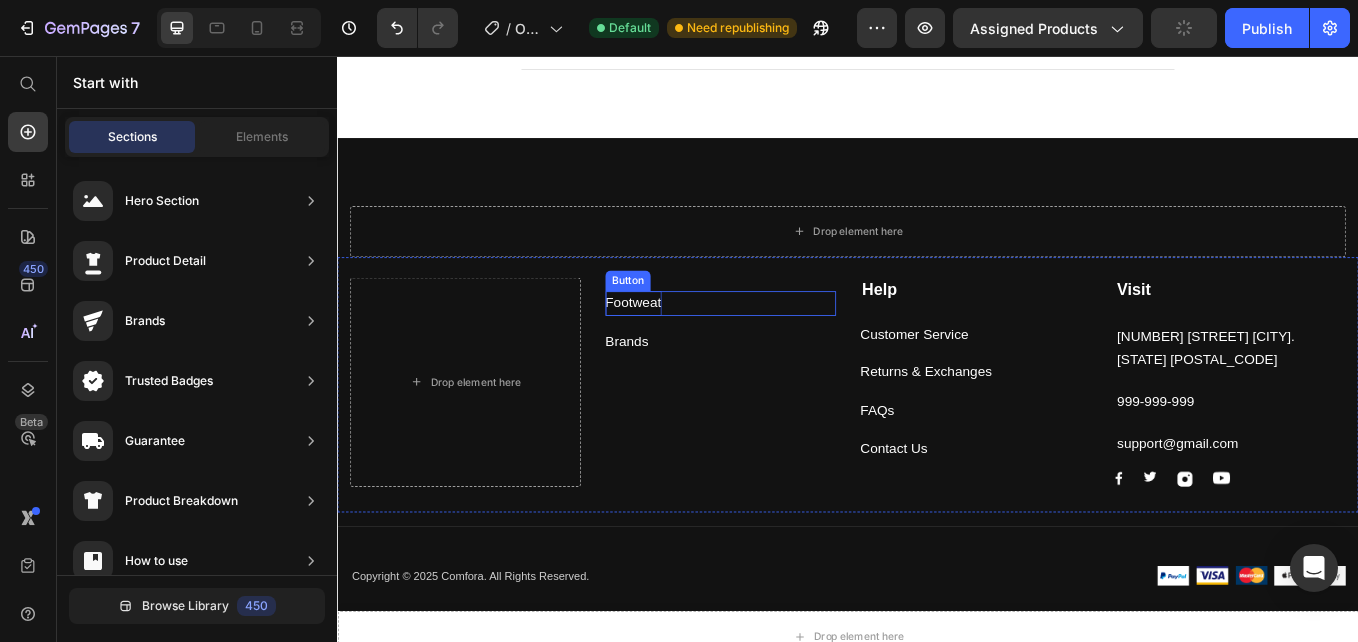 click on "Footweat" at bounding box center (685, 346) 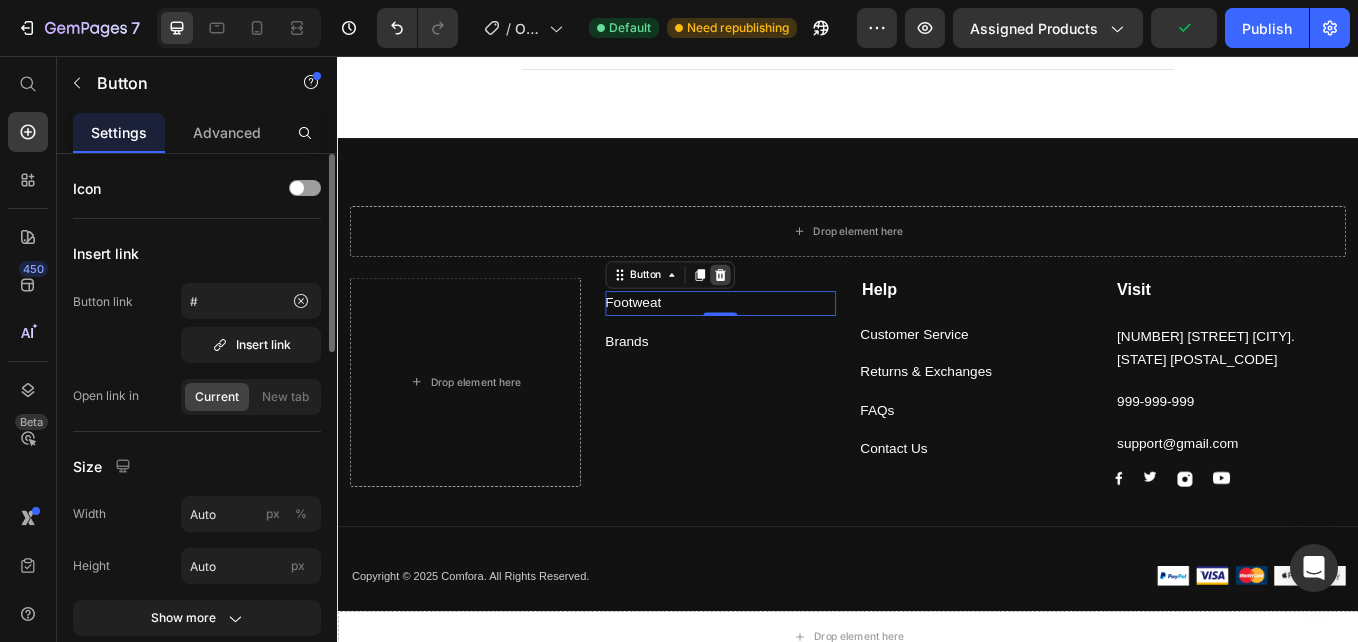 click 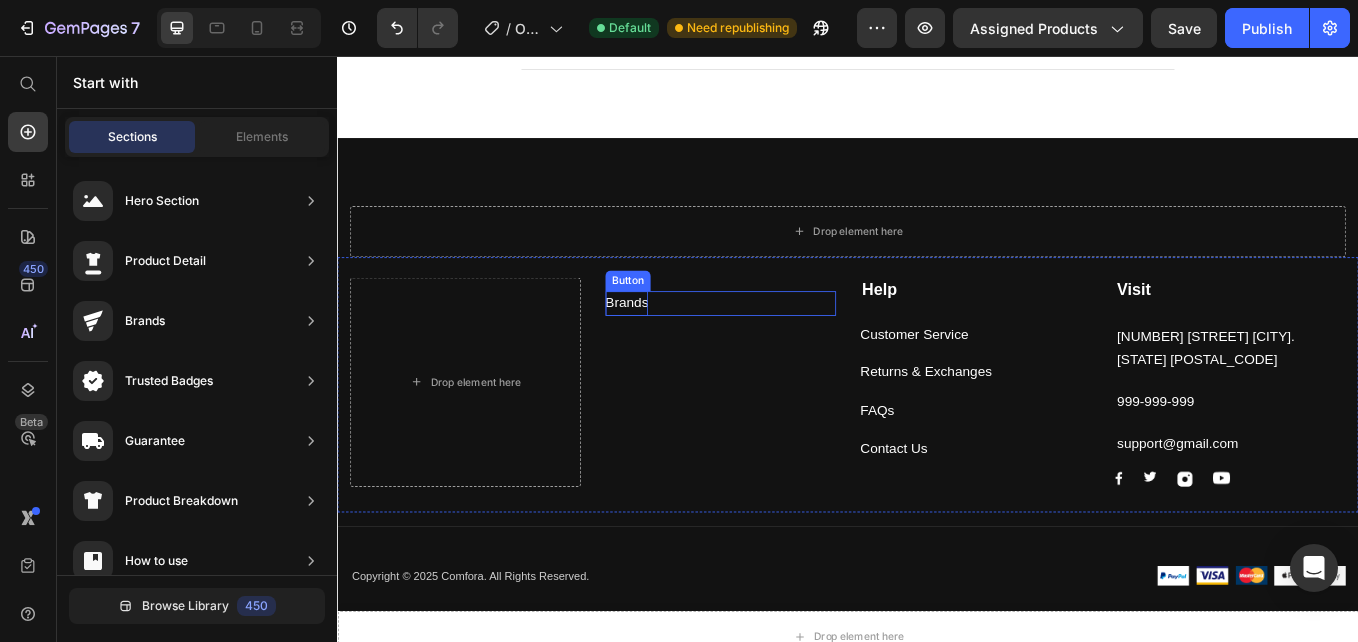 click on "Brands" at bounding box center [677, 346] 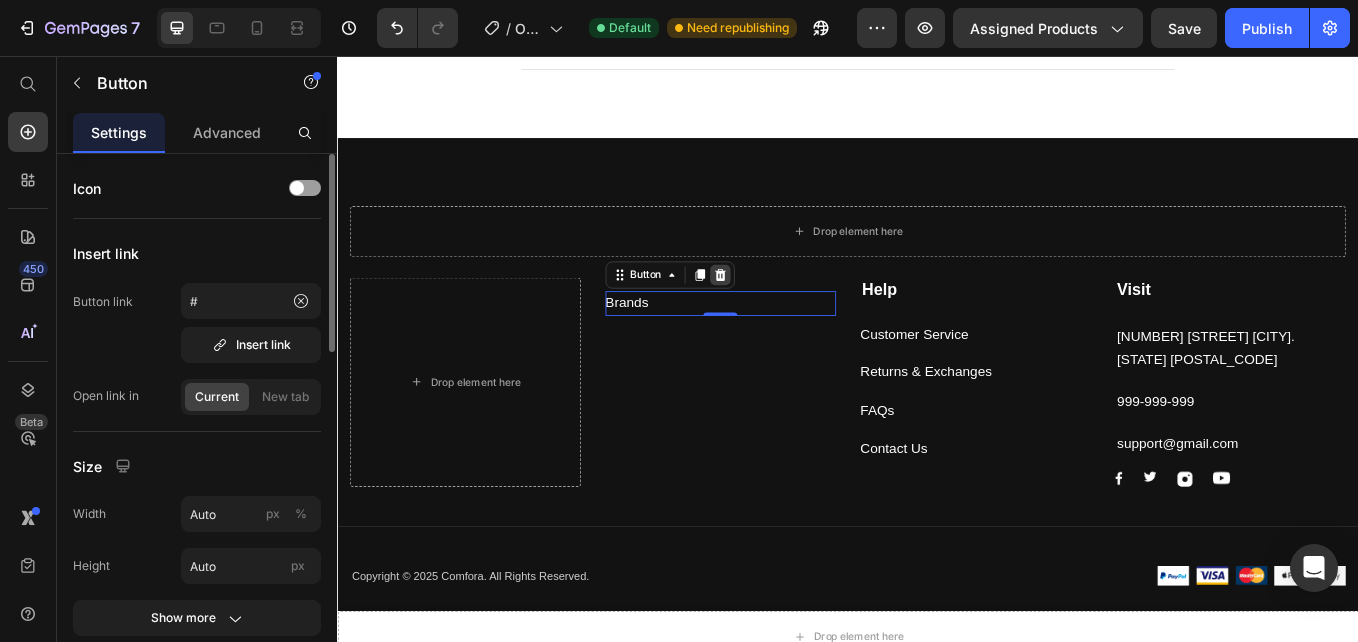 click 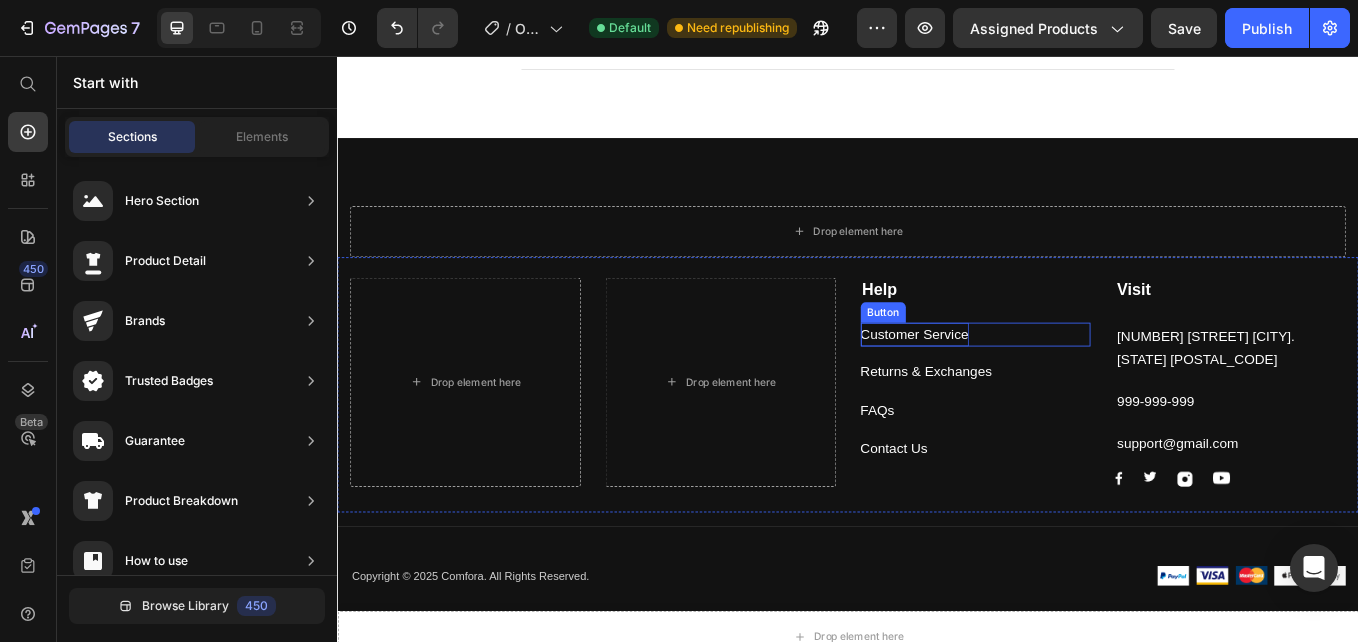 click on "Customer Service" at bounding box center (1015, 383) 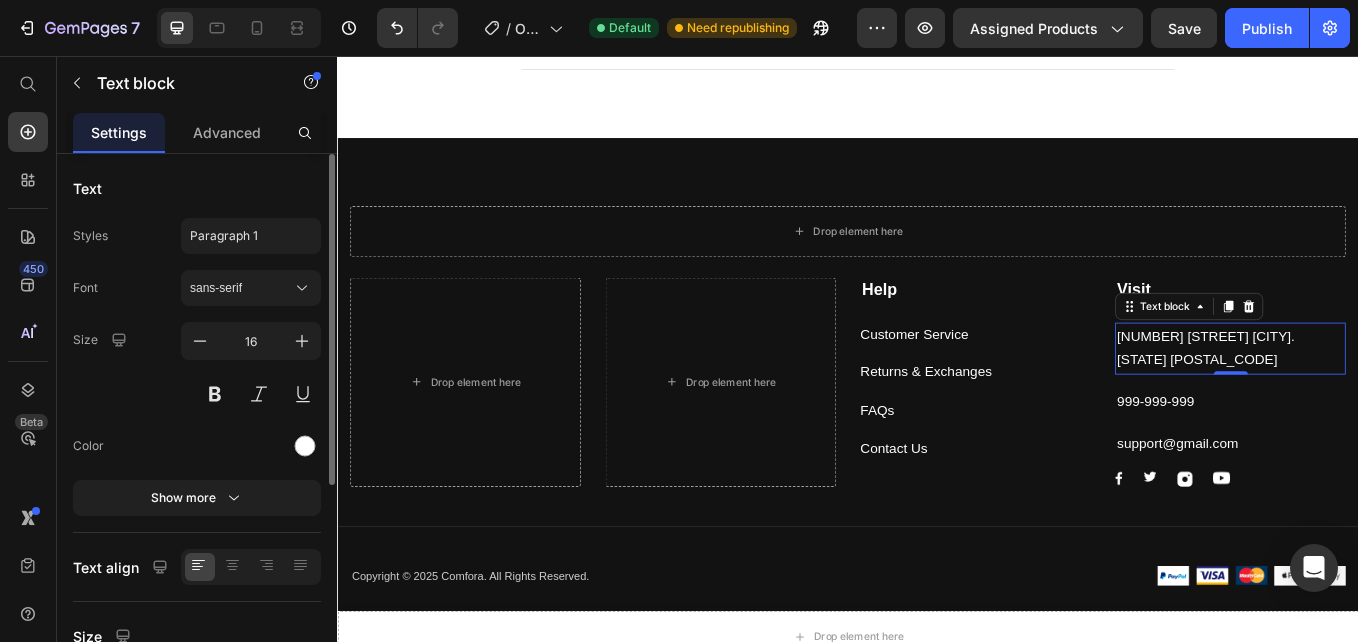 click on "[NUMBER] [STREET] [CITY]. [STATE] [POSTAL_CODE]" at bounding box center (1386, 400) 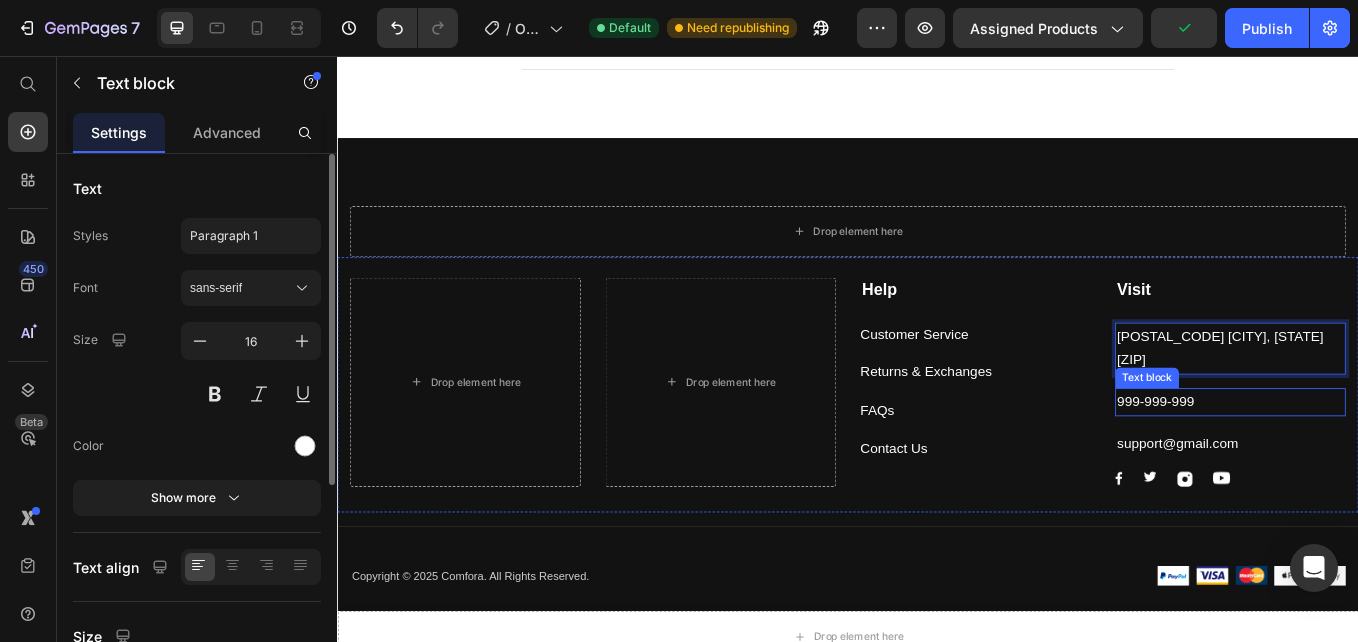 click on "999-999-999" at bounding box center (1386, 462) 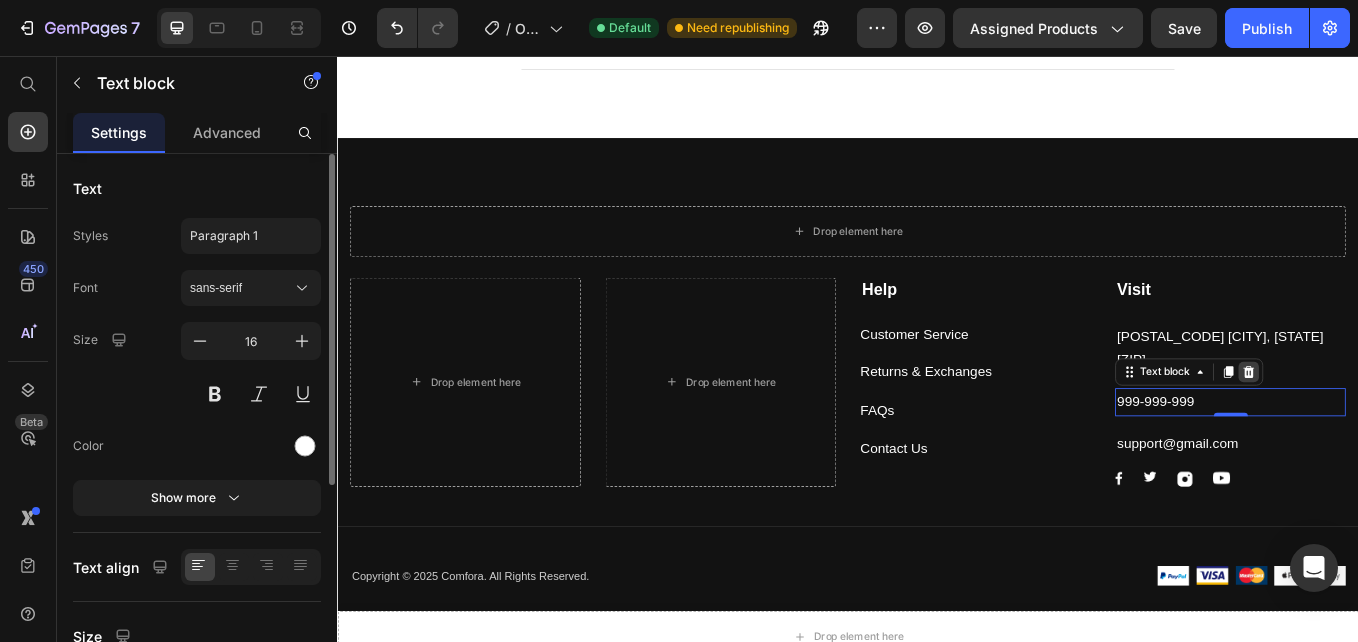 click 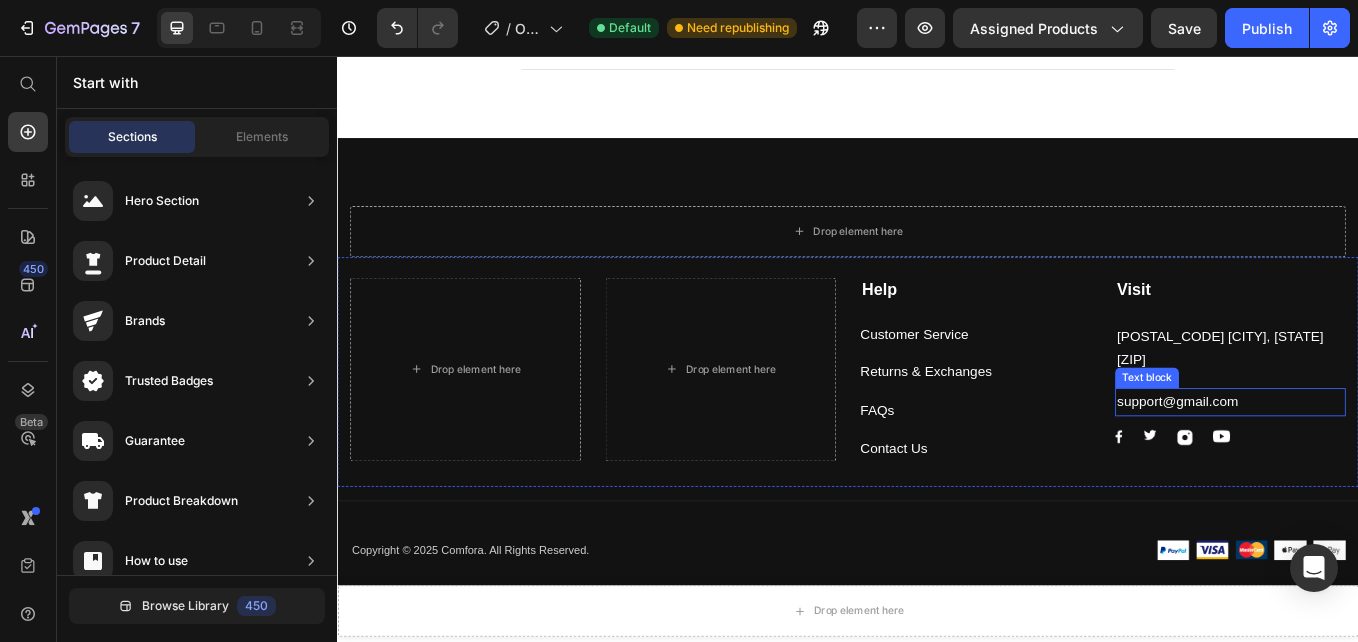 click on "support@gmail.com" at bounding box center [1386, 462] 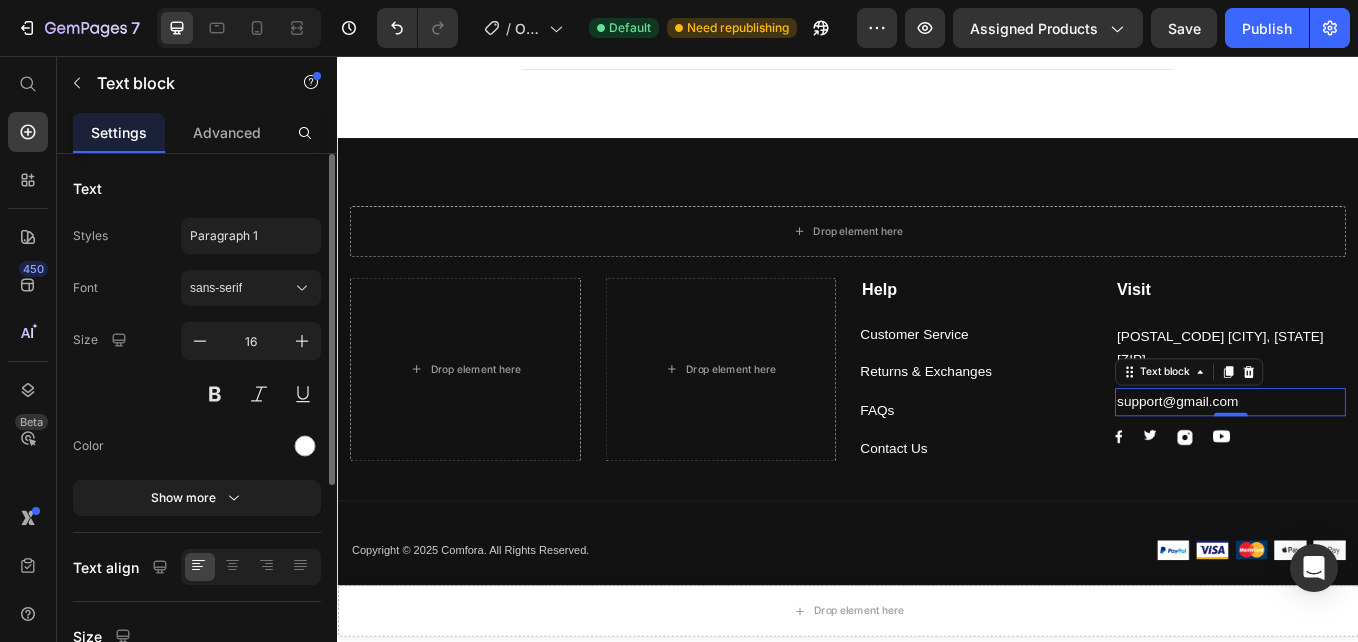 click on "support@gmail.com" at bounding box center (1386, 462) 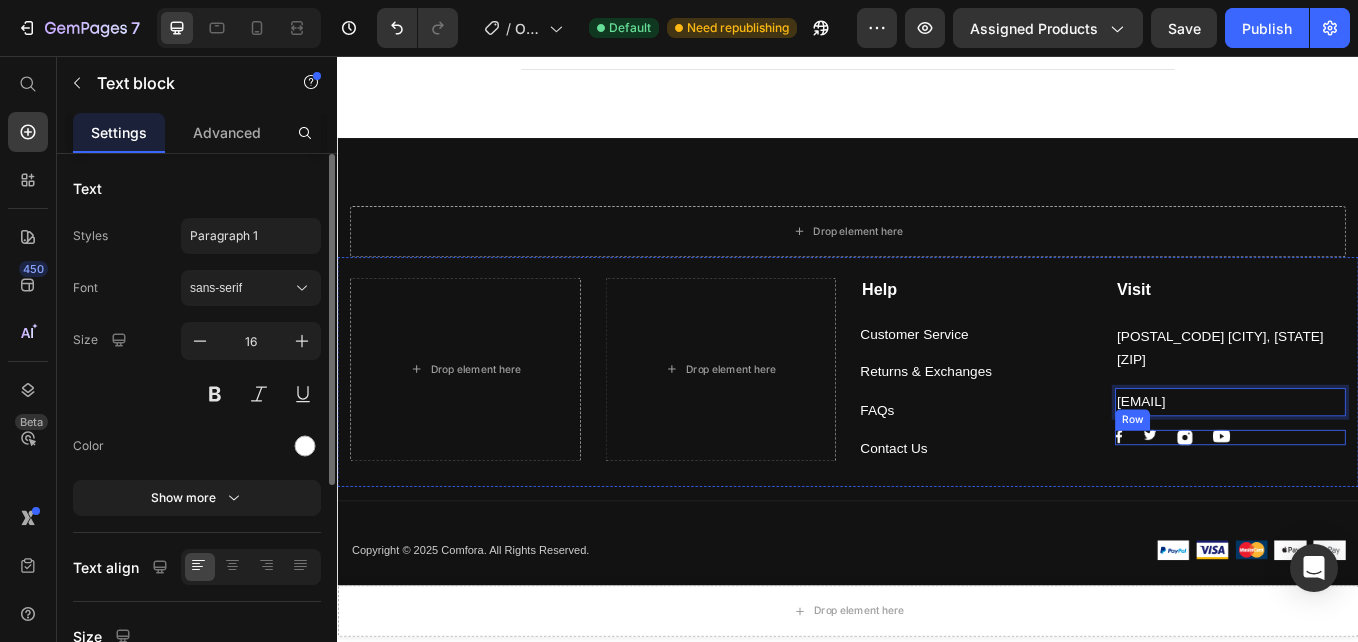 click on "Image Image Image Image Row" at bounding box center (1386, 504) 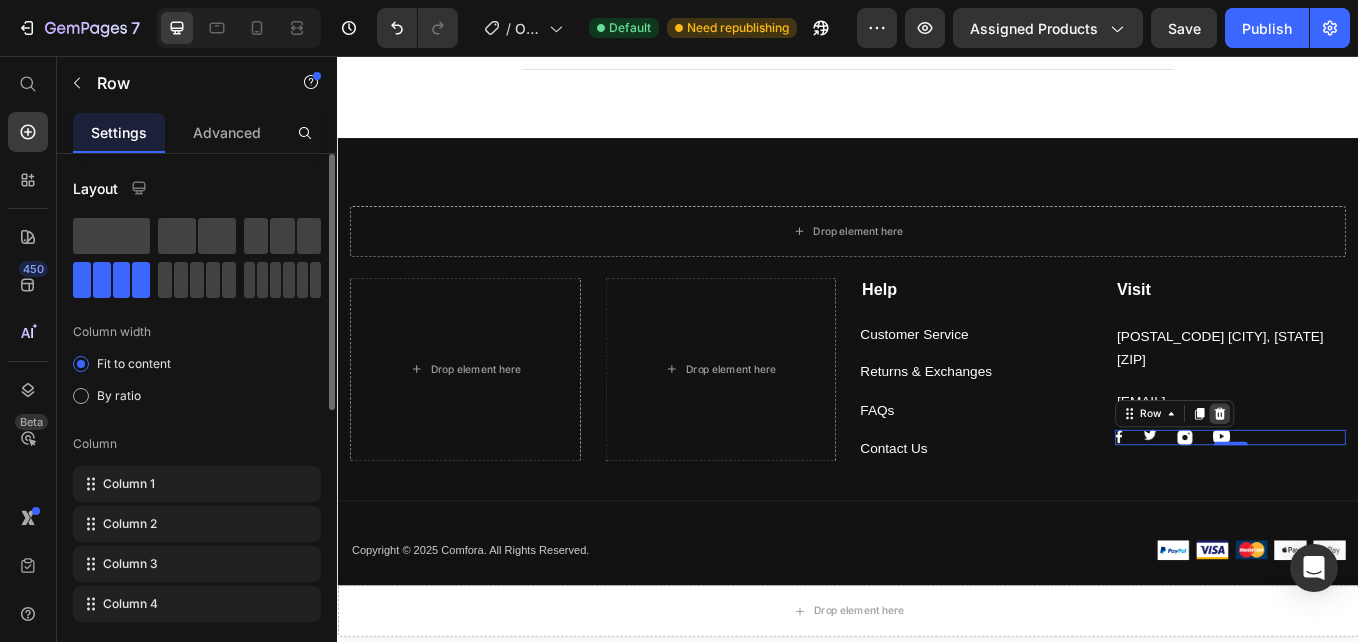 click 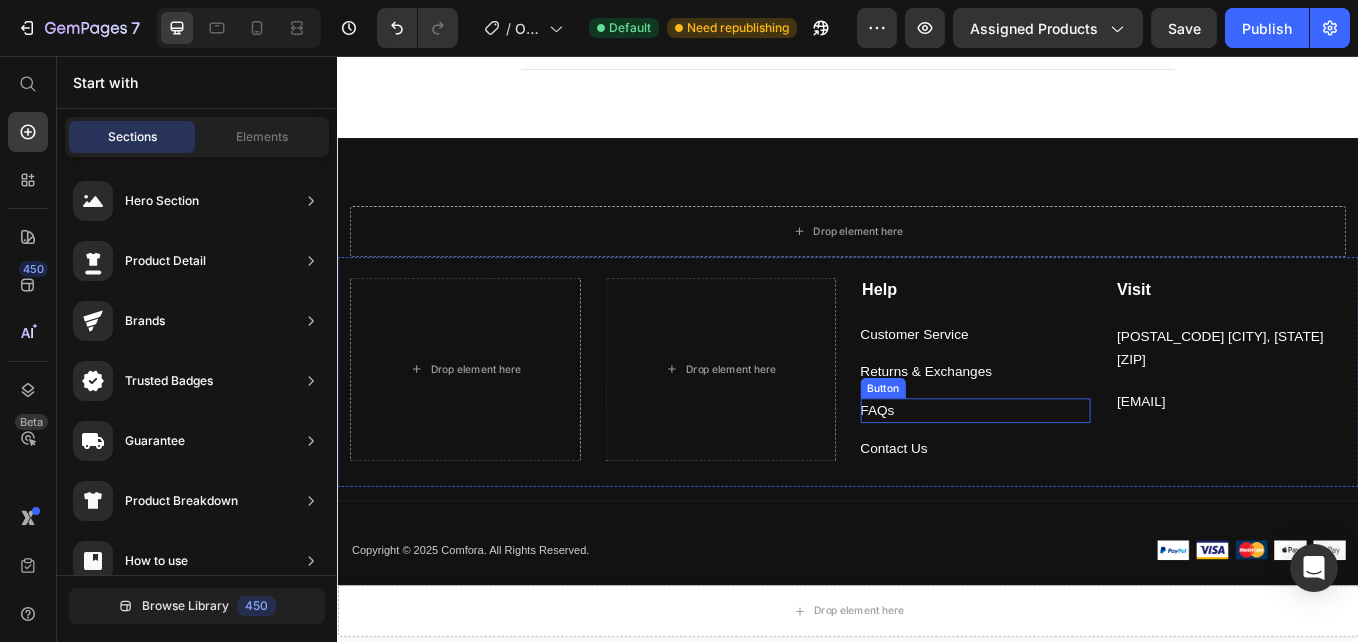 click on "FAQs Button" at bounding box center [1087, 472] 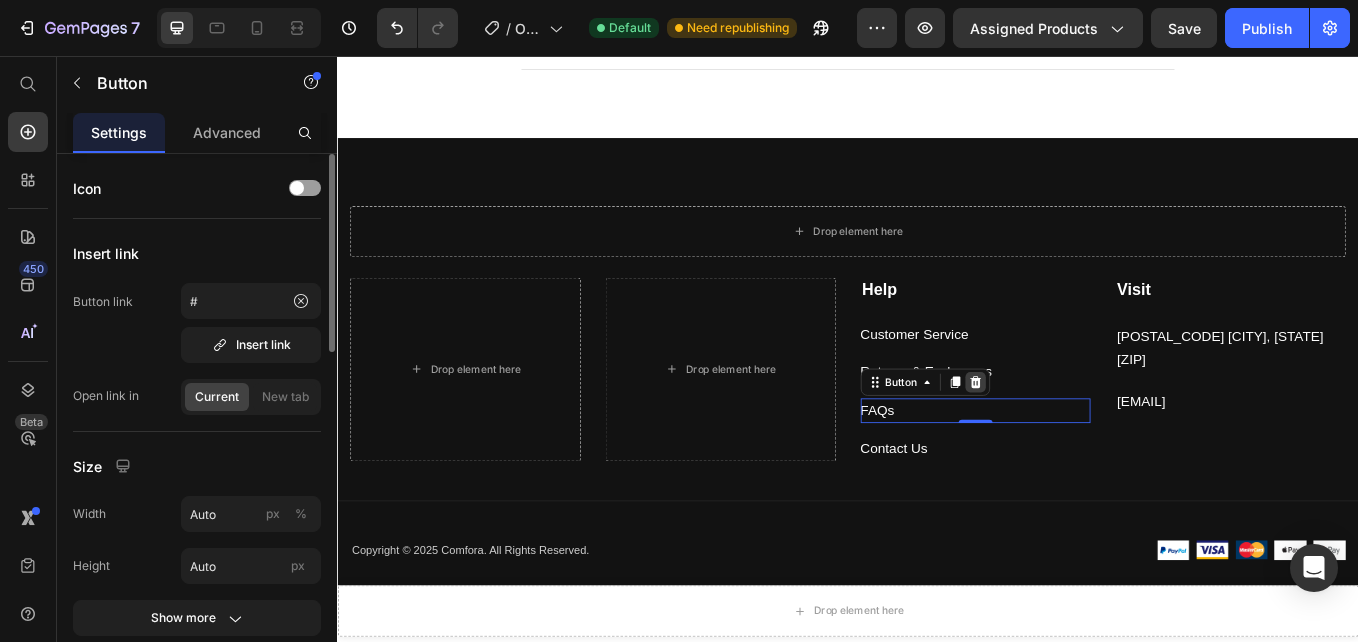 click 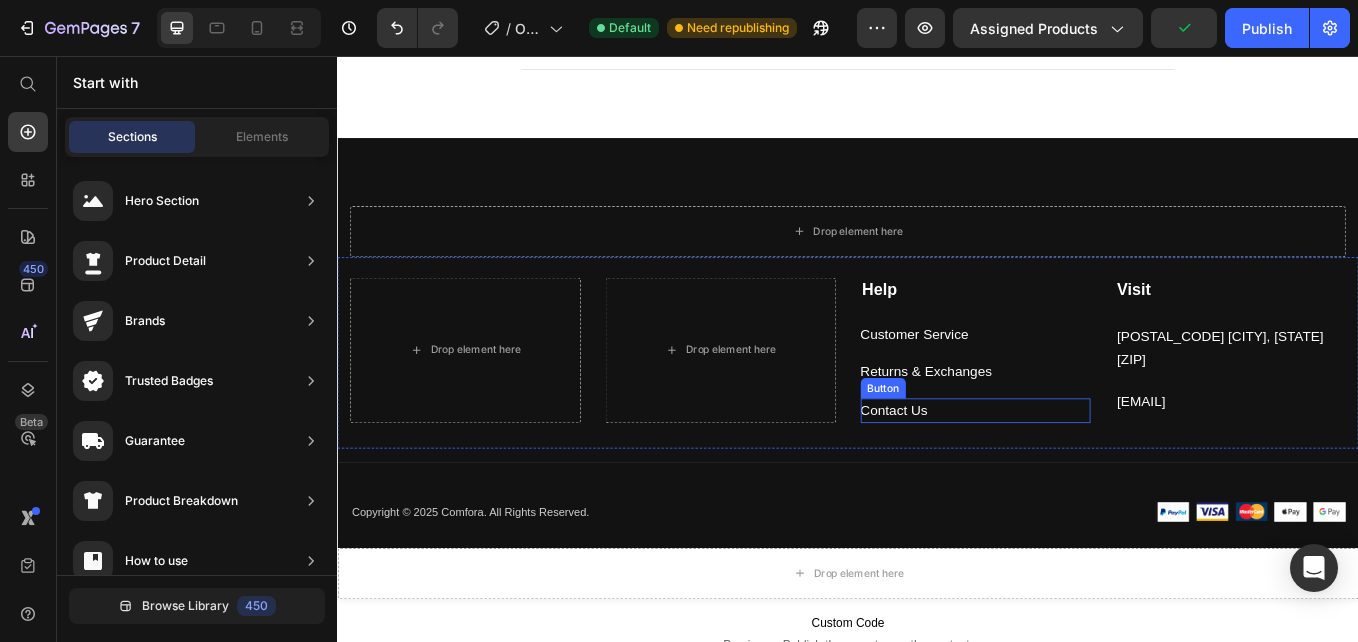 click on "Contact Us Button" at bounding box center (1087, 472) 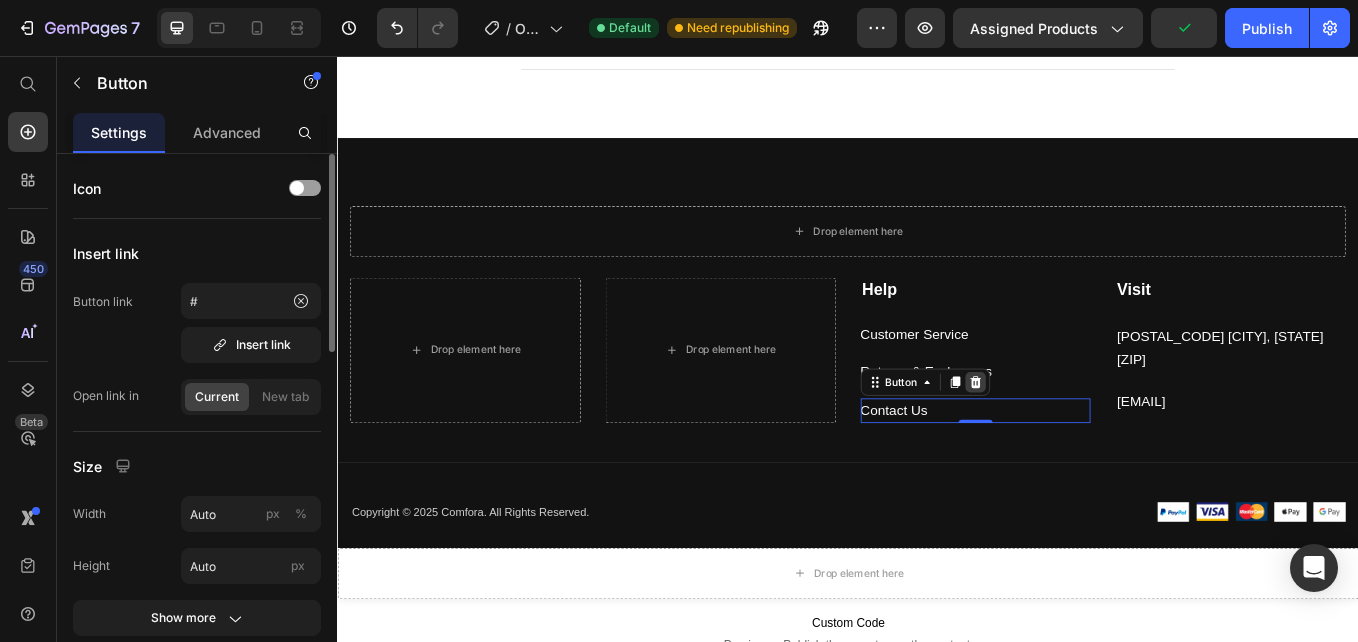 click 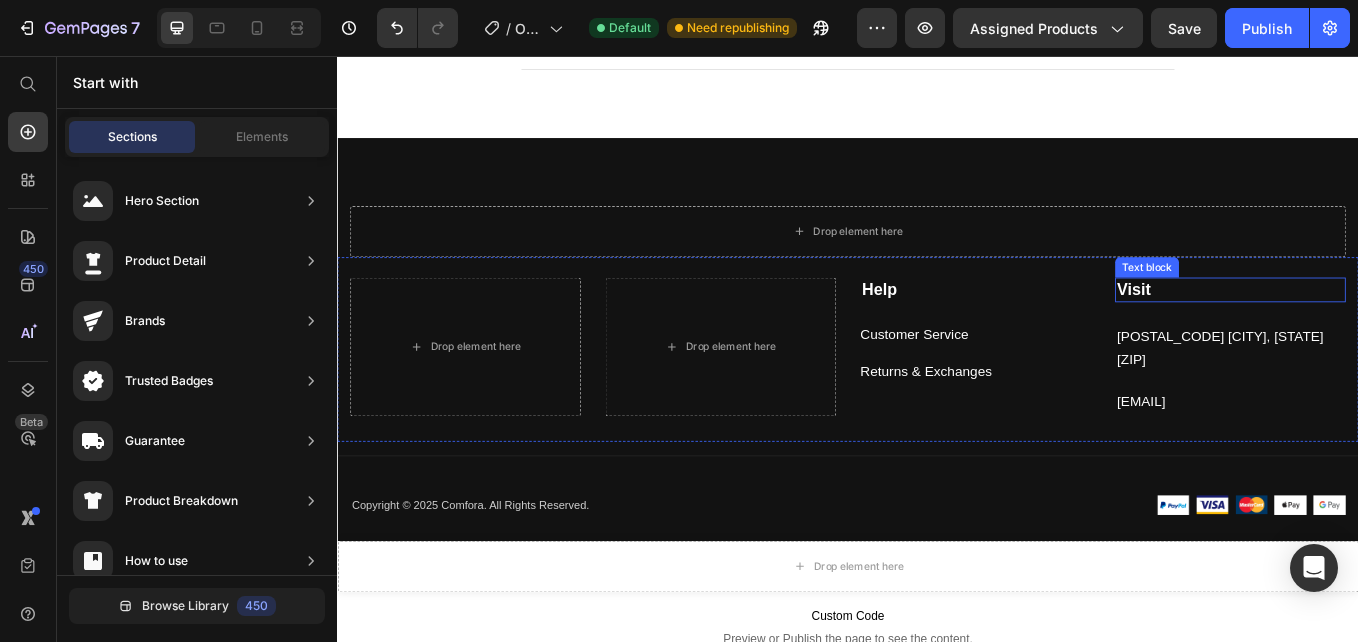 click on "Visit" at bounding box center [1273, 329] 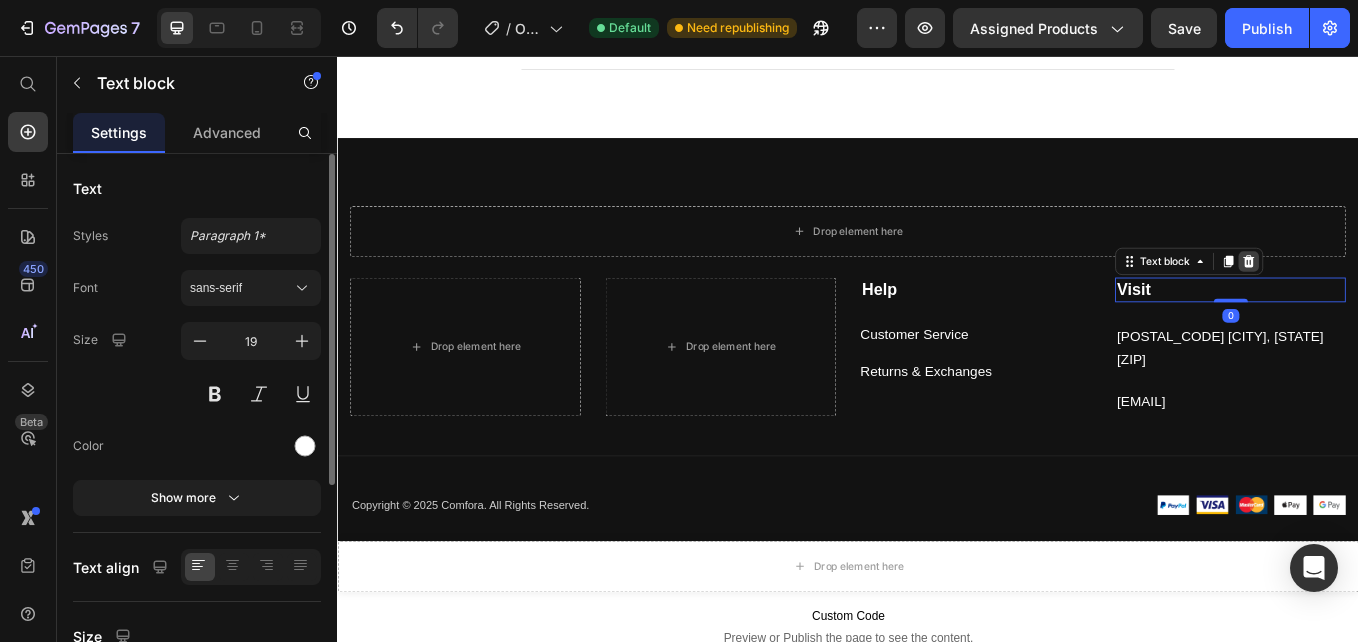 click 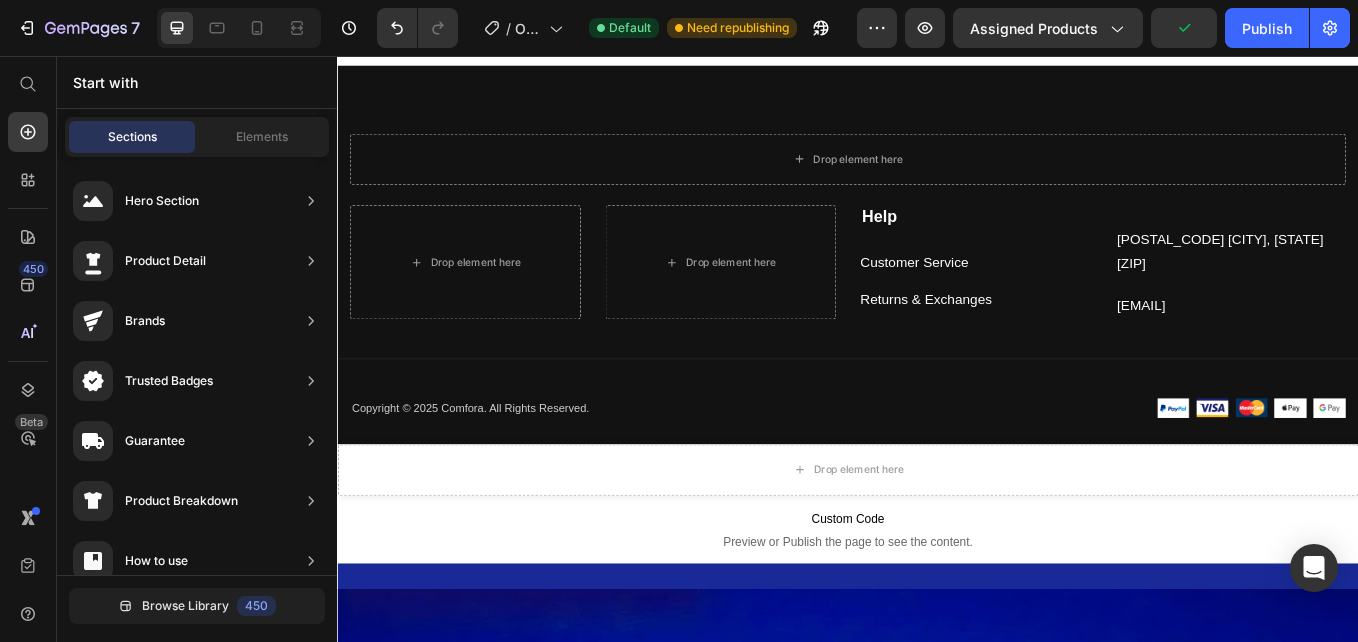 scroll, scrollTop: 4616, scrollLeft: 0, axis: vertical 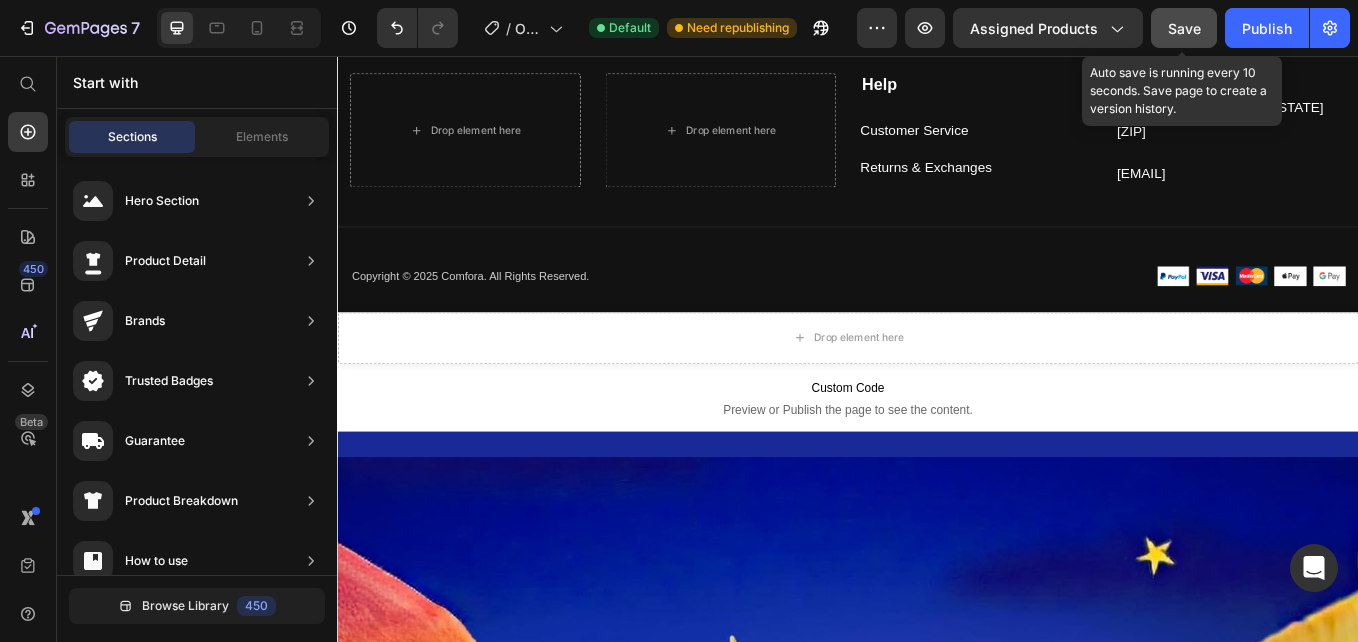 click on "Save" at bounding box center [1184, 28] 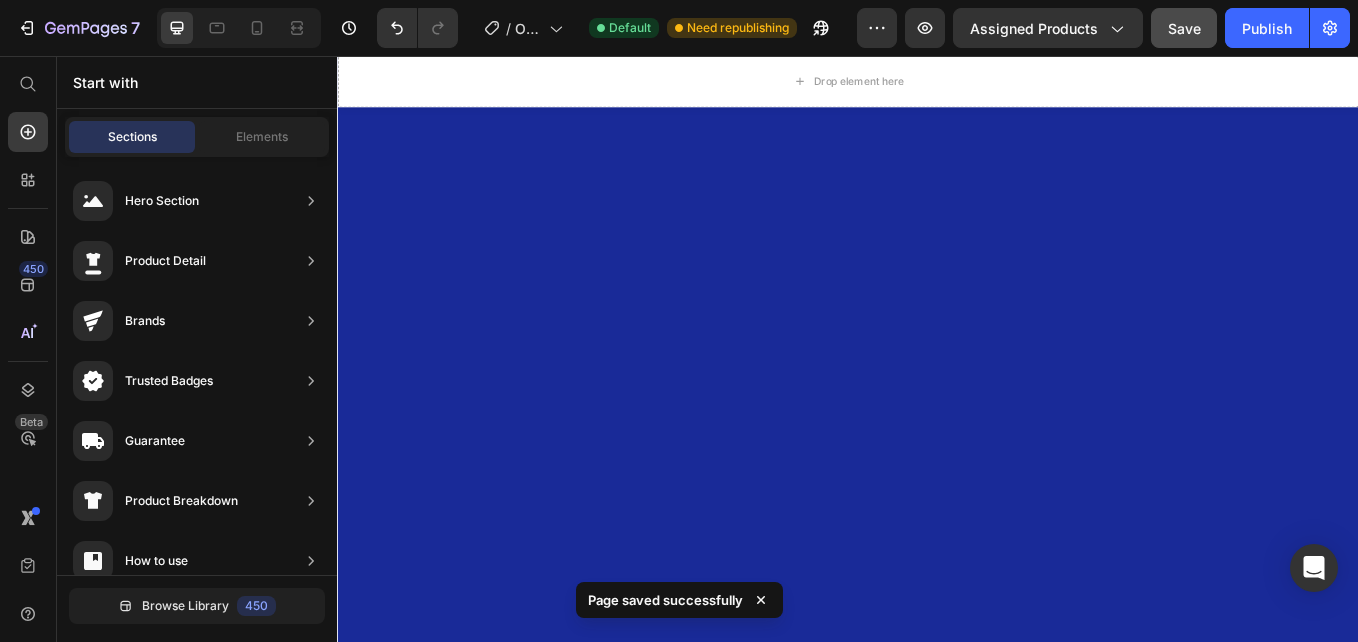 scroll, scrollTop: 7090, scrollLeft: 0, axis: vertical 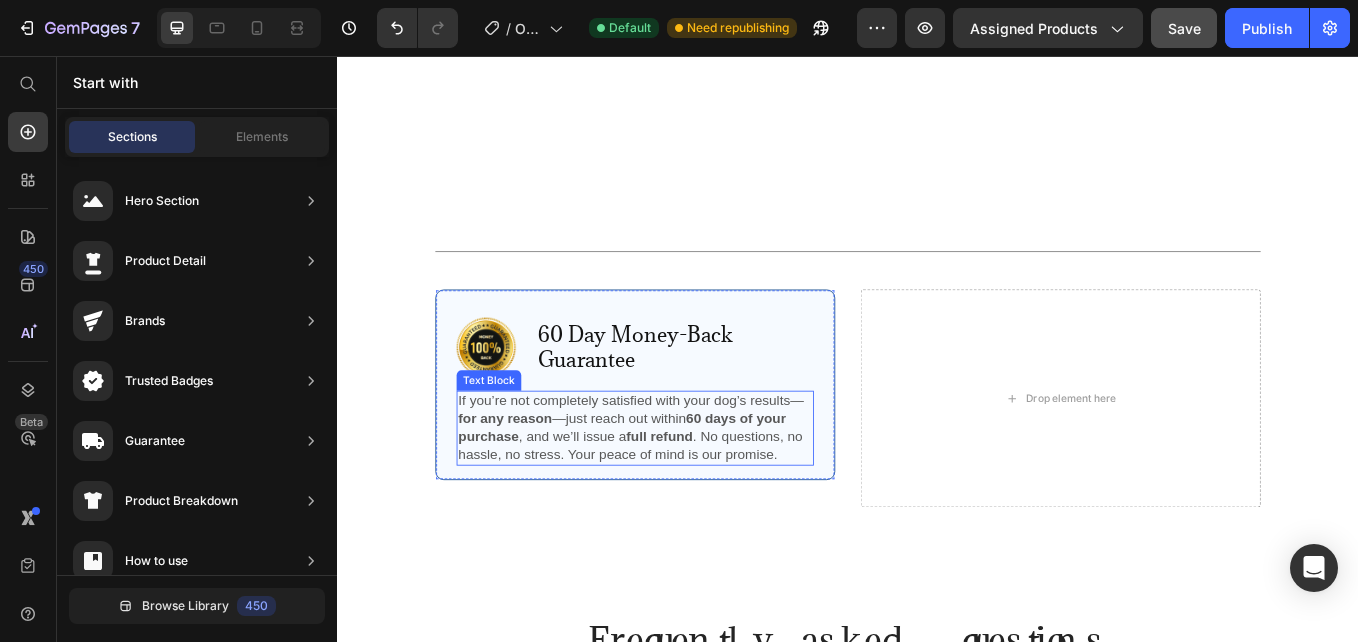 click on "If you’re not completely satisfied with your dog’s results— for any reason —just reach out within  60 days of your purchase , and we’ll issue a  full refund . No questions, no hassle, no stress. Your peace of mind is our promise." at bounding box center [687, 492] 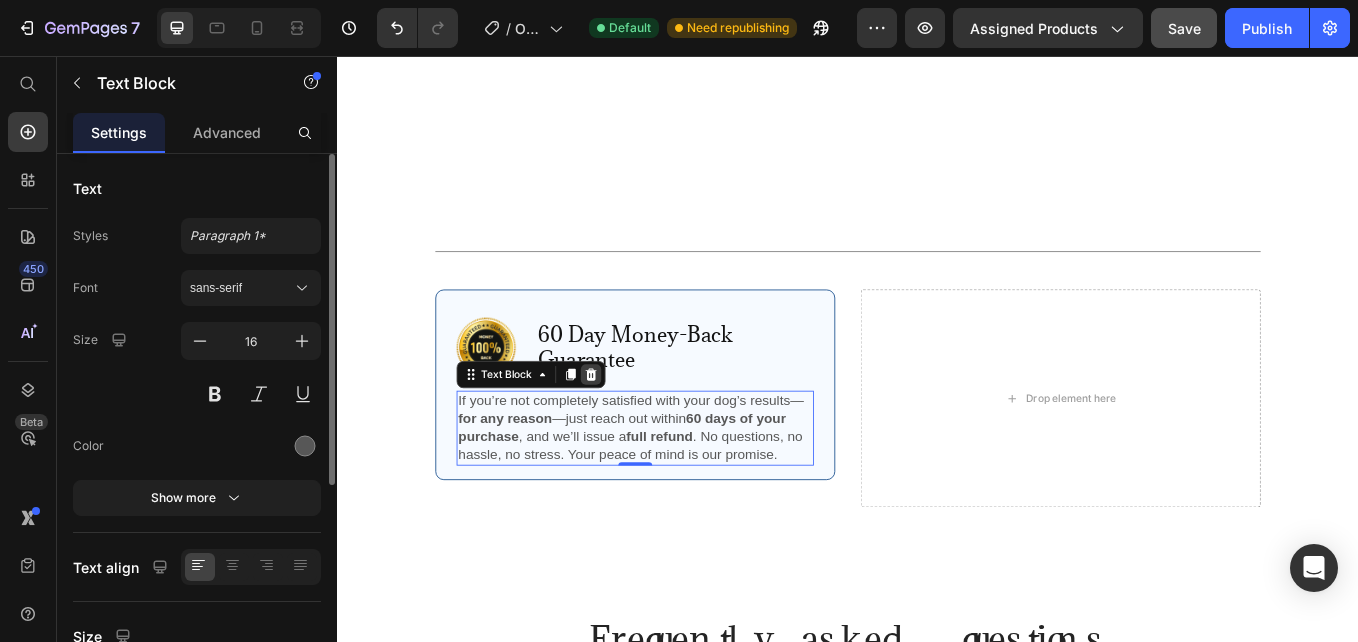 click 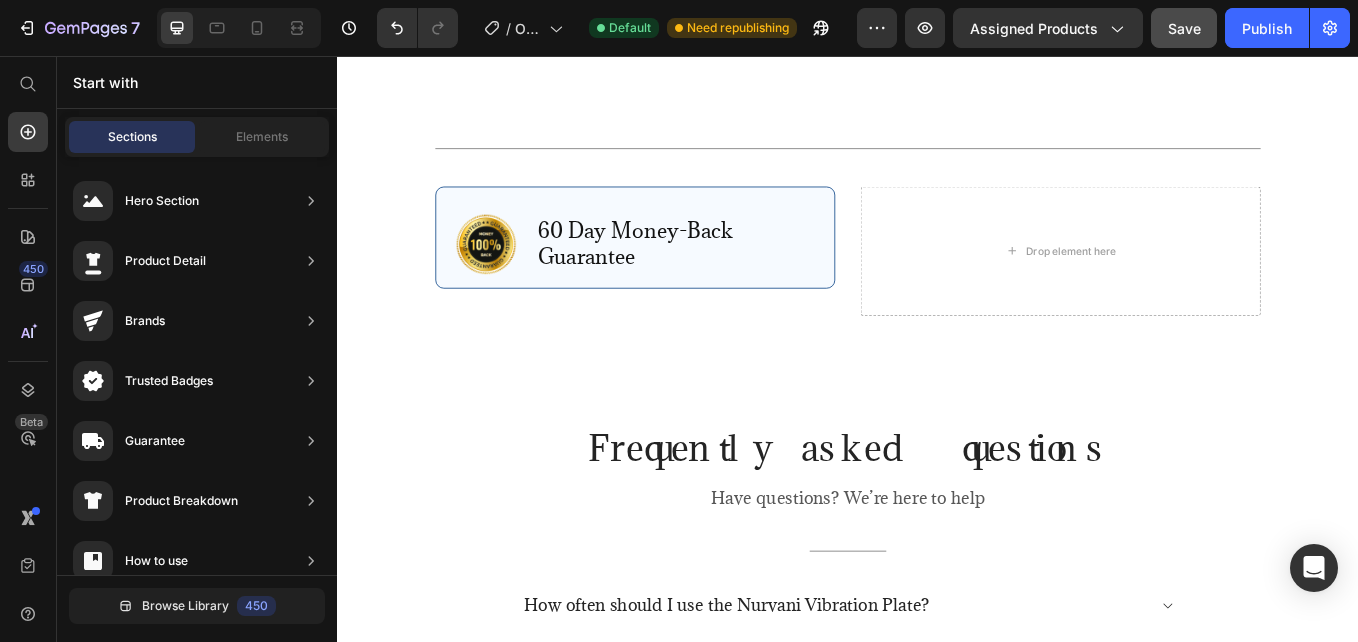scroll, scrollTop: 3269, scrollLeft: 0, axis: vertical 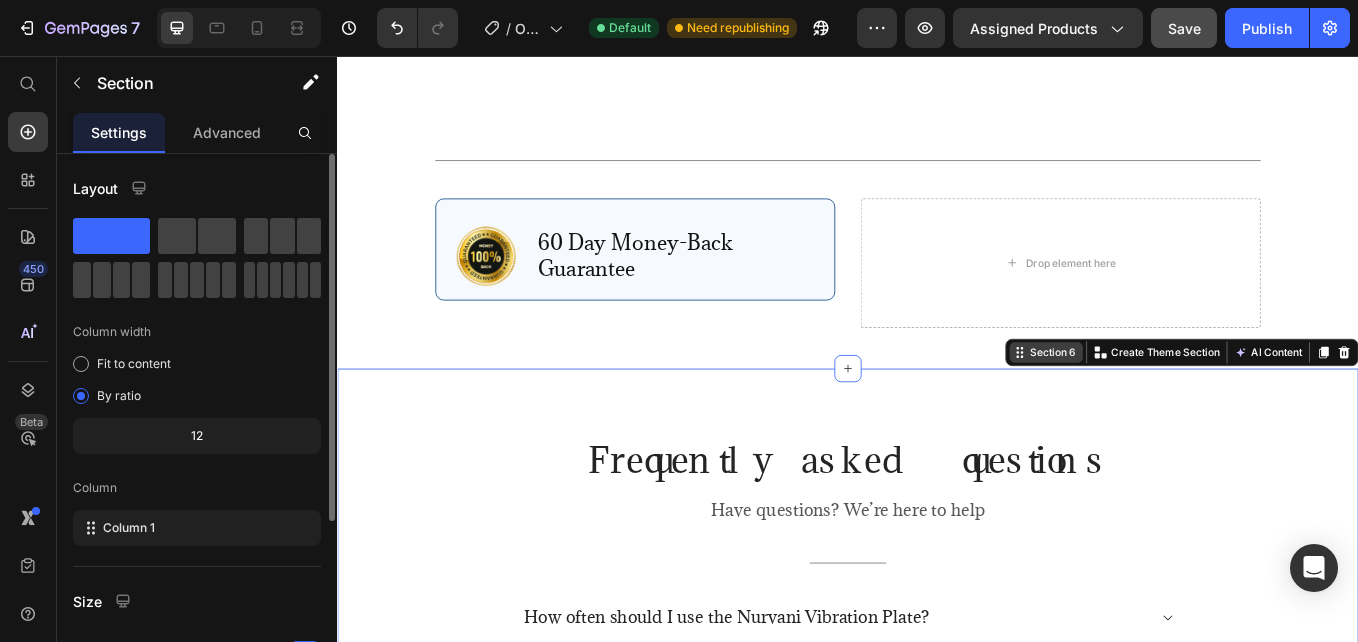 click on "Section 6   You can create reusable sections Create Theme Section AI Content Write with GemAI What would you like to describe here? Tone and Voice Persuasive Product Show more Generate" at bounding box center (1329, 404) 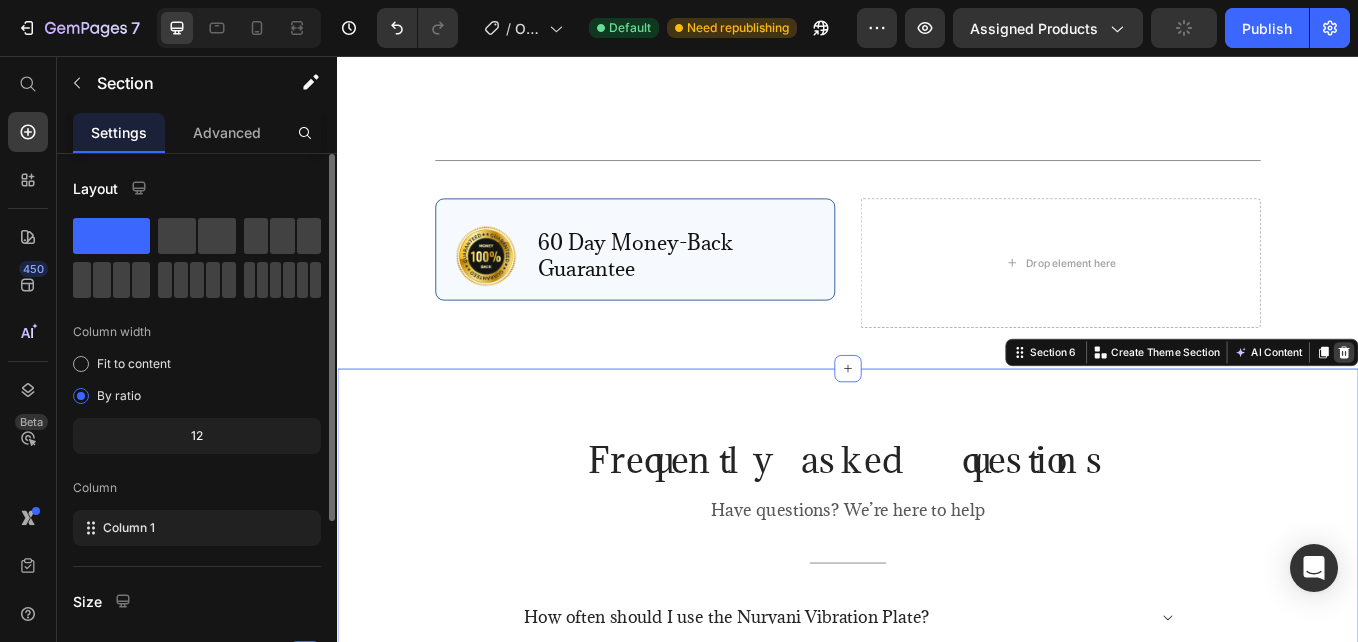 click 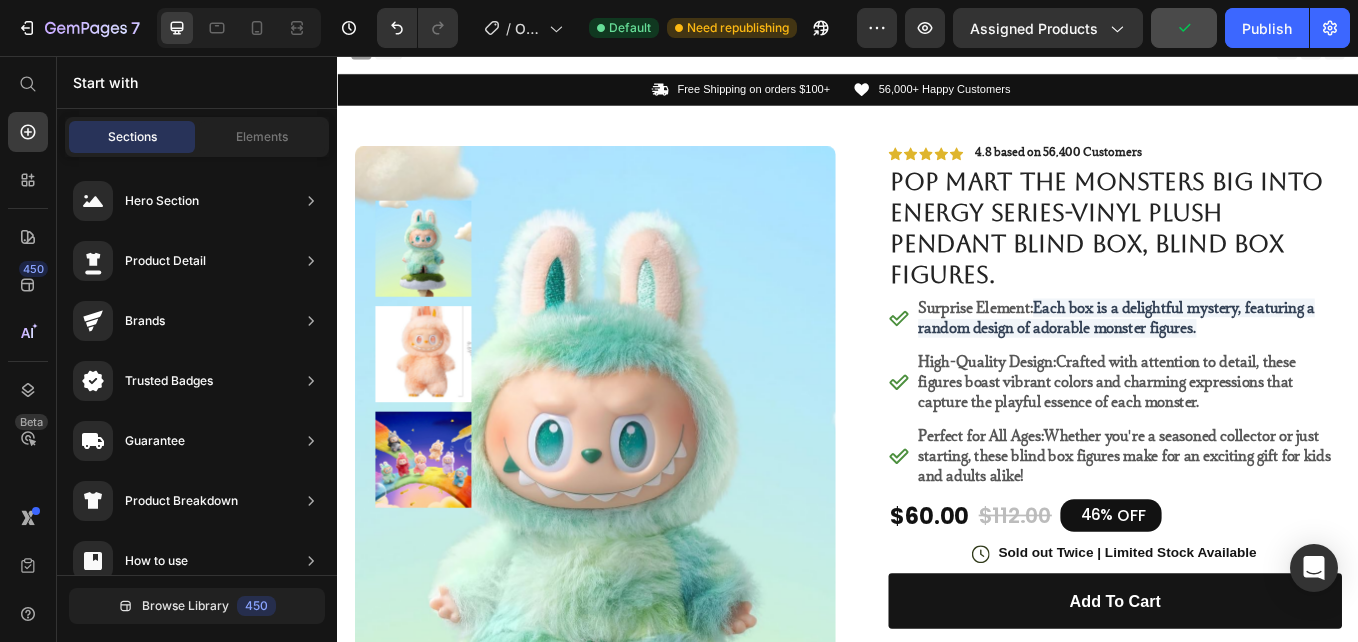 scroll, scrollTop: 0, scrollLeft: 0, axis: both 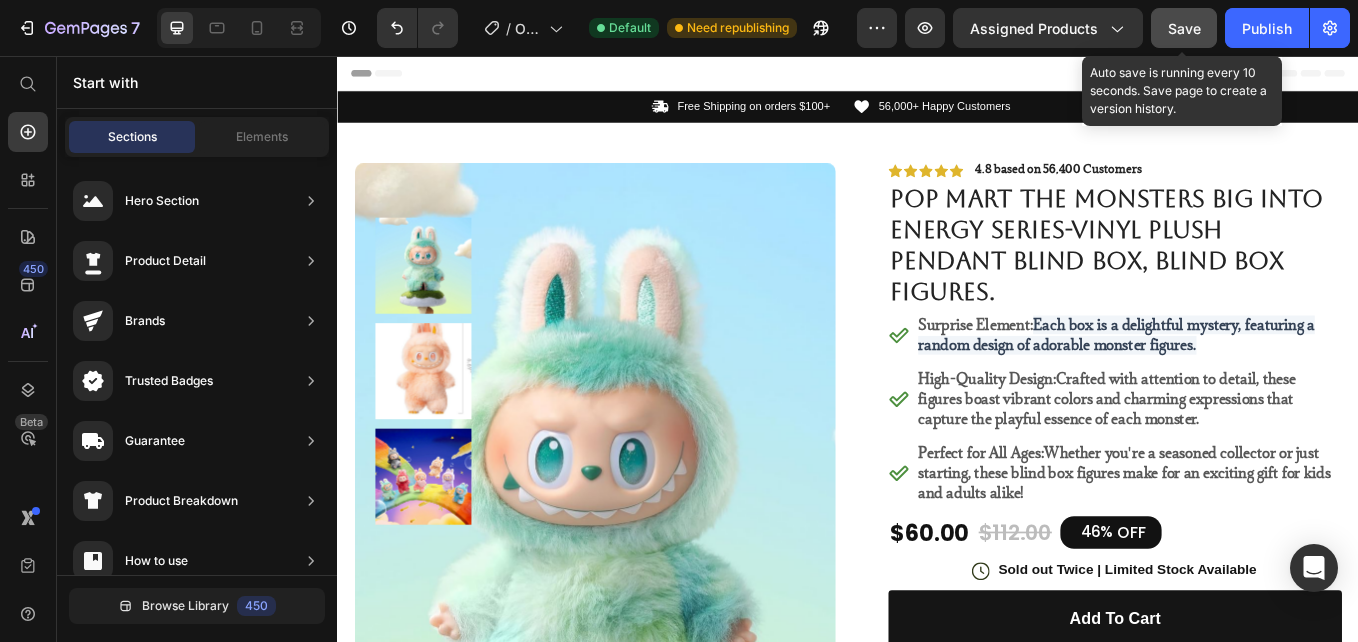 click on "Save" at bounding box center [1184, 28] 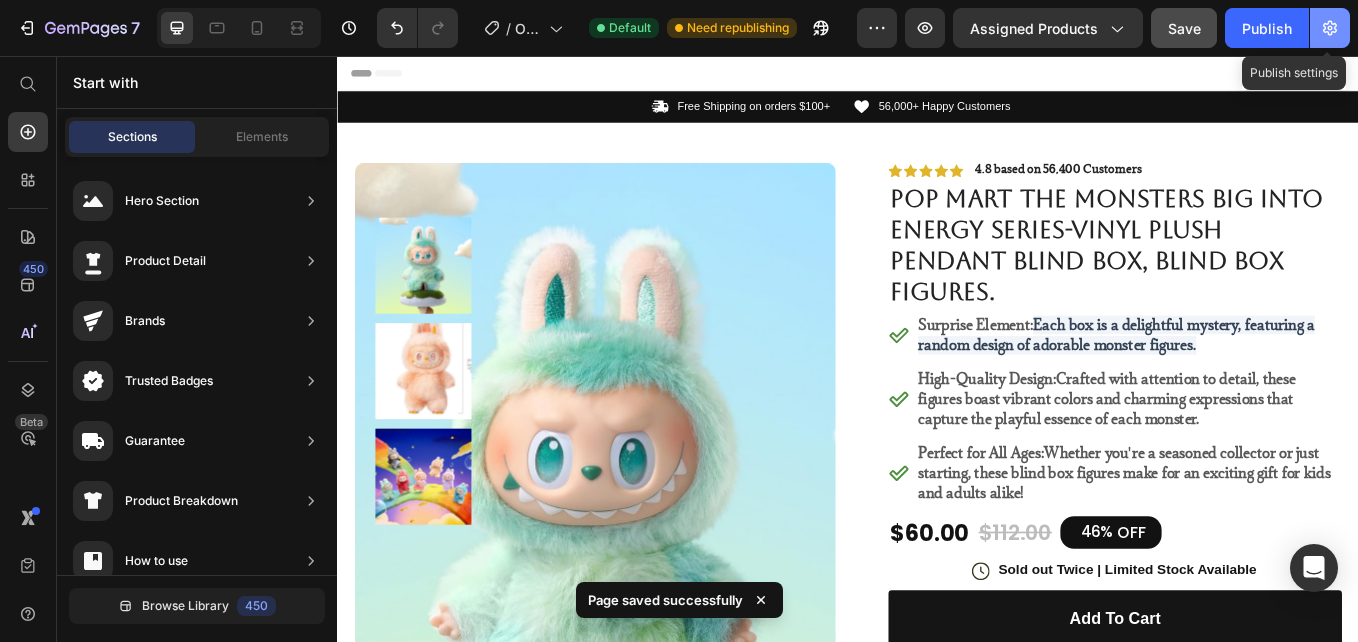 click 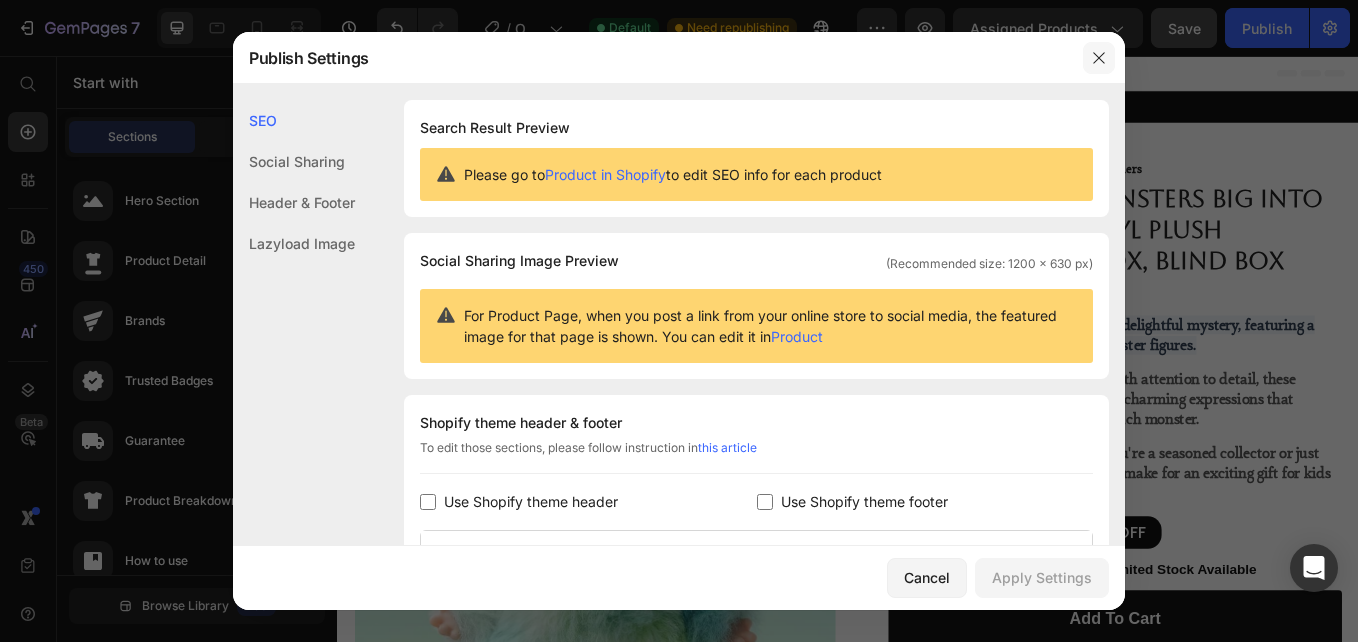 click 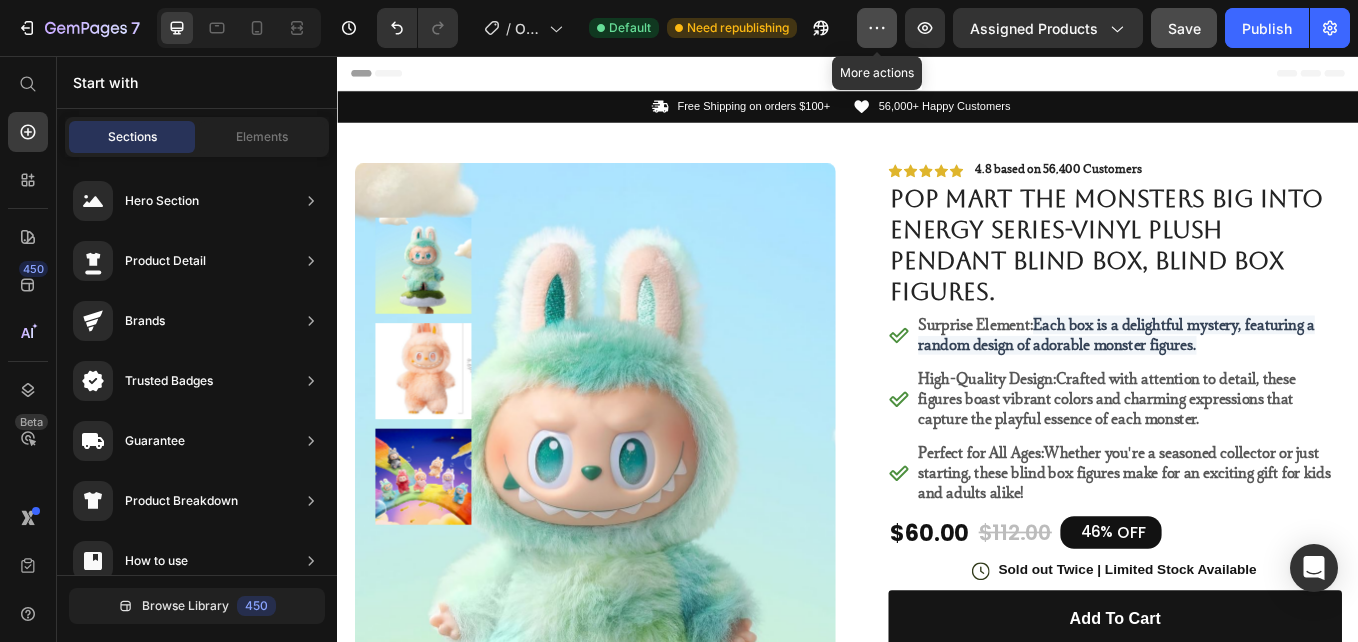 click 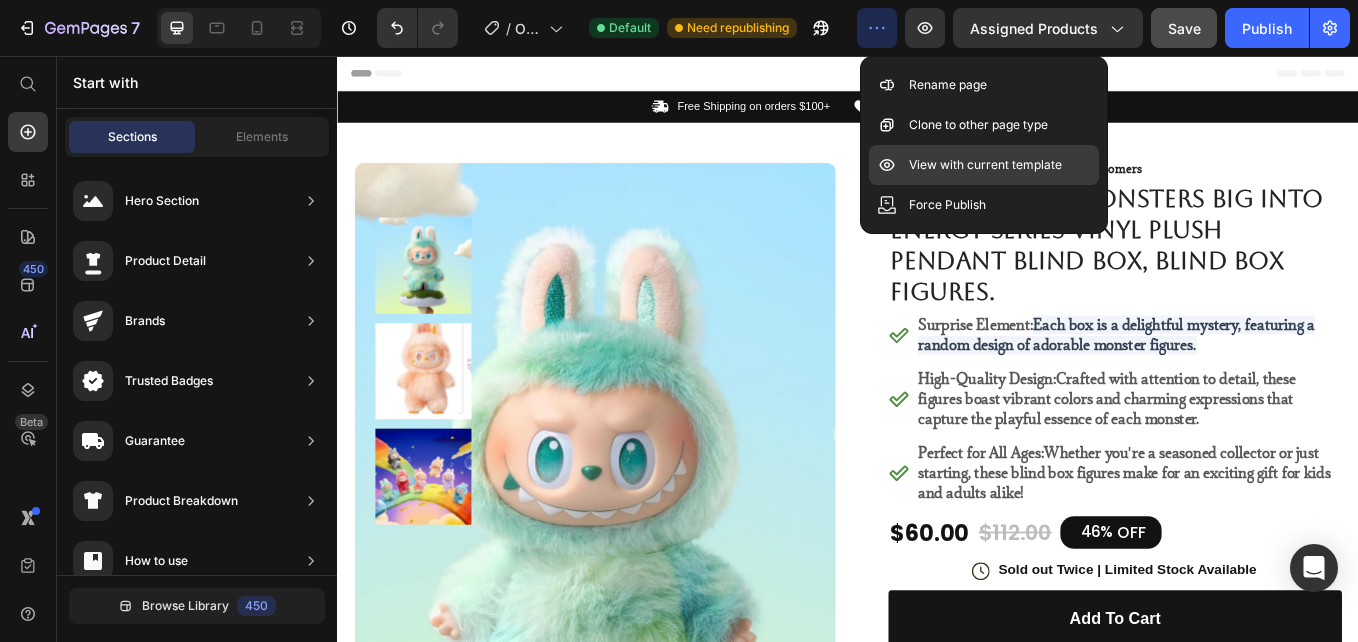 click on "View with current template" at bounding box center (985, 165) 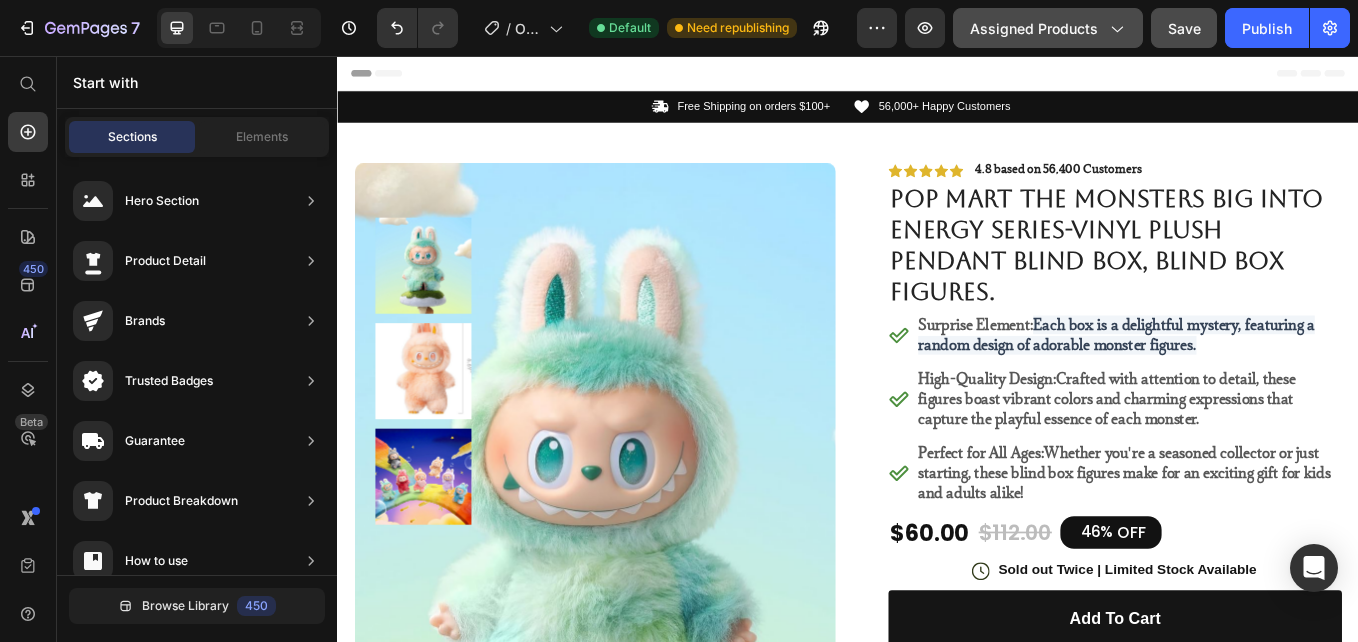 click 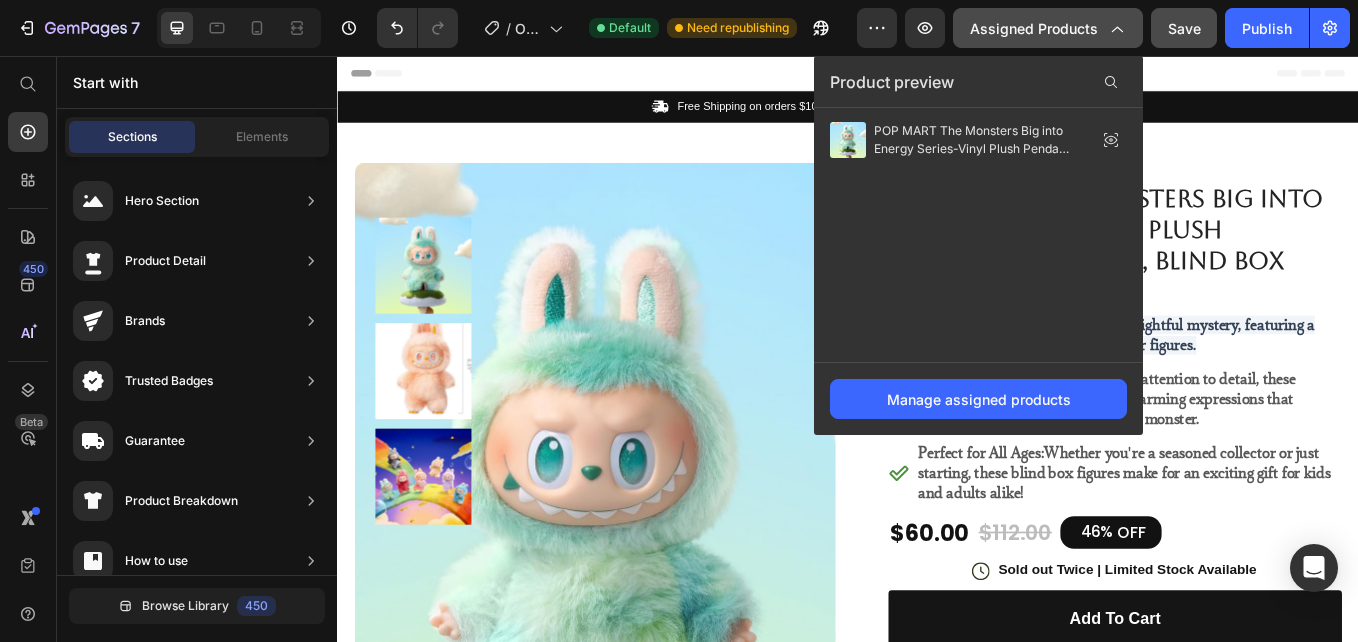 click 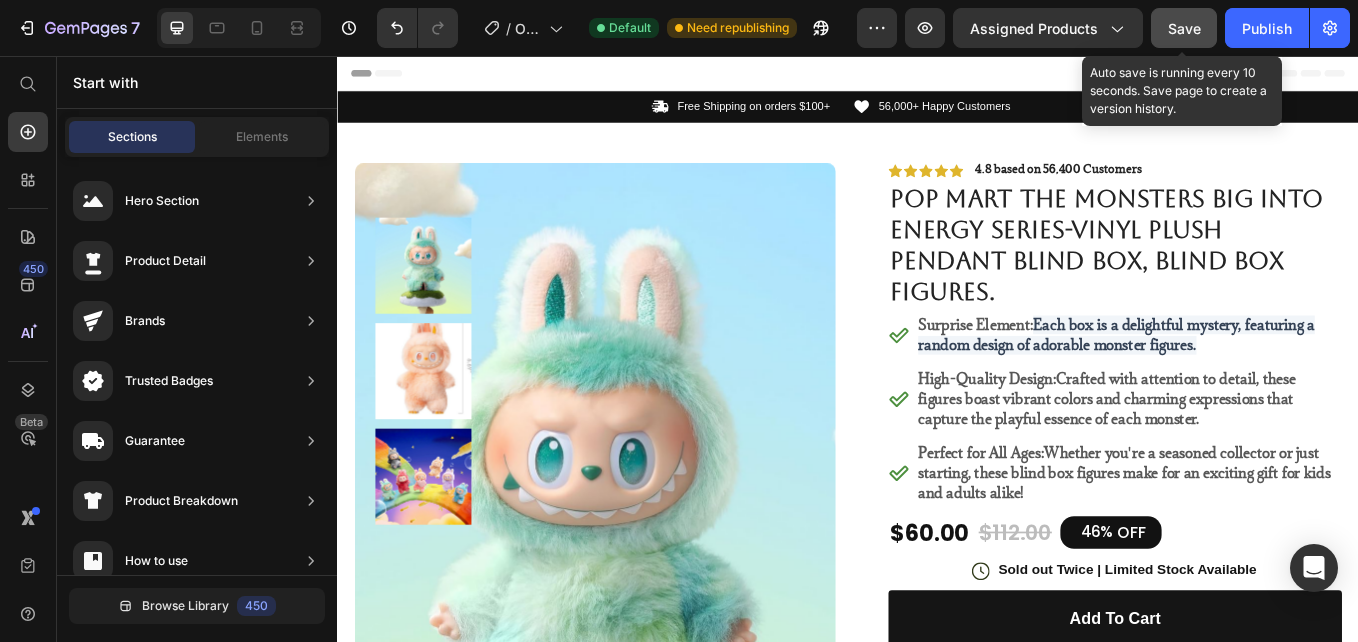 click on "Save" at bounding box center [1184, 28] 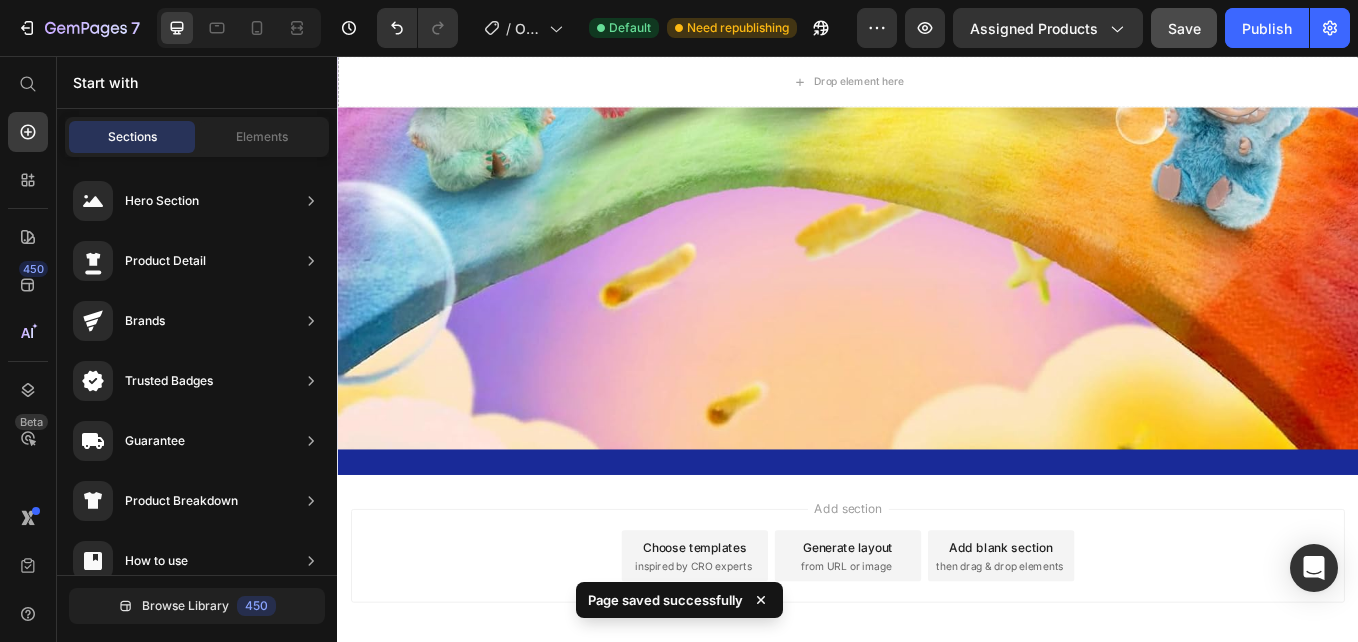 scroll, scrollTop: 6253, scrollLeft: 0, axis: vertical 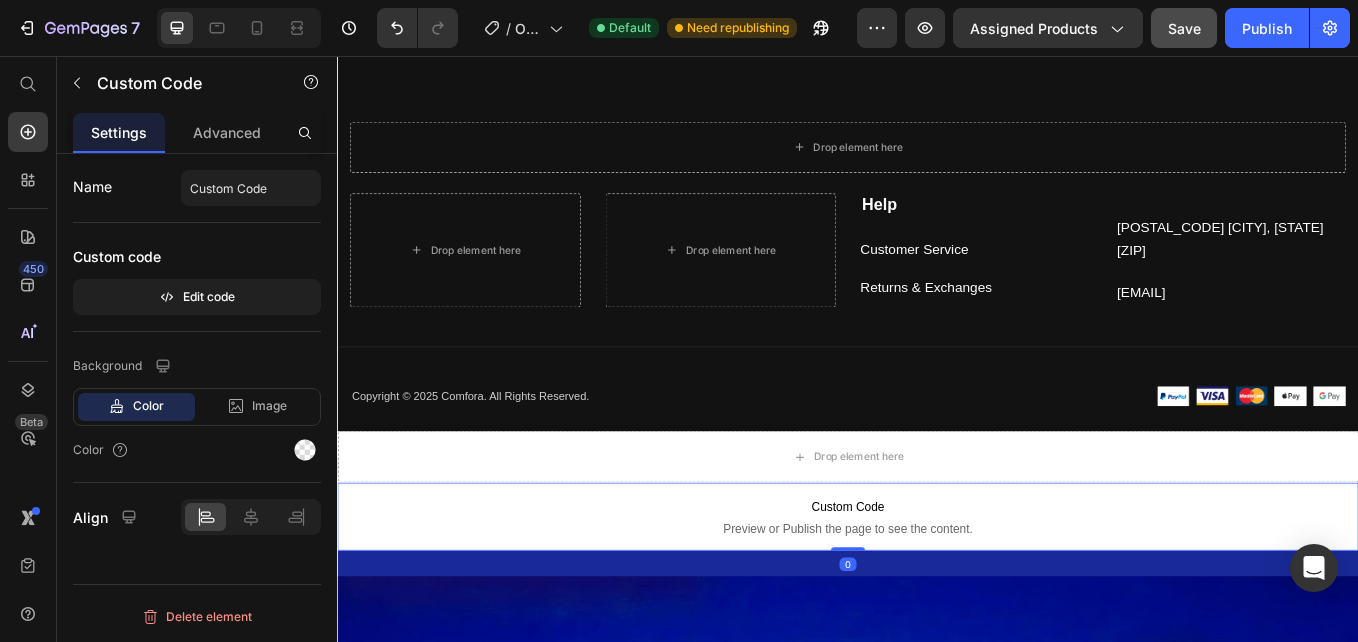 click on "Preview or Publish the page to see the content." at bounding box center (937, 611) 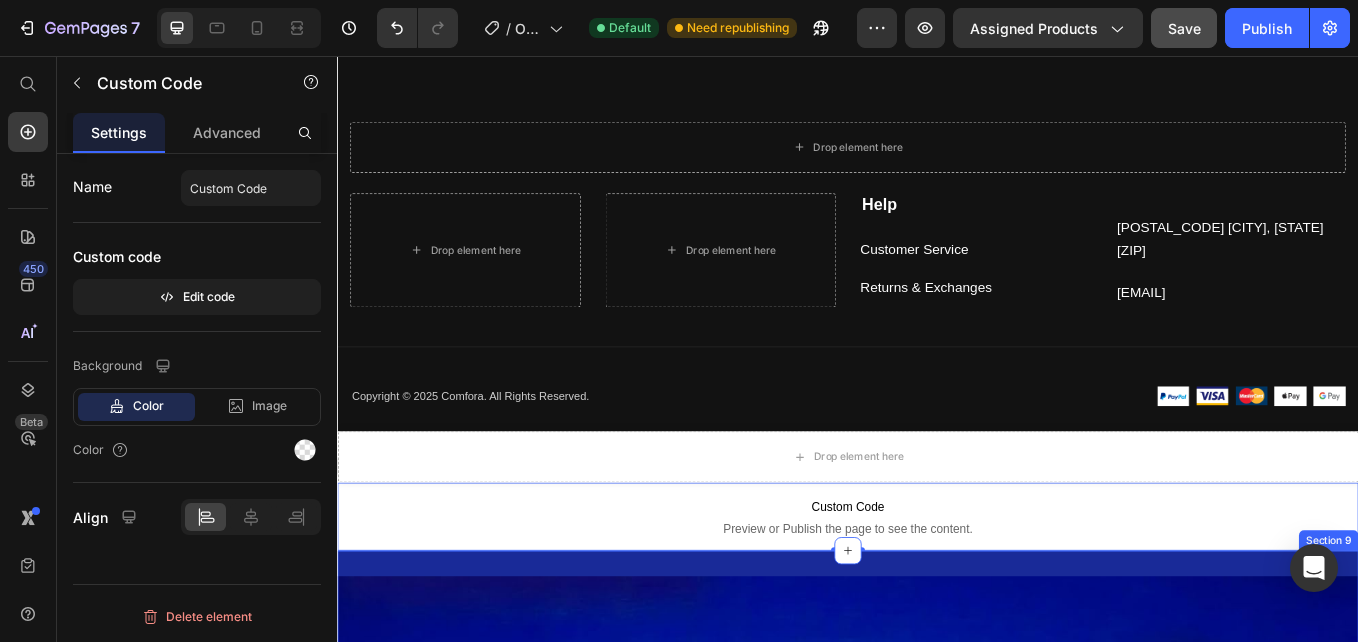 click on "Section 9" at bounding box center [1502, 625] 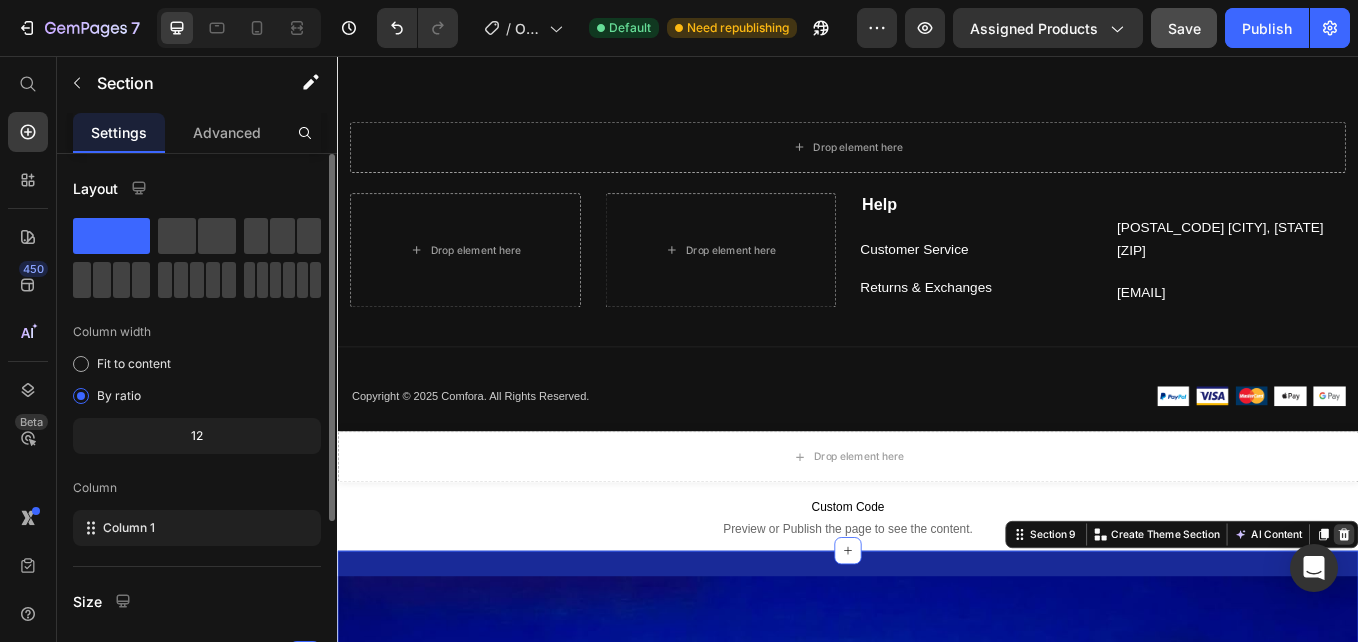 click 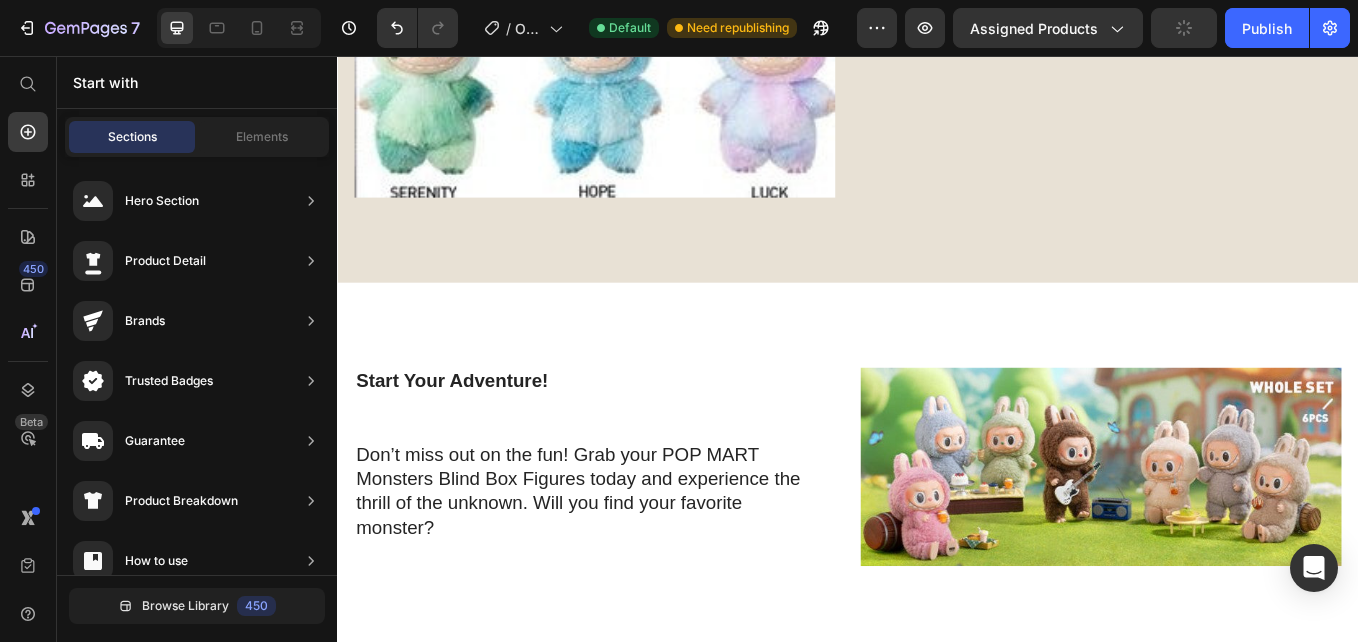scroll, scrollTop: 2368, scrollLeft: 0, axis: vertical 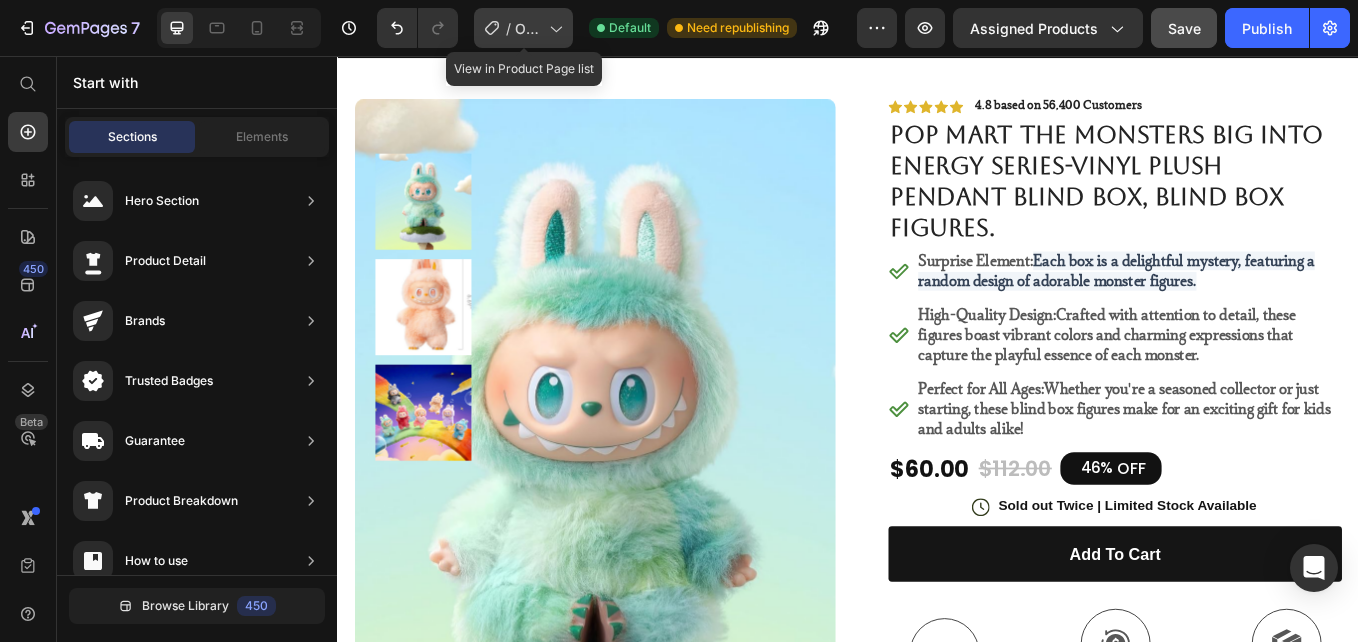 click 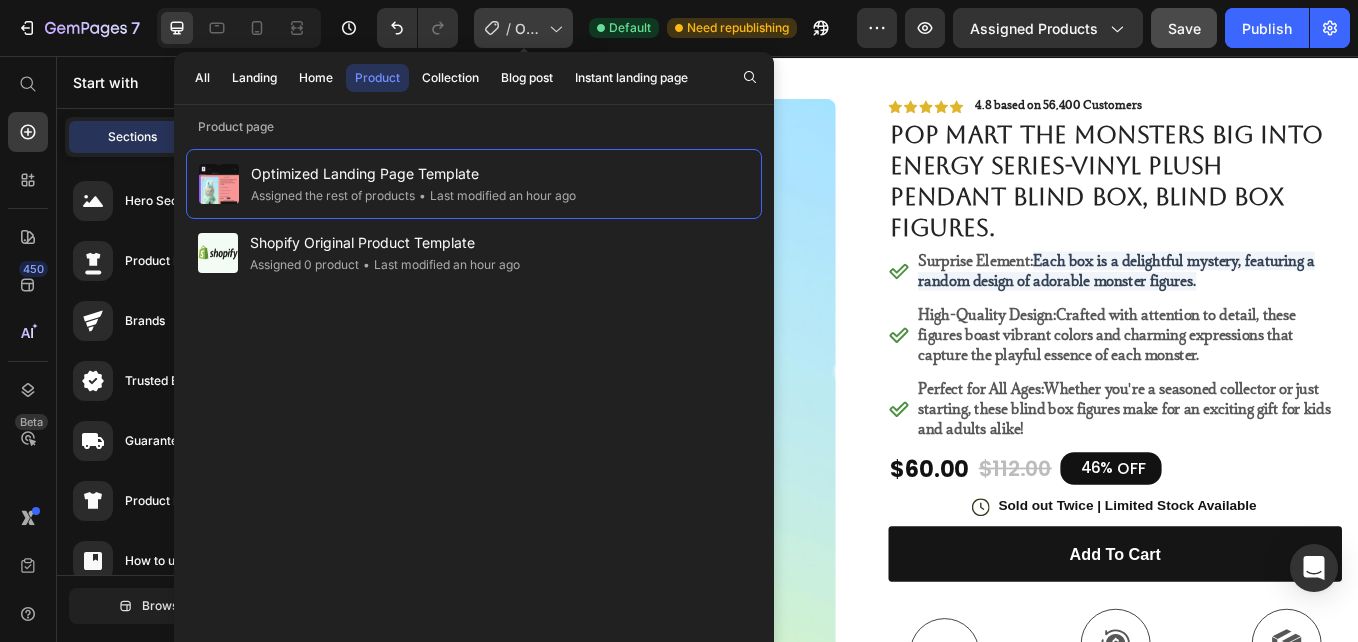 click 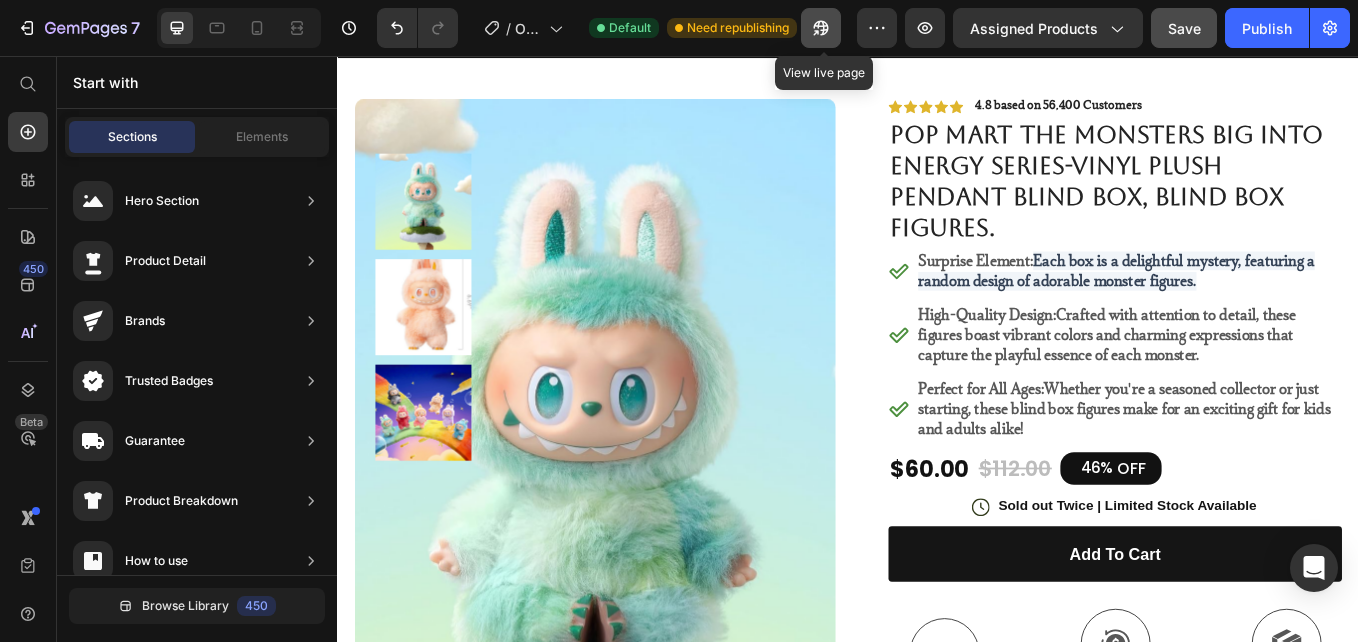 click 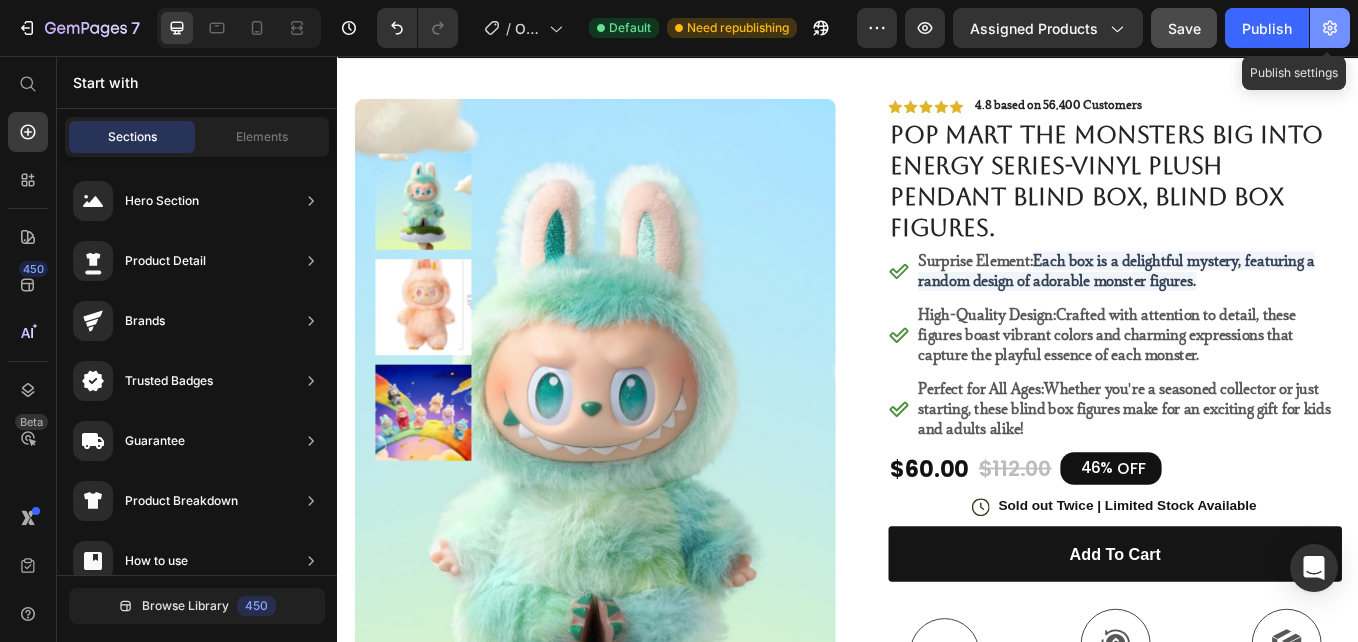 click 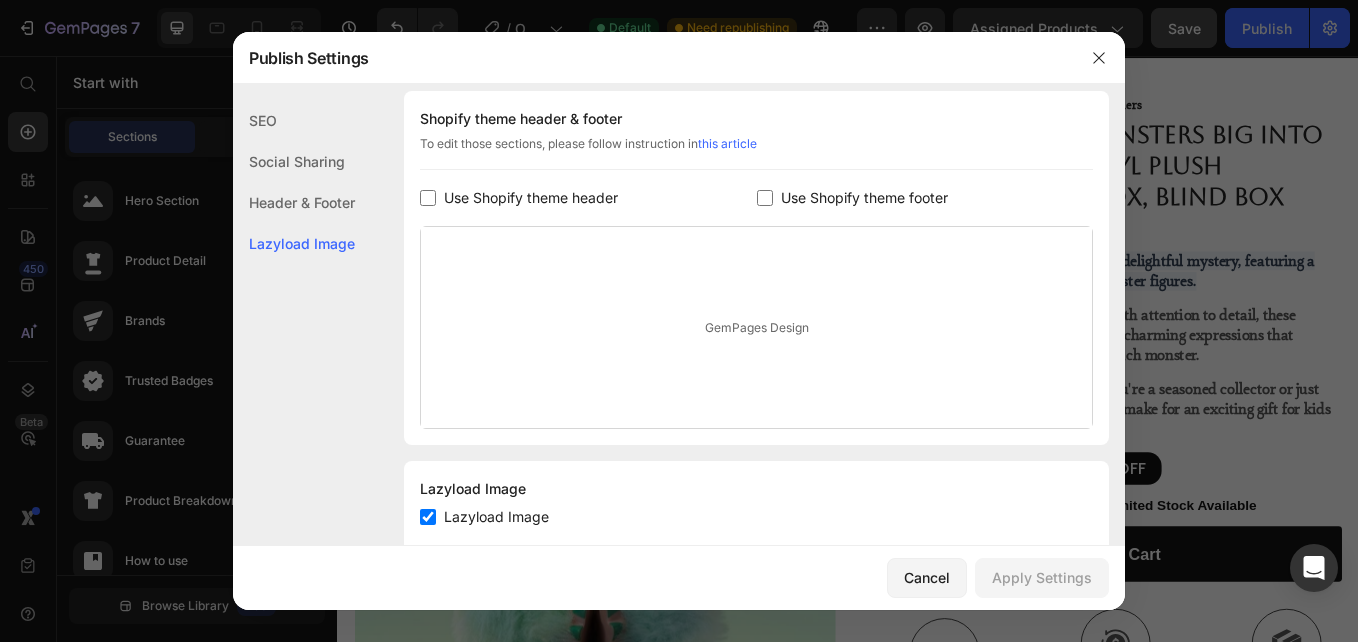 scroll, scrollTop: 351, scrollLeft: 0, axis: vertical 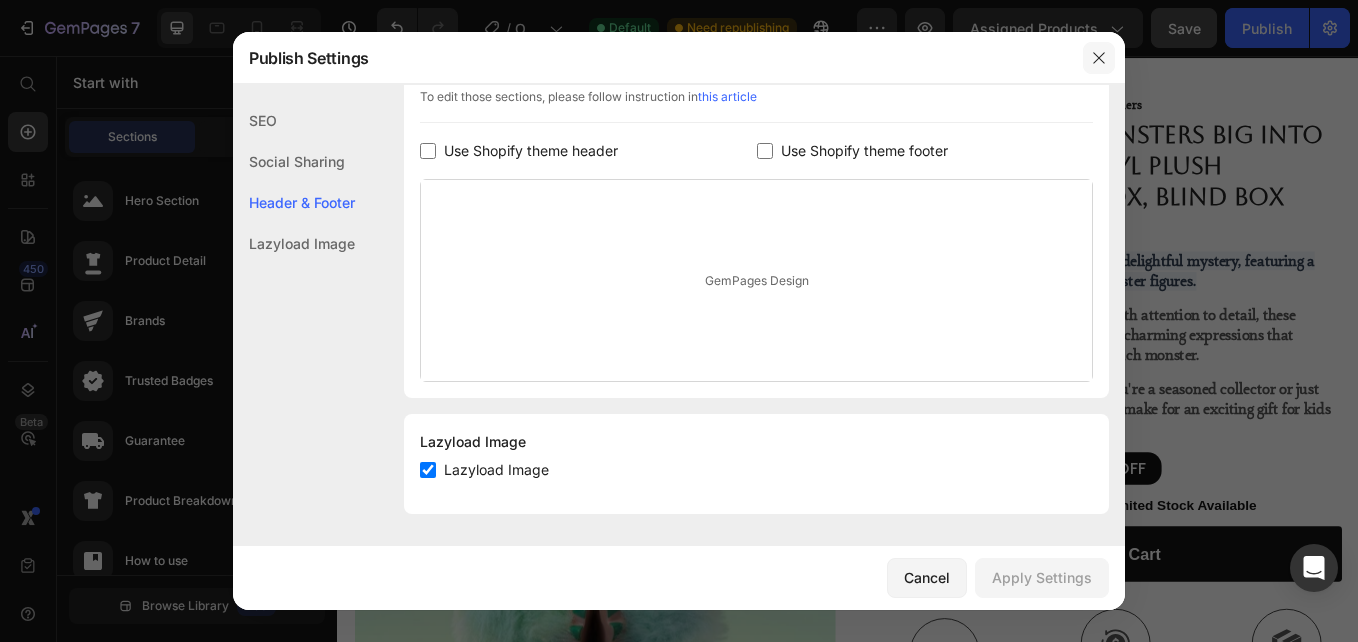 click 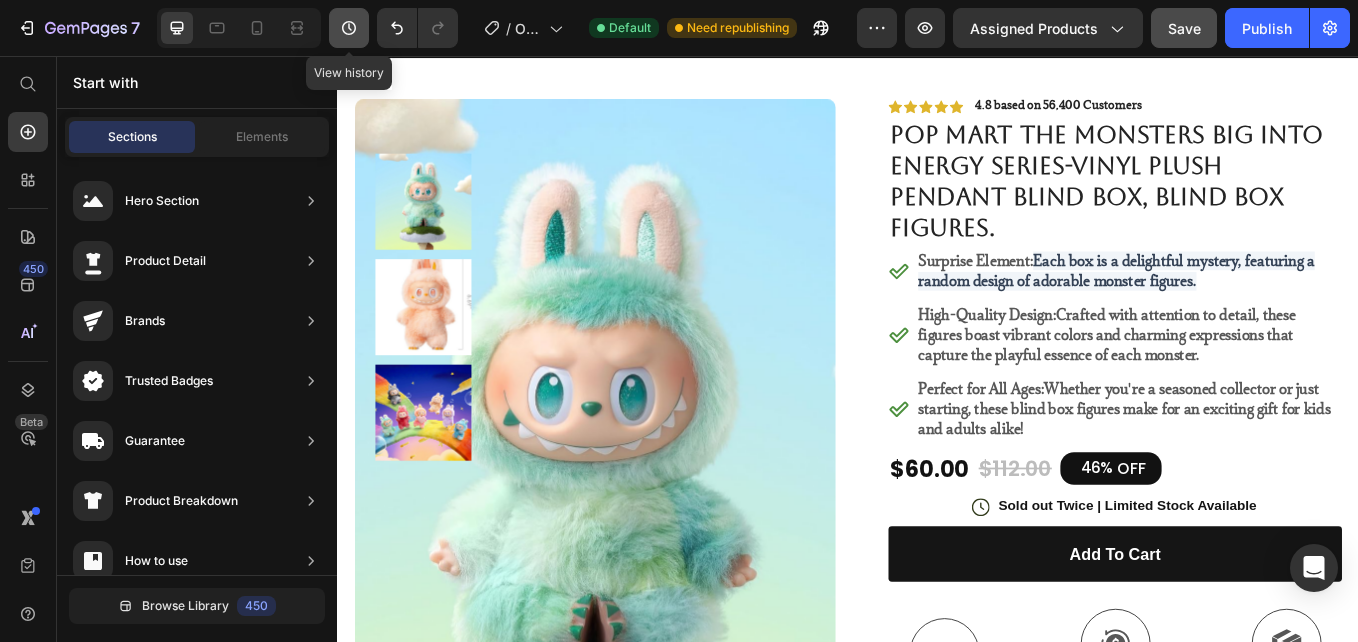 click 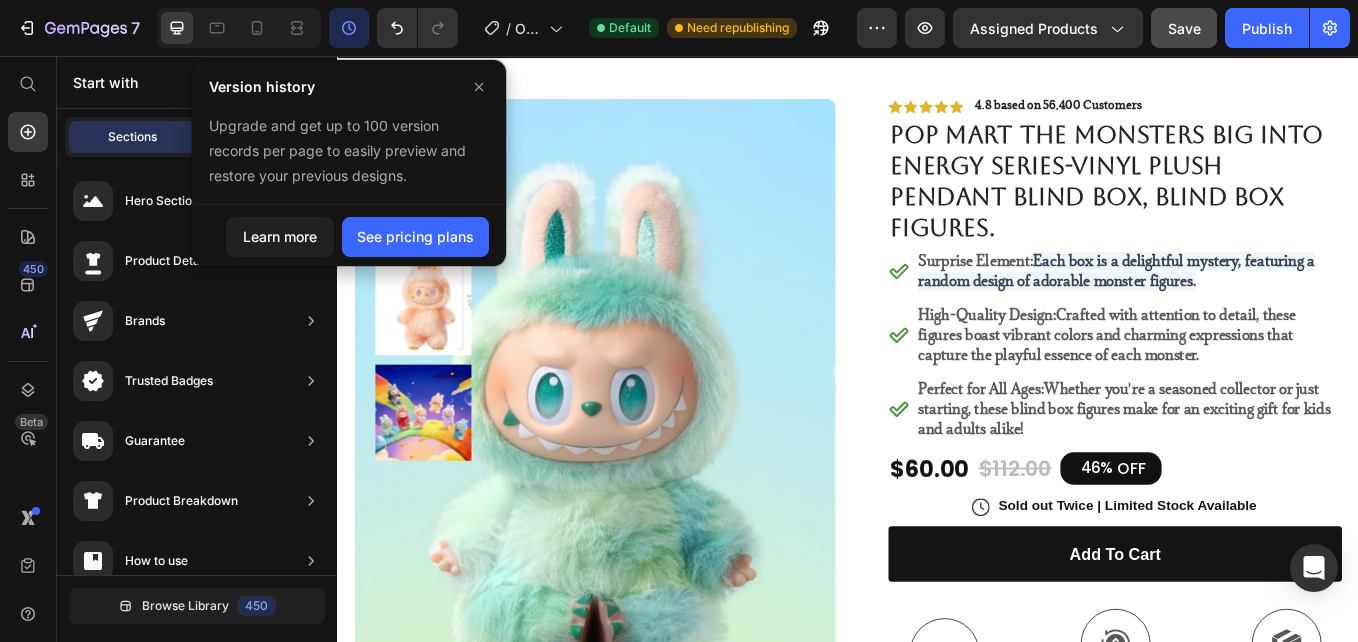 click 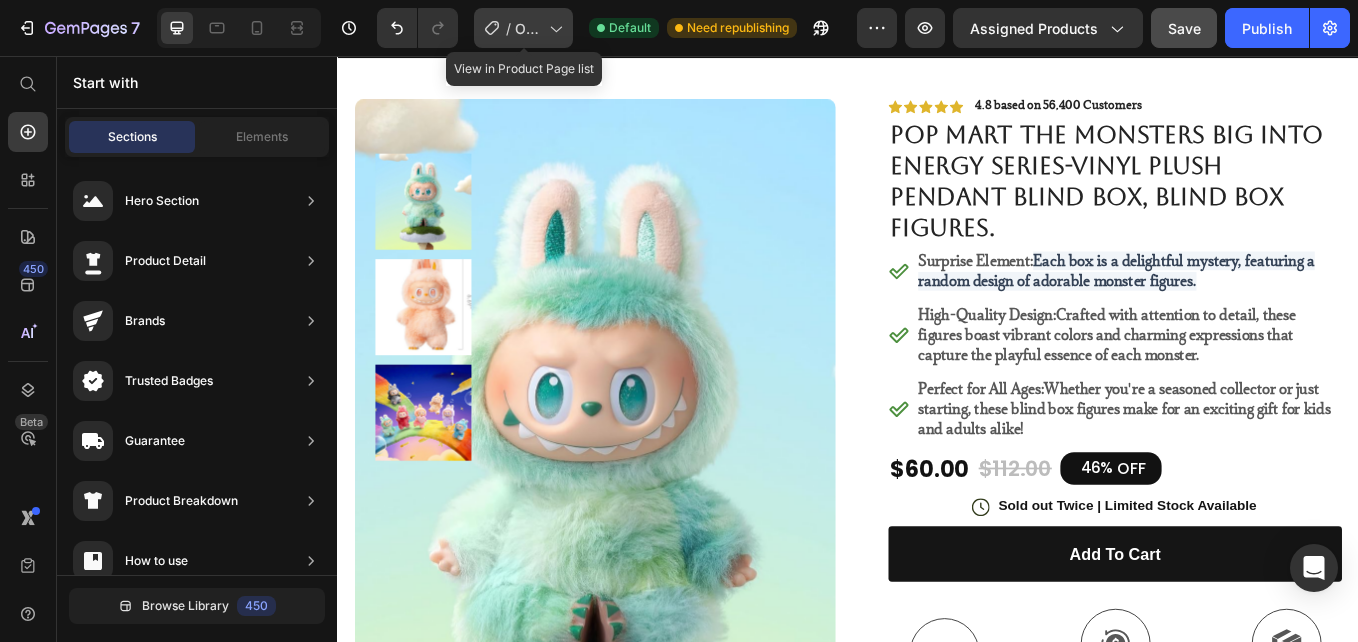 click on "Optimized Landing Page Template" at bounding box center (528, 28) 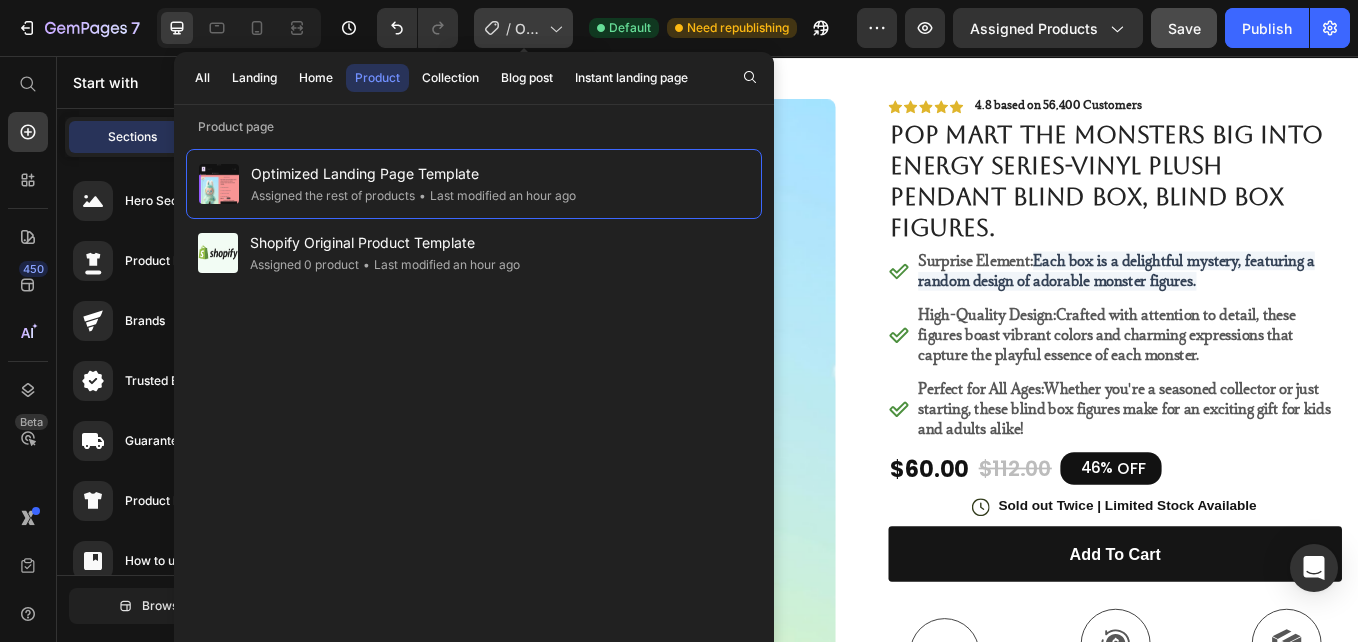 click on "Optimized Landing Page Template" at bounding box center [528, 28] 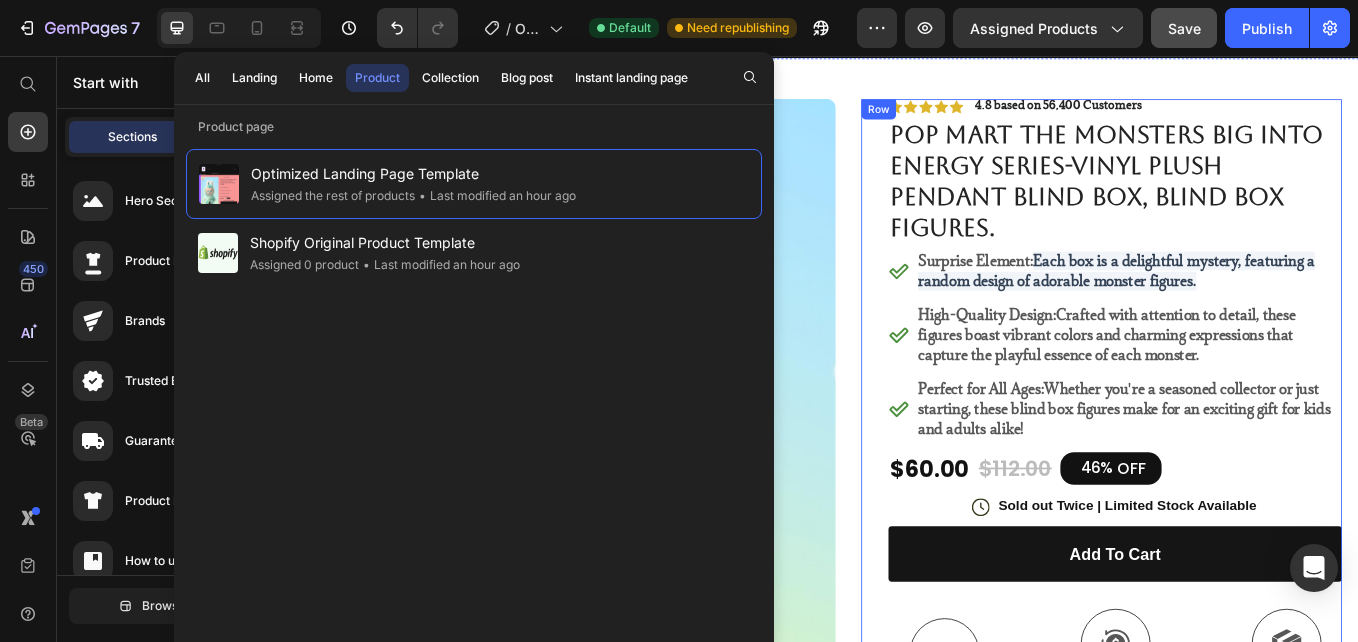 click on "Icon Icon Icon Icon Icon Icon List 4.8 based on 56,400 Customers Text Block Row POP MART The Monsters Big into Energy Series-Vinyl Plush Pendant Blind Box, Blind Box Figures. Product Title
Surprise Element:  Each box is a delightful mystery, featuring a random design of adorable monster figures.
High-Quality Design:  Crafted with attention to detail, these figures boast vibrant colors and charming expressions that capture the playful essence of each monster.
Perfect for All Ages:  Whether you're a seasoned collector or just starting, these blind box figures make for an exciting gift for kids and adults alike! Item List $60.00 Product Price $112.00 Product Price 46% OFF Discount Tag Row
Icon Sold out Twice | Limited Stock Available Text Block Row add to cart Add to Cart
Icon Free Shipping on orders $100+ Text Block
Icon 60-Day MoneyBack Guarantee! Text Block
Icon Fast Tracked Shipping Worldwide!" at bounding box center [1234, 501] 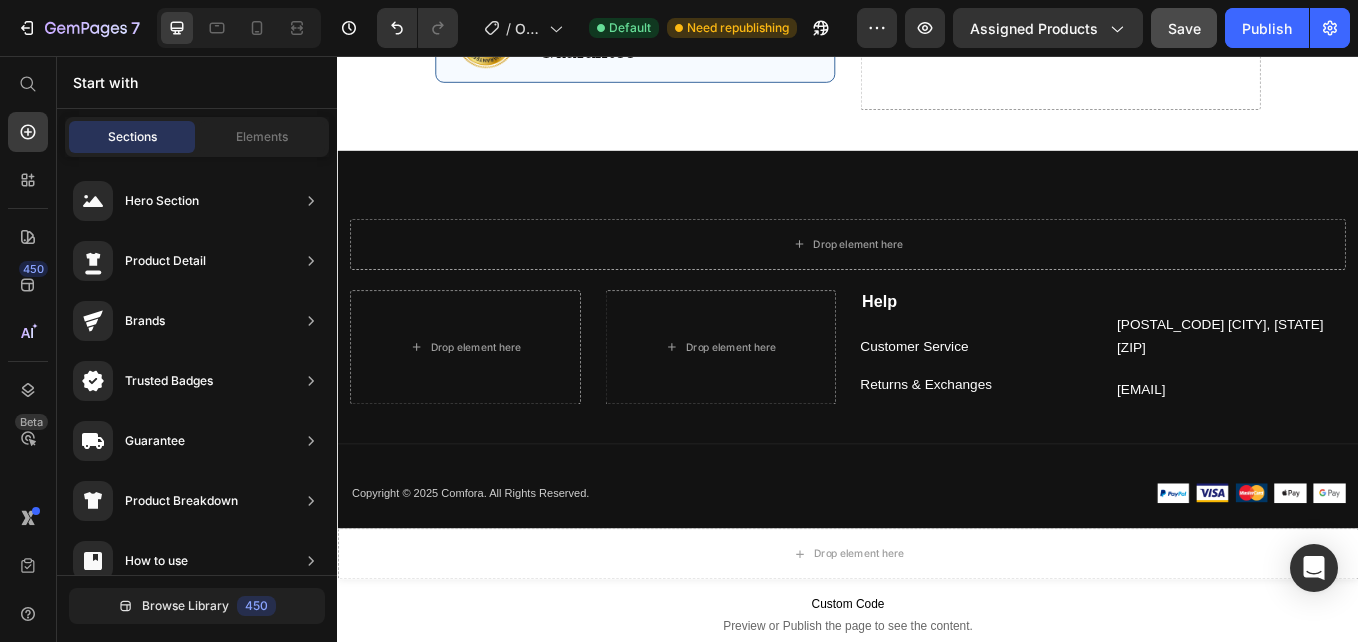 scroll, scrollTop: 3535, scrollLeft: 0, axis: vertical 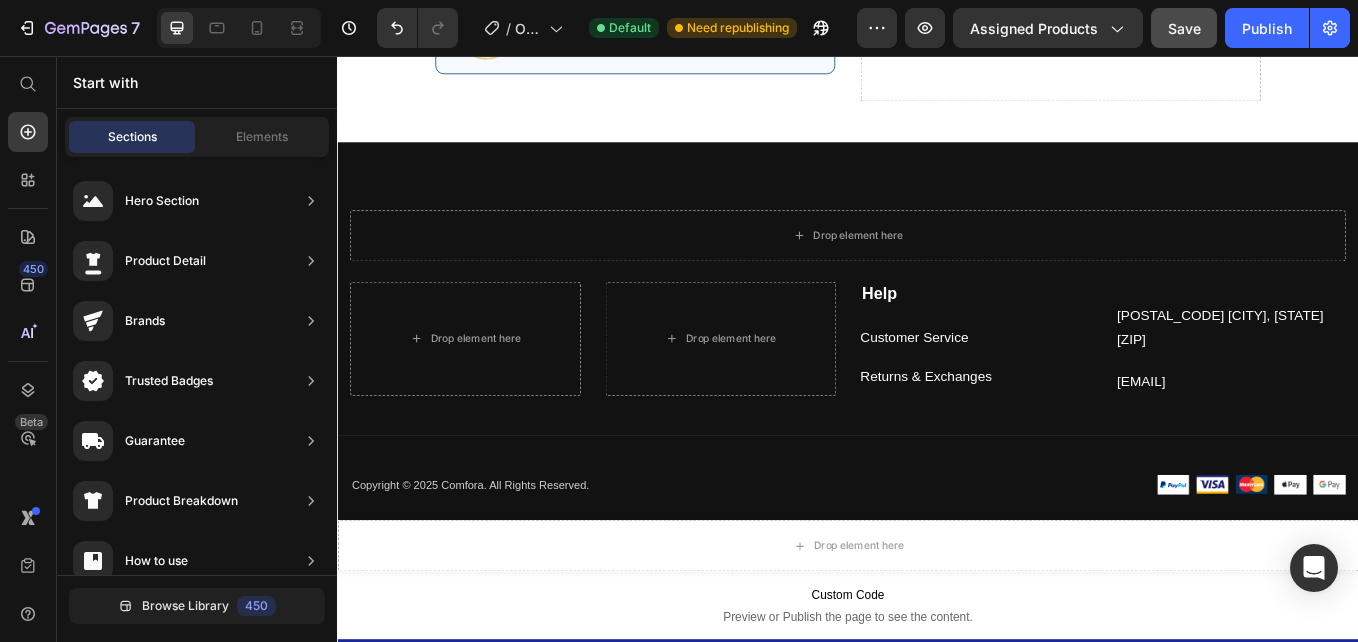drag, startPoint x: 1529, startPoint y: 140, endPoint x: 1617, endPoint y: 75, distance: 109.40292 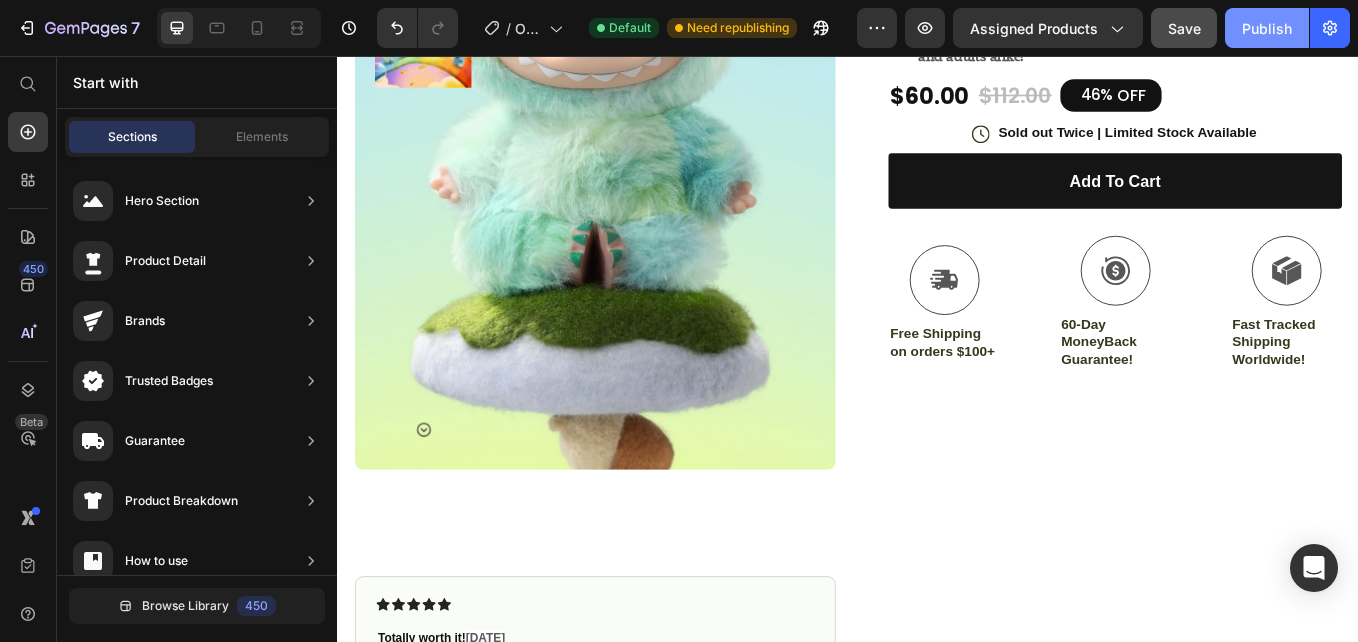scroll, scrollTop: 0, scrollLeft: 0, axis: both 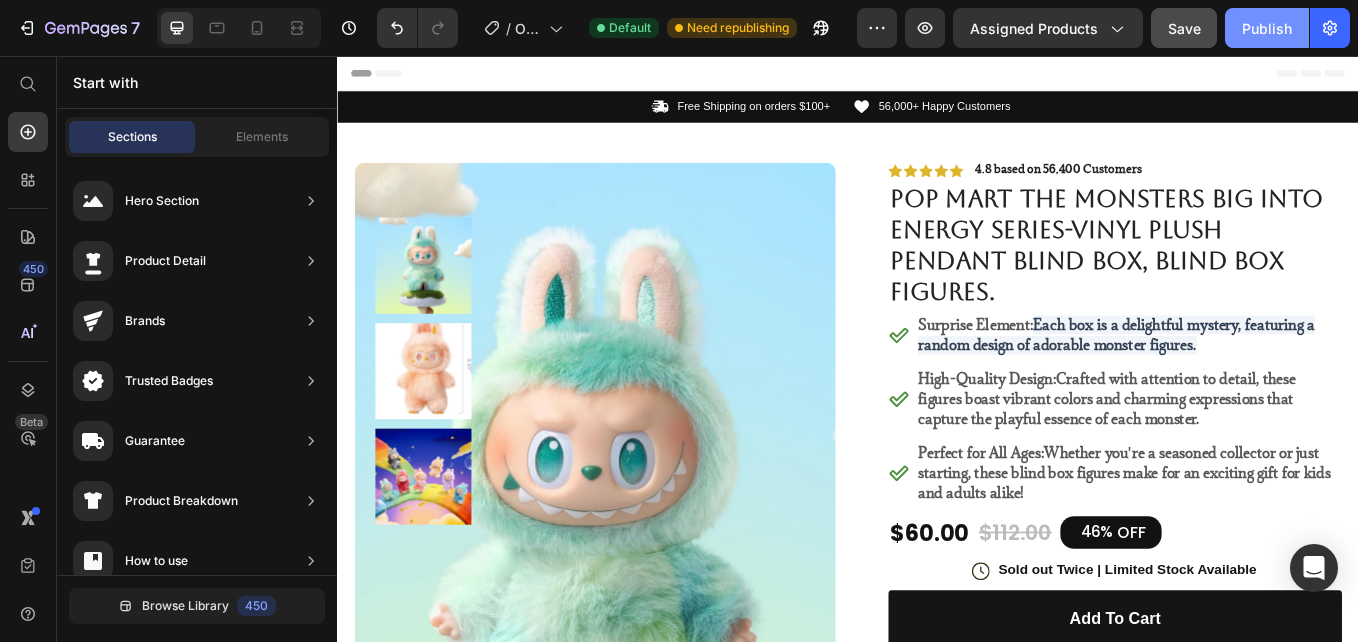 click on "Publish" at bounding box center (1267, 28) 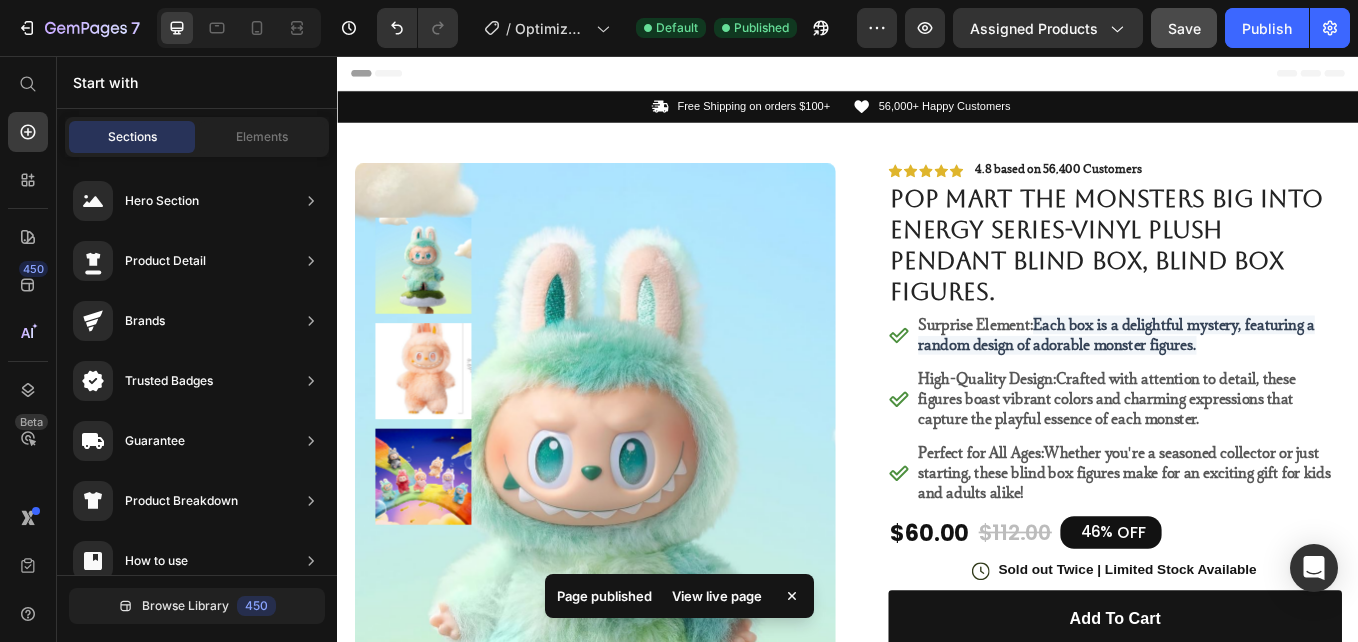 click on "View live page" at bounding box center (717, 596) 